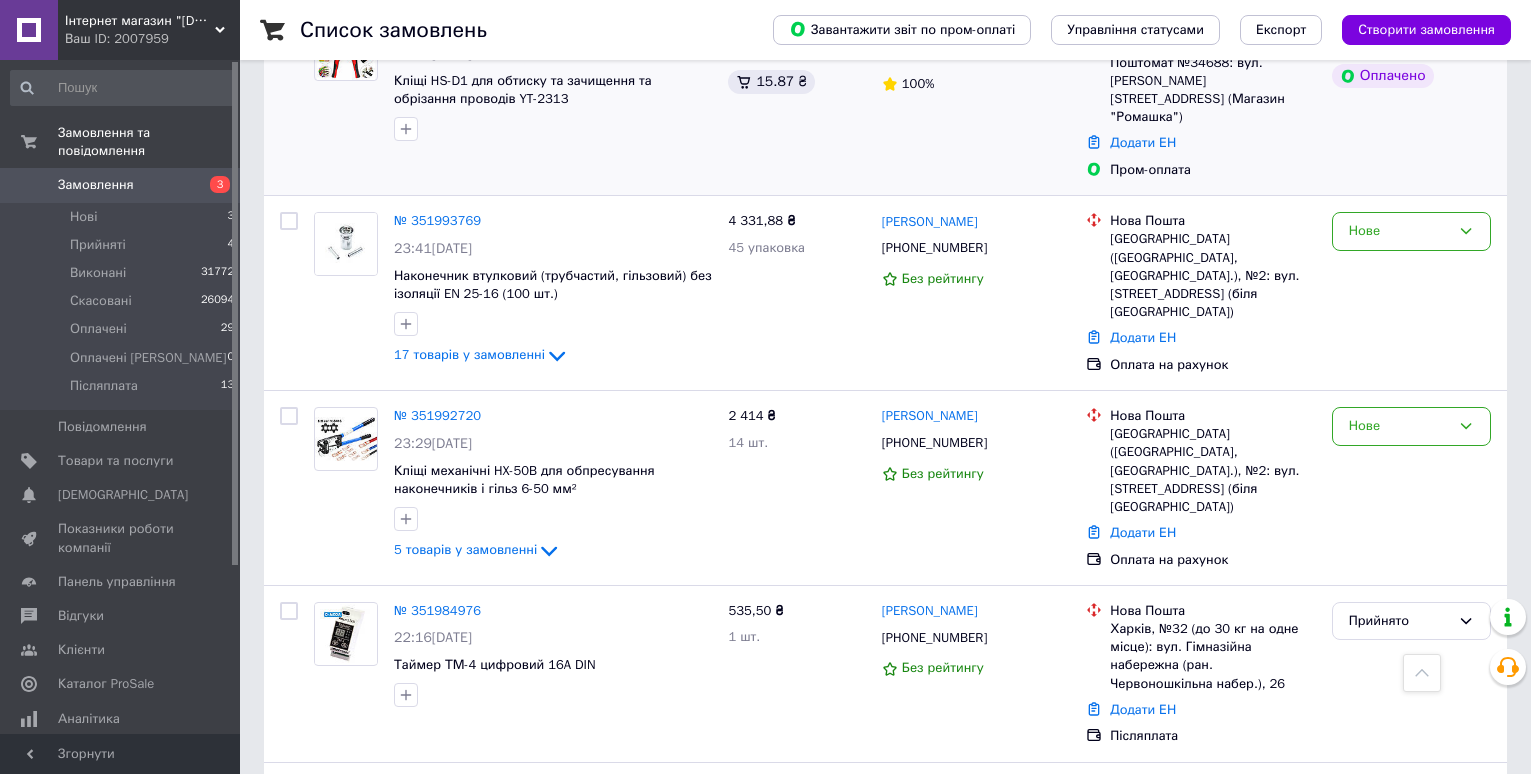 scroll, scrollTop: 1000, scrollLeft: 0, axis: vertical 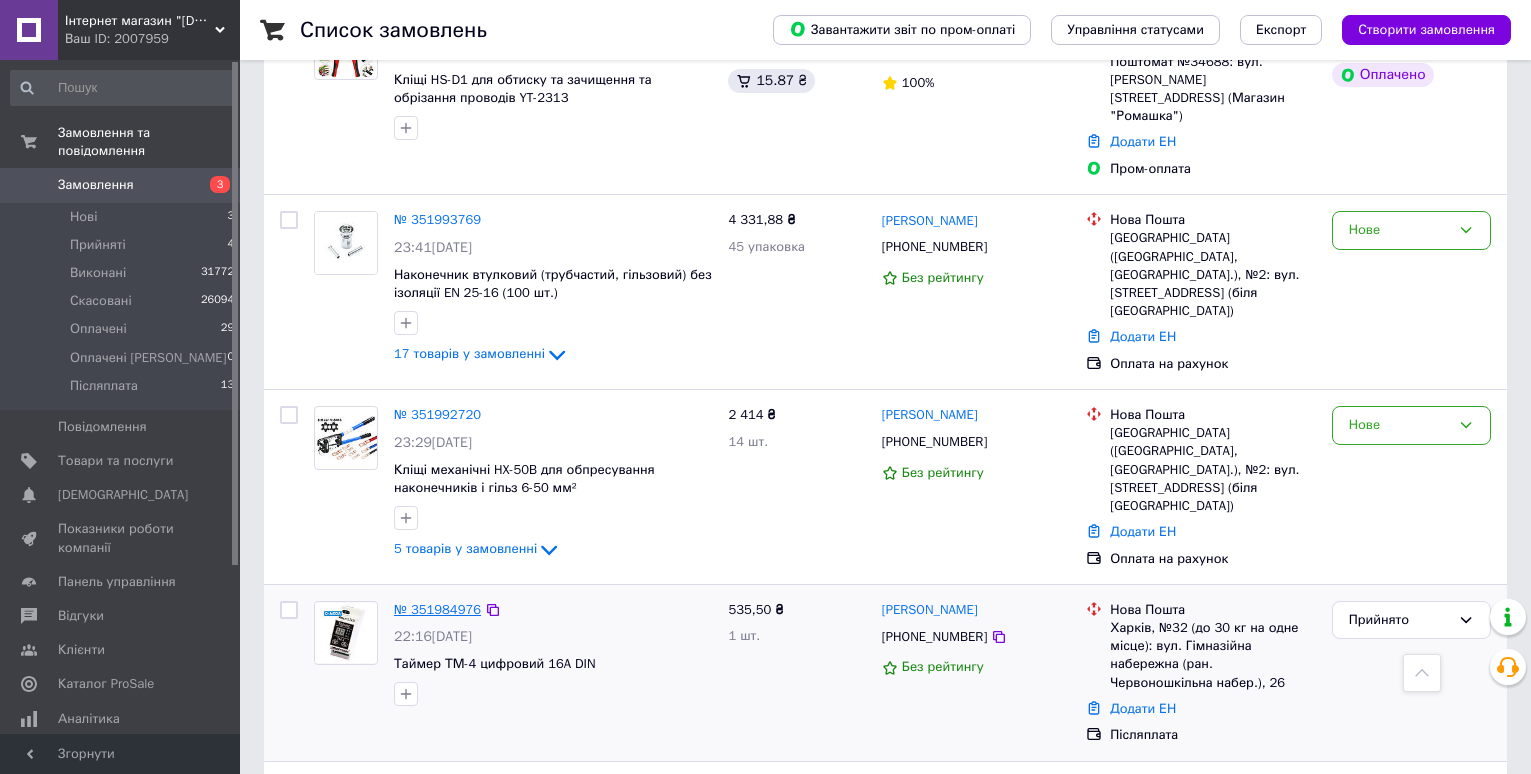 click on "№ 351984976" at bounding box center (437, 609) 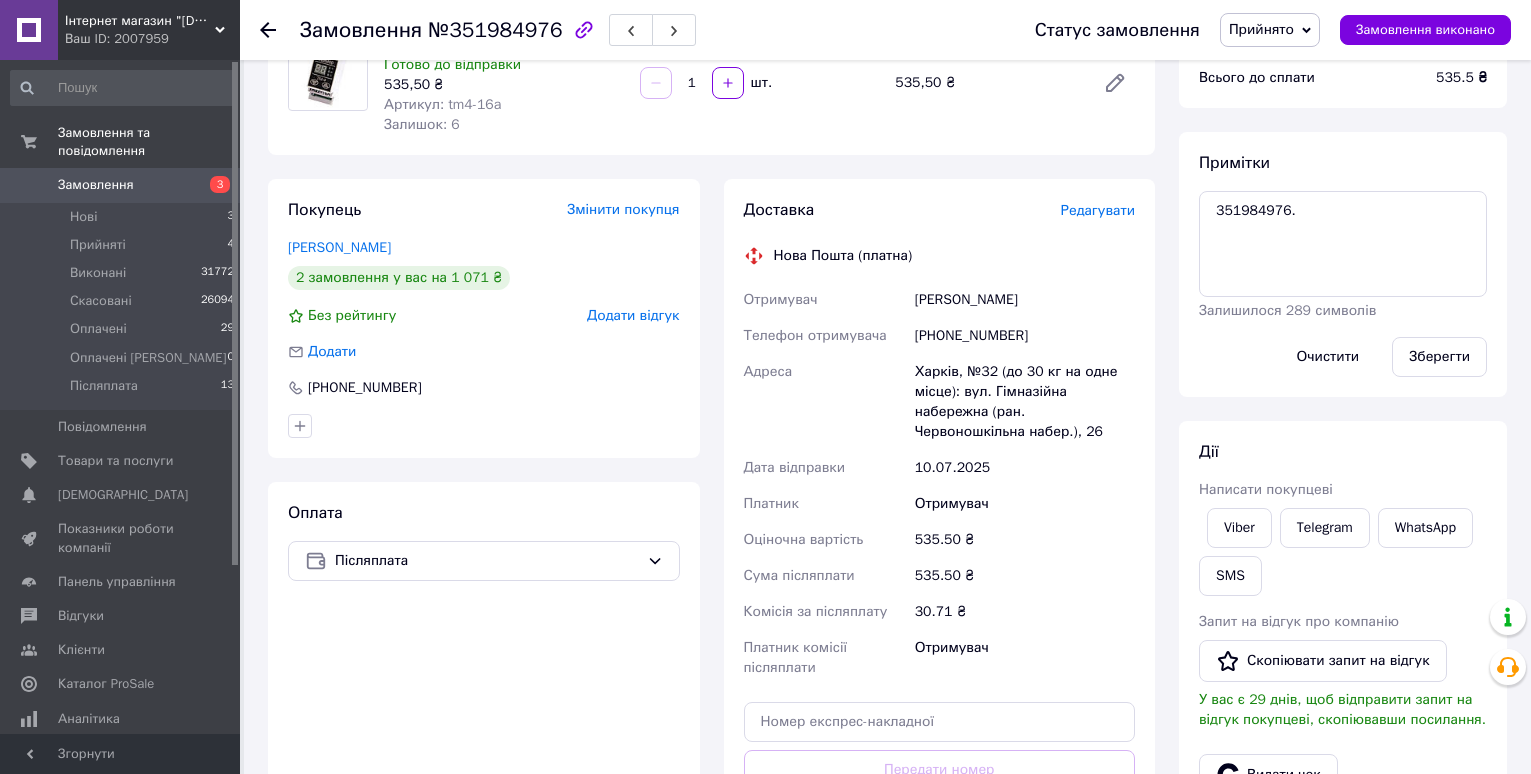 scroll, scrollTop: 0, scrollLeft: 0, axis: both 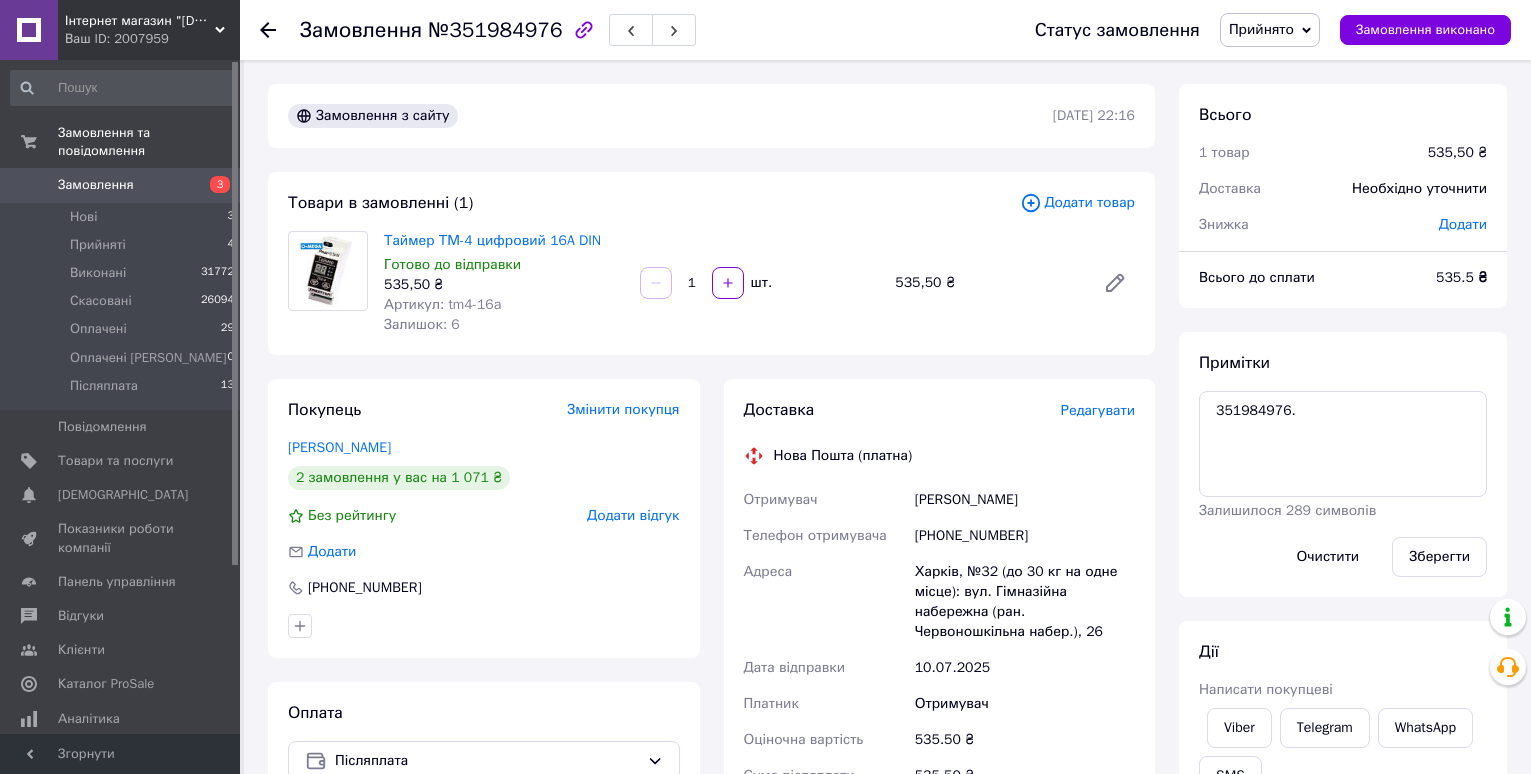 click 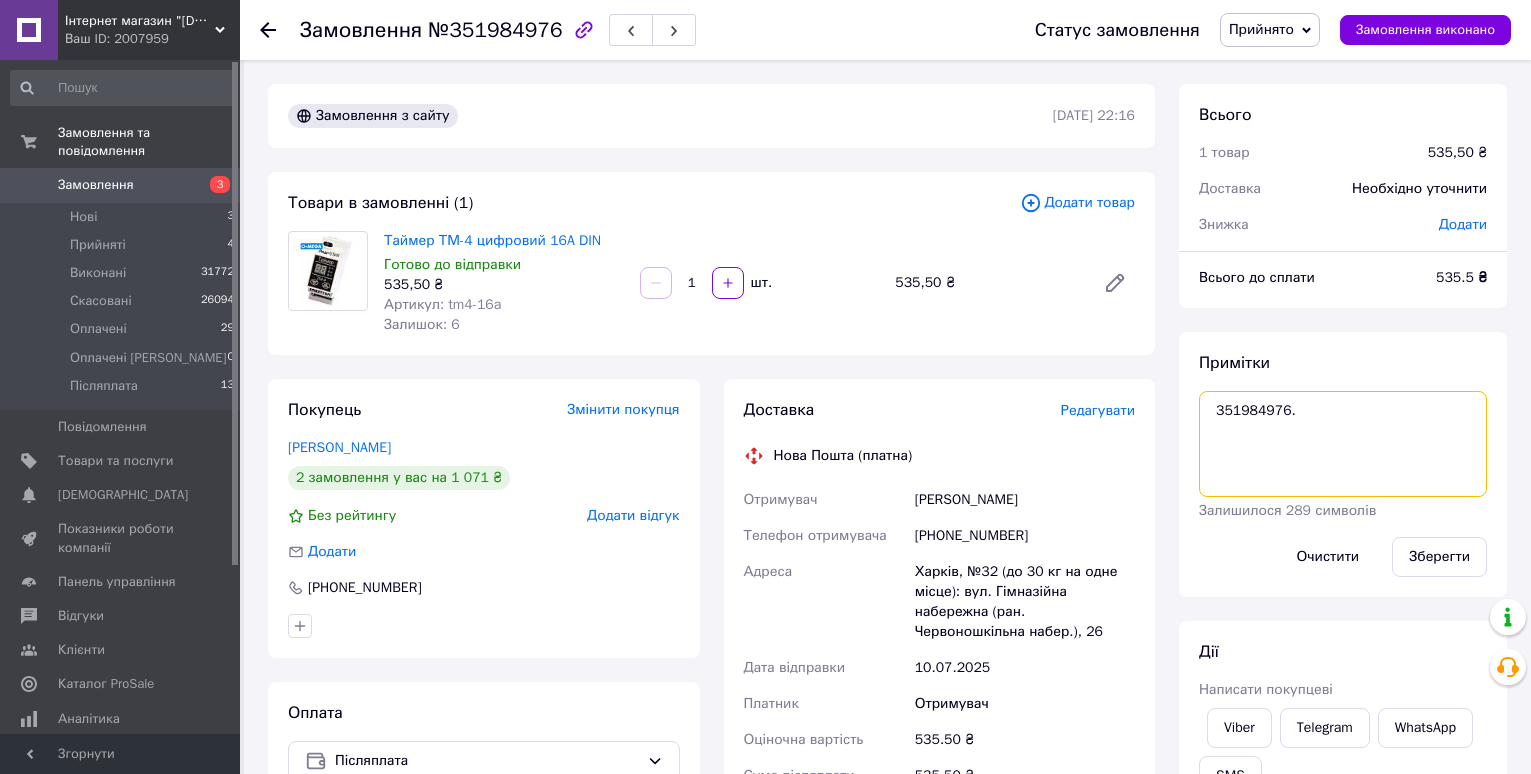 click on "351984976." at bounding box center [1343, 444] 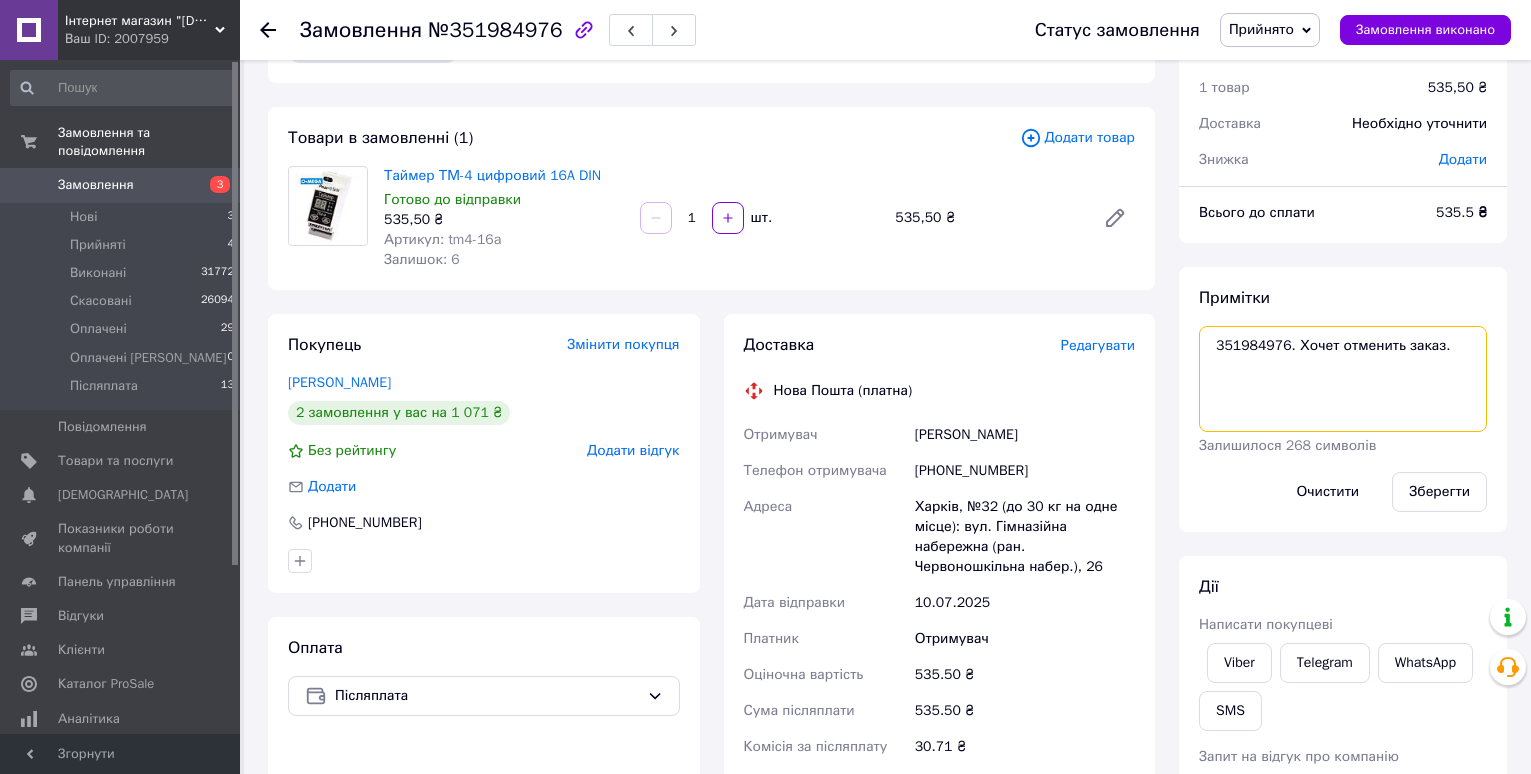scroll, scrollTop: 100, scrollLeft: 0, axis: vertical 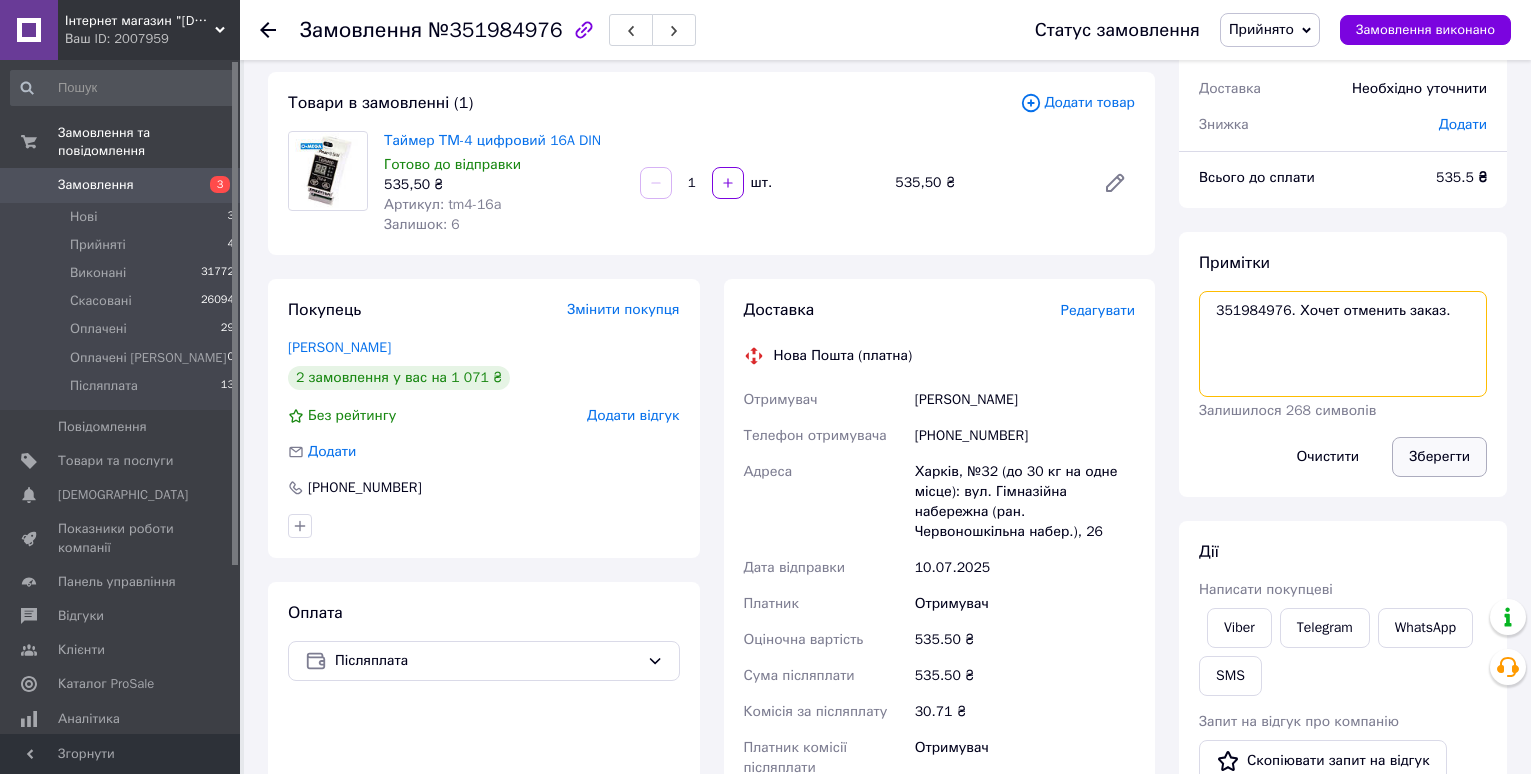 type on "351984976. Хочет отменить заказ." 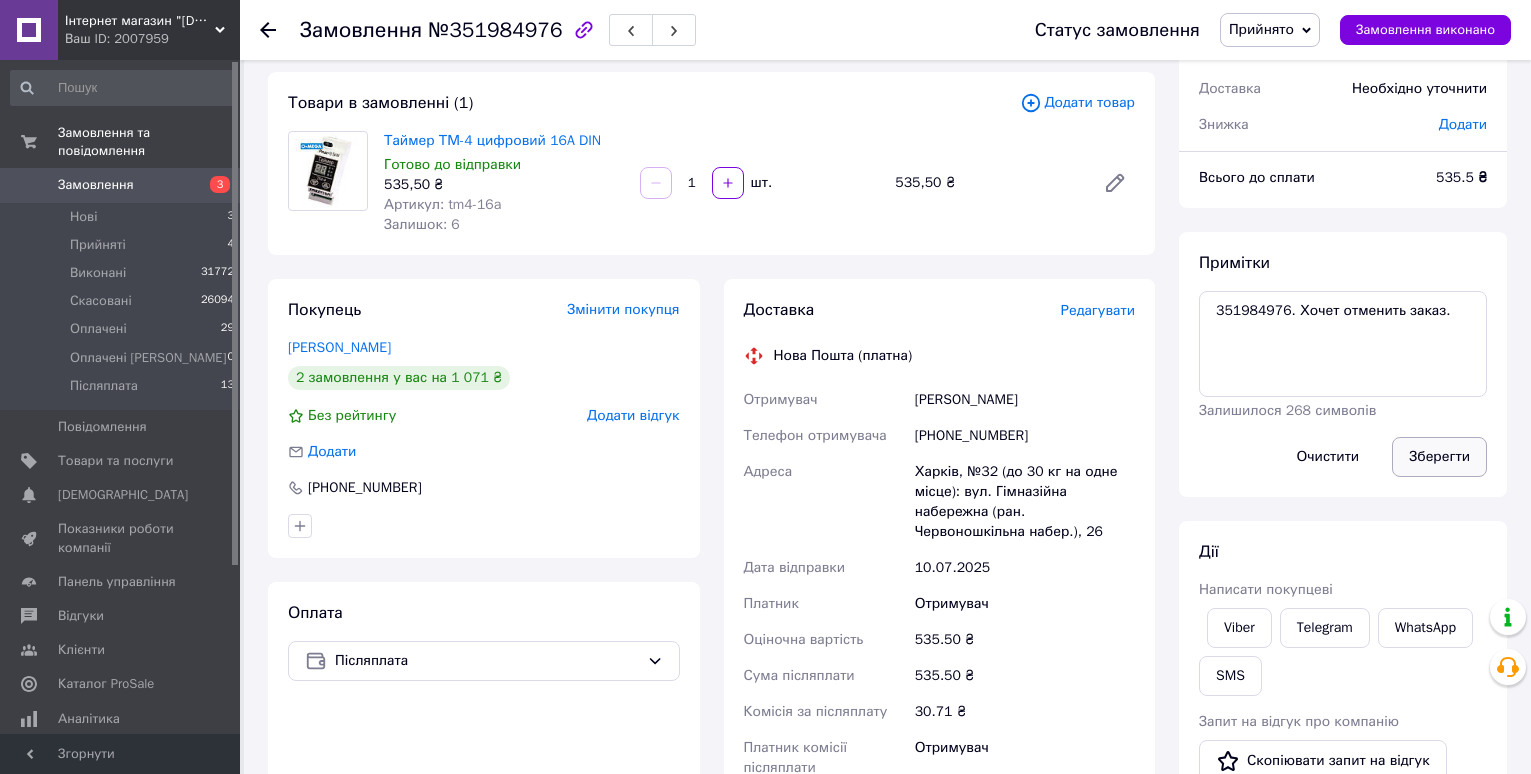 click on "Зберегти" at bounding box center (1439, 457) 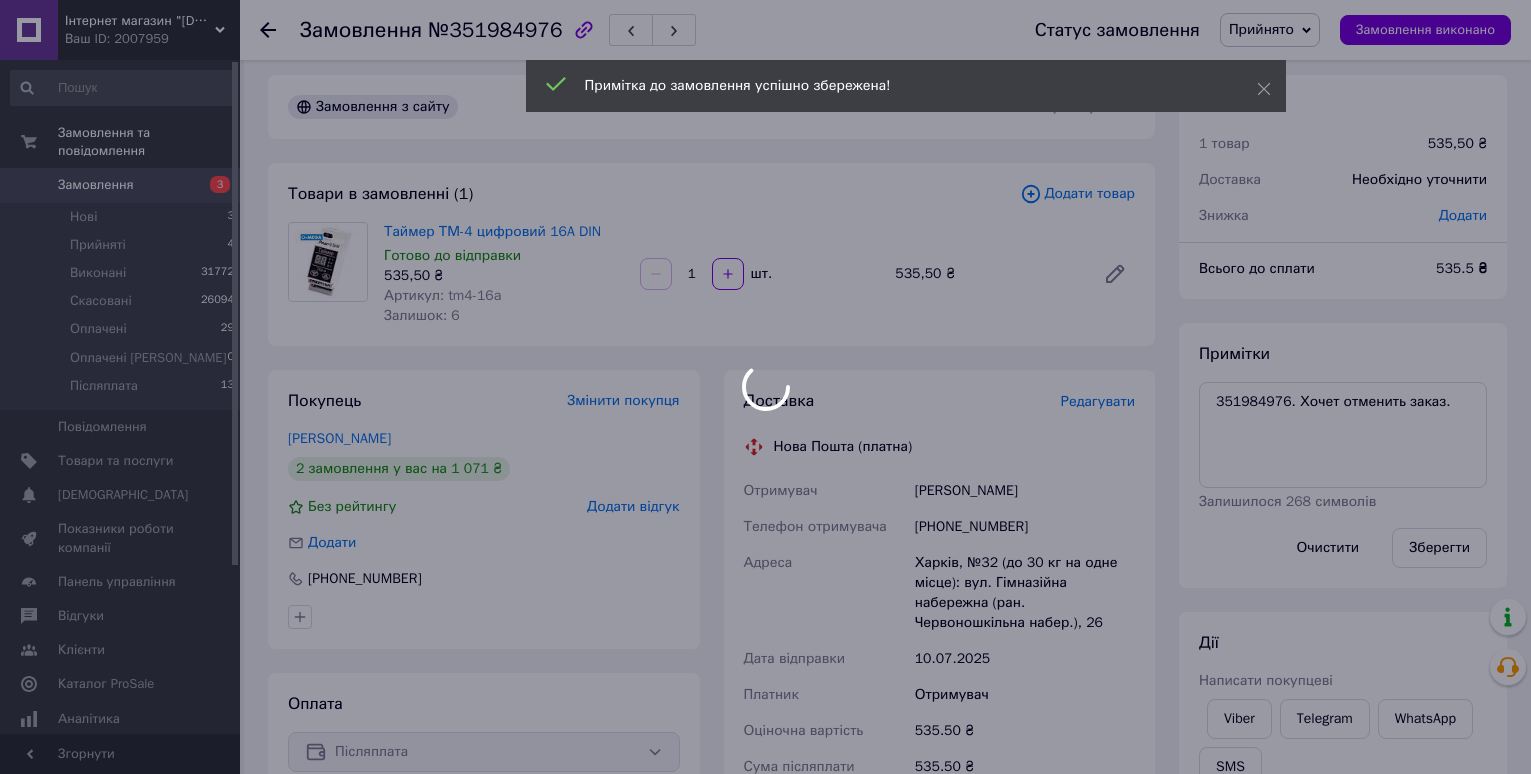 scroll, scrollTop: 0, scrollLeft: 0, axis: both 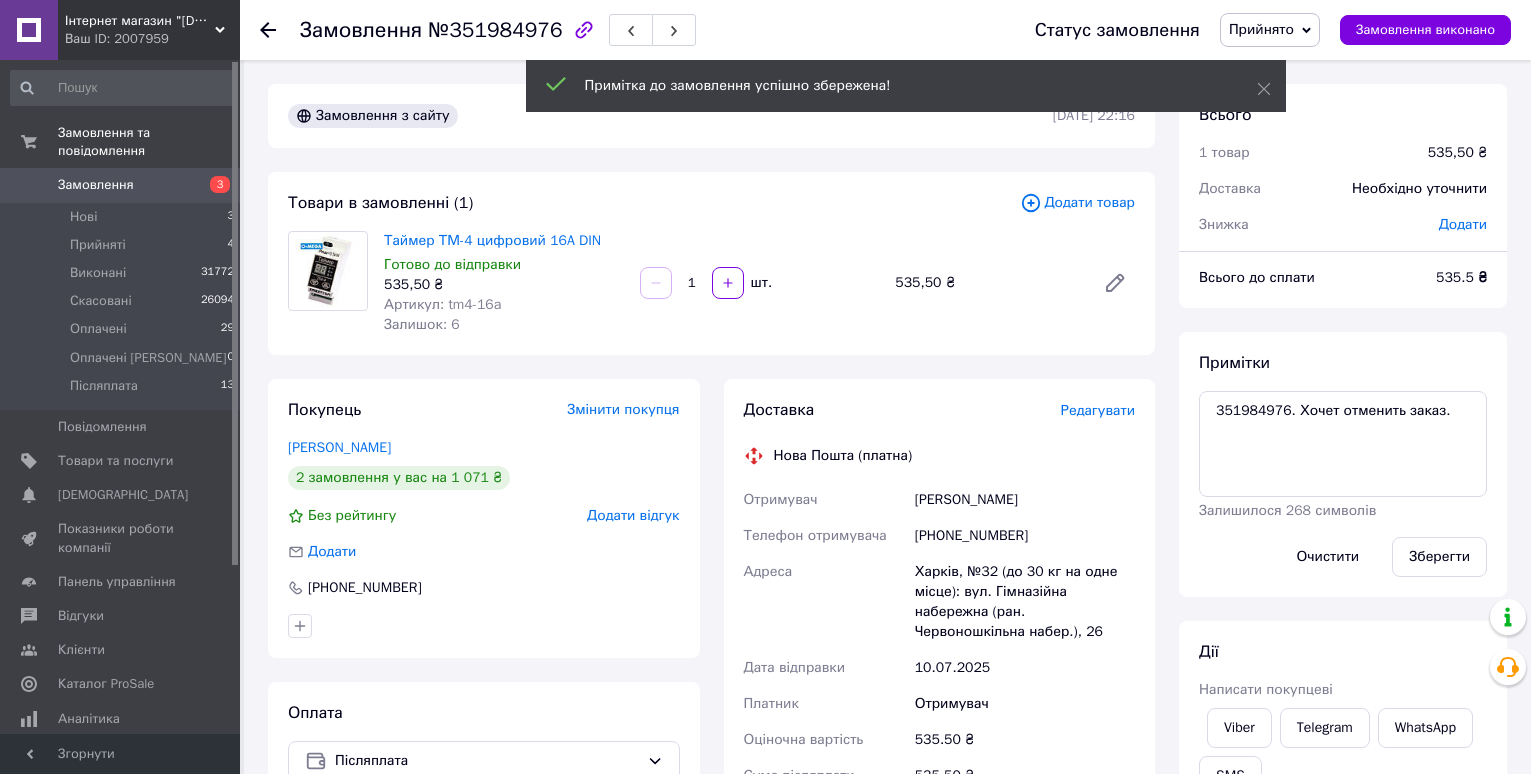 click 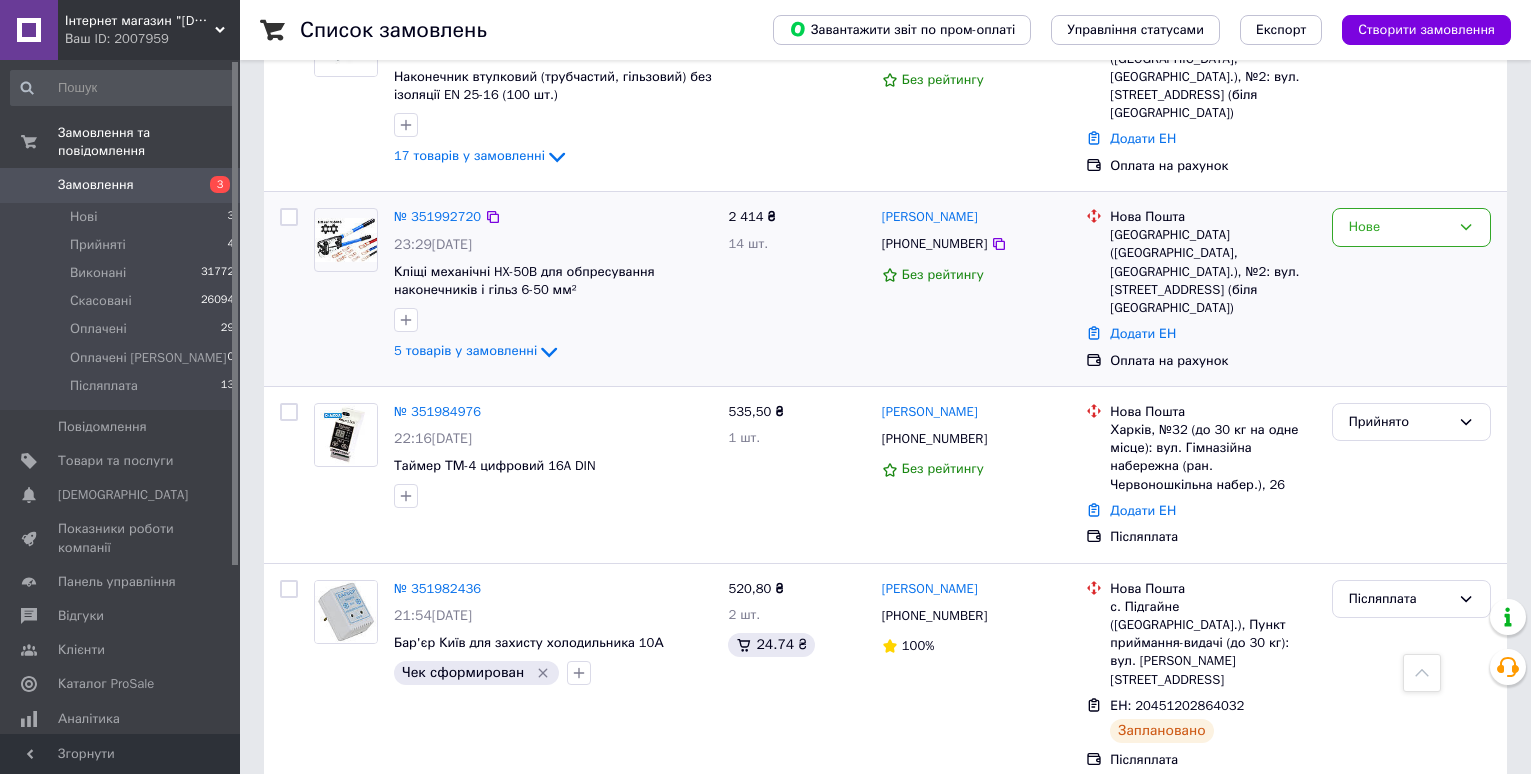 scroll, scrollTop: 1200, scrollLeft: 0, axis: vertical 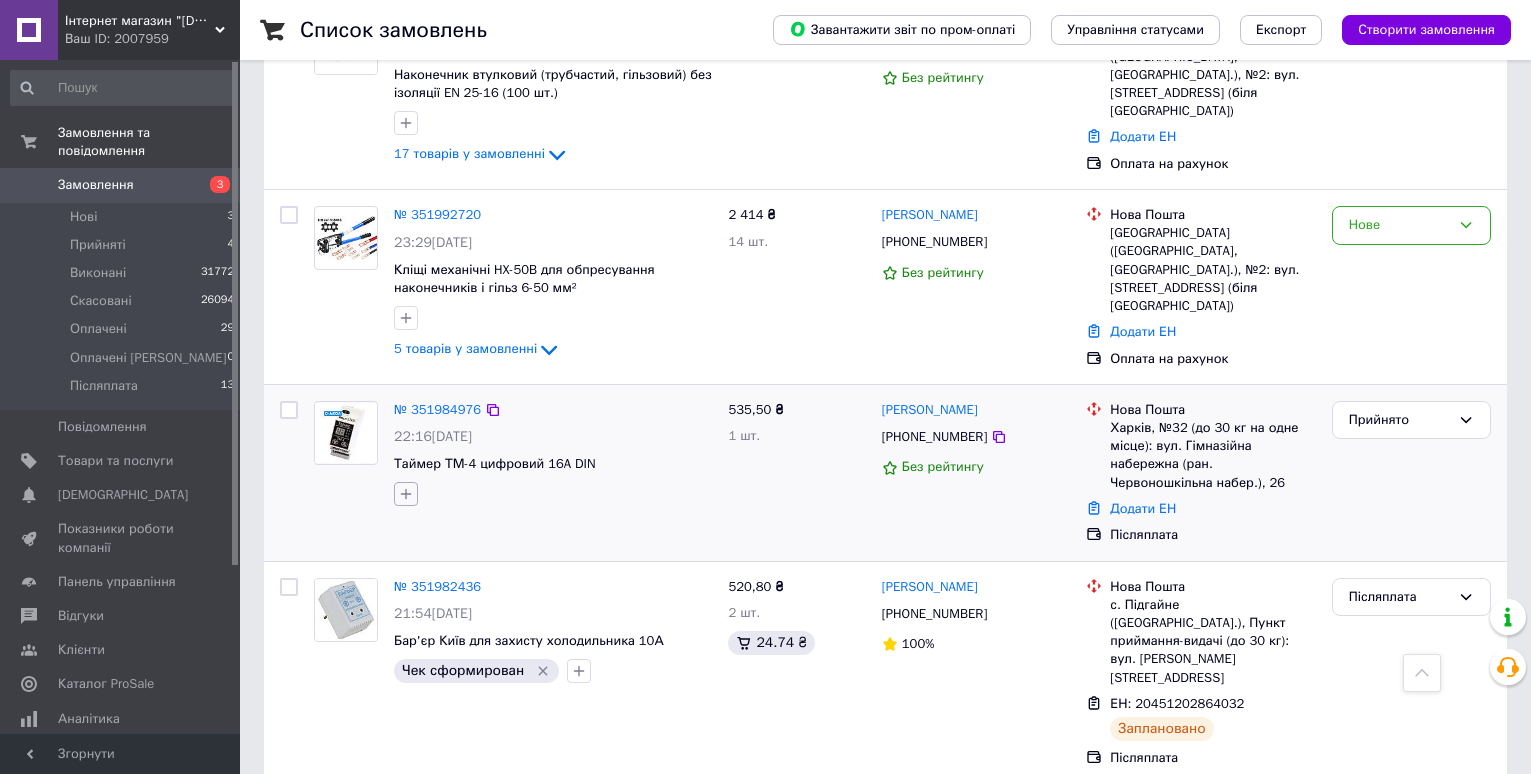 click 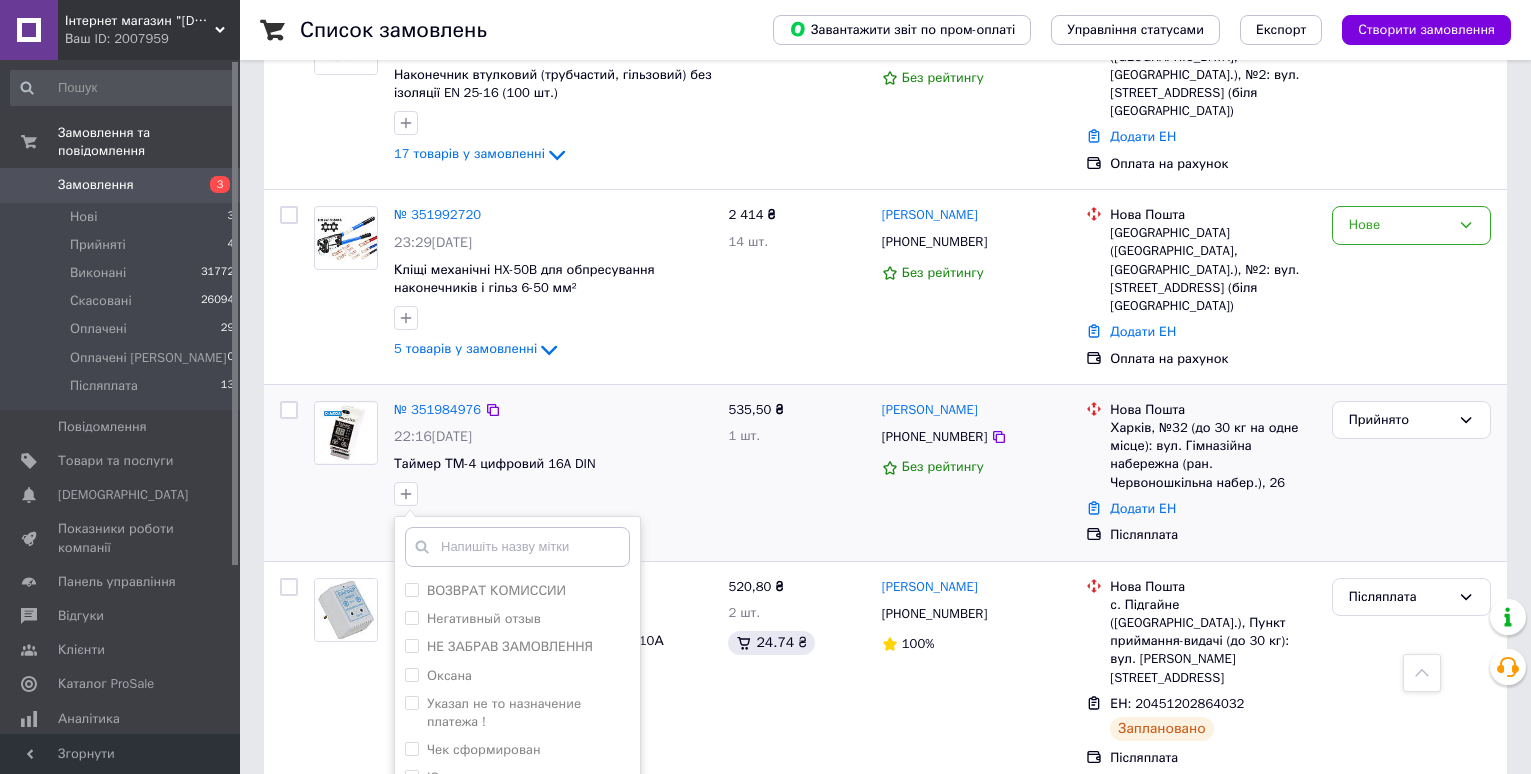 click on "ВОЗВРАТ КОМИССИИ Негативный отзыв НЕ ЗАБРАВ ЗАМОВЛЕННЯ Оксана Указал не то назначение платежа ! Чек сформирован Юра Створити мітку   Додати мітку" at bounding box center (553, 494) 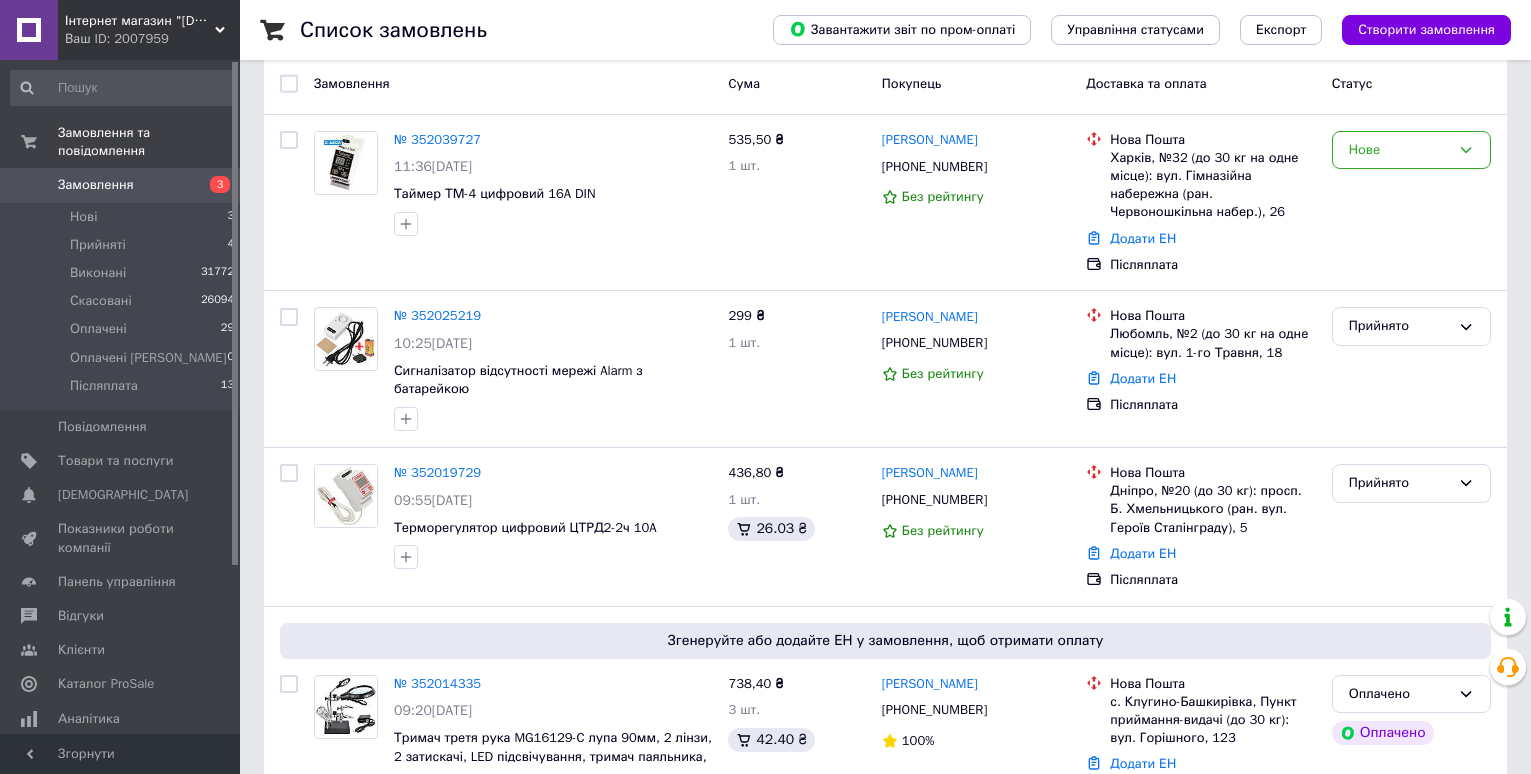 scroll, scrollTop: 100, scrollLeft: 0, axis: vertical 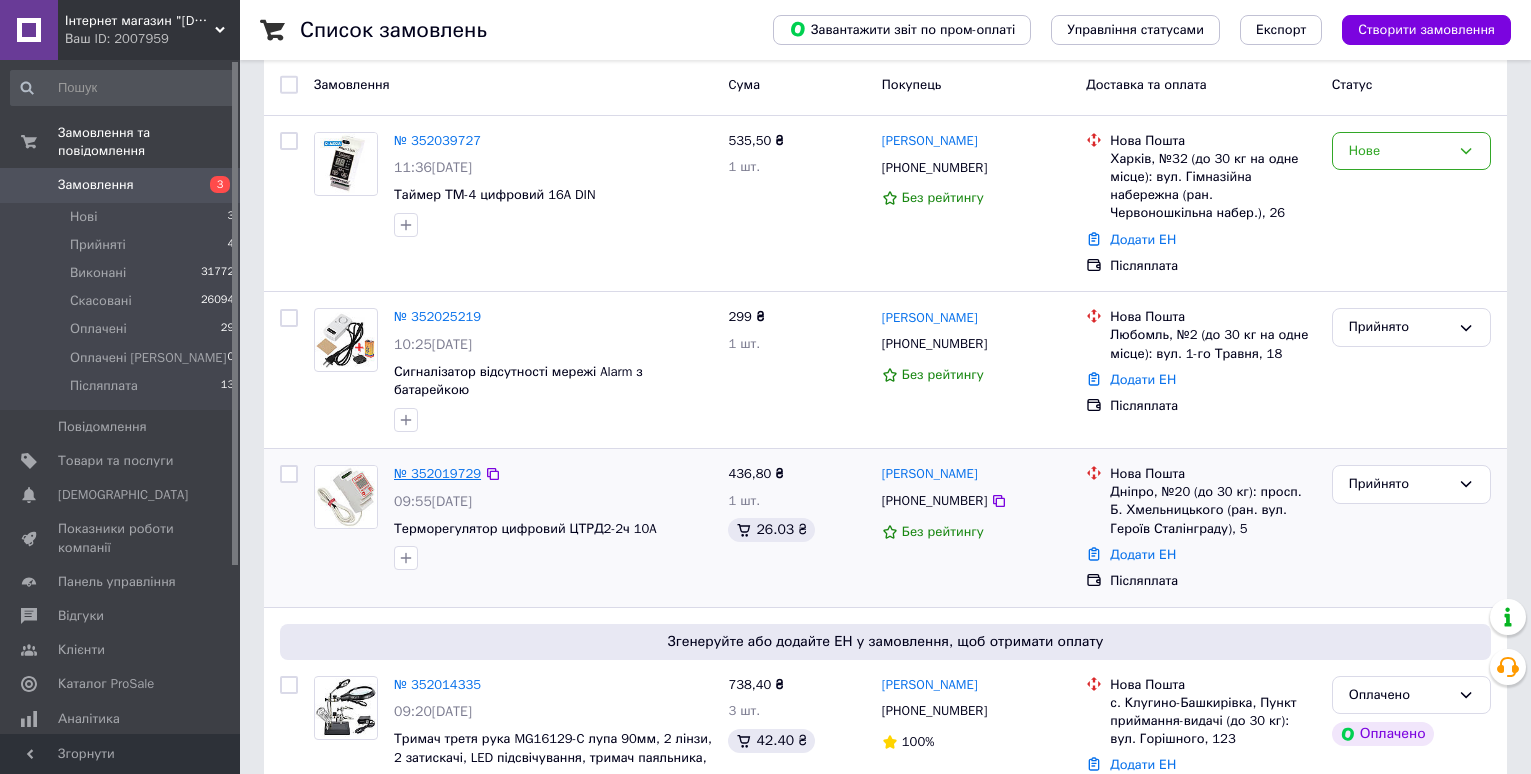 click on "№ 352019729" at bounding box center (437, 473) 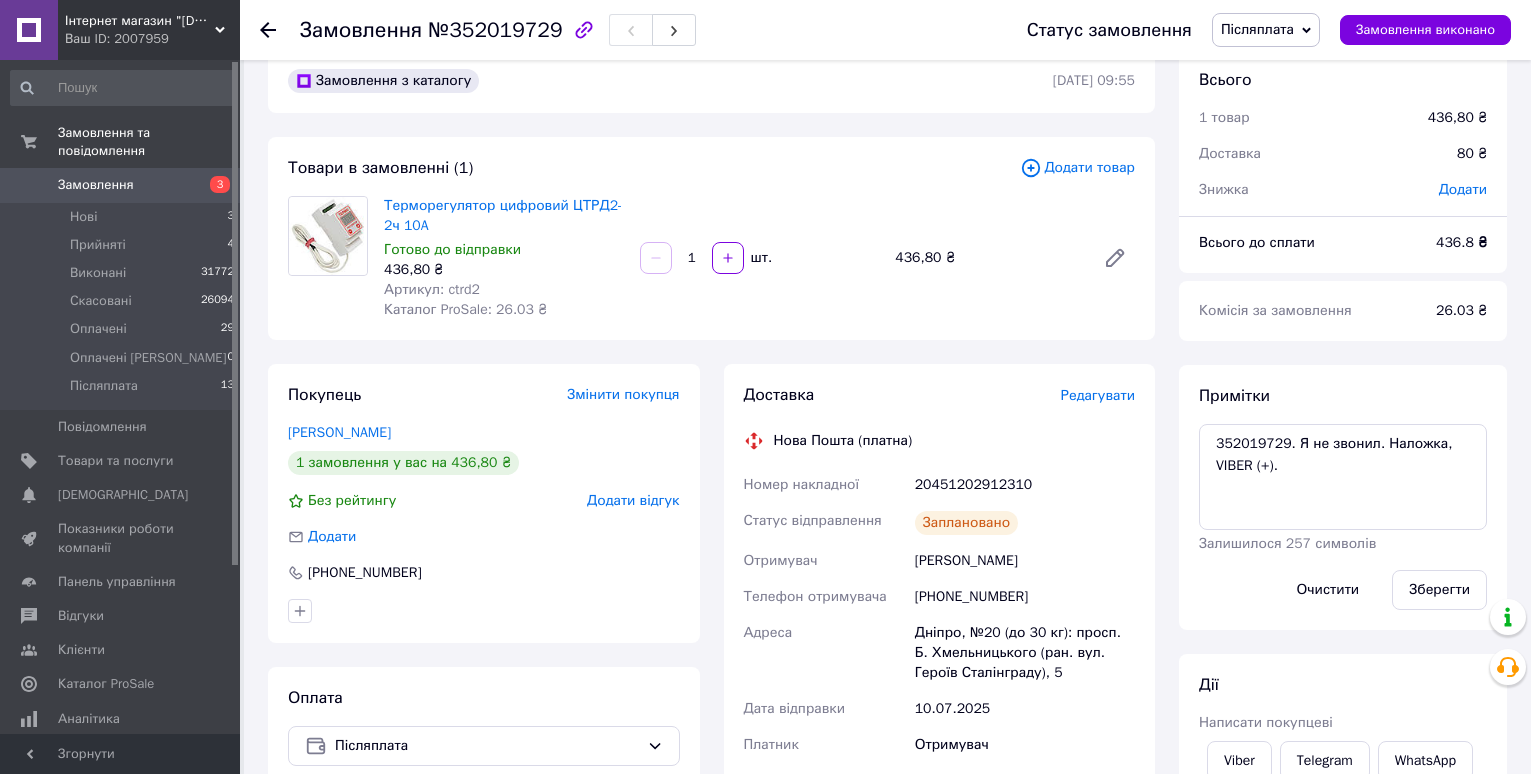 scroll, scrollTop: 0, scrollLeft: 0, axis: both 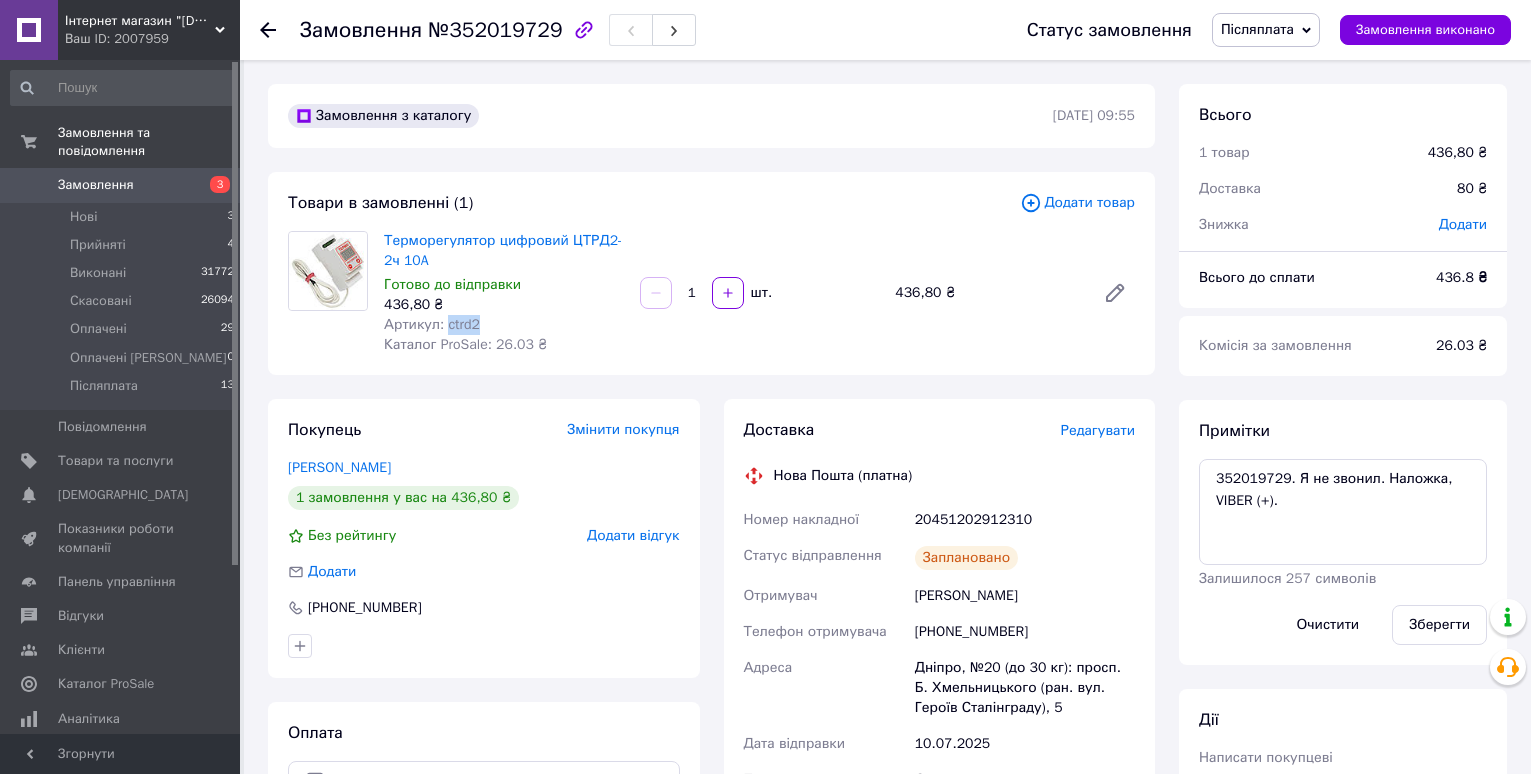 drag, startPoint x: 480, startPoint y: 326, endPoint x: 442, endPoint y: 327, distance: 38.013157 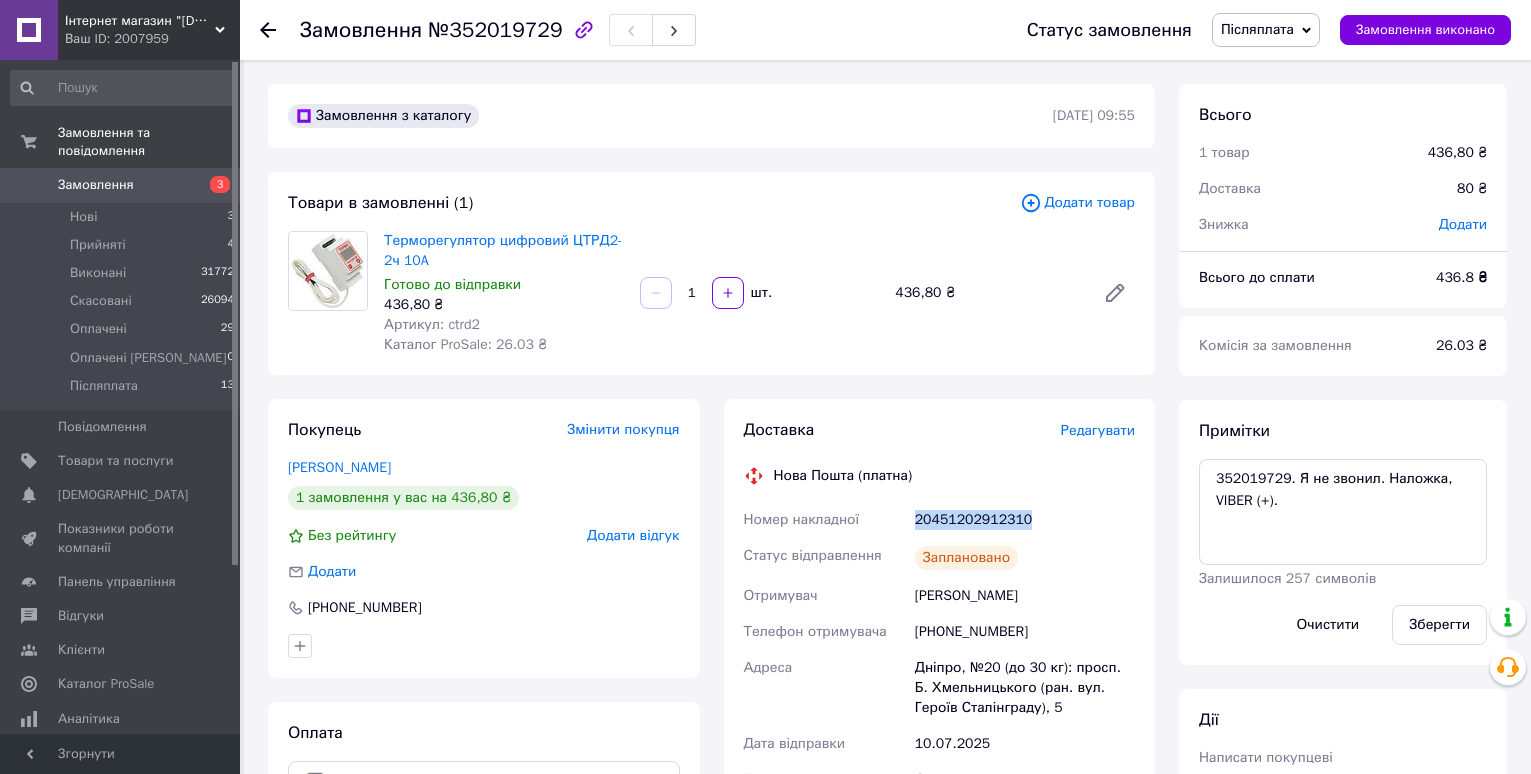 click on "20451202912310" at bounding box center (1025, 520) 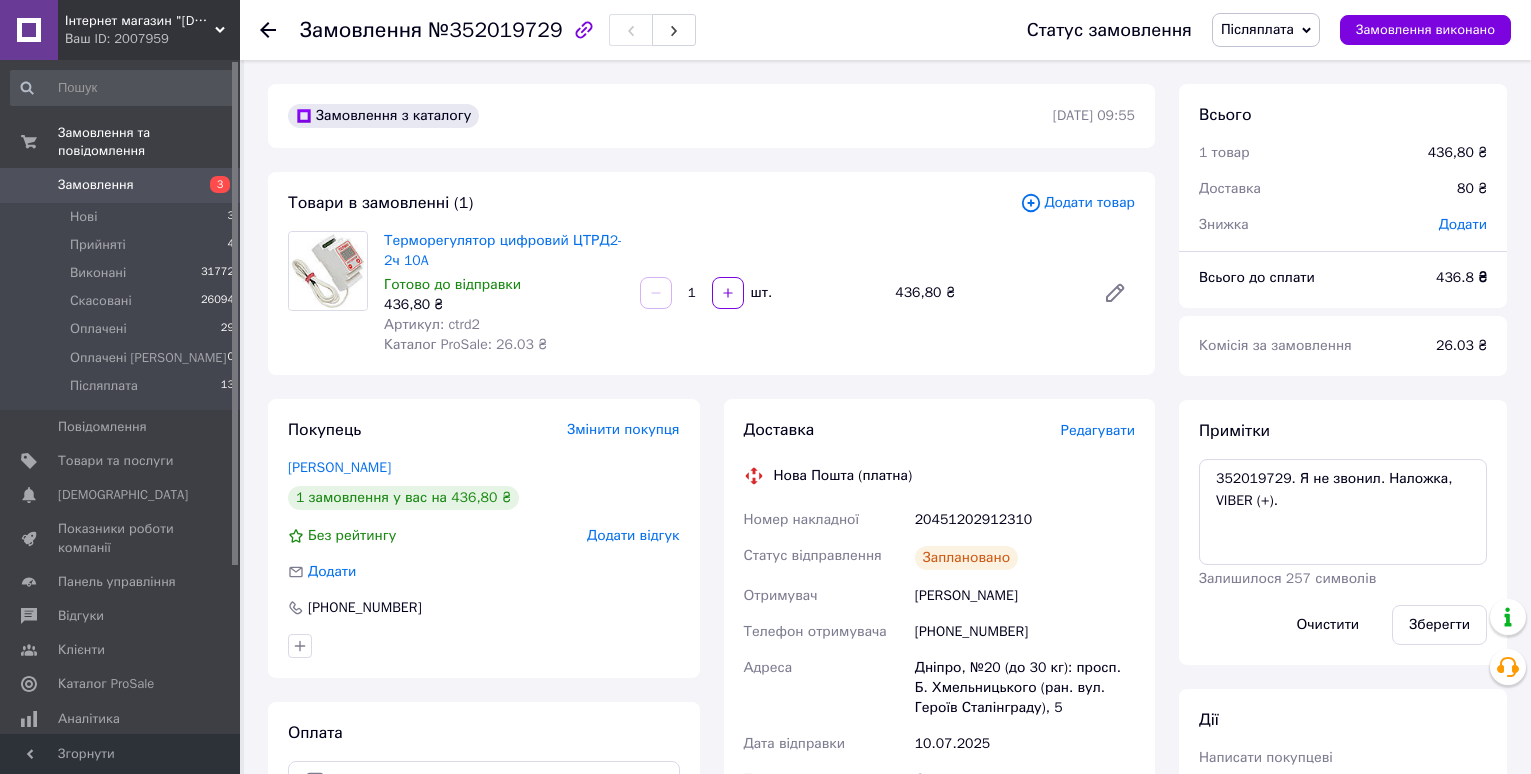 click 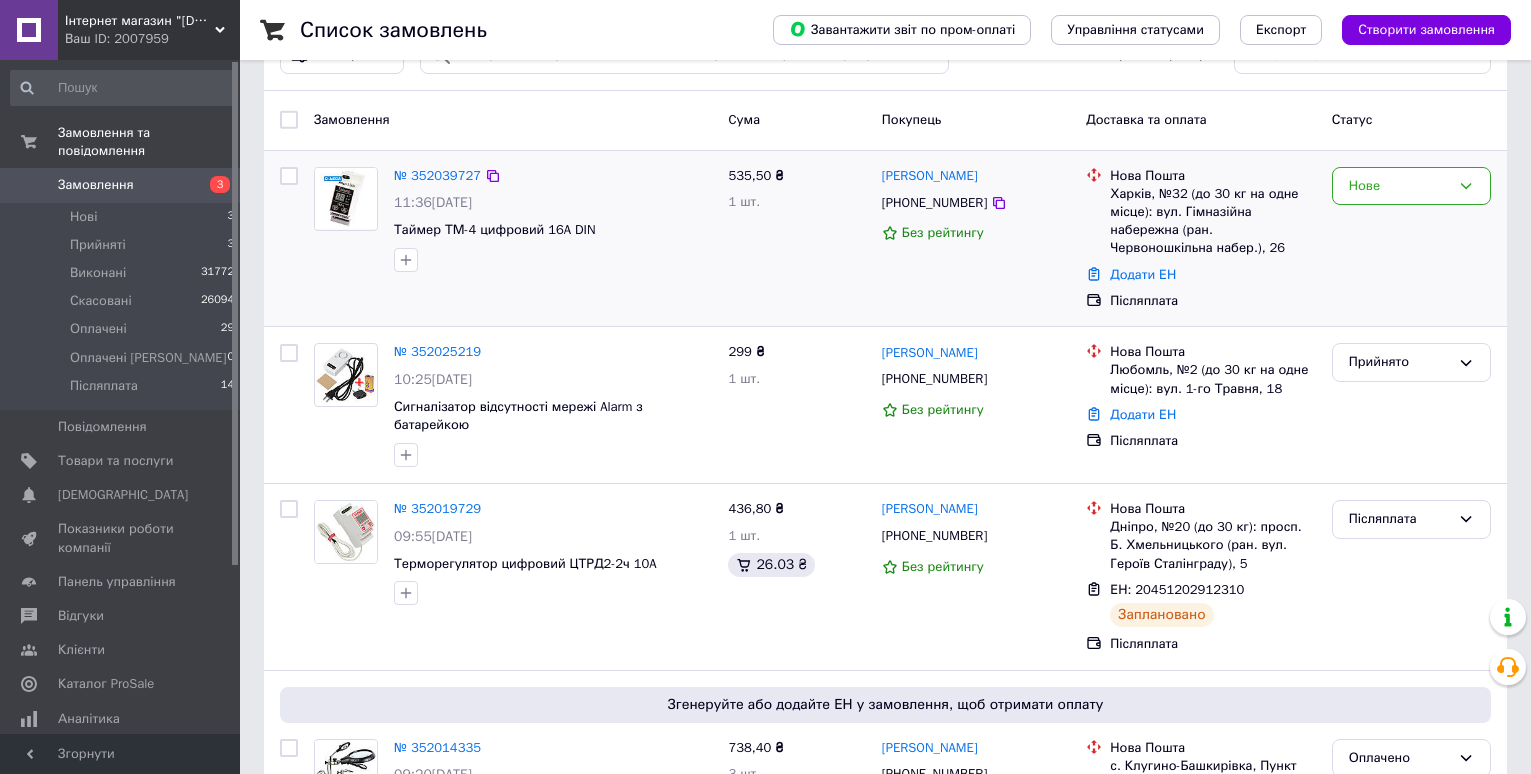 scroll, scrollTop: 200, scrollLeft: 0, axis: vertical 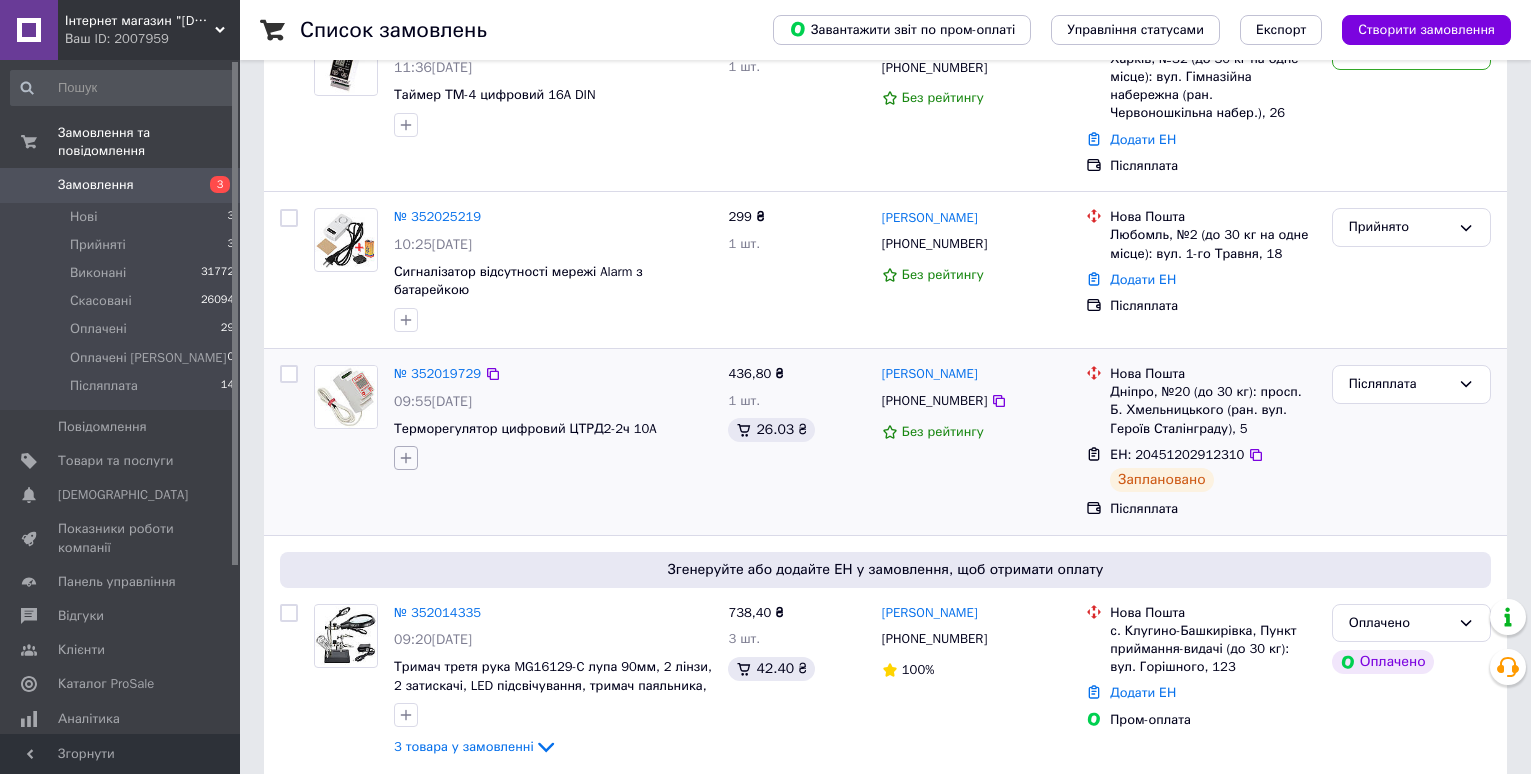 click 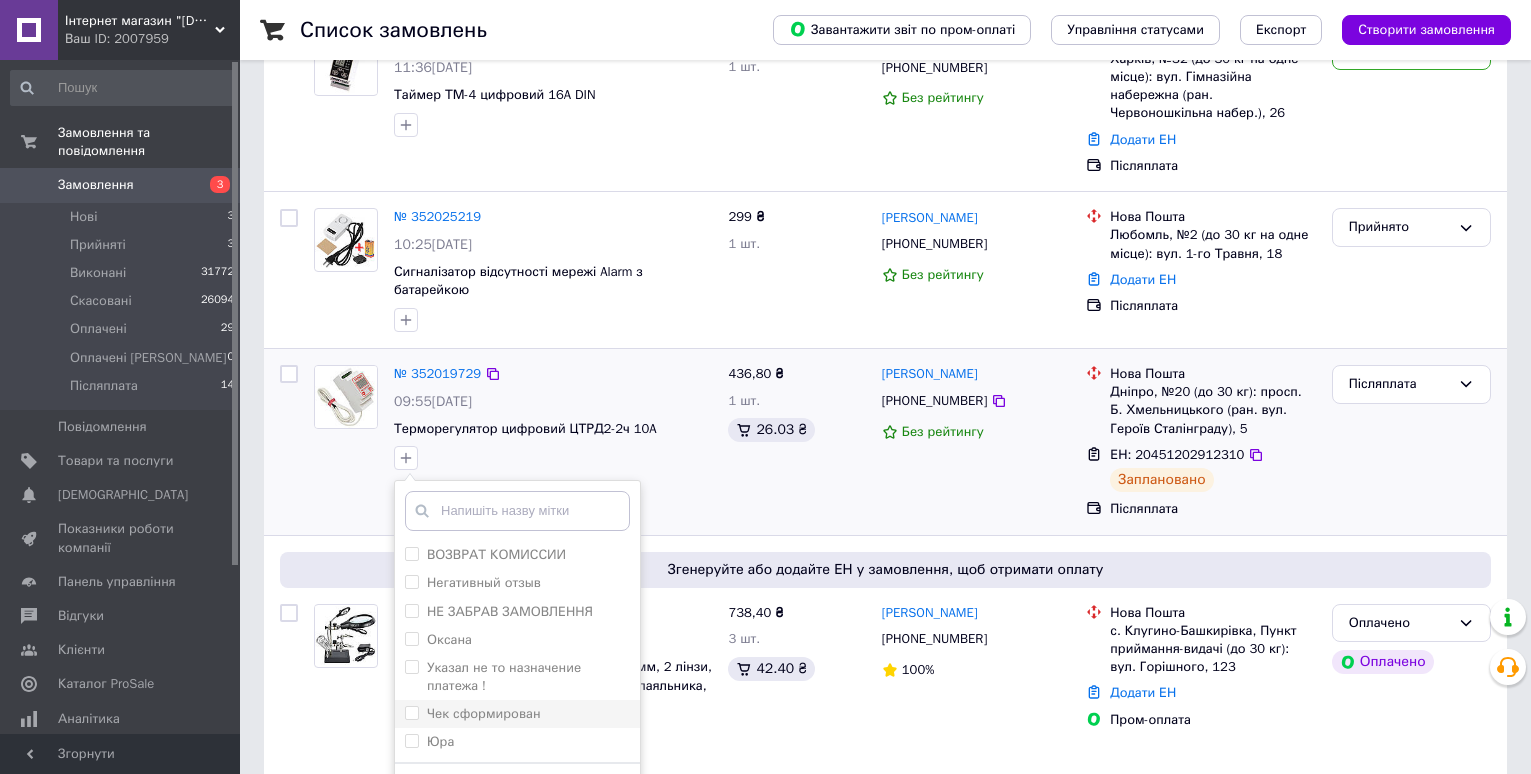 click on "Чек сформирован" at bounding box center (411, 712) 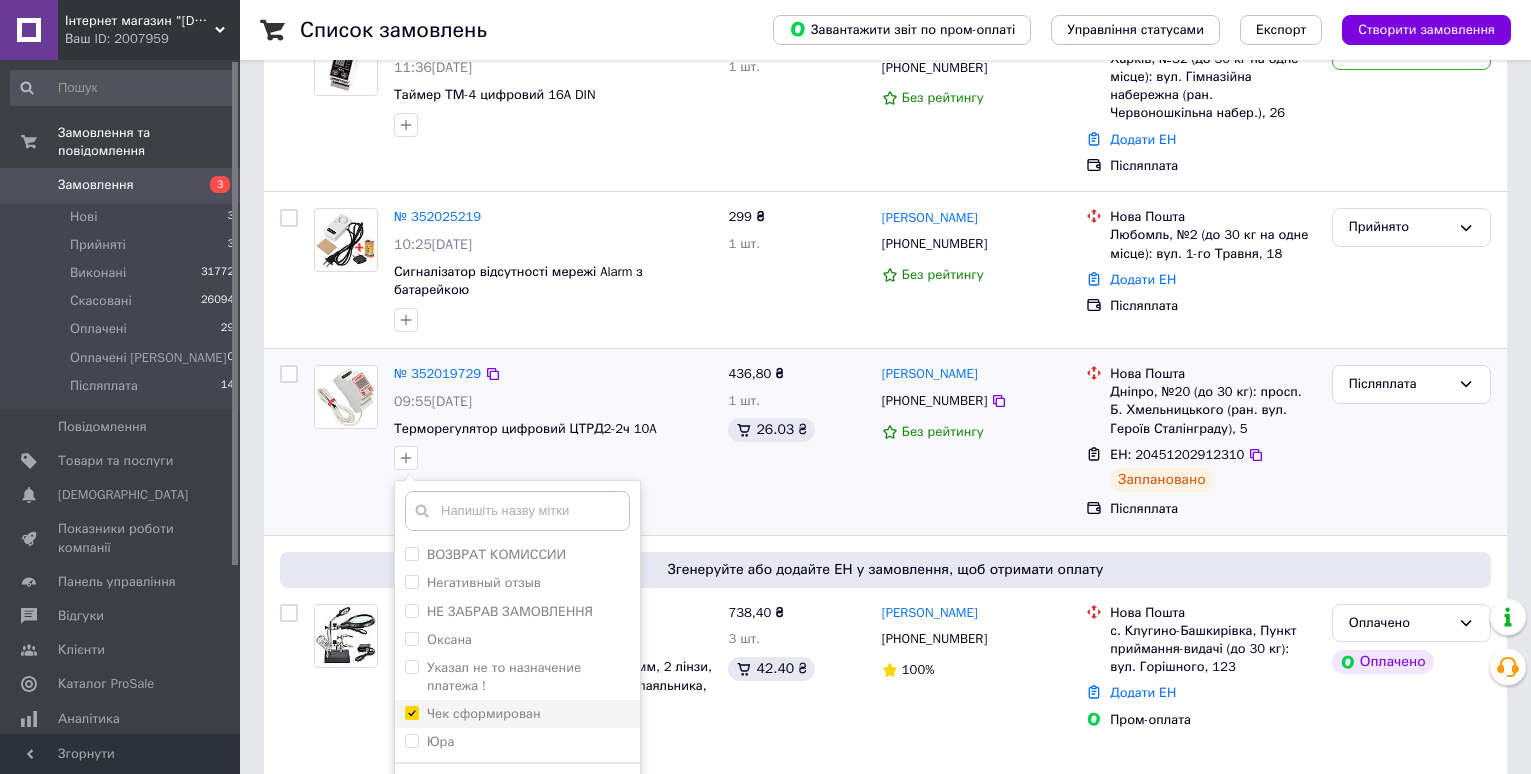 checkbox on "true" 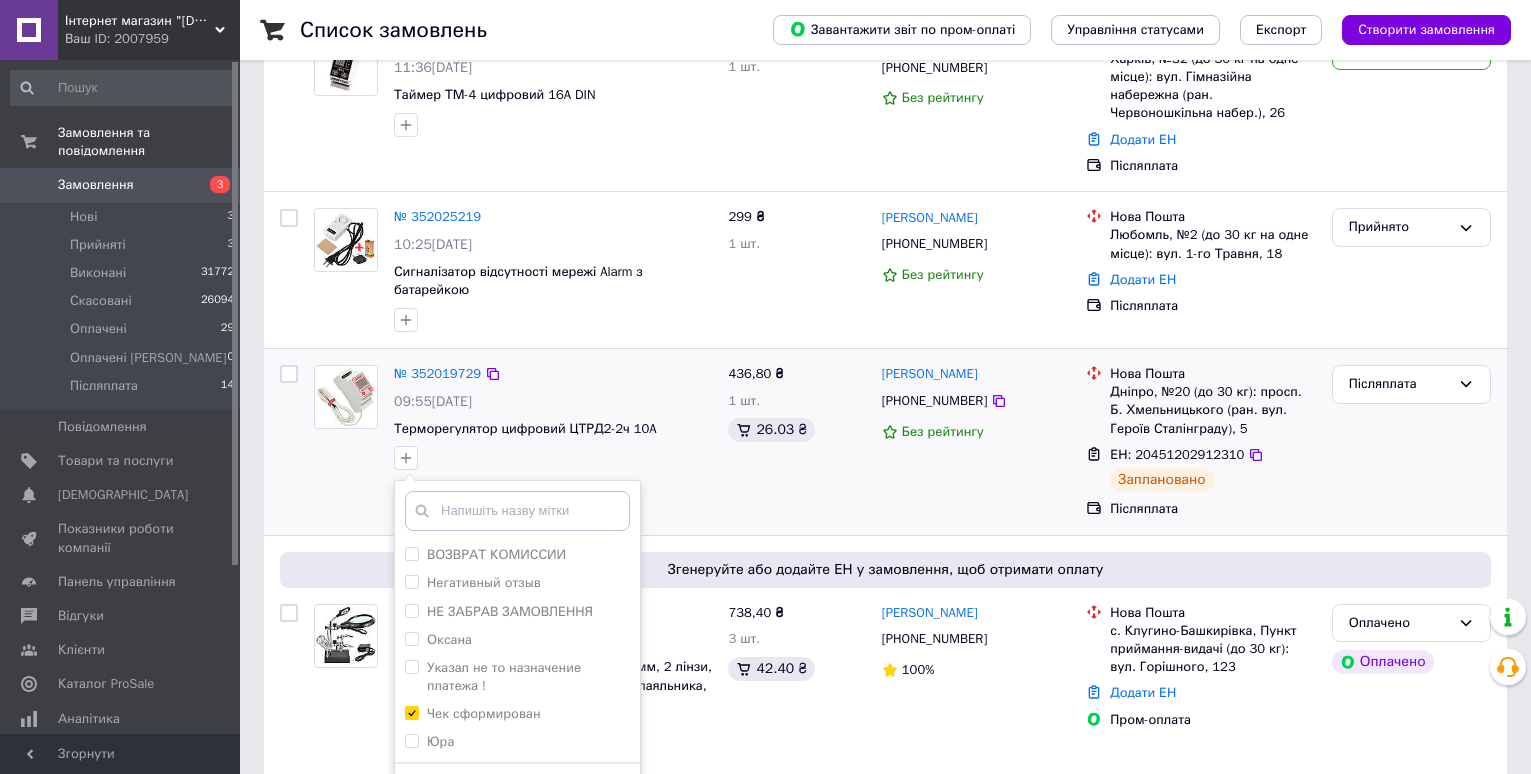 click on "Додати мітку" at bounding box center [517, 793] 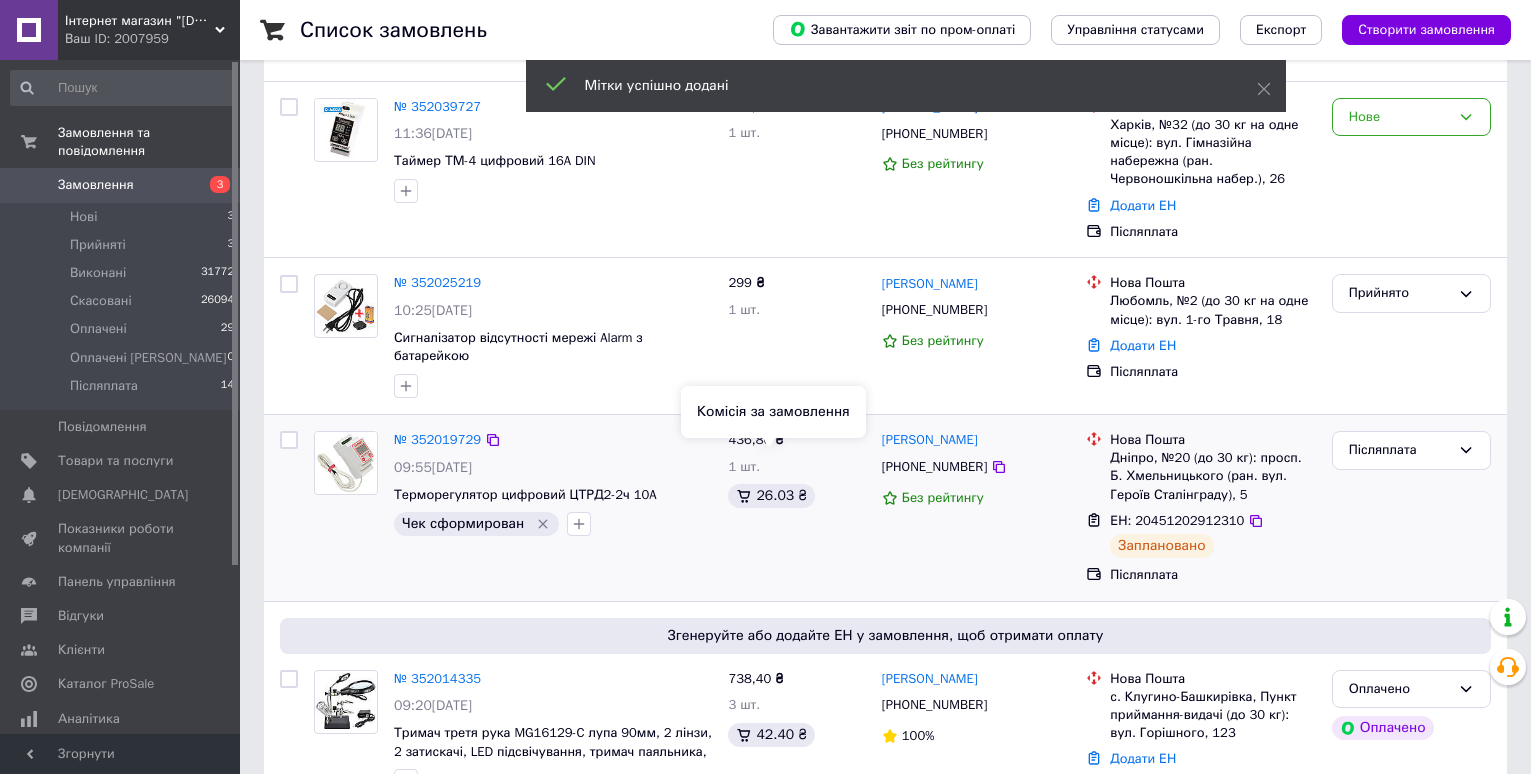 scroll, scrollTop: 100, scrollLeft: 0, axis: vertical 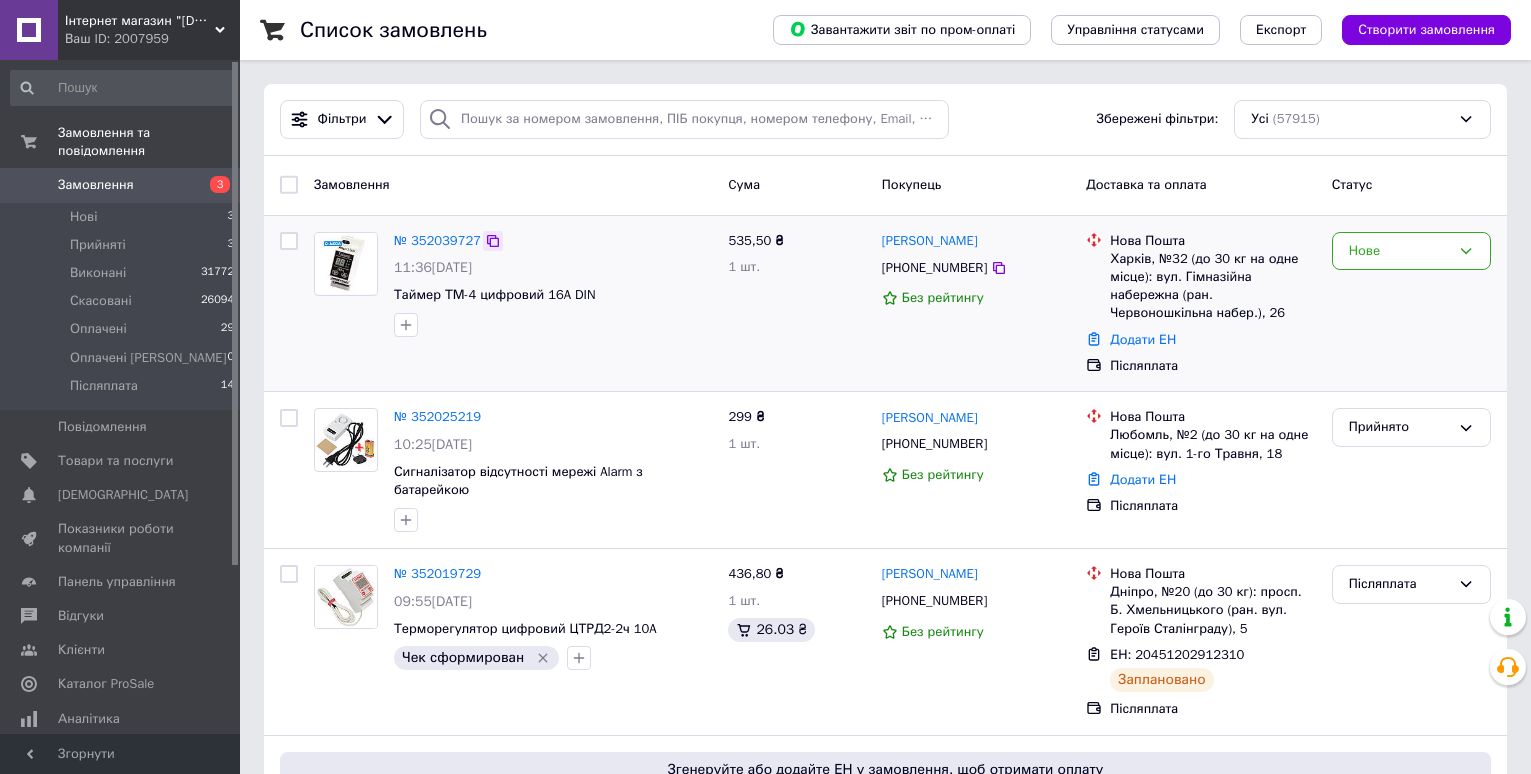 click 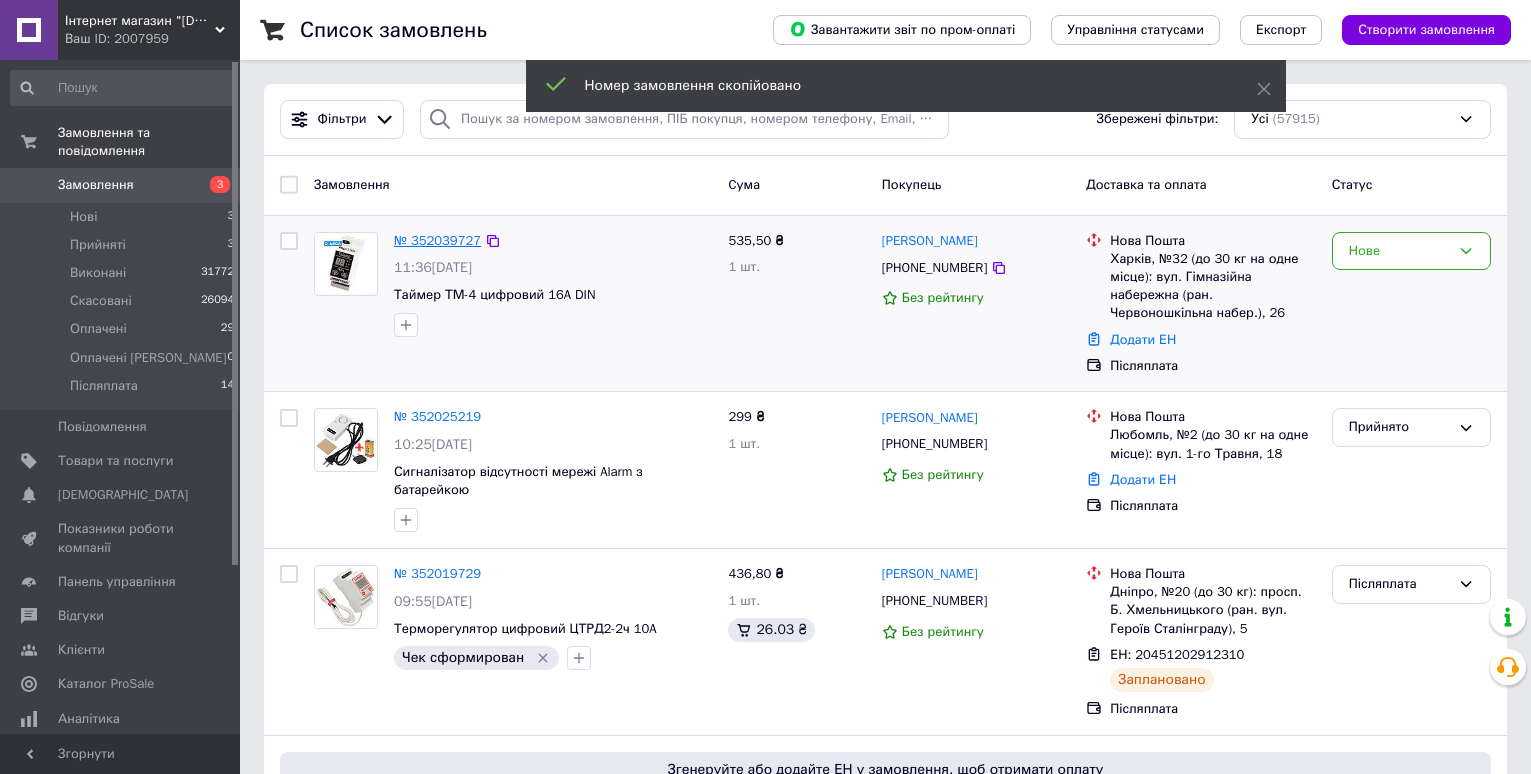 click on "№ 352039727" at bounding box center (437, 240) 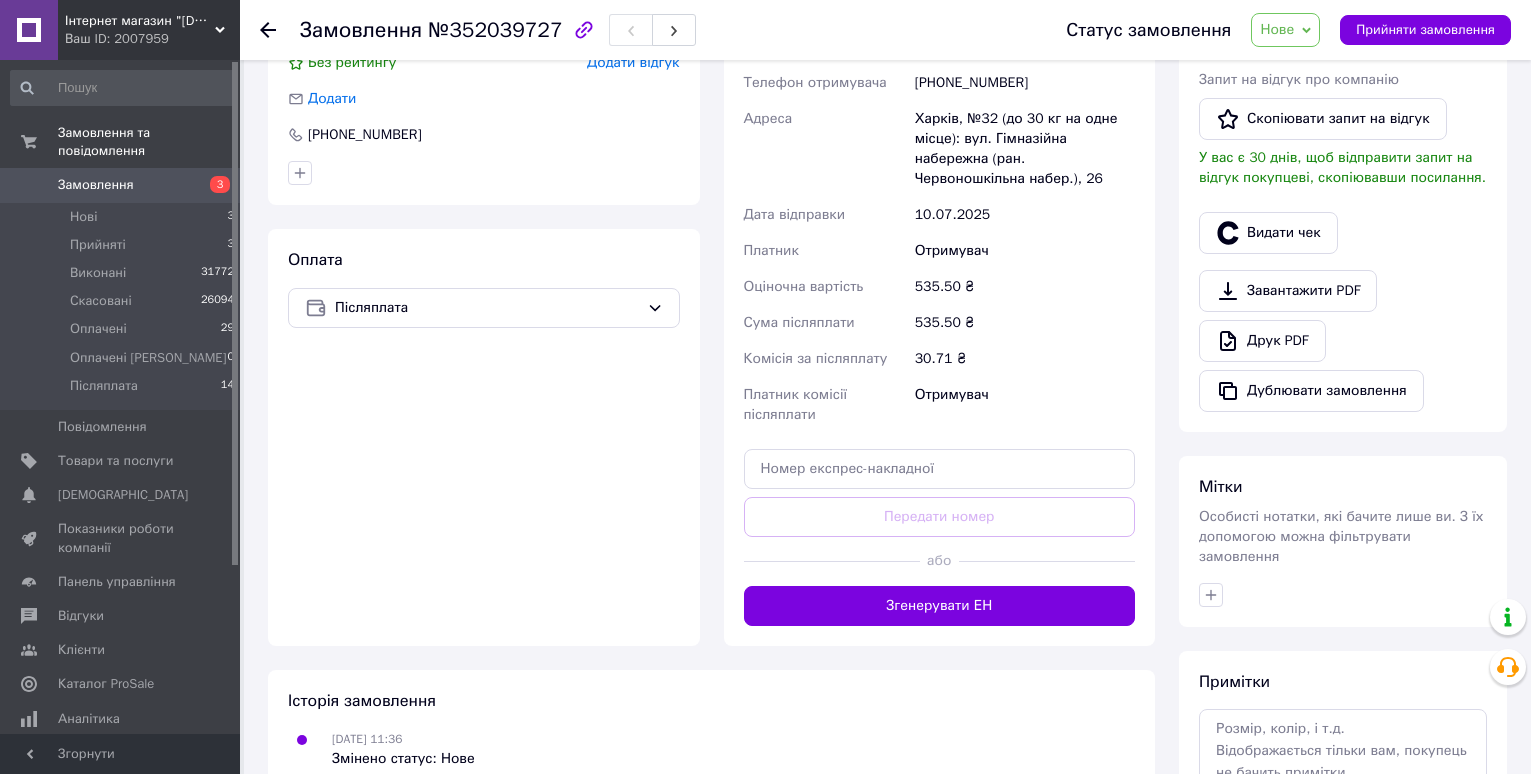 scroll, scrollTop: 599, scrollLeft: 0, axis: vertical 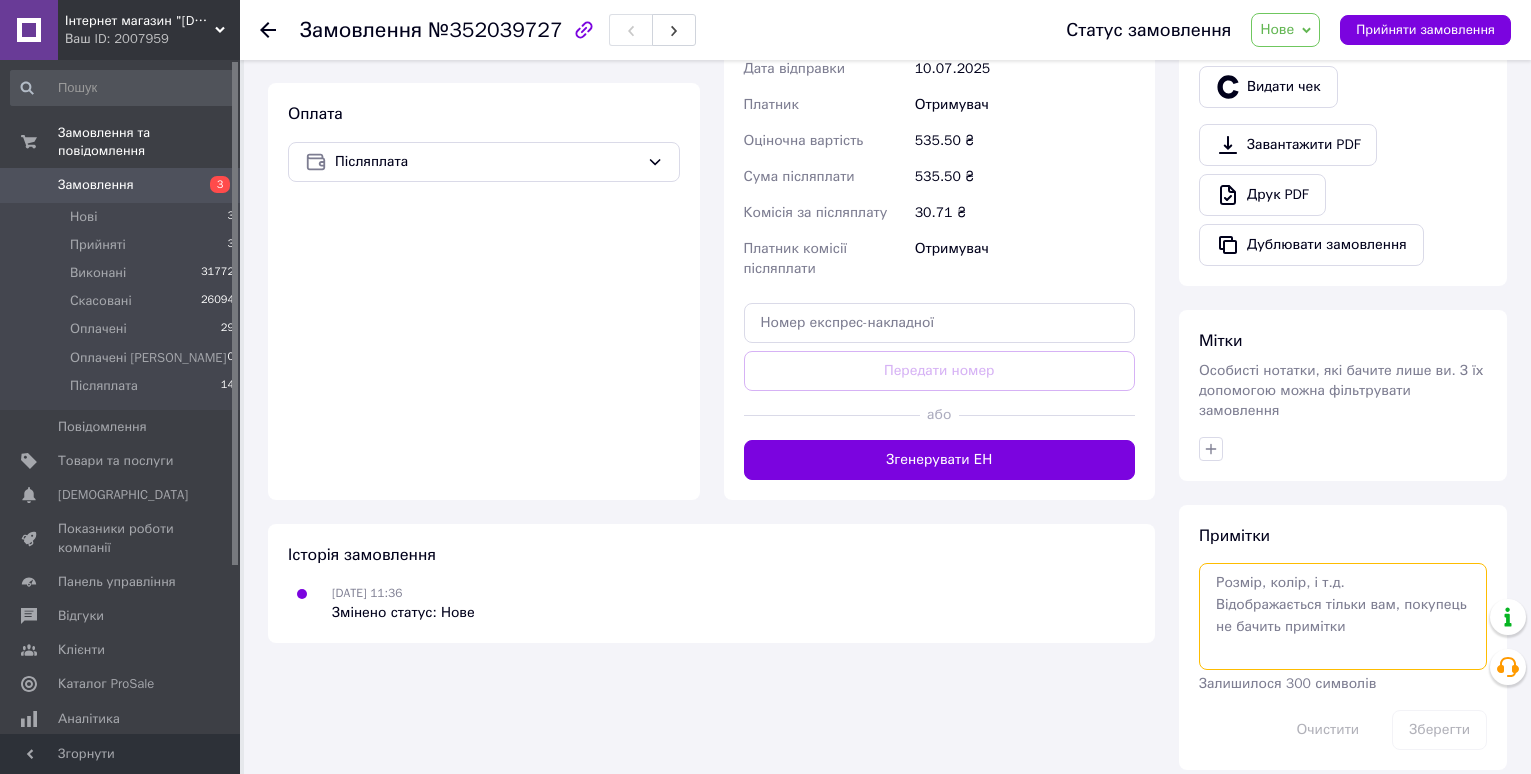 paste on "352039727" 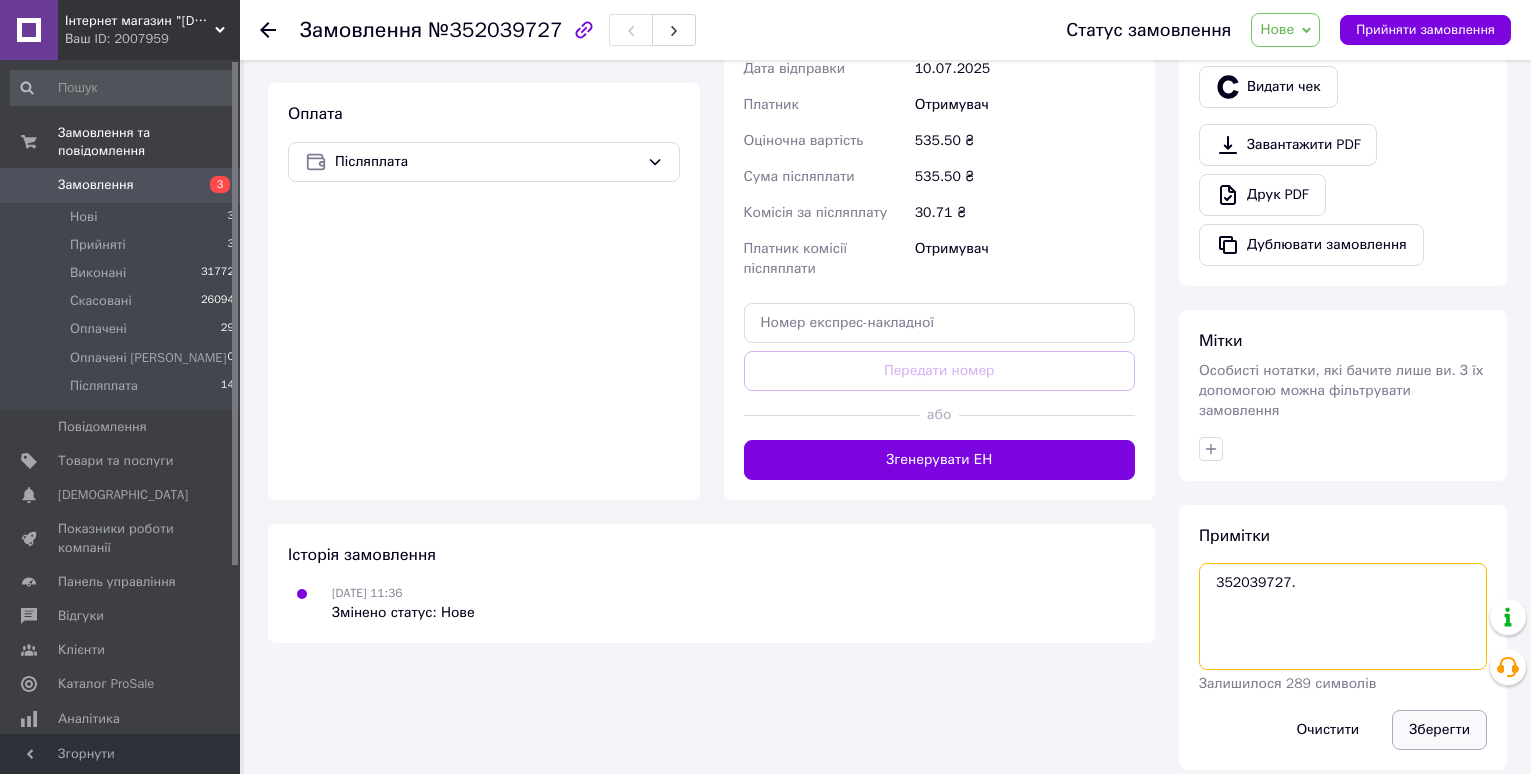 type on "352039727." 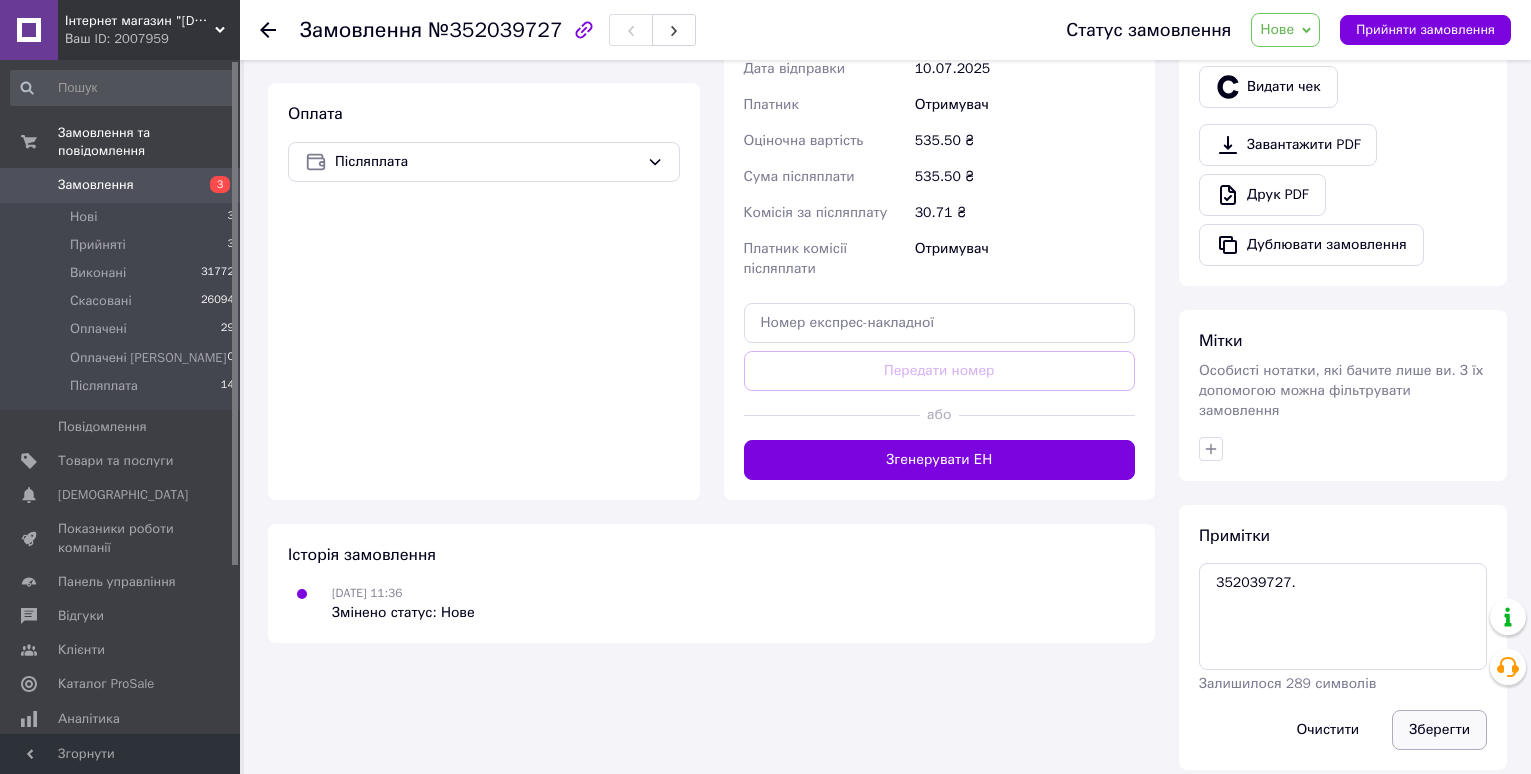 click on "Зберегти" at bounding box center [1439, 730] 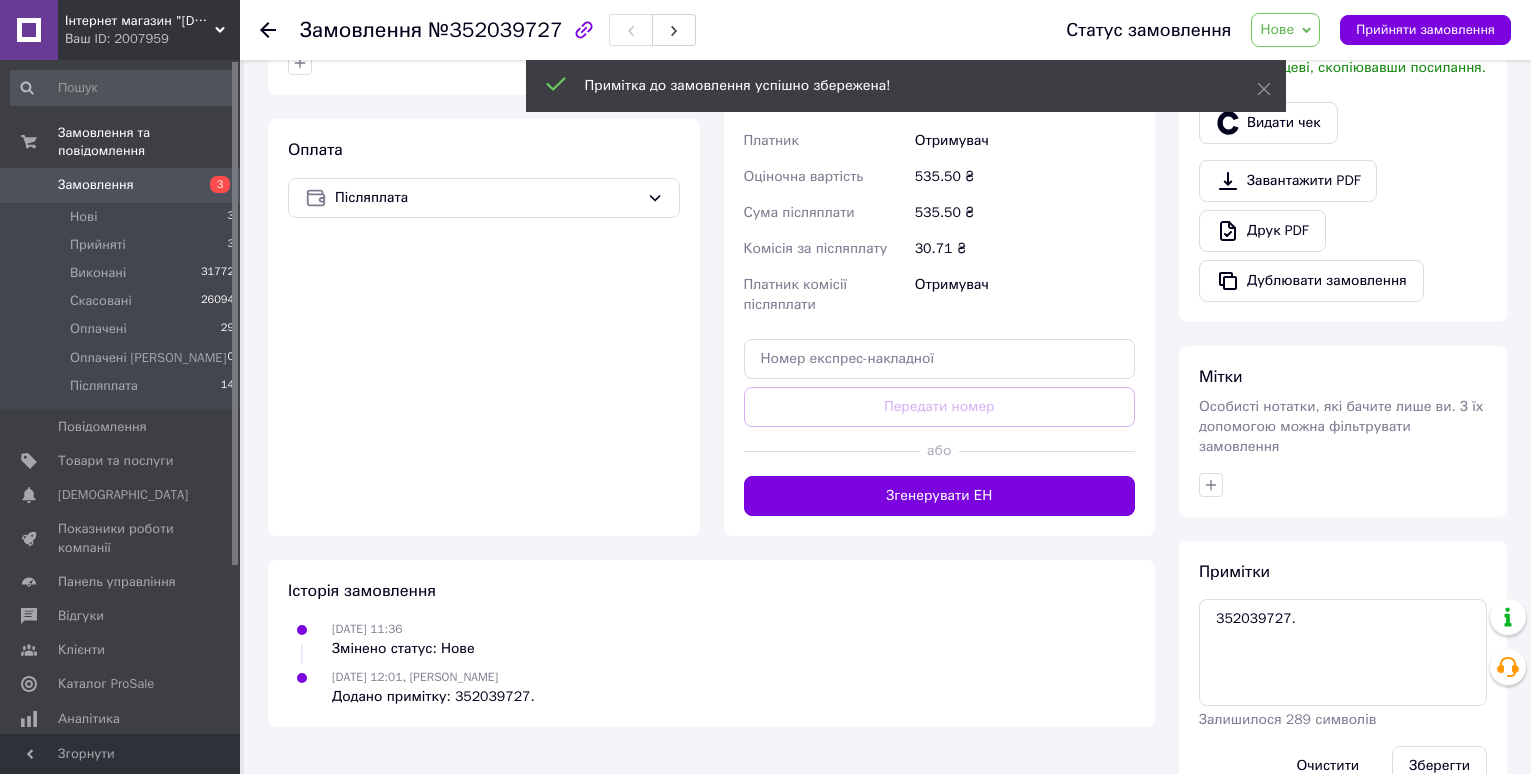 scroll, scrollTop: 599, scrollLeft: 0, axis: vertical 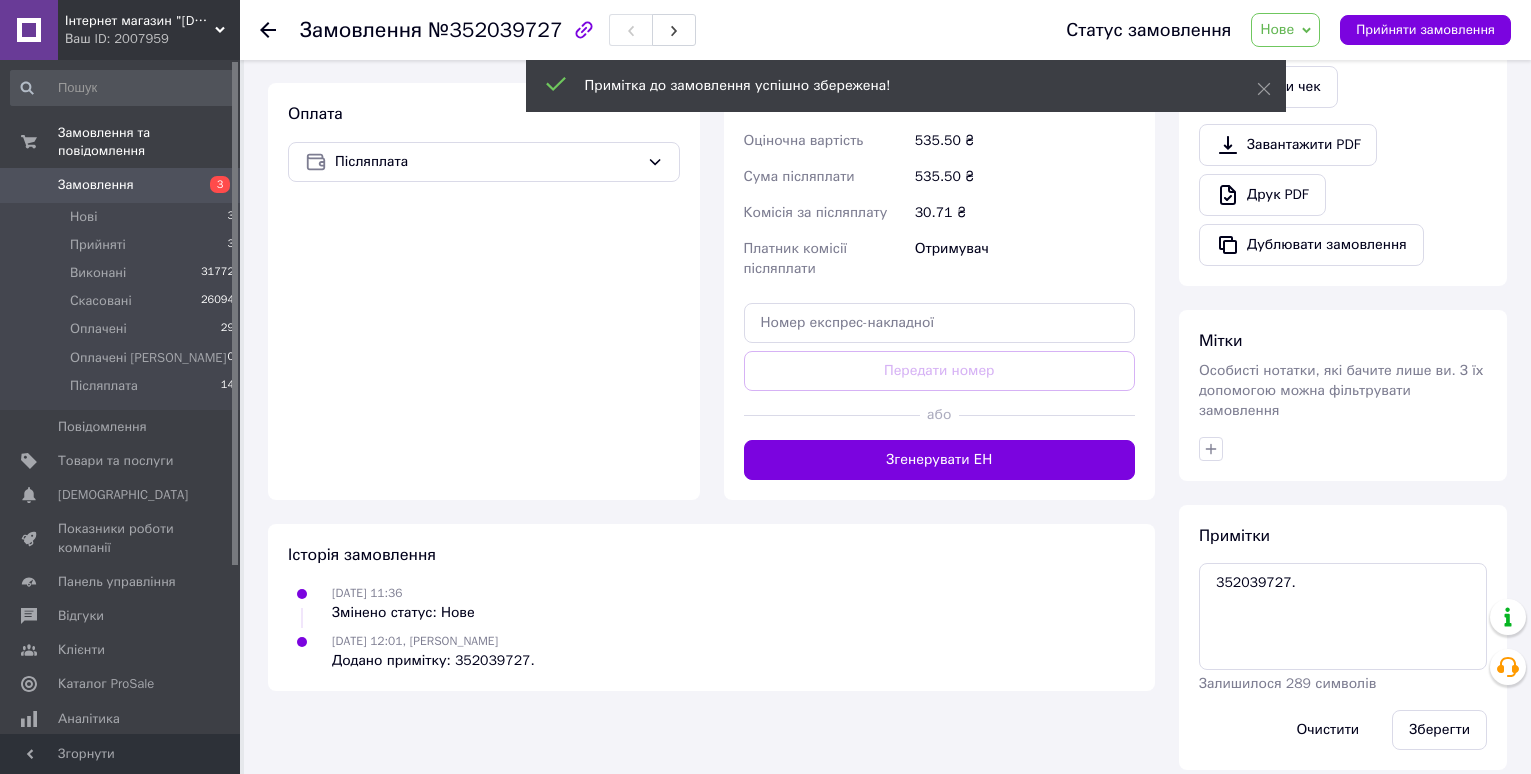 click on "Замовлення №352039727 Статус замовлення Нове Прийнято Виконано Скасовано Оплачено Оплачені М Післяплата Прийняти замовлення" at bounding box center [885, 30] 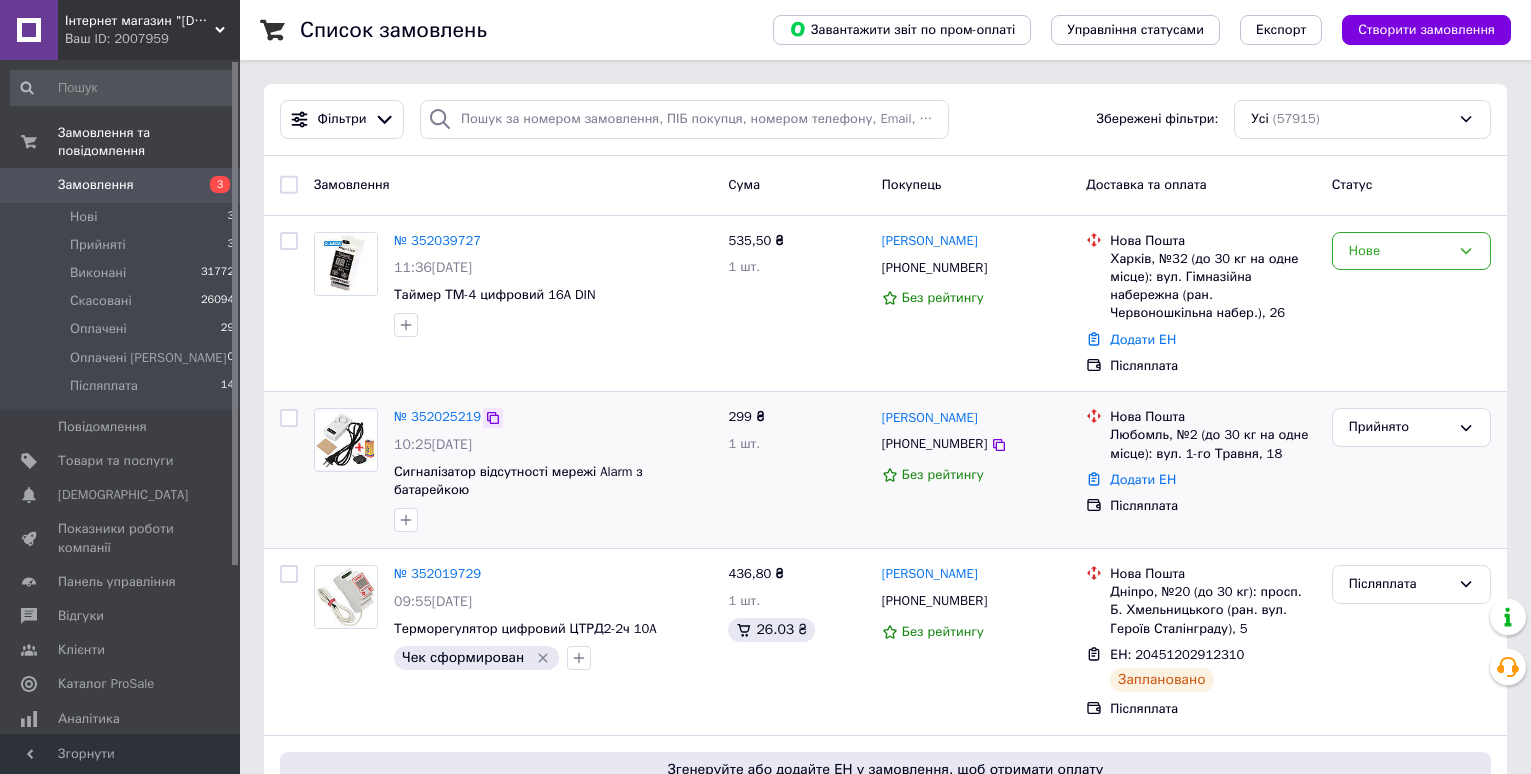click 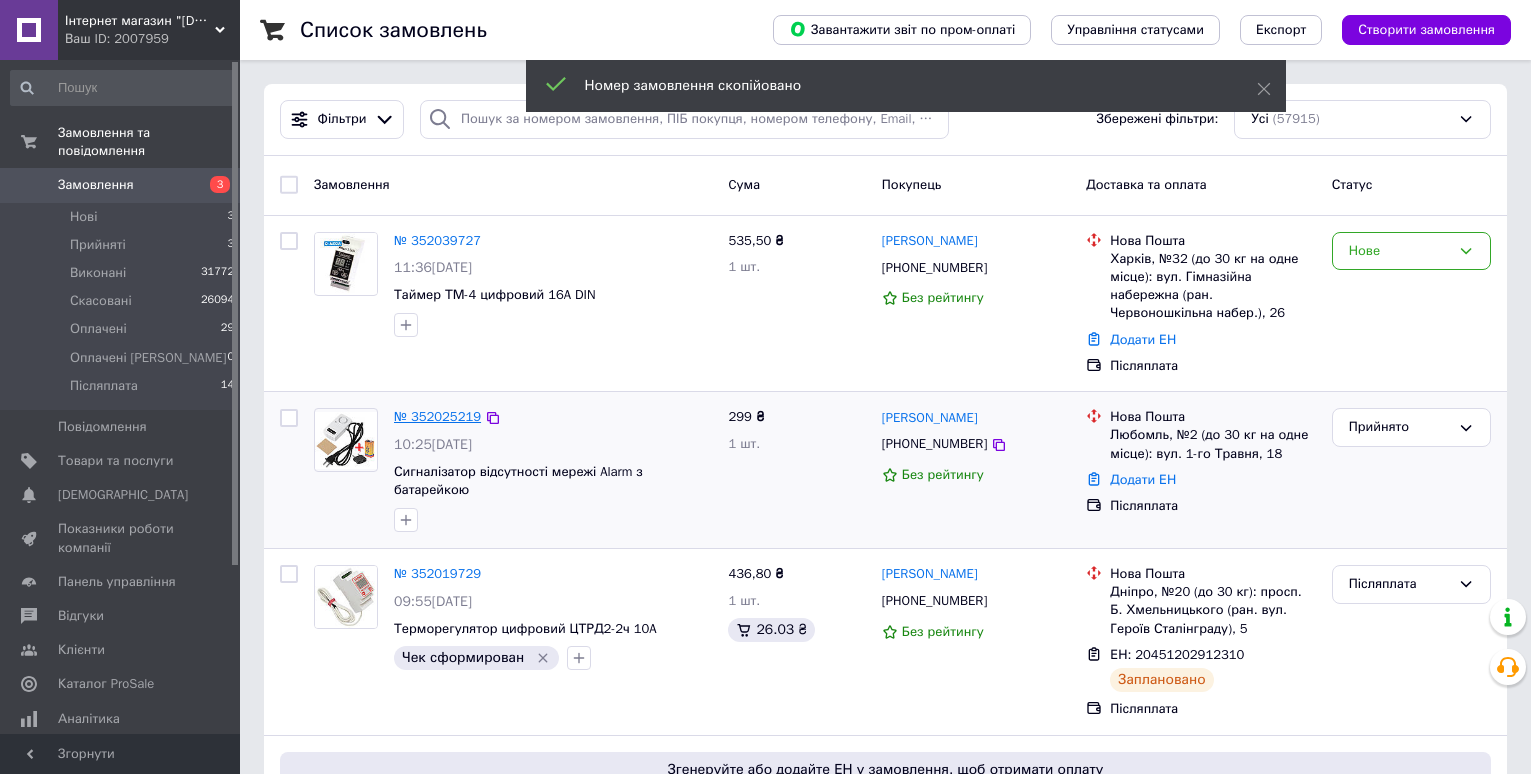 click on "№ 352025219" at bounding box center (437, 416) 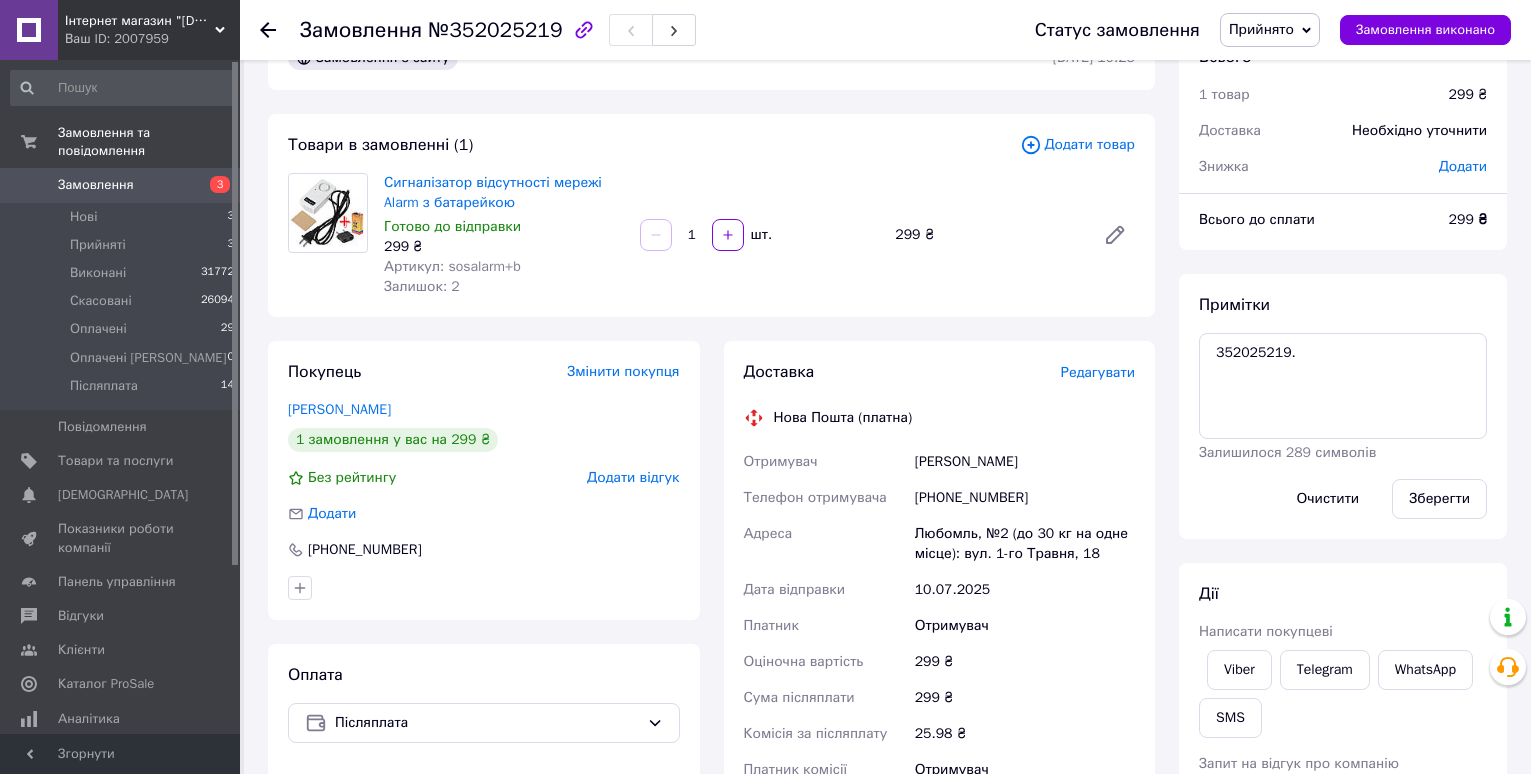 scroll, scrollTop: 0, scrollLeft: 0, axis: both 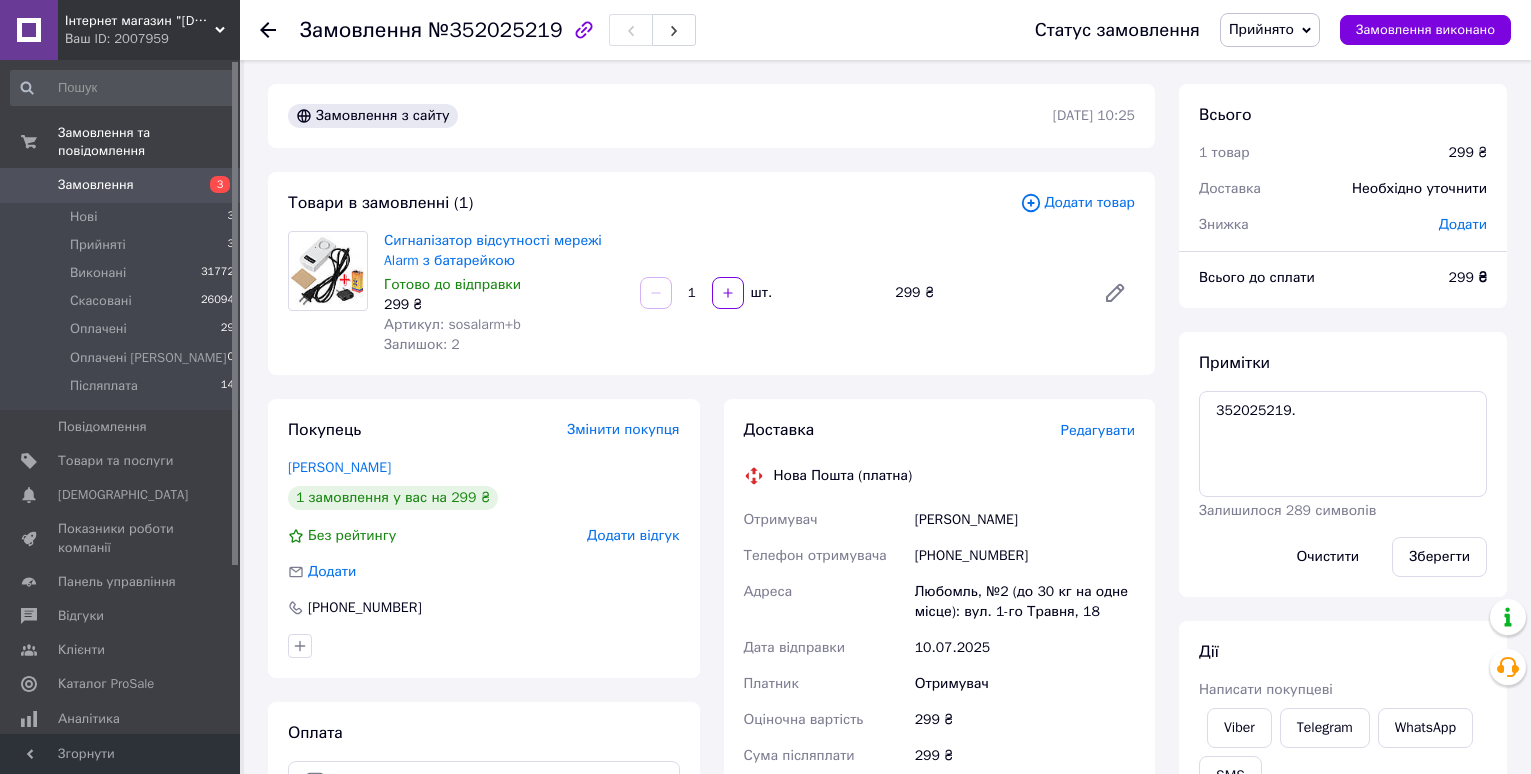 click 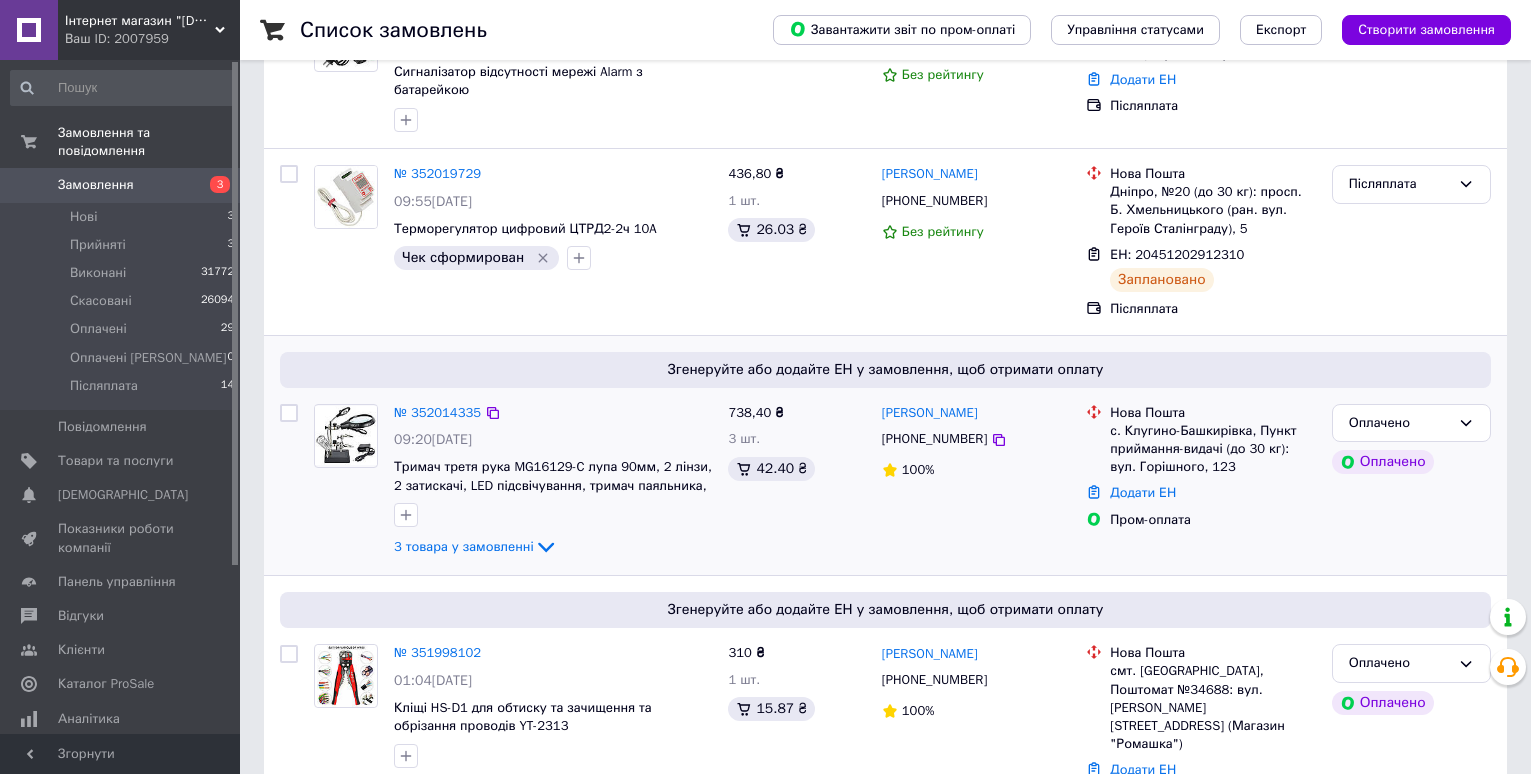 scroll, scrollTop: 600, scrollLeft: 0, axis: vertical 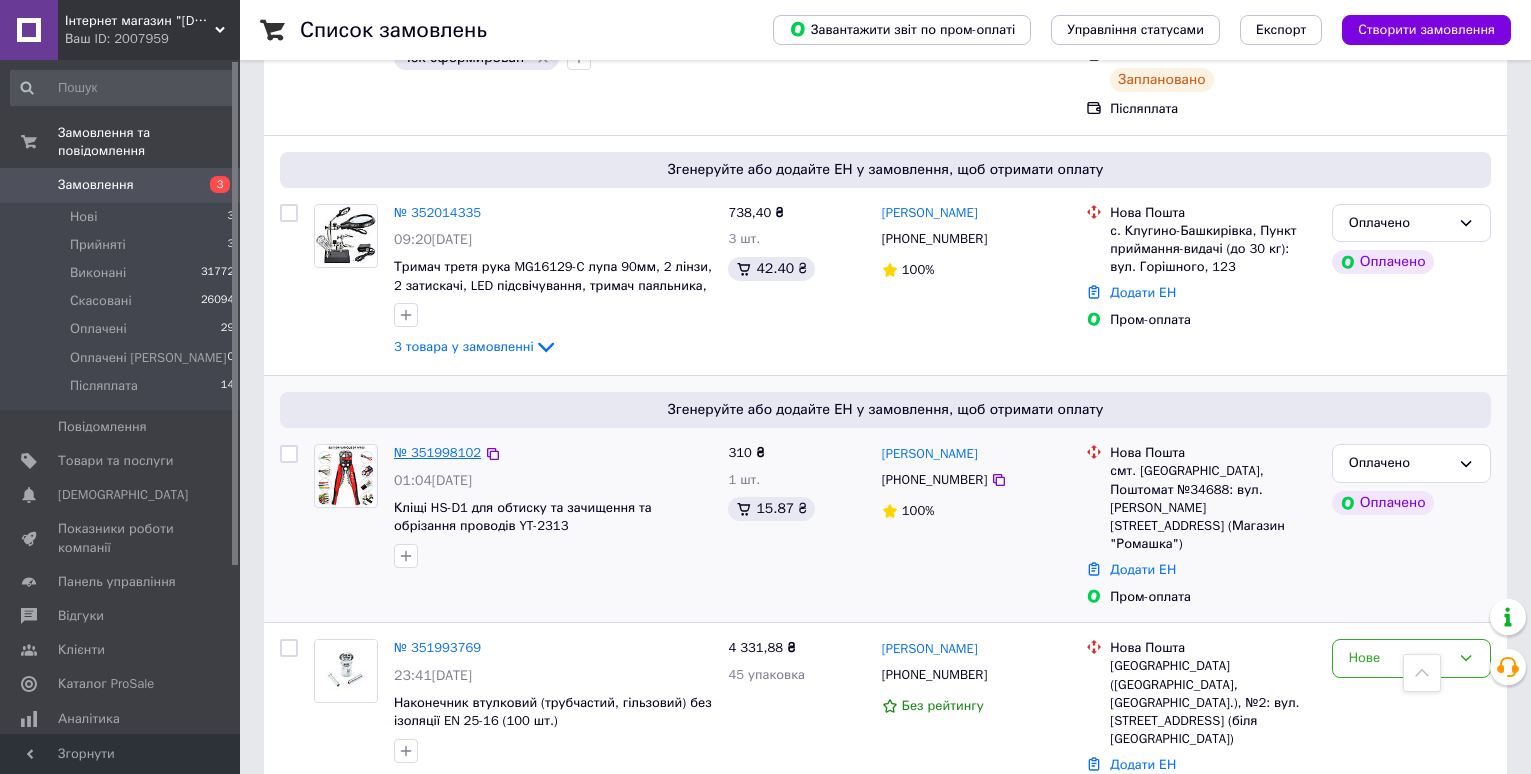 click on "№ 351998102" at bounding box center (437, 452) 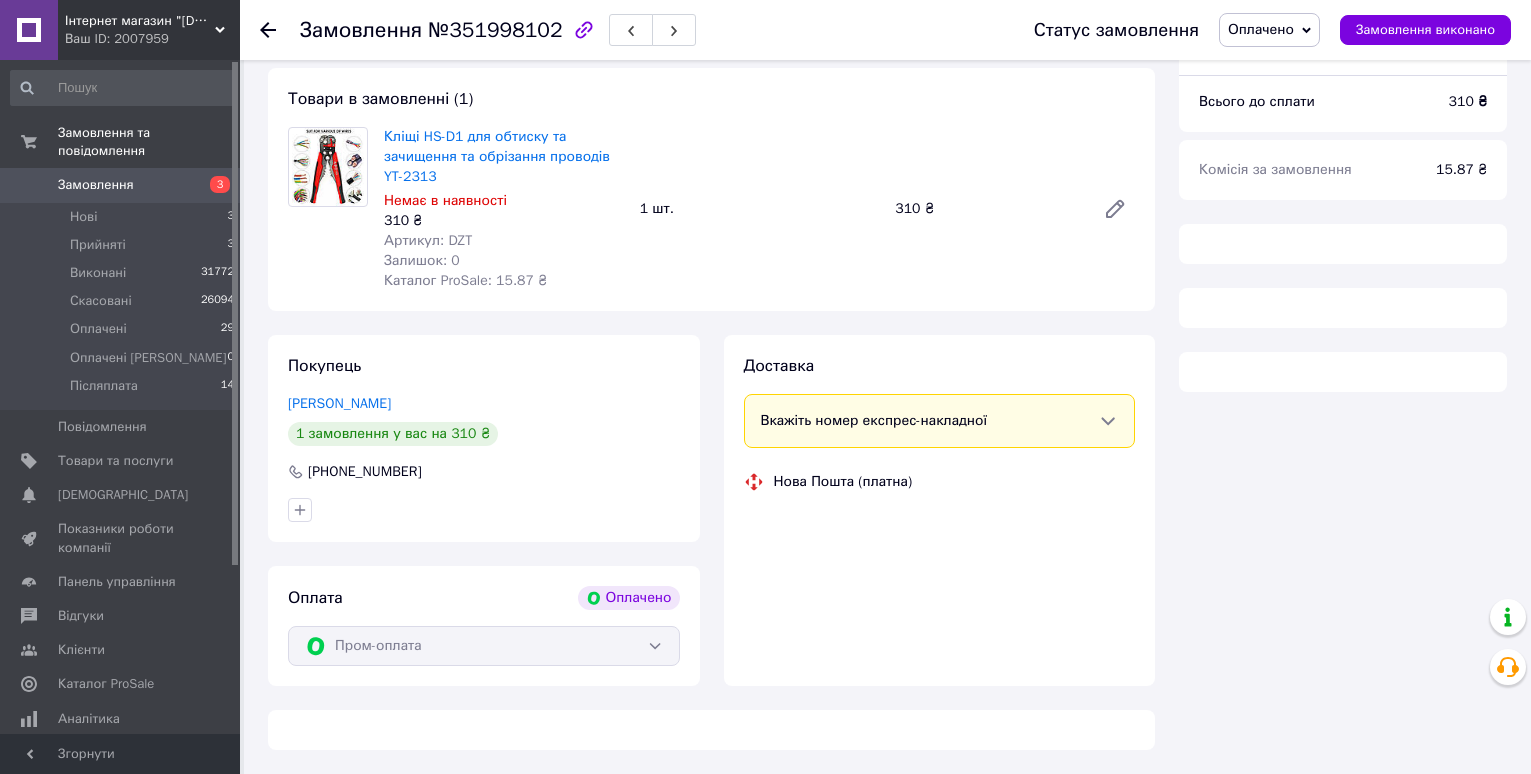 scroll, scrollTop: 600, scrollLeft: 0, axis: vertical 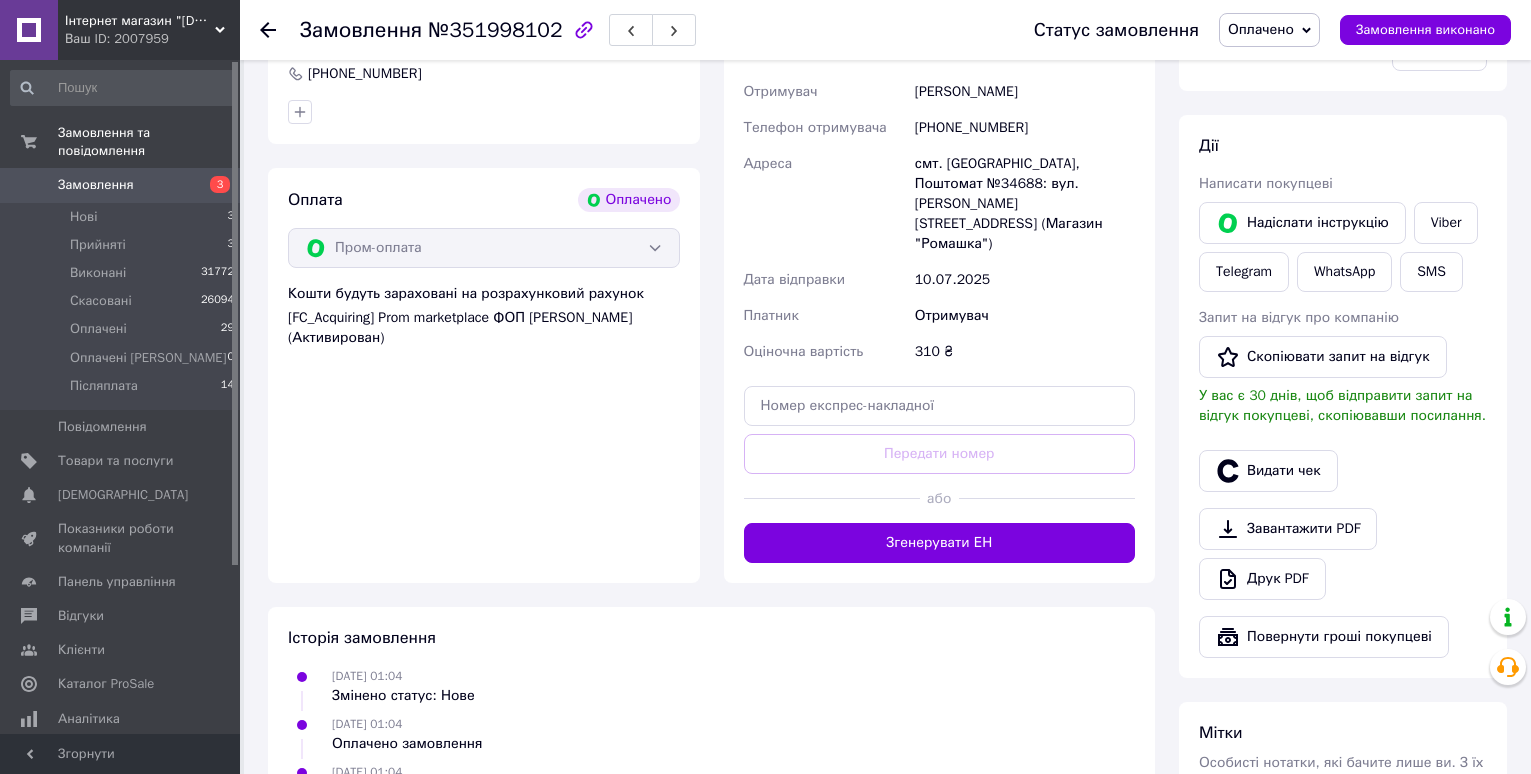 click on "Ваш ID: 2007959" at bounding box center (152, 39) 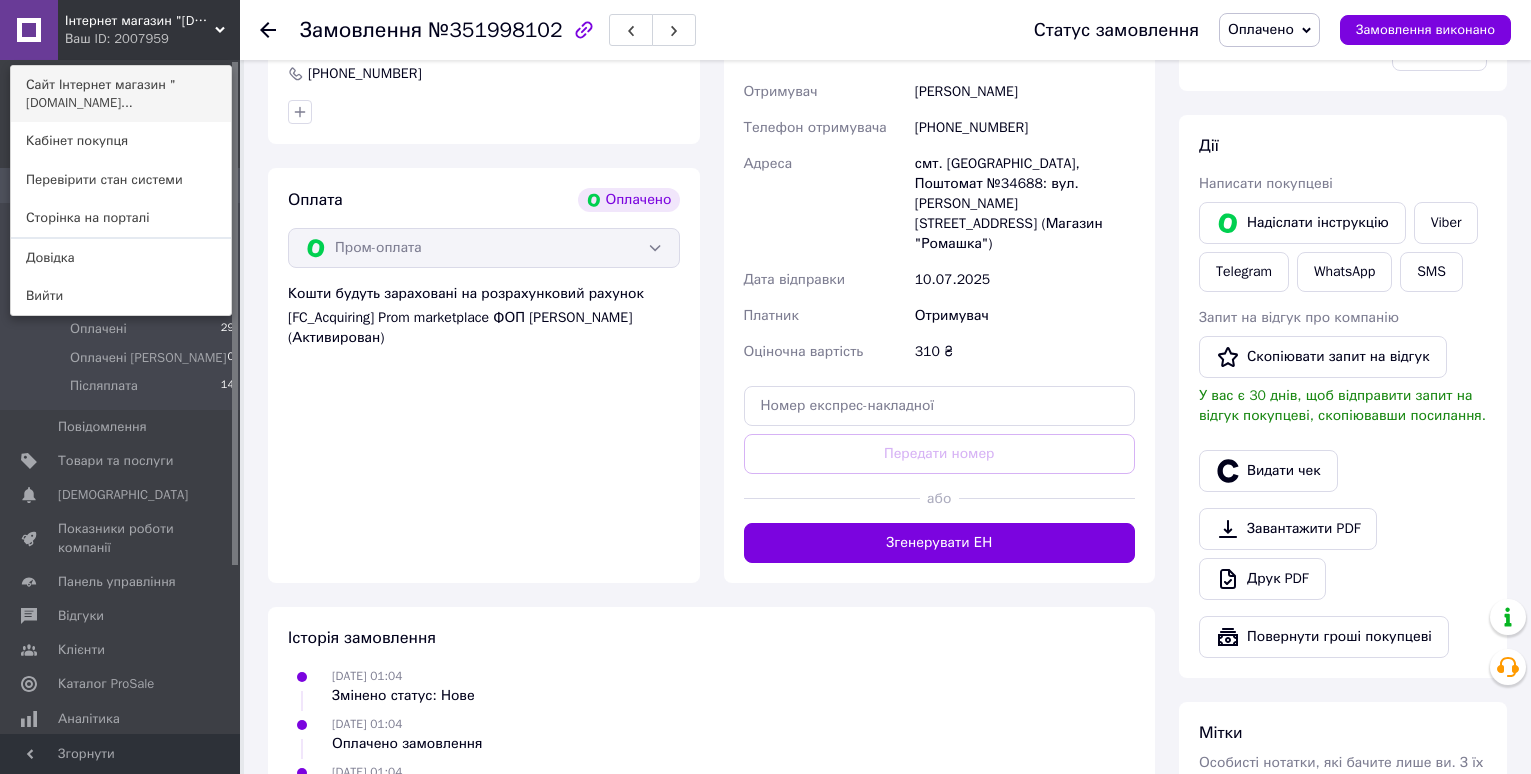 click on "Сайт Інтернет магазин "[DOMAIN_NAME]..." at bounding box center (121, 94) 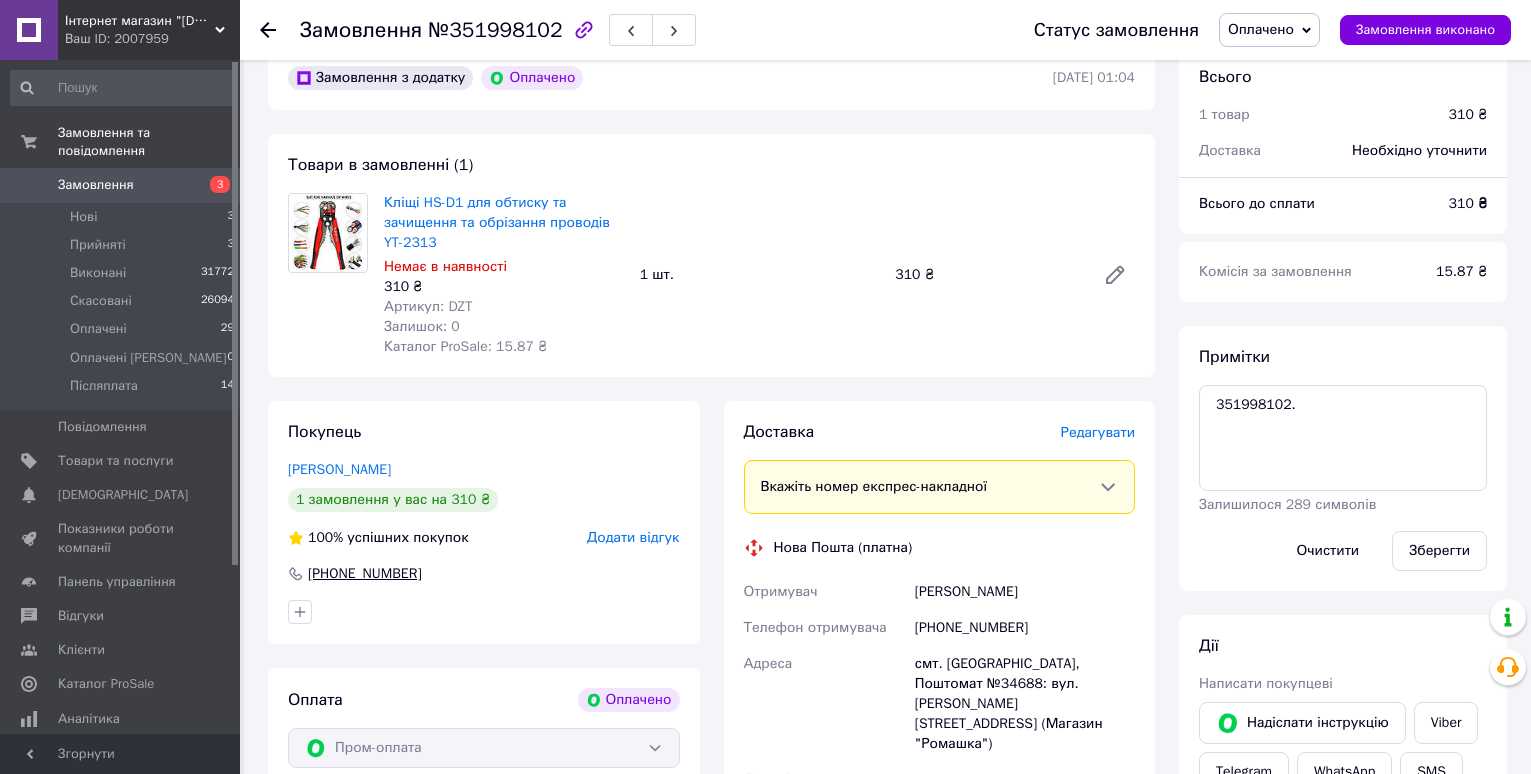 scroll, scrollTop: 0, scrollLeft: 0, axis: both 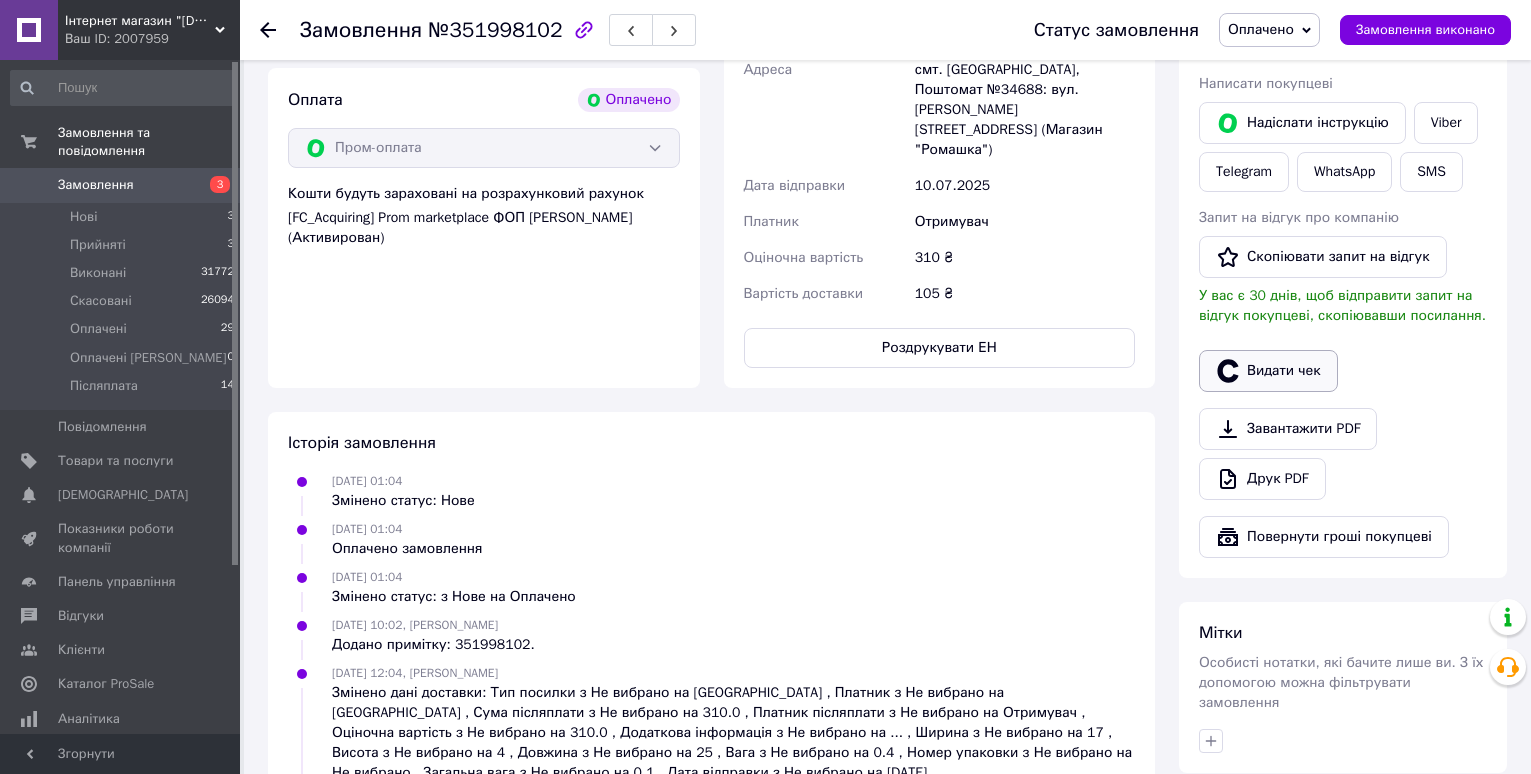 click on "Видати чек" at bounding box center (1268, 371) 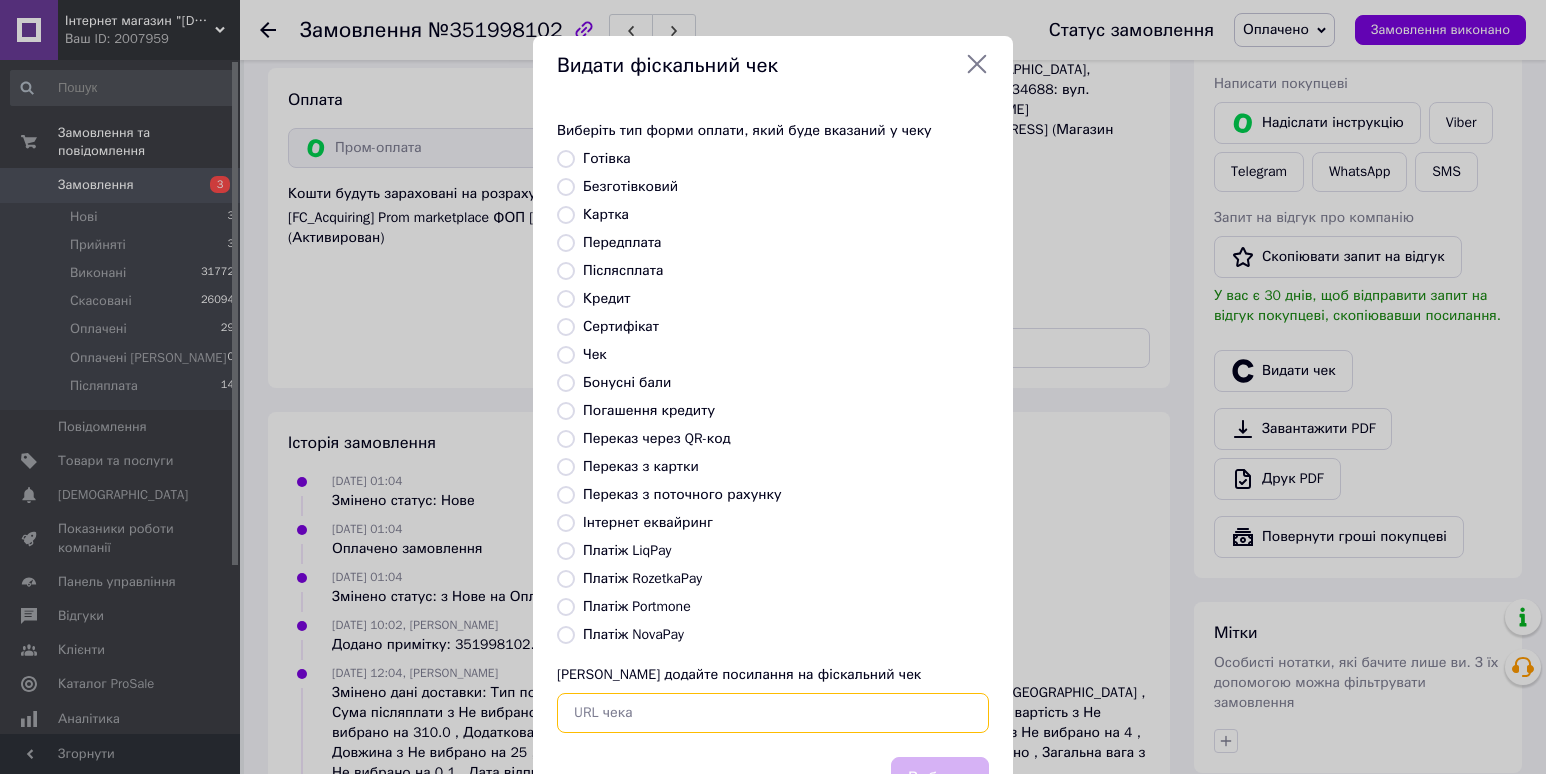 paste on "https://check.checkbox.ua/fd40f4cc-43fb-4a18-90e8-7d86768e357e" 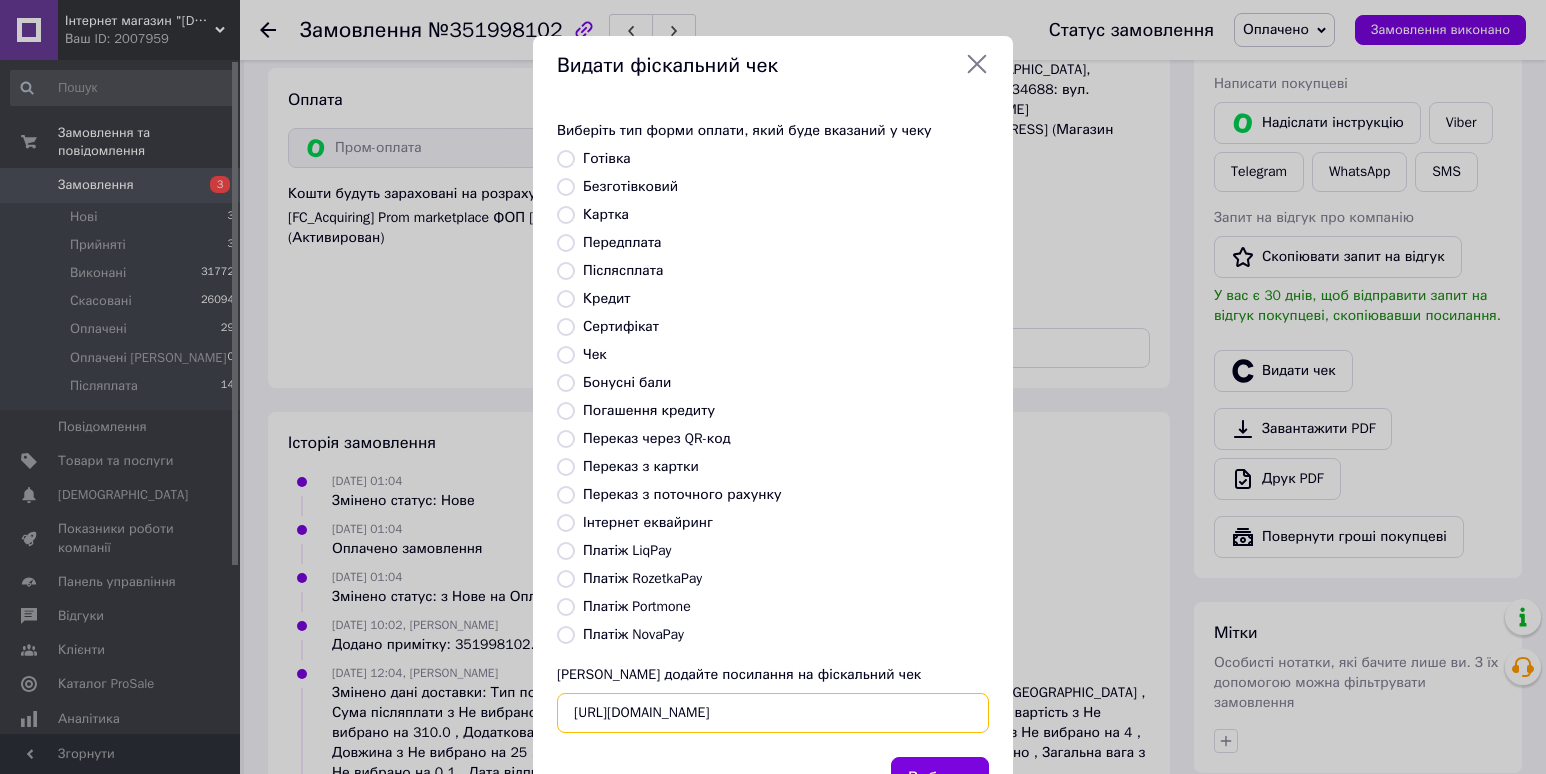 scroll, scrollTop: 0, scrollLeft: 20, axis: horizontal 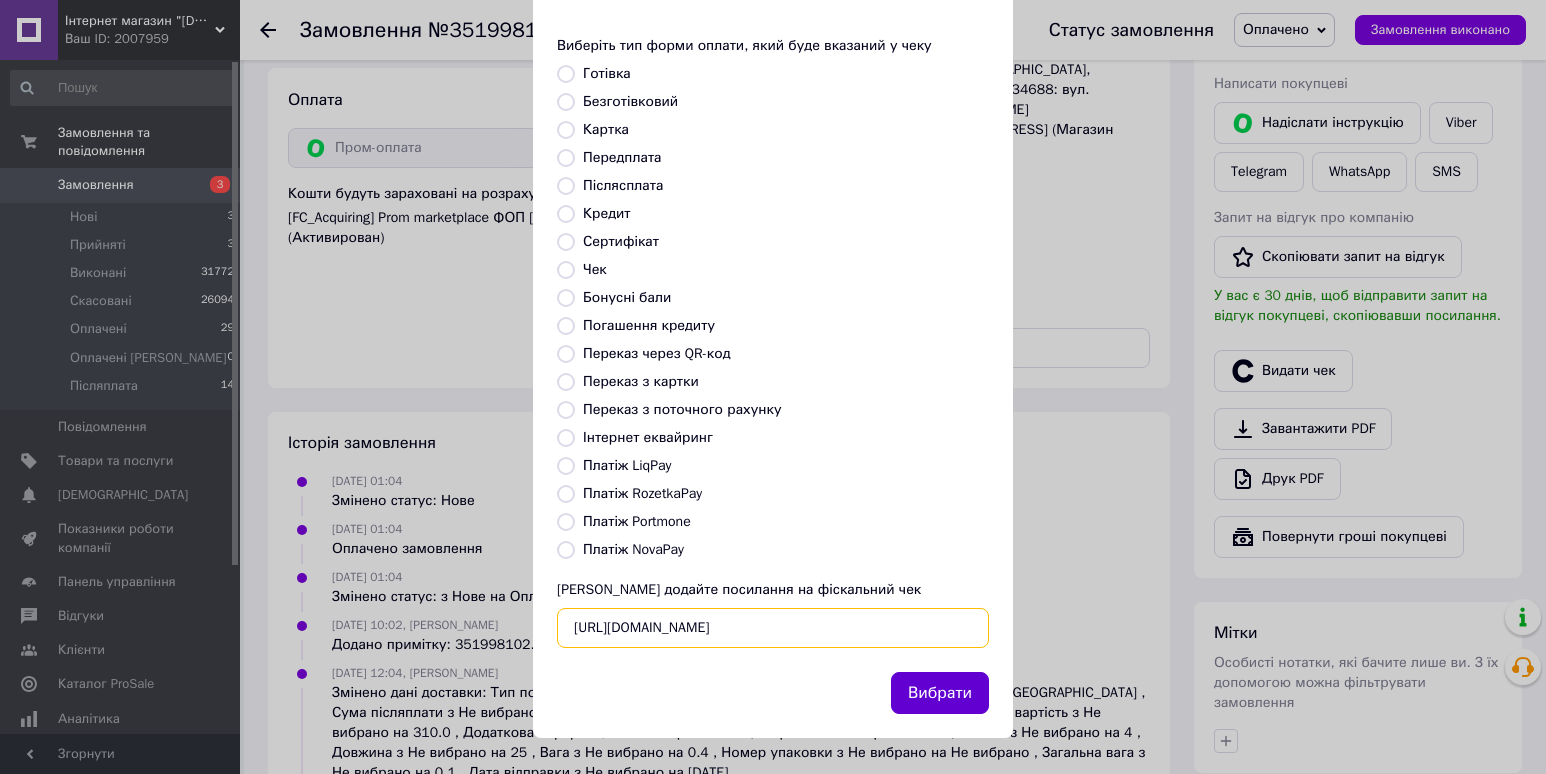 type on "https://check.checkbox.ua/fd40f4cc-43fb-4a18-90e8-7d86768e357e" 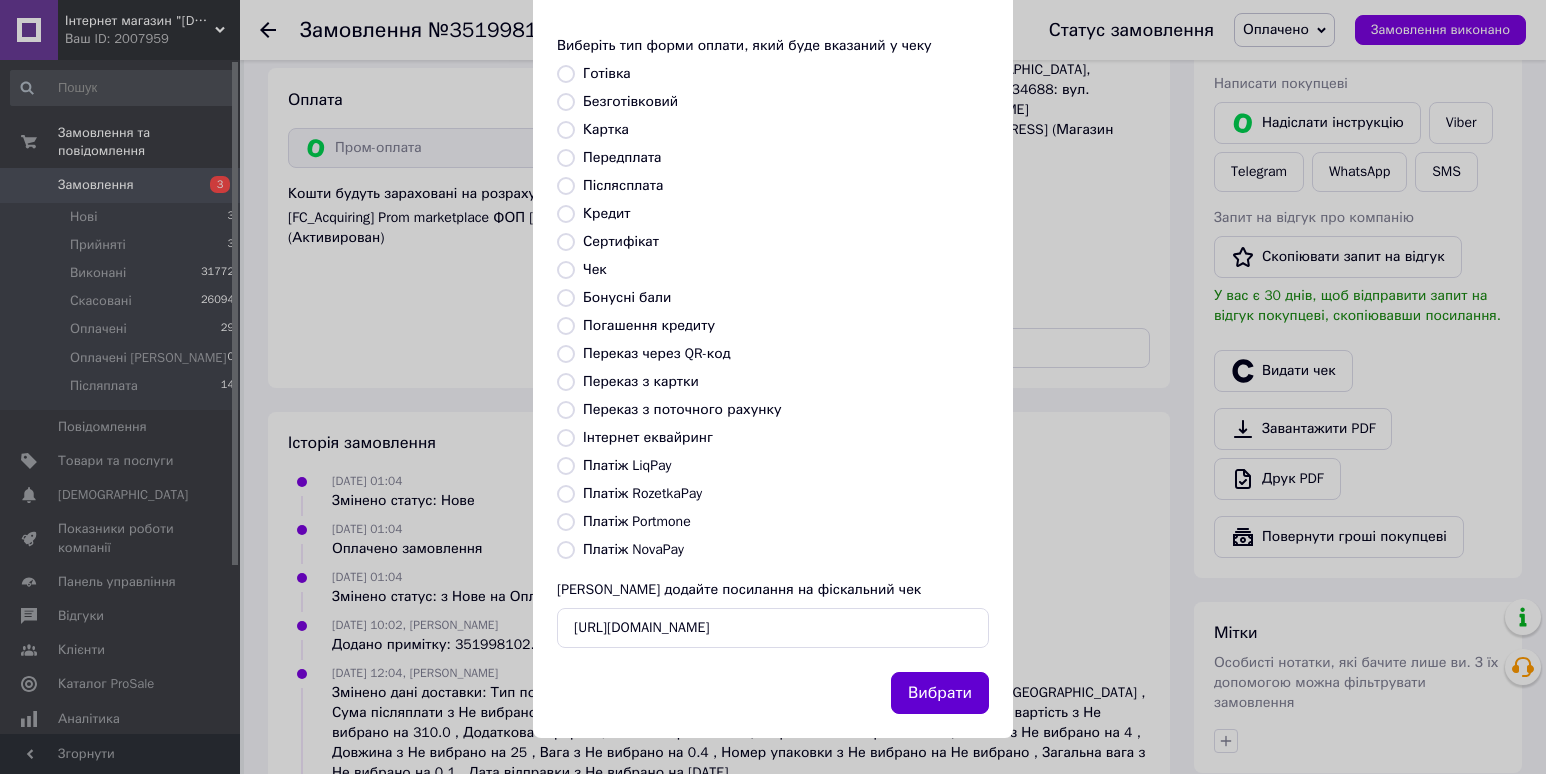 click on "Вибрати" at bounding box center (940, 693) 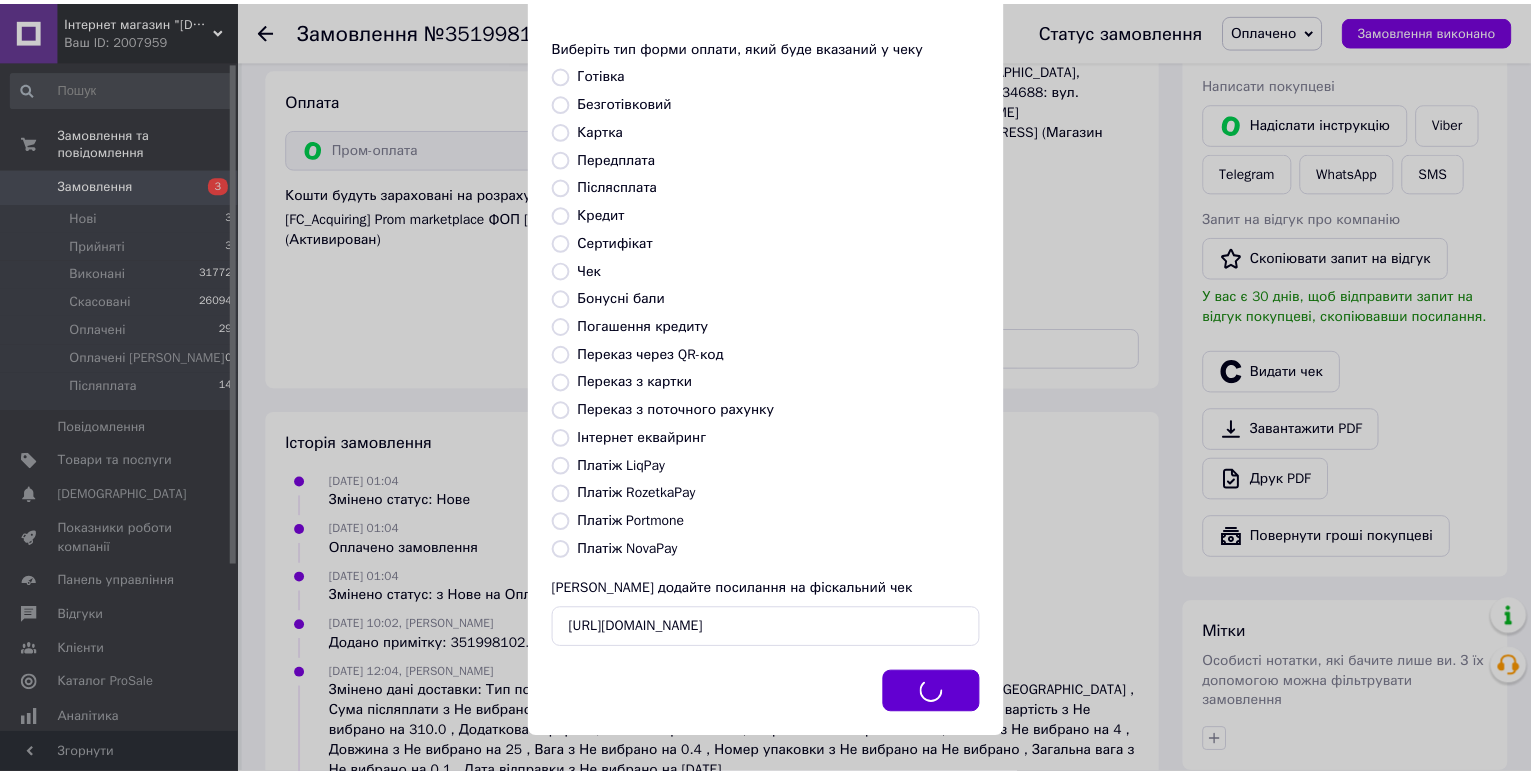 scroll, scrollTop: 0, scrollLeft: 0, axis: both 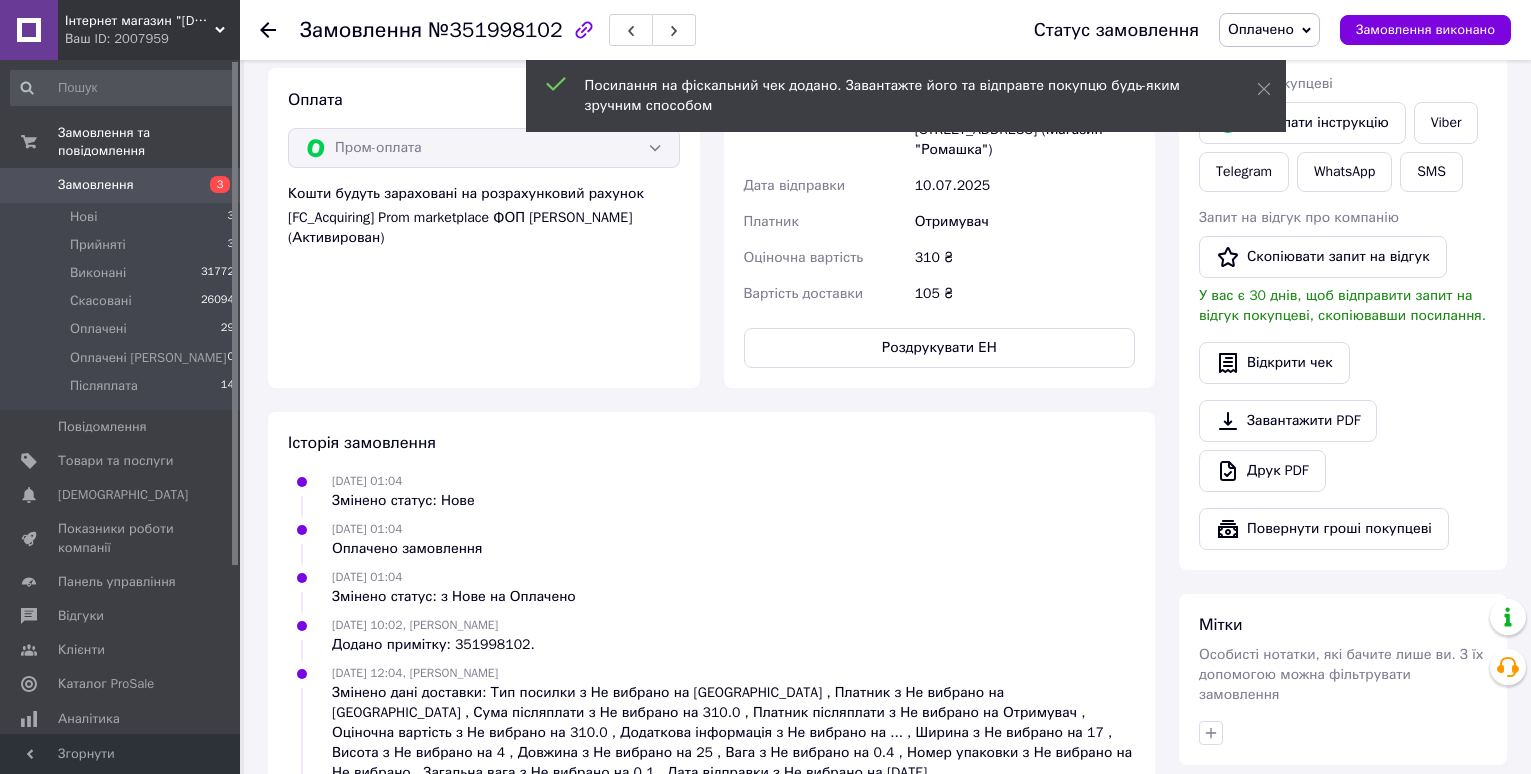 click on "Замовлення №351998102 Статус замовлення Оплачено Прийнято Виконано Скасовано Оплачені М Післяплата Замовлення виконано" at bounding box center (885, 30) 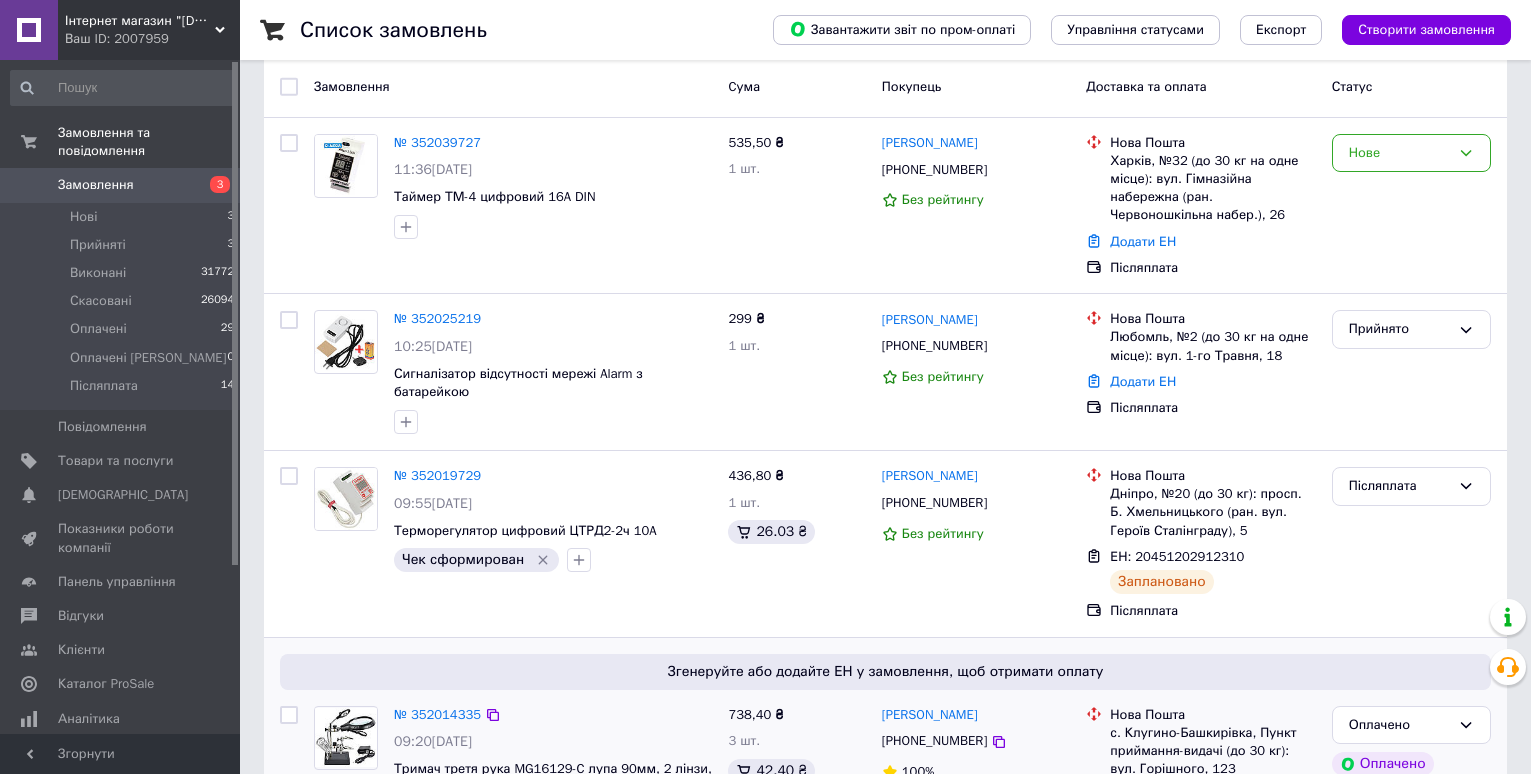 scroll, scrollTop: 200, scrollLeft: 0, axis: vertical 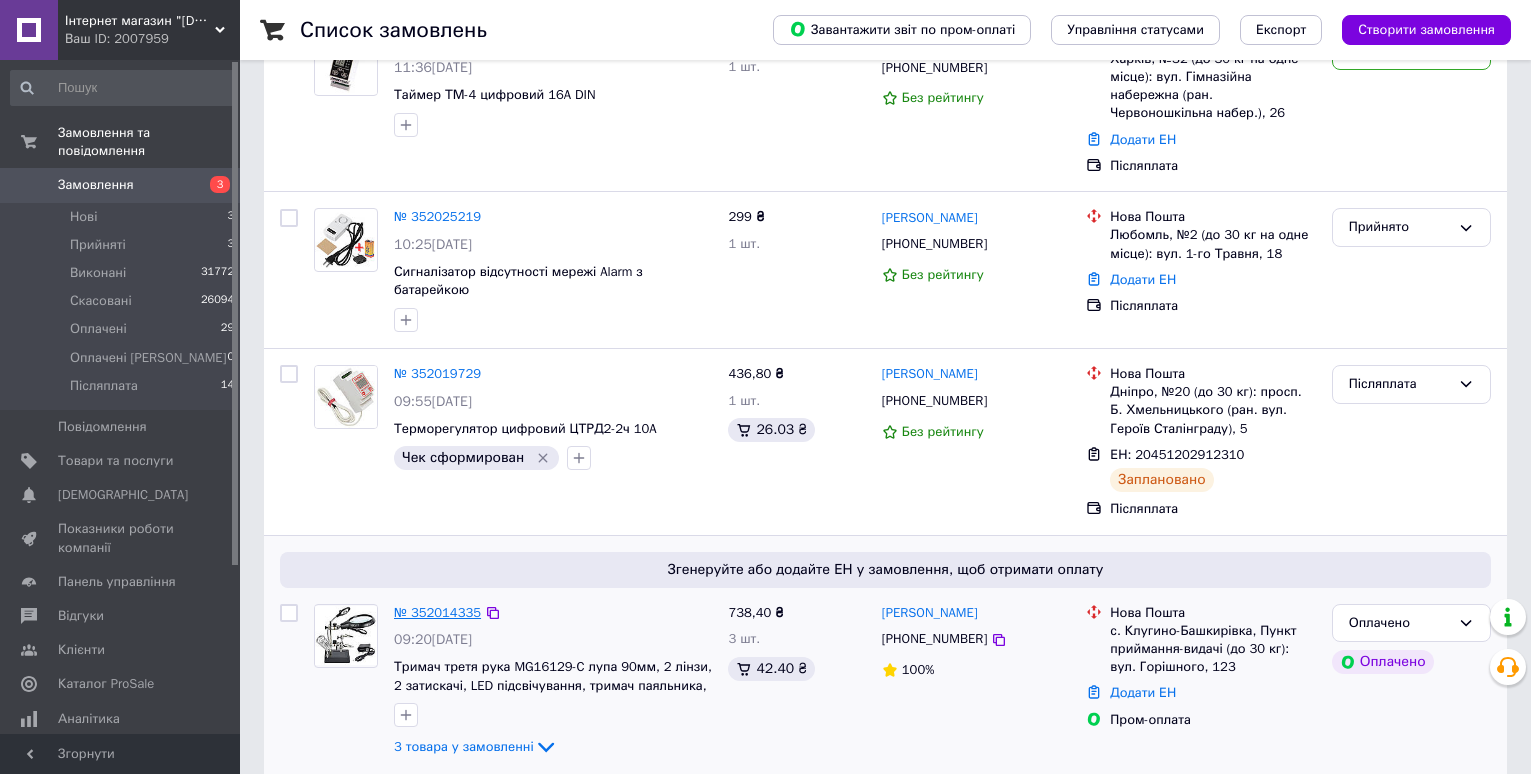 click on "№ 352014335" at bounding box center [437, 612] 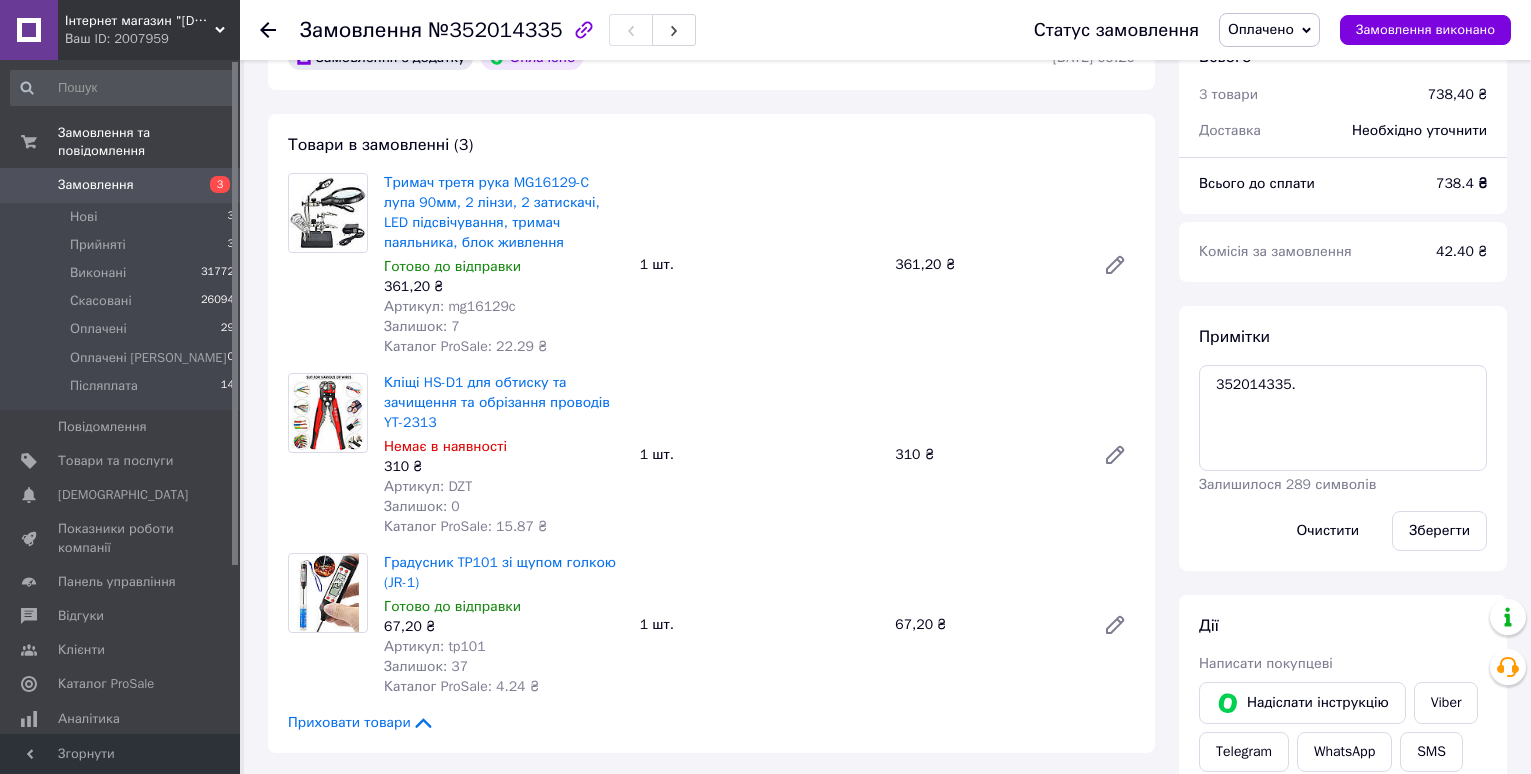 scroll, scrollTop: 100, scrollLeft: 0, axis: vertical 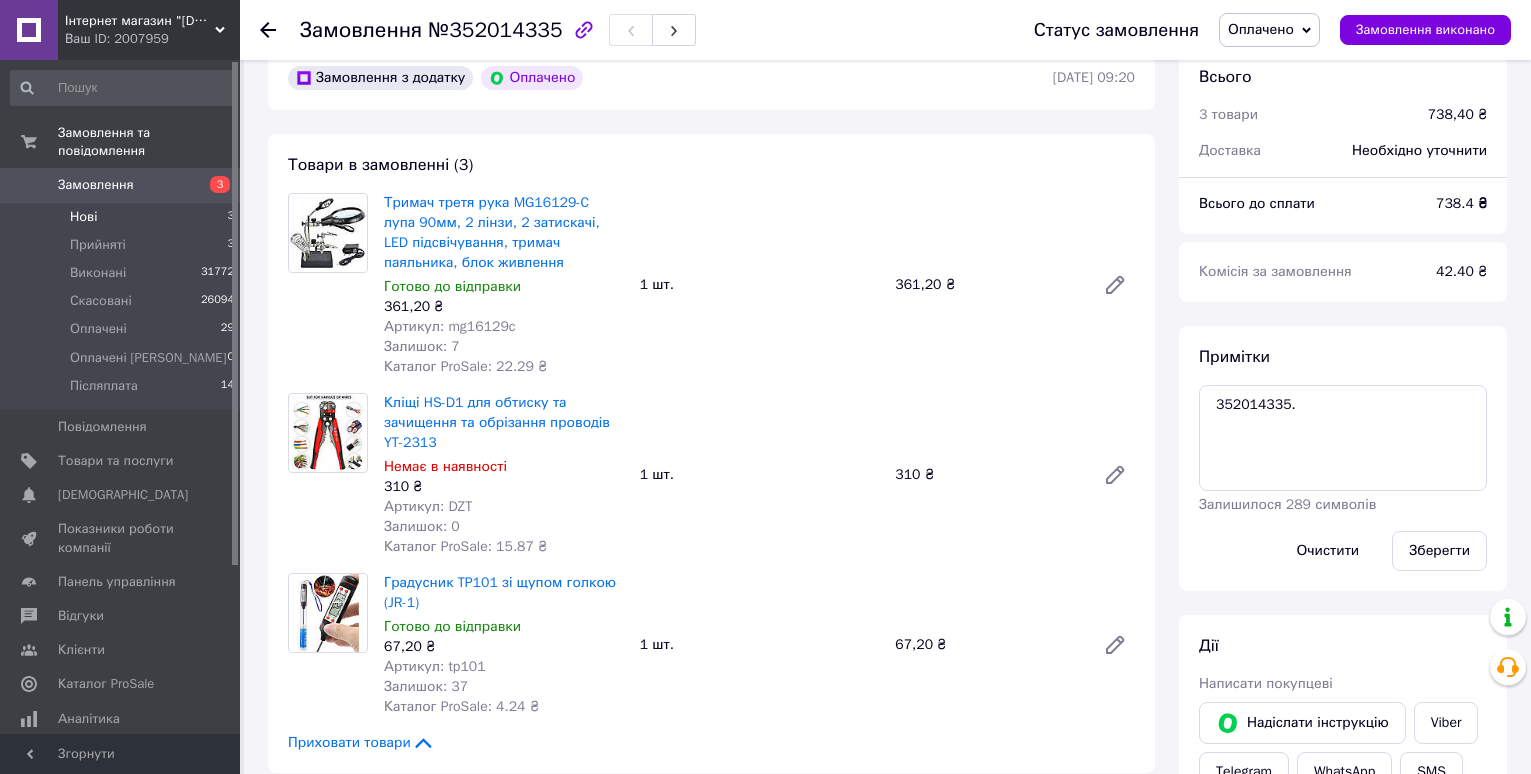 click on "Нові 3" at bounding box center [123, 217] 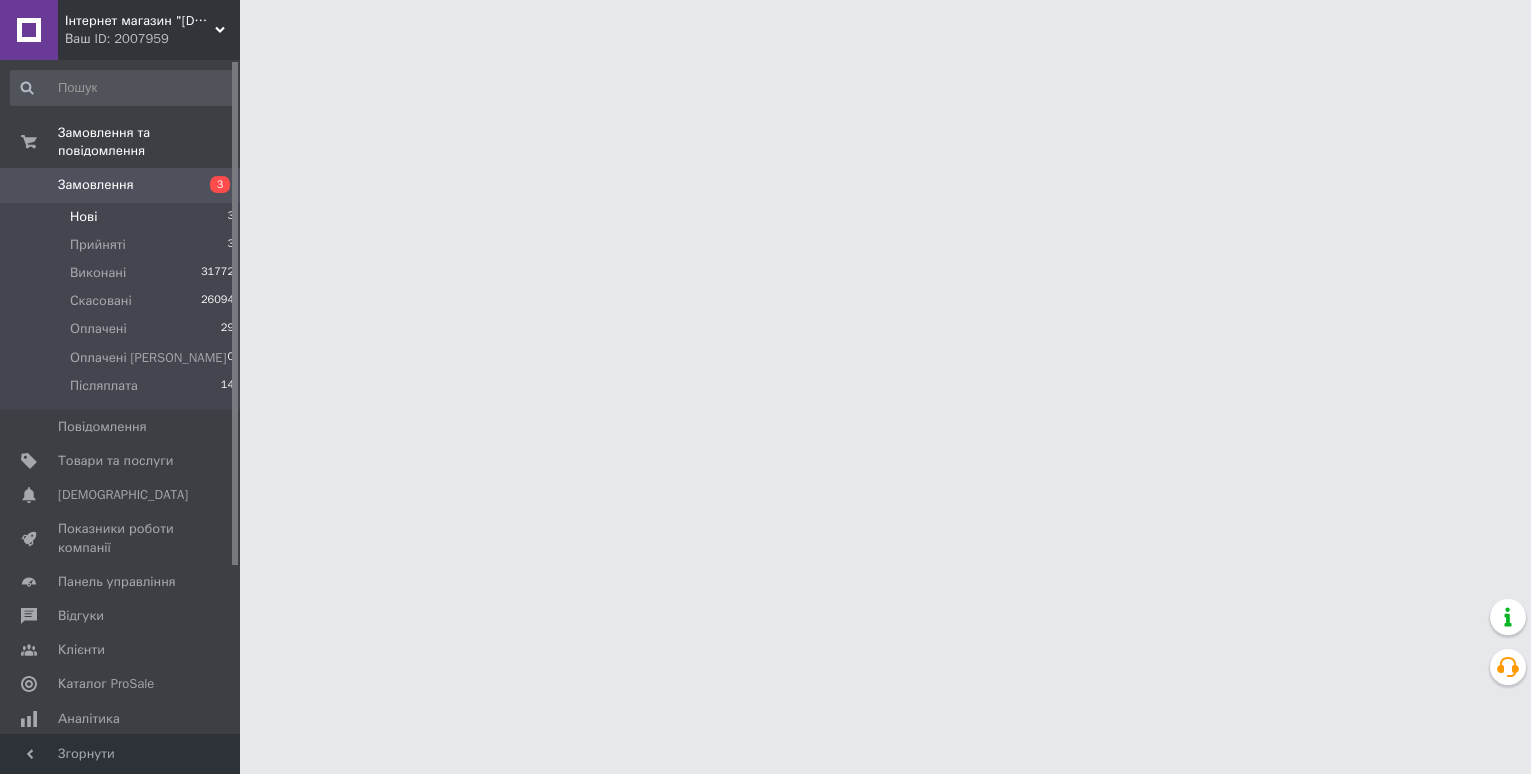 scroll, scrollTop: 0, scrollLeft: 0, axis: both 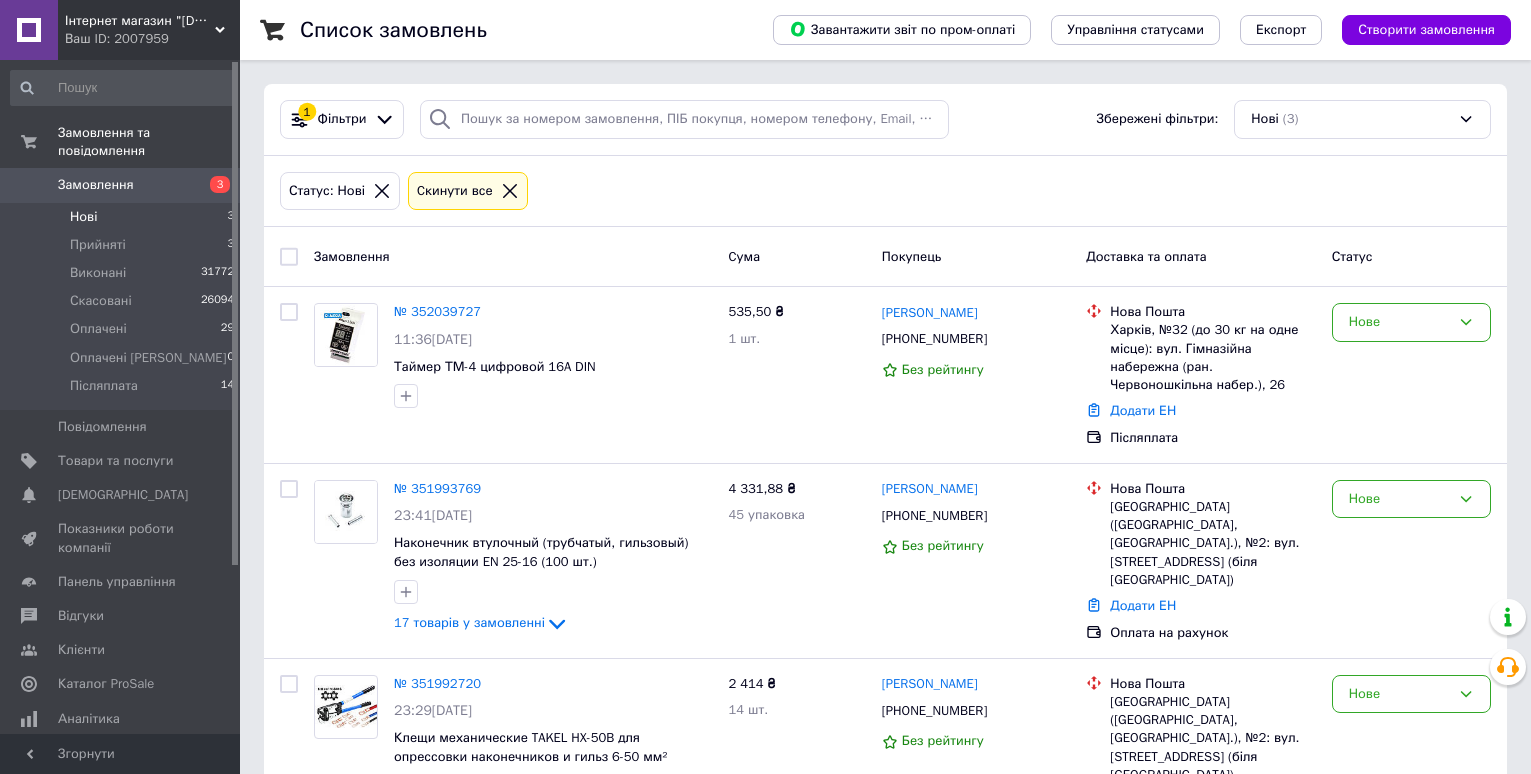 click on "Нові" at bounding box center [83, 217] 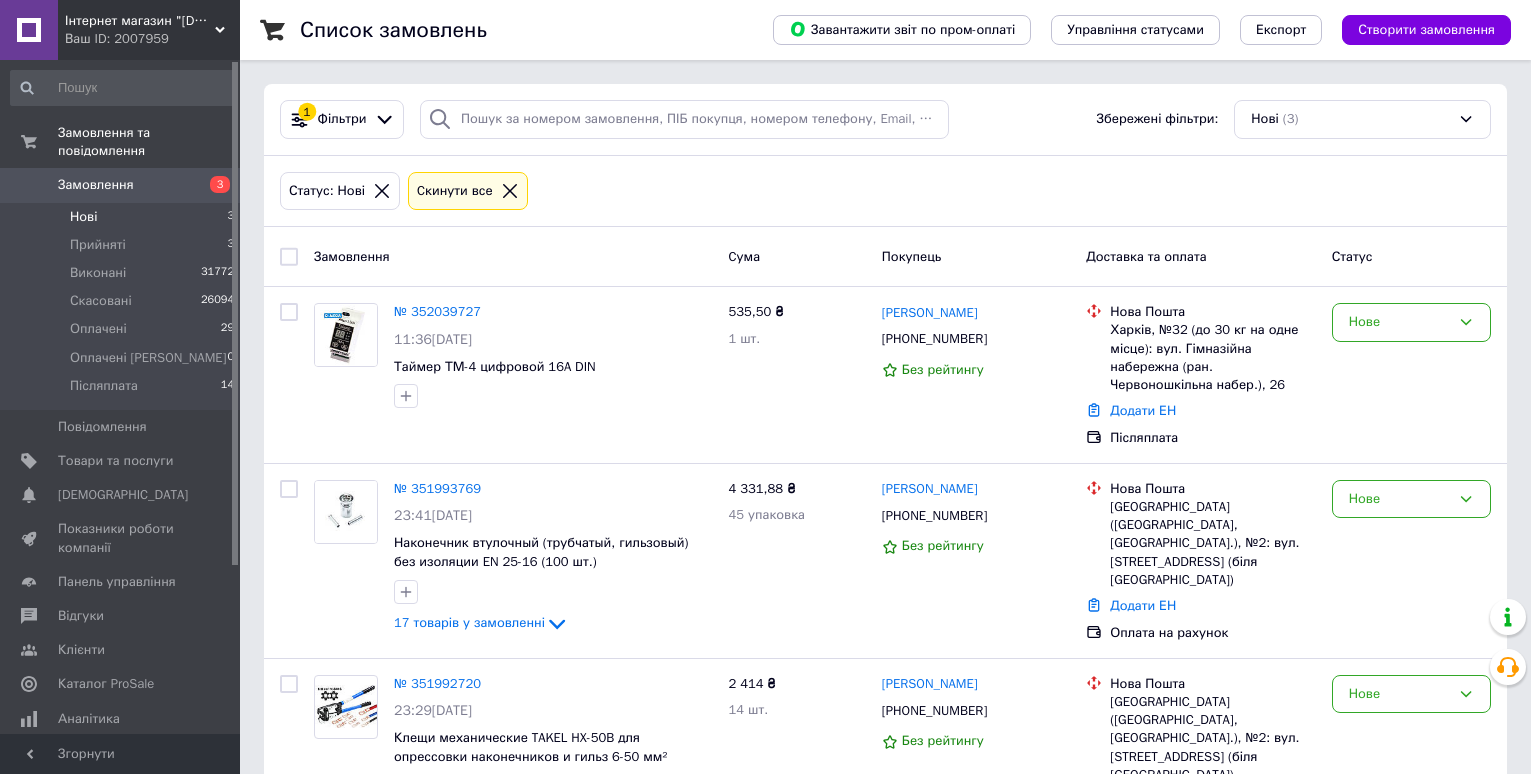 click on "Нові 3" at bounding box center [123, 217] 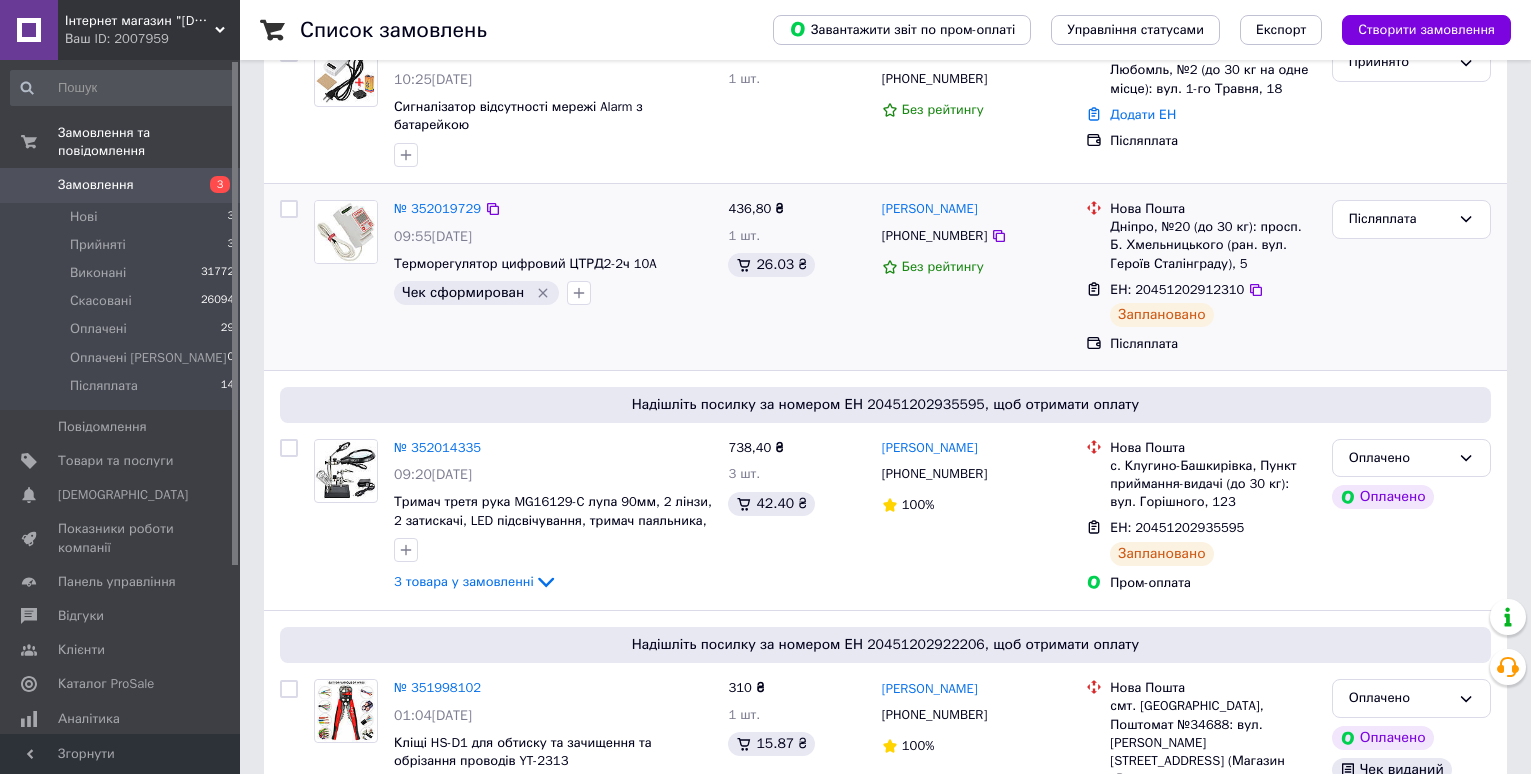 scroll, scrollTop: 400, scrollLeft: 0, axis: vertical 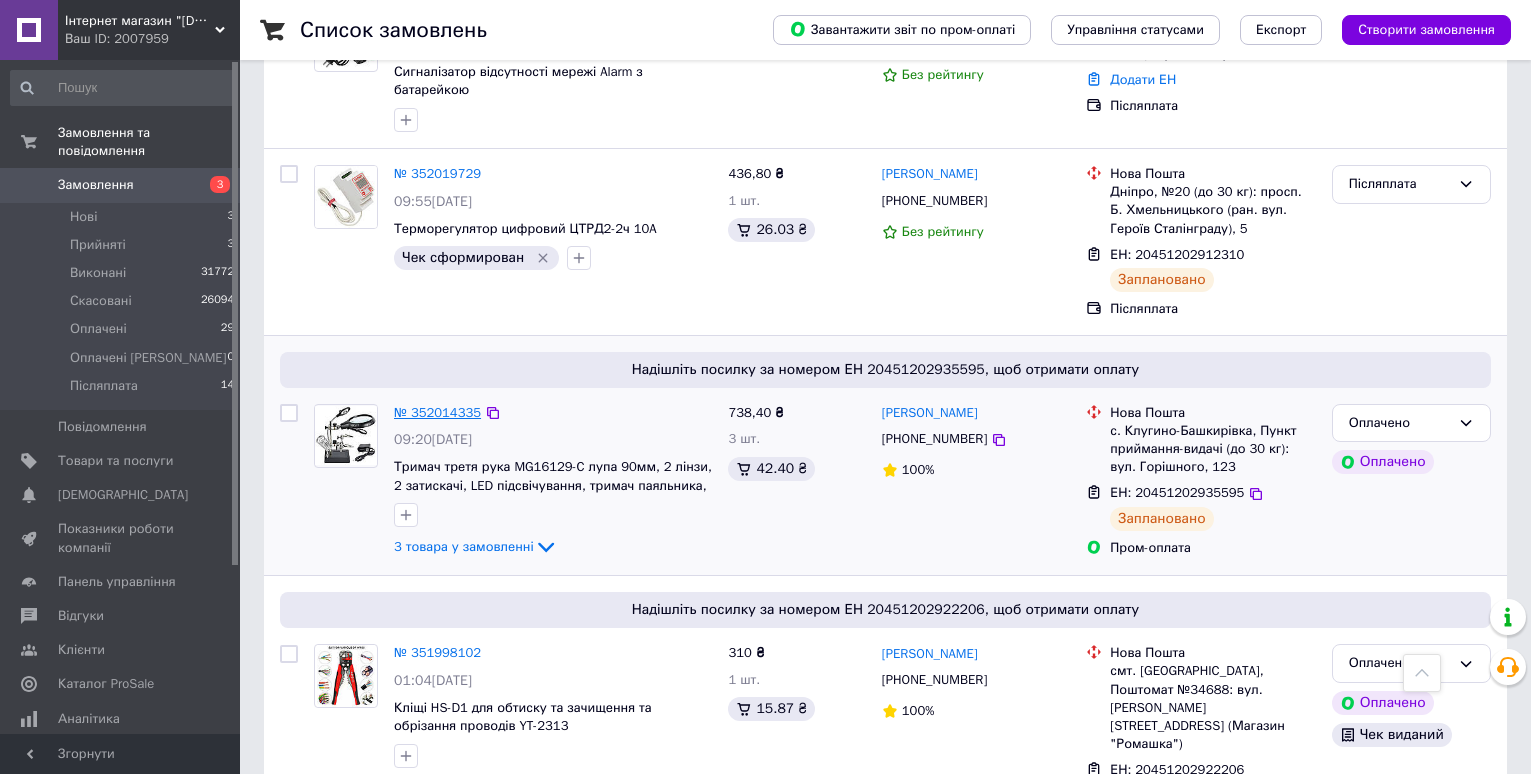 click on "№ 352014335" at bounding box center [437, 412] 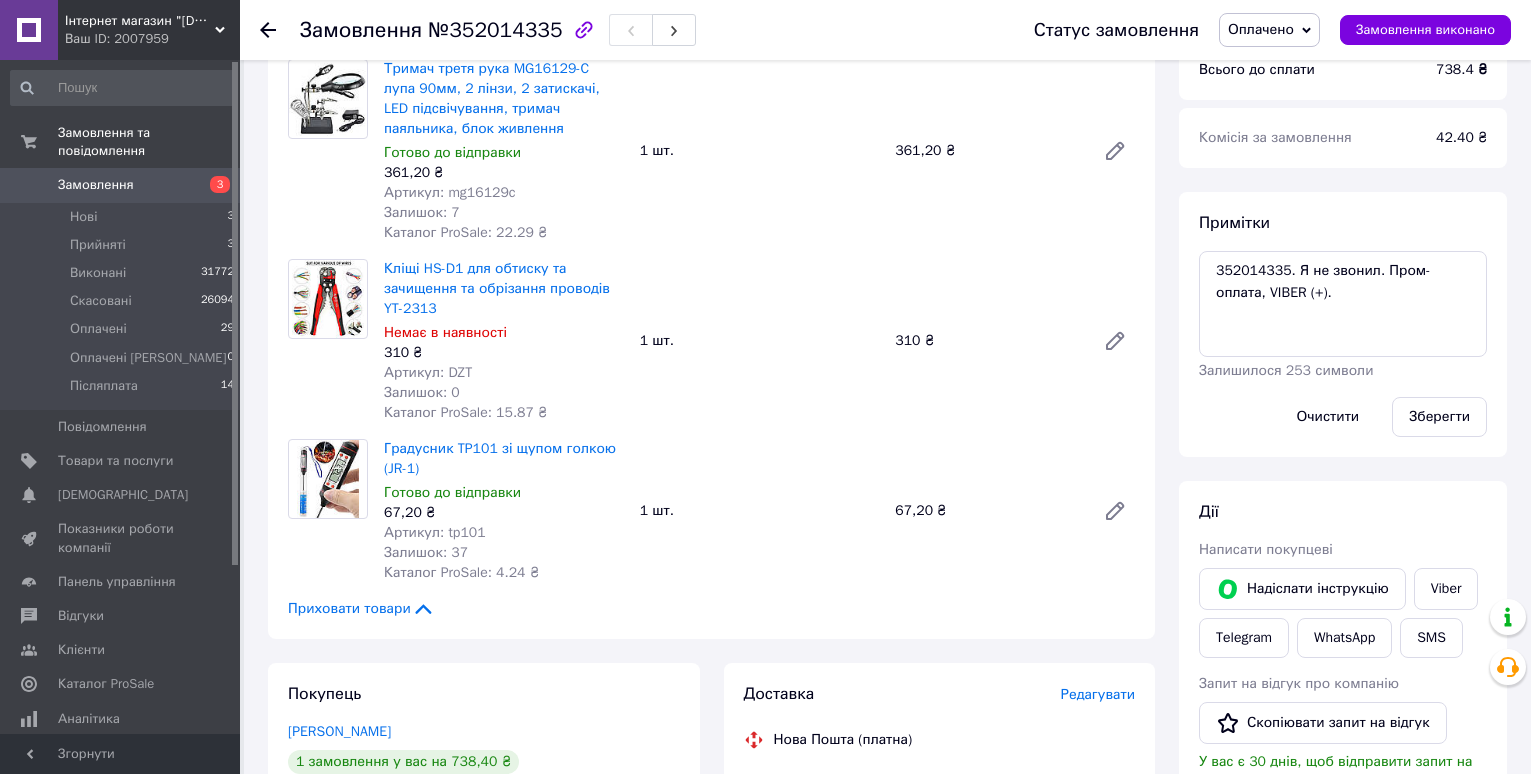 scroll, scrollTop: 200, scrollLeft: 0, axis: vertical 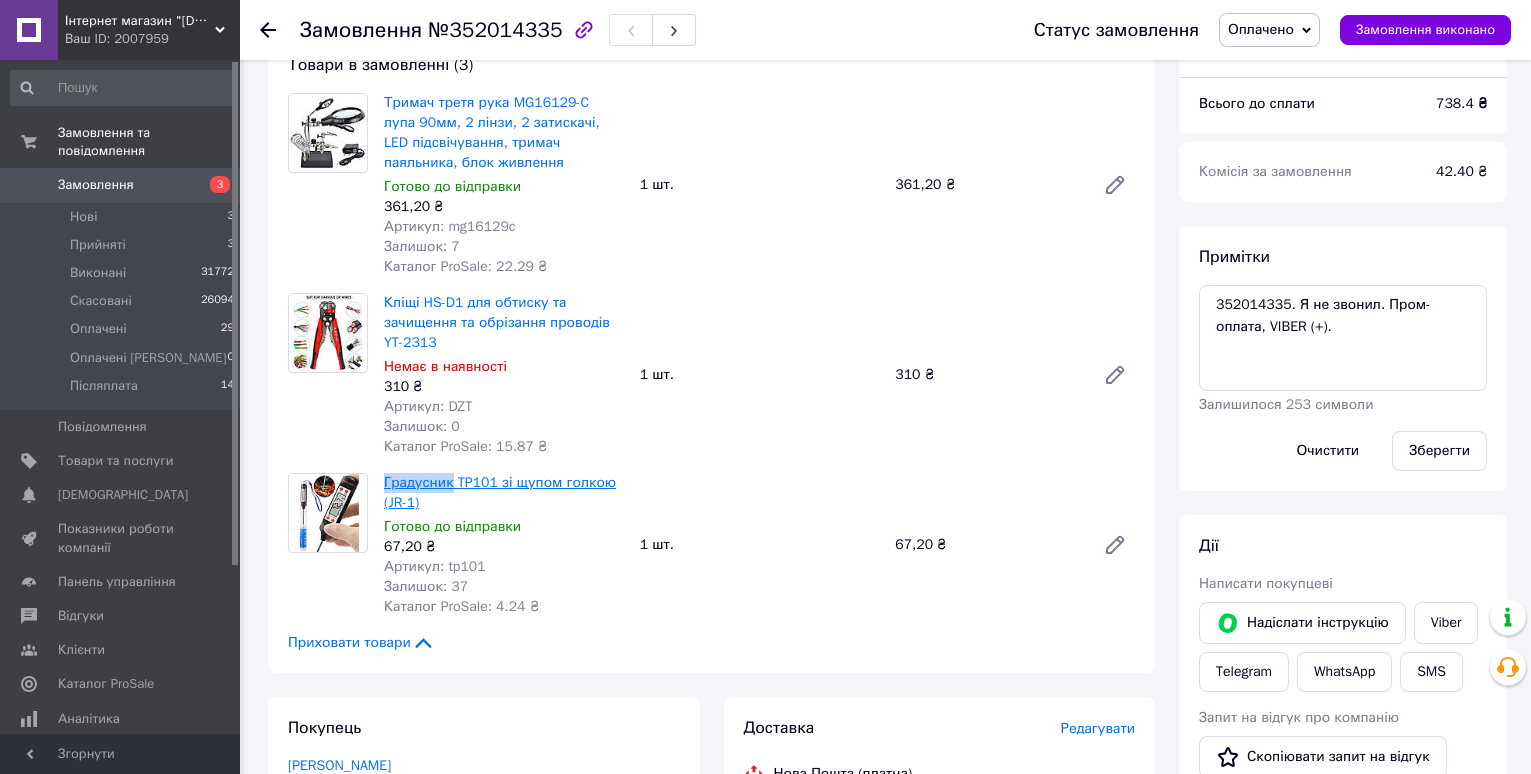 drag, startPoint x: 385, startPoint y: 487, endPoint x: 449, endPoint y: 491, distance: 64.12488 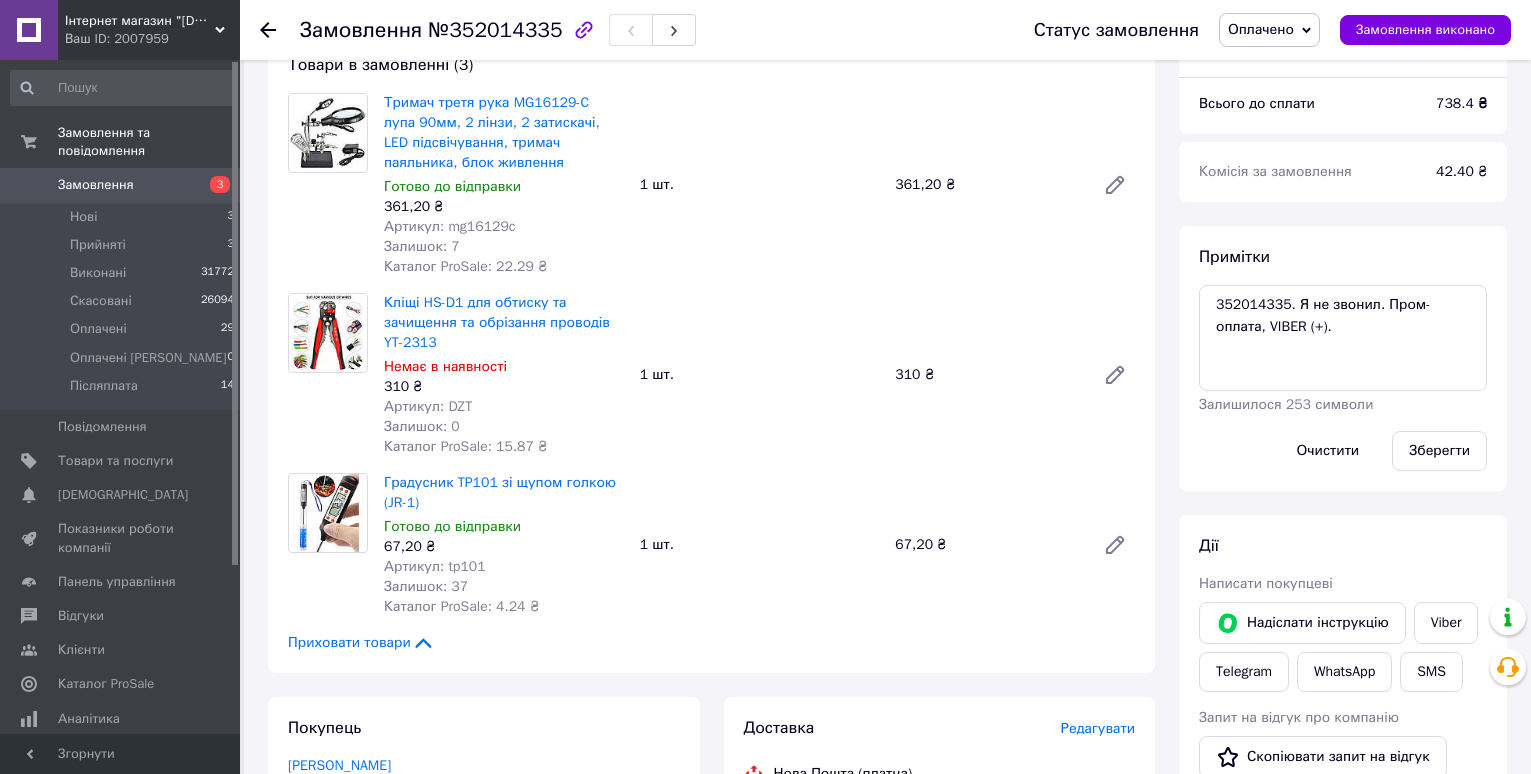click on "67,20 ₴" at bounding box center (504, 547) 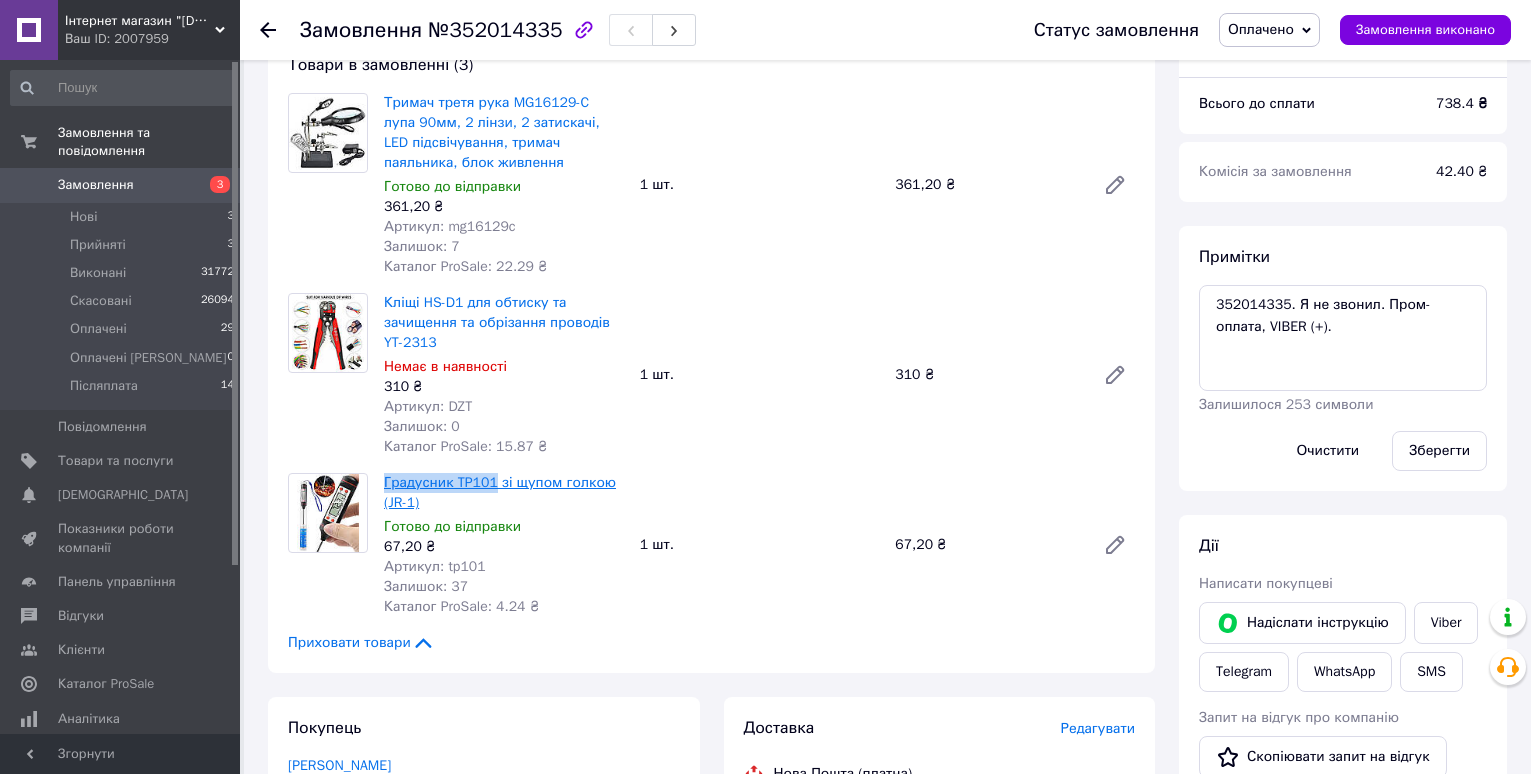 drag, startPoint x: 376, startPoint y: 484, endPoint x: 492, endPoint y: 486, distance: 116.01724 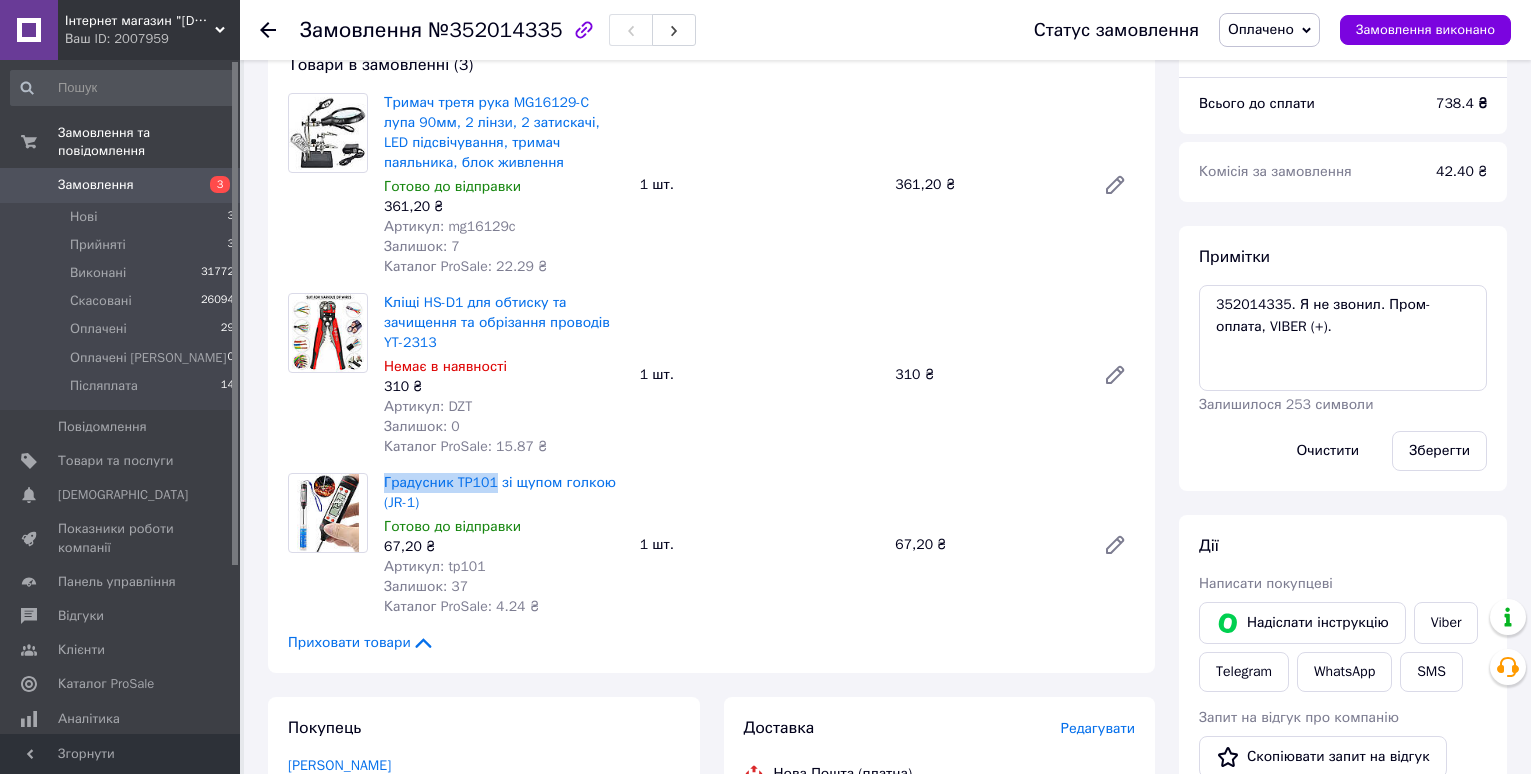 copy on "Градусник TP101" 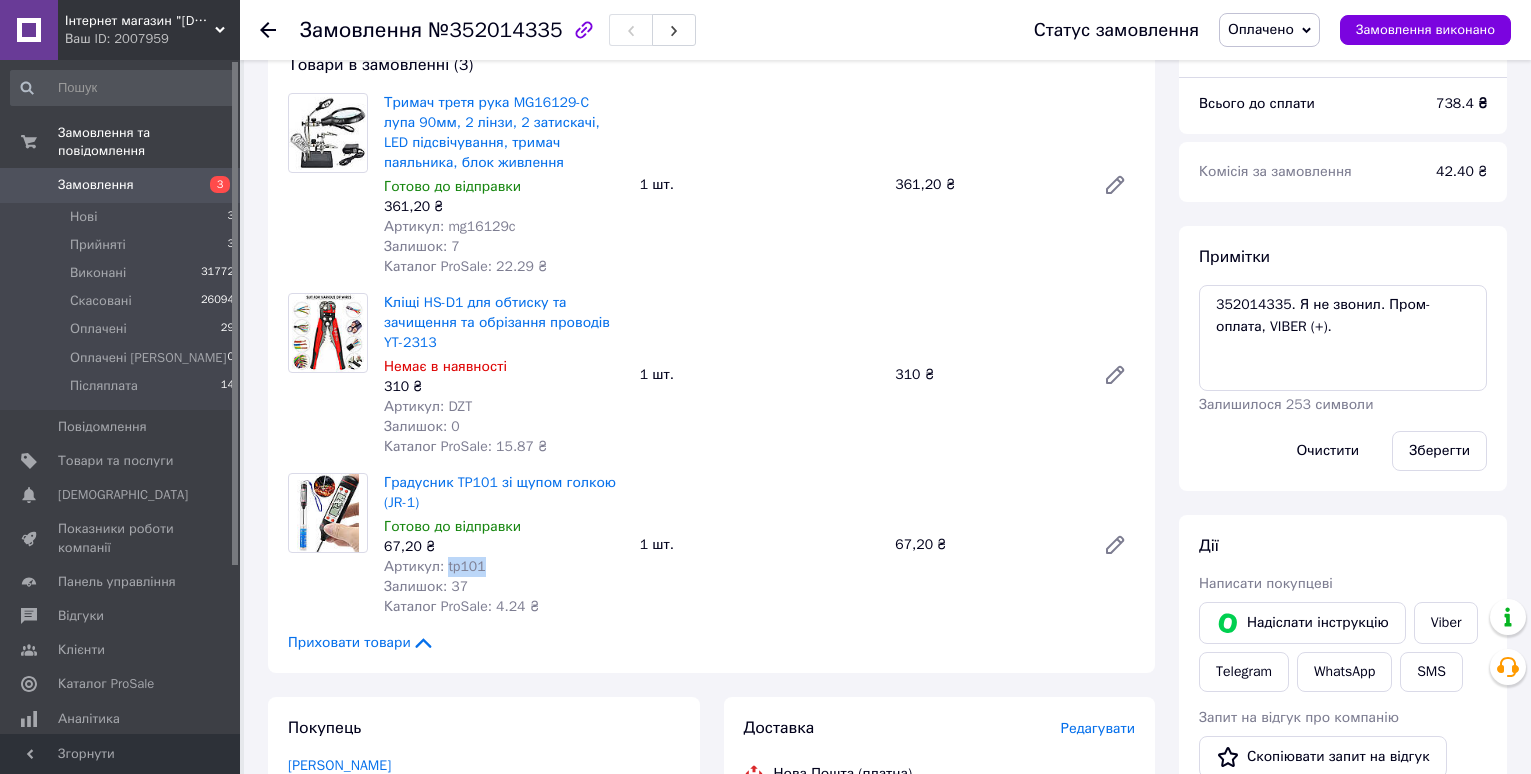 drag, startPoint x: 443, startPoint y: 565, endPoint x: 488, endPoint y: 568, distance: 45.099888 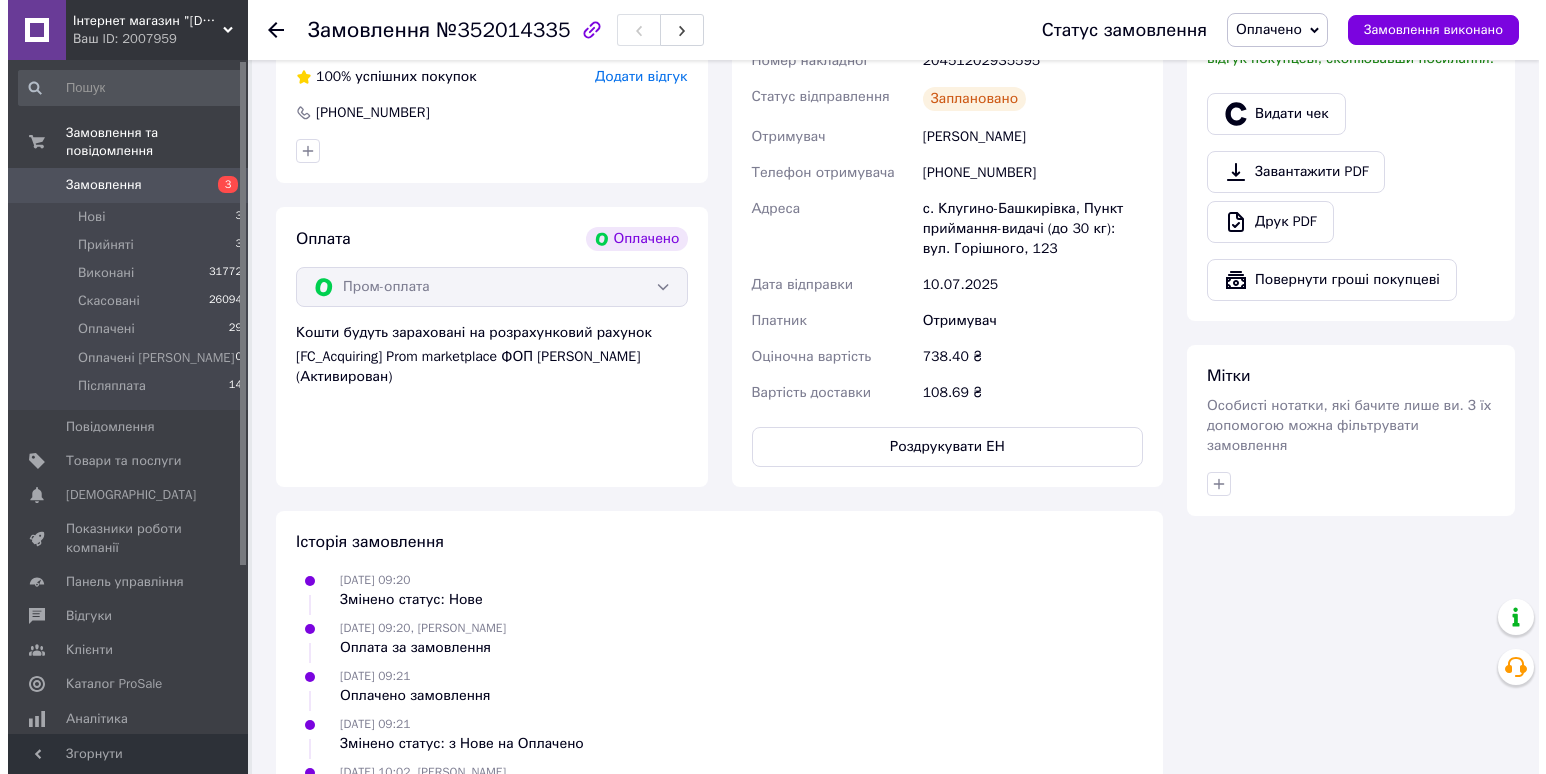 scroll, scrollTop: 700, scrollLeft: 0, axis: vertical 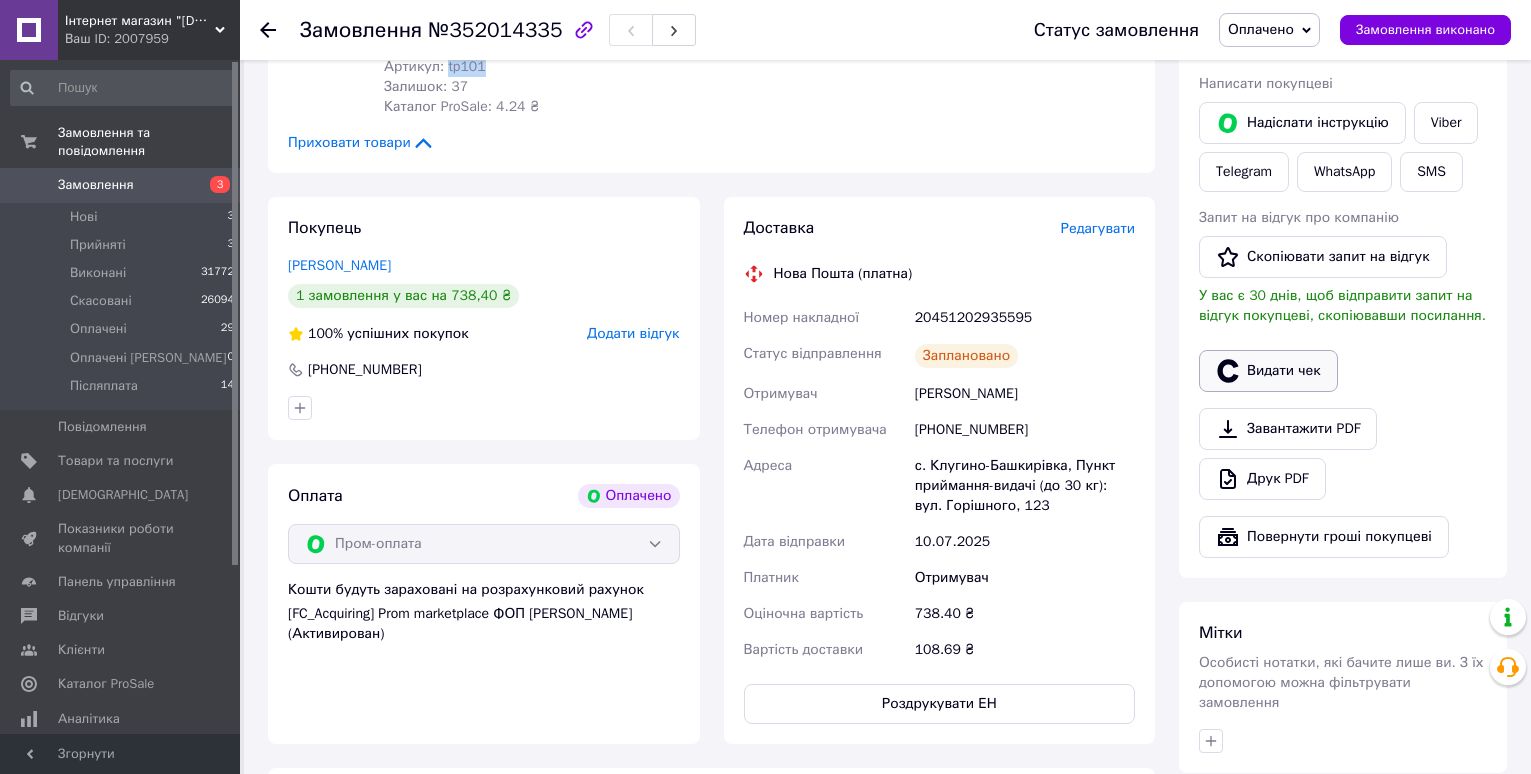 click on "Видати чек" at bounding box center (1268, 371) 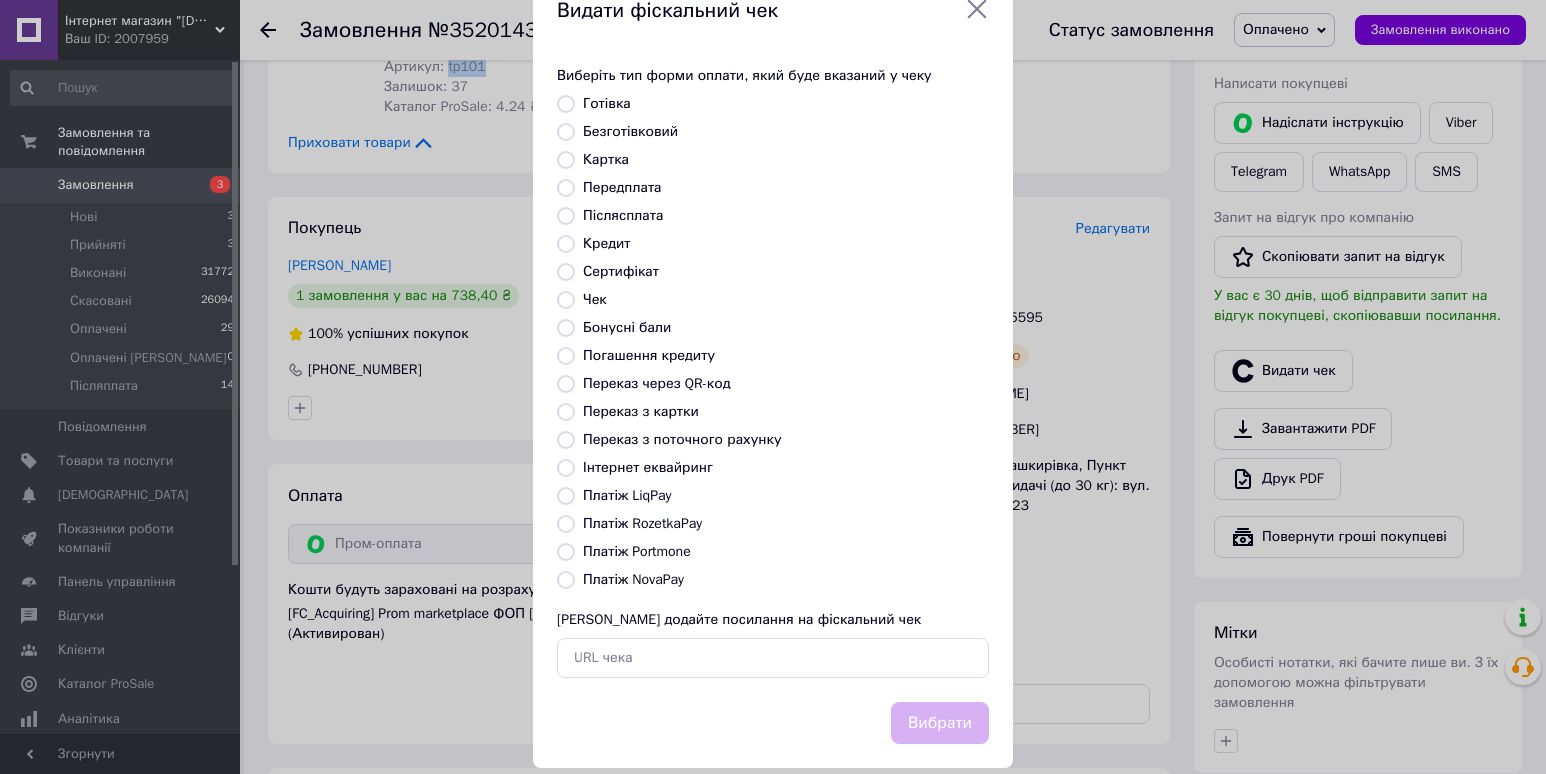 scroll, scrollTop: 85, scrollLeft: 0, axis: vertical 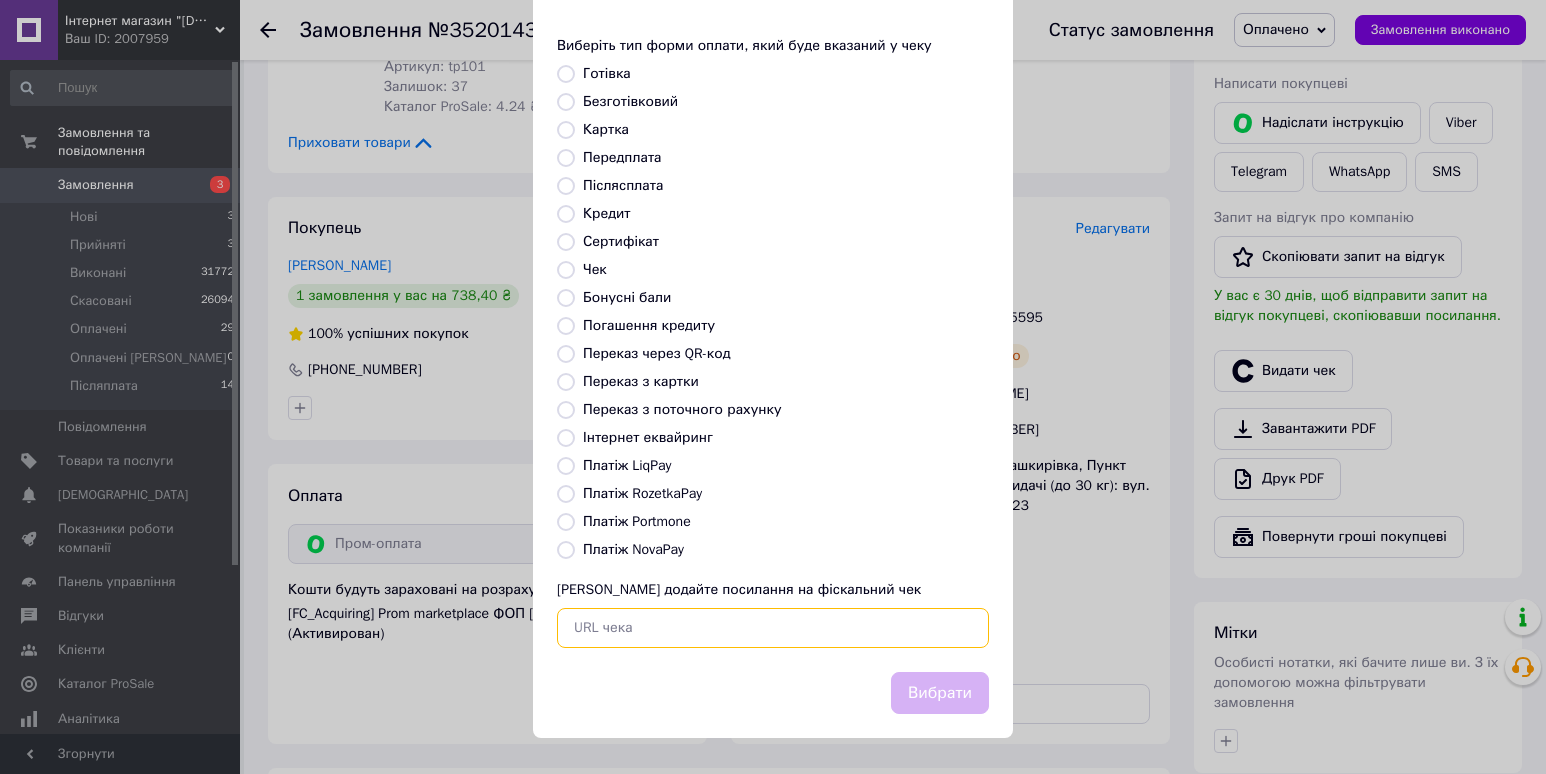 paste on "https://check.checkbox.ua/3ed41a7c-d485-4424-8b85-a8d20c5c58fd" 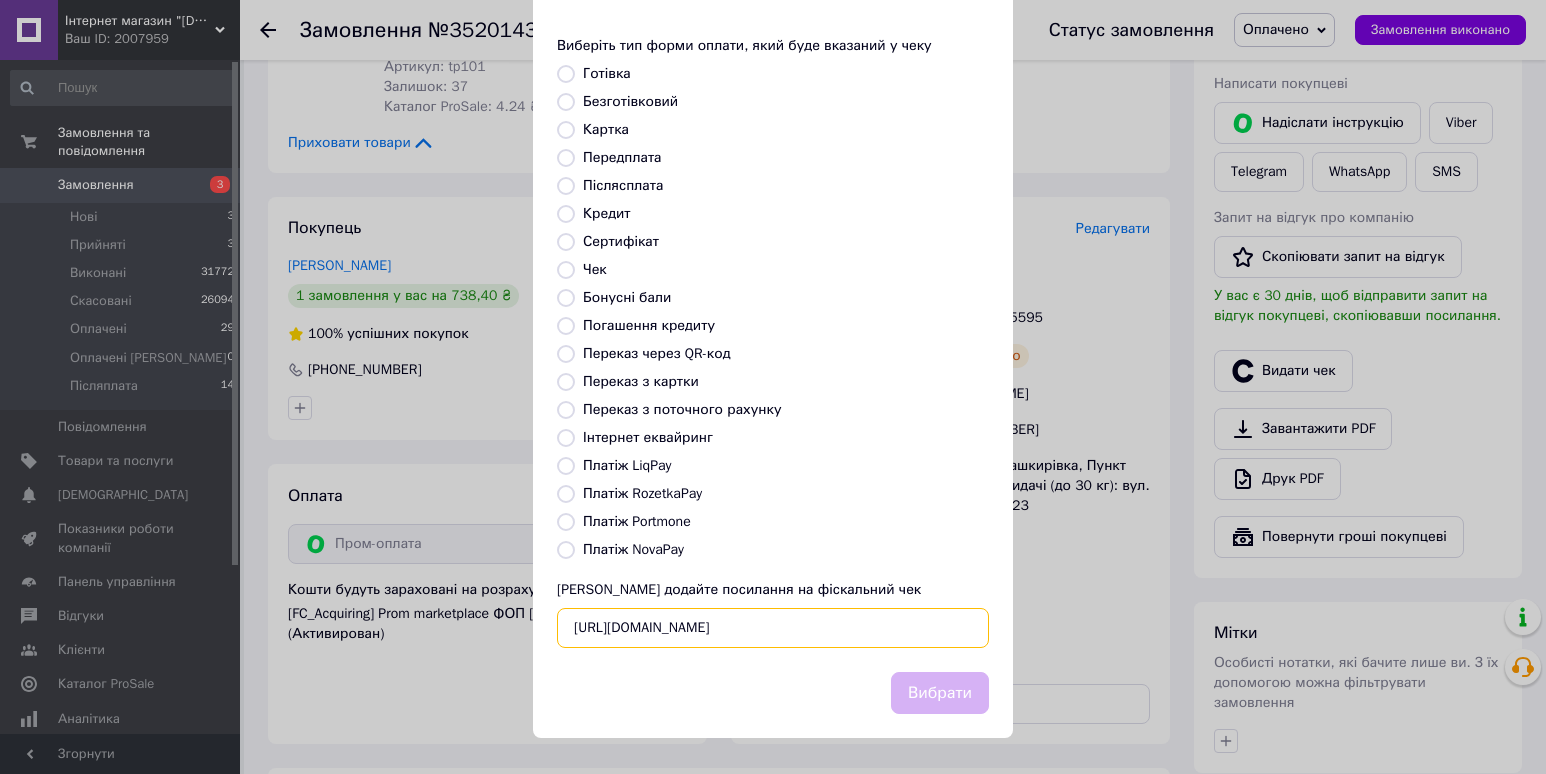 scroll, scrollTop: 0, scrollLeft: 27, axis: horizontal 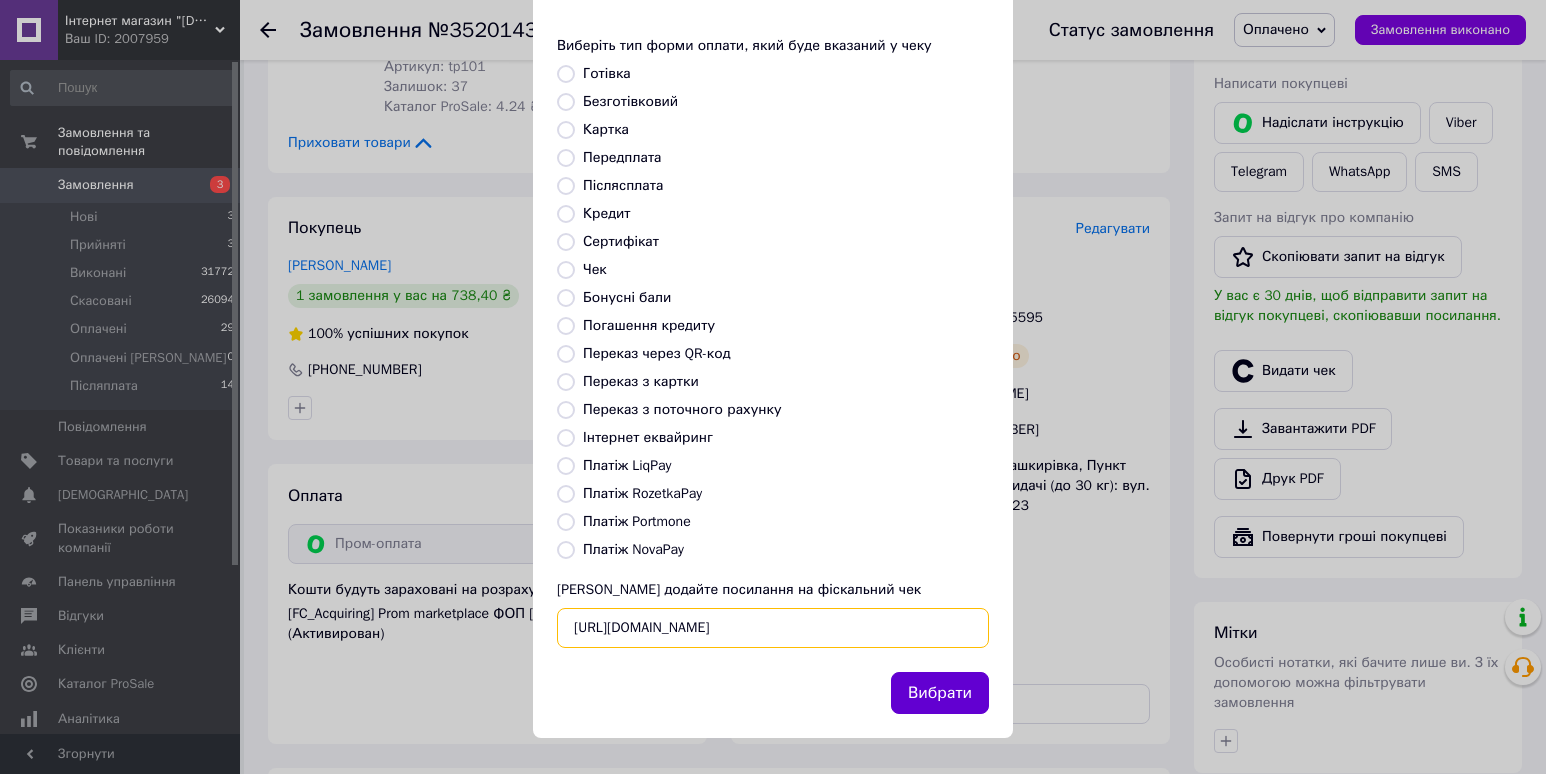 type on "https://check.checkbox.ua/3ed41a7c-d485-4424-8b85-a8d20c5c58fd" 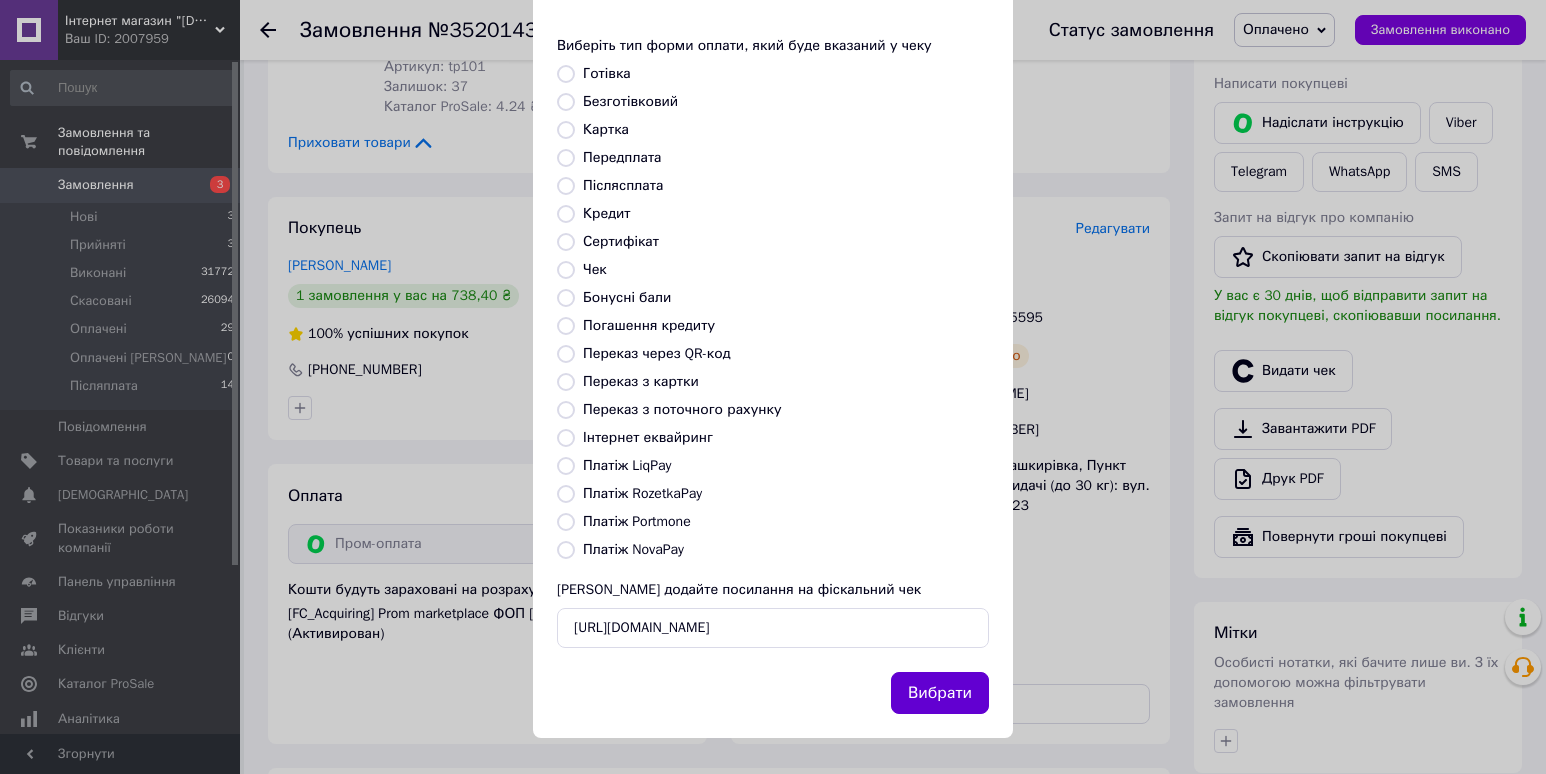 click on "Вибрати" at bounding box center [940, 693] 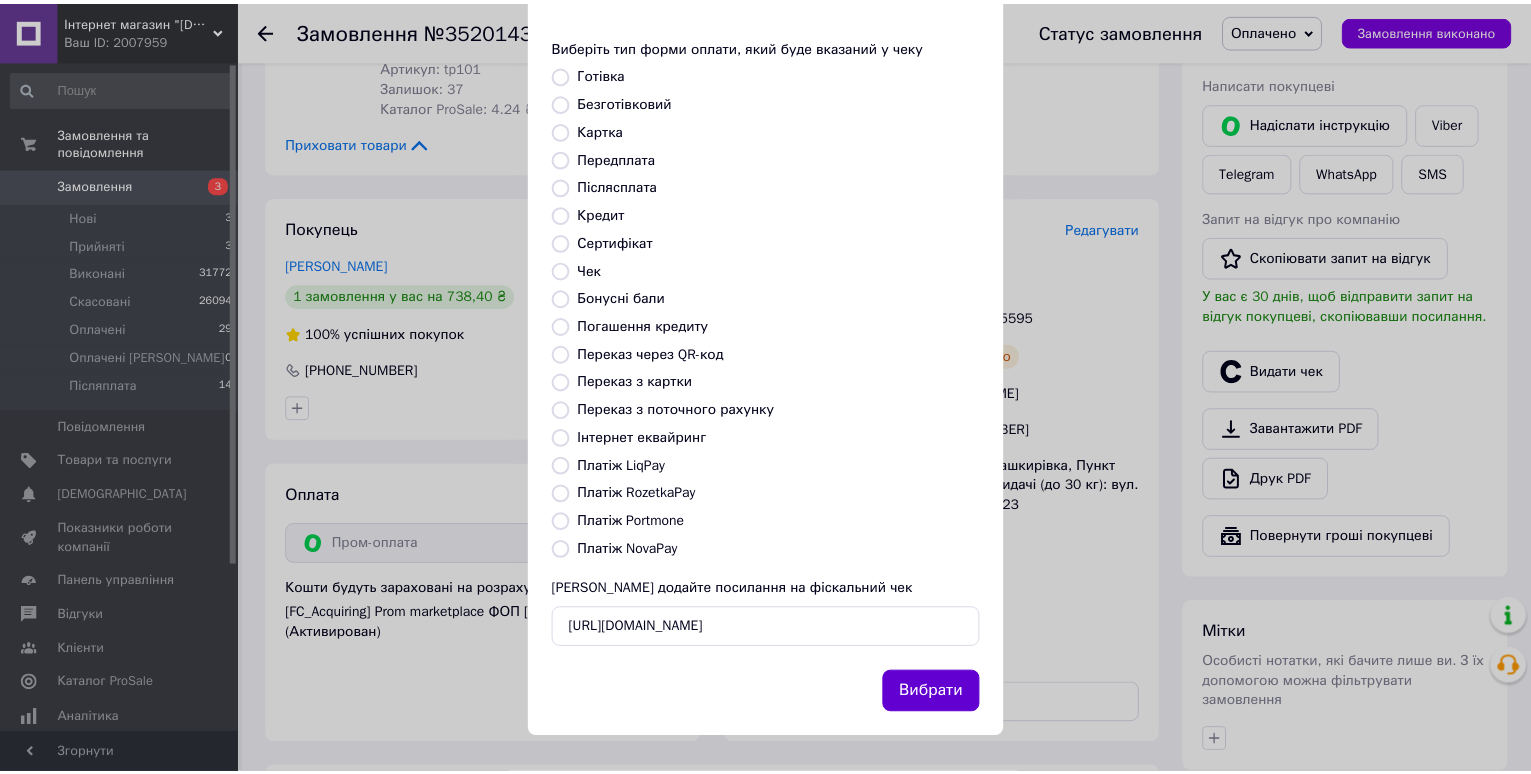 scroll, scrollTop: 0, scrollLeft: 0, axis: both 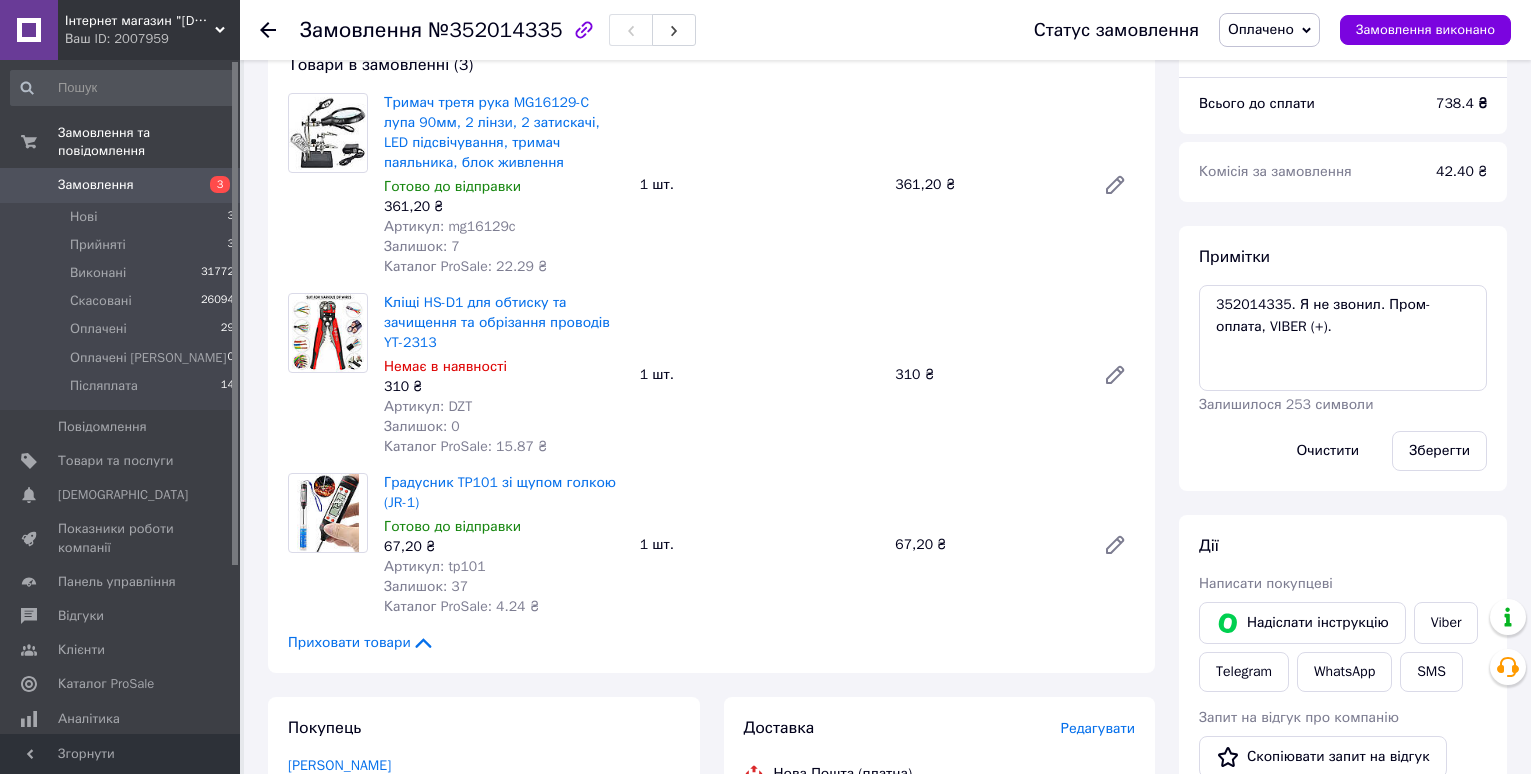 click 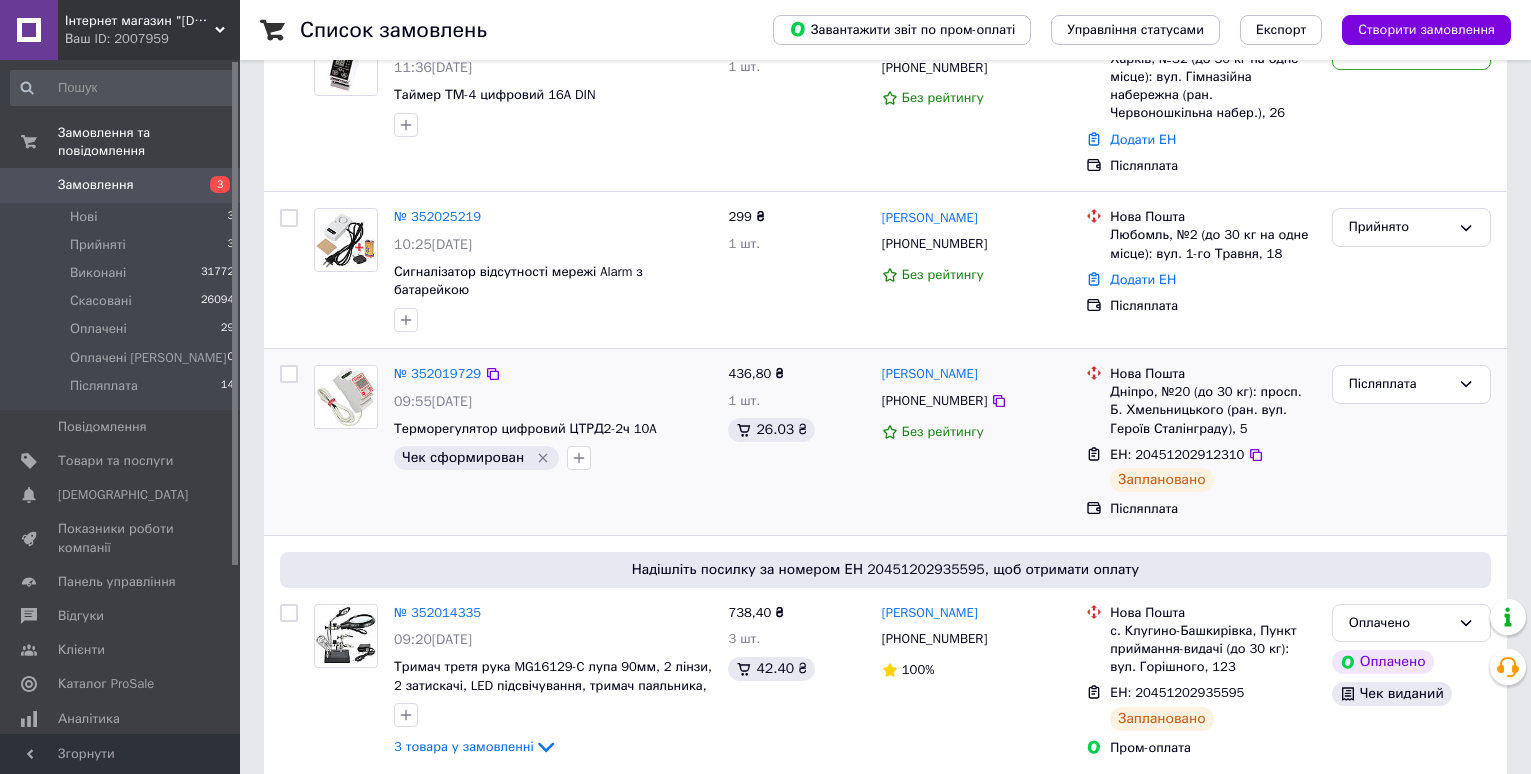 scroll, scrollTop: 0, scrollLeft: 0, axis: both 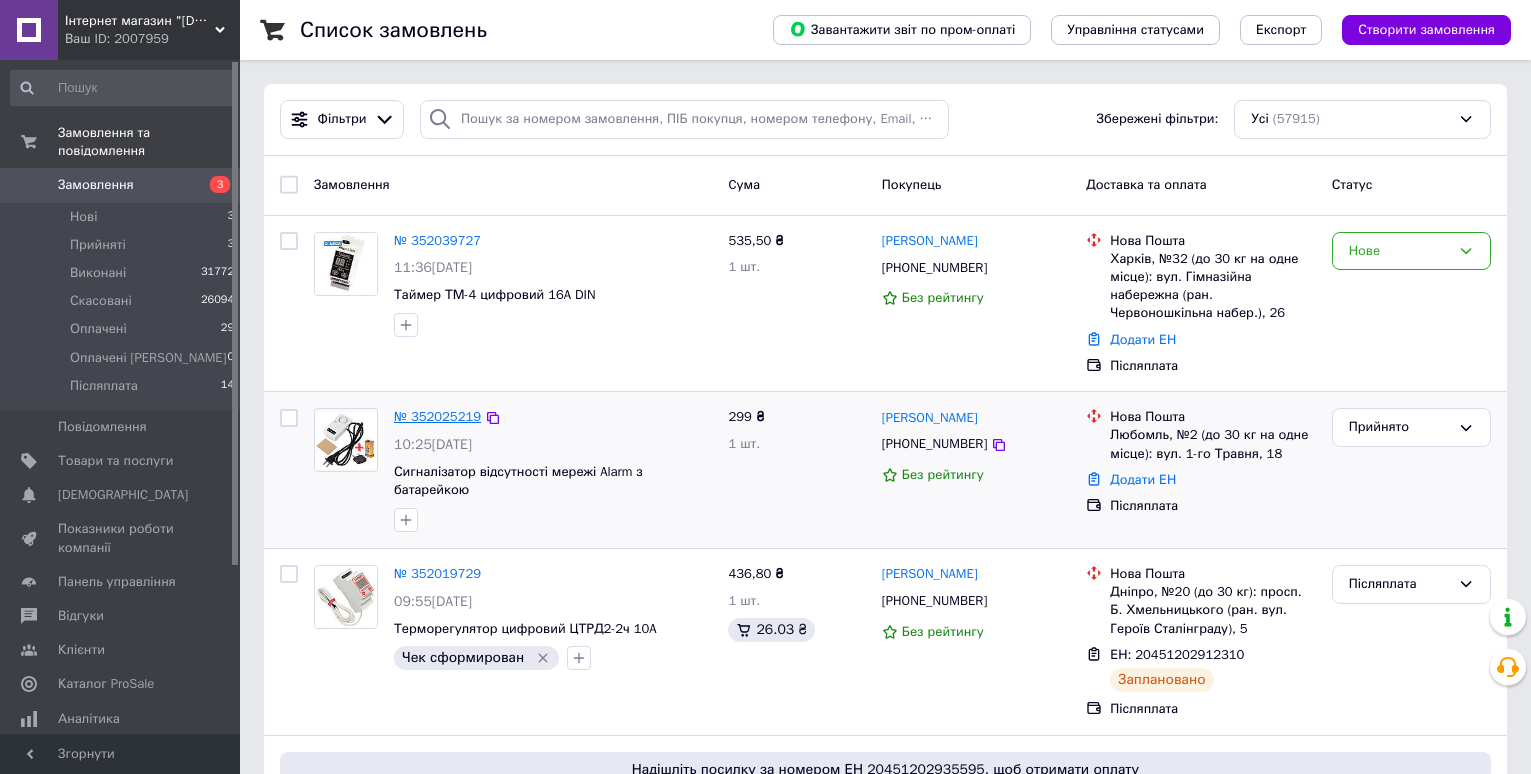 click on "№ 352025219" at bounding box center (437, 416) 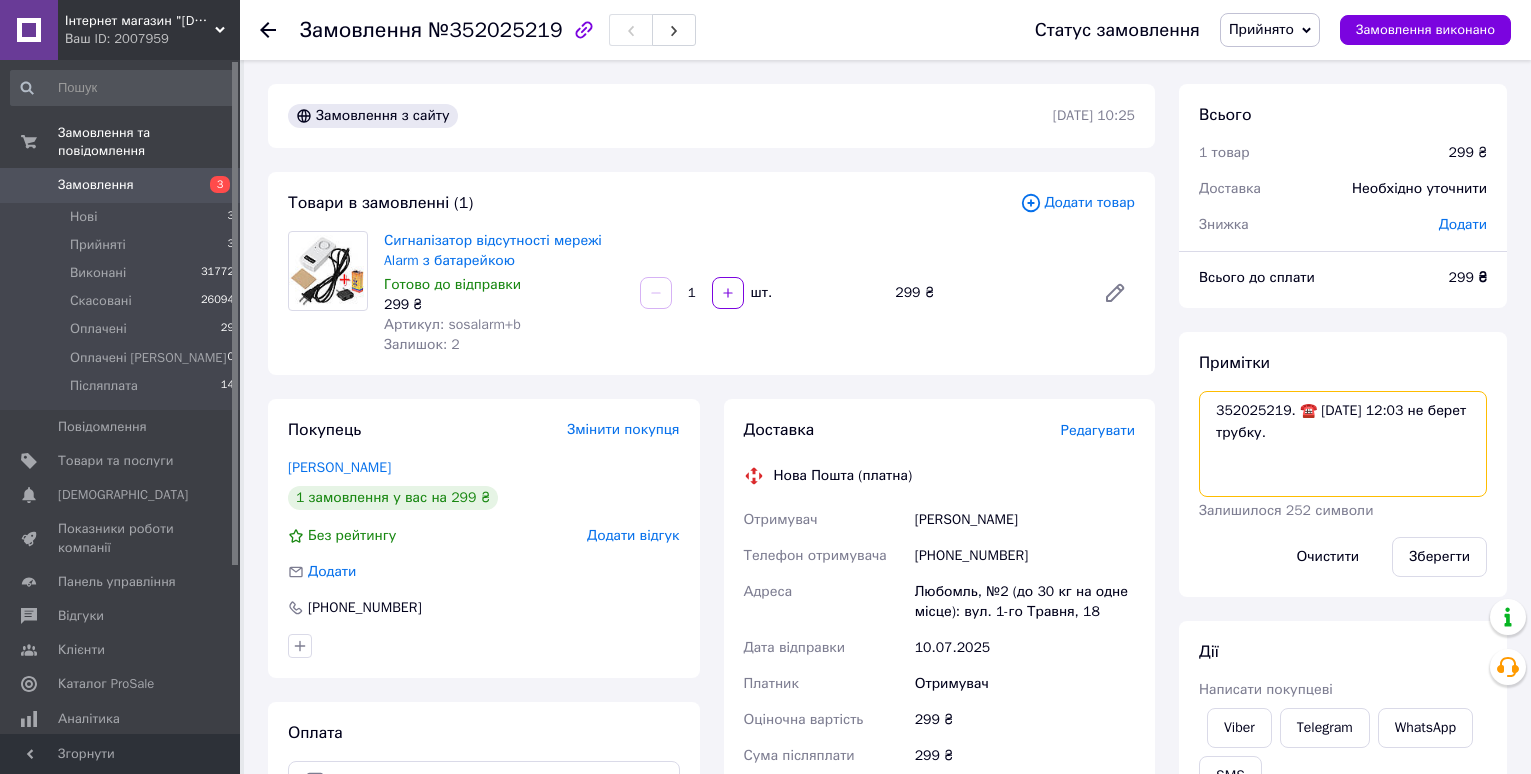 click on "352025219. ☎️ 10.07.25 в 12:03 не берет трубку." at bounding box center (1343, 444) 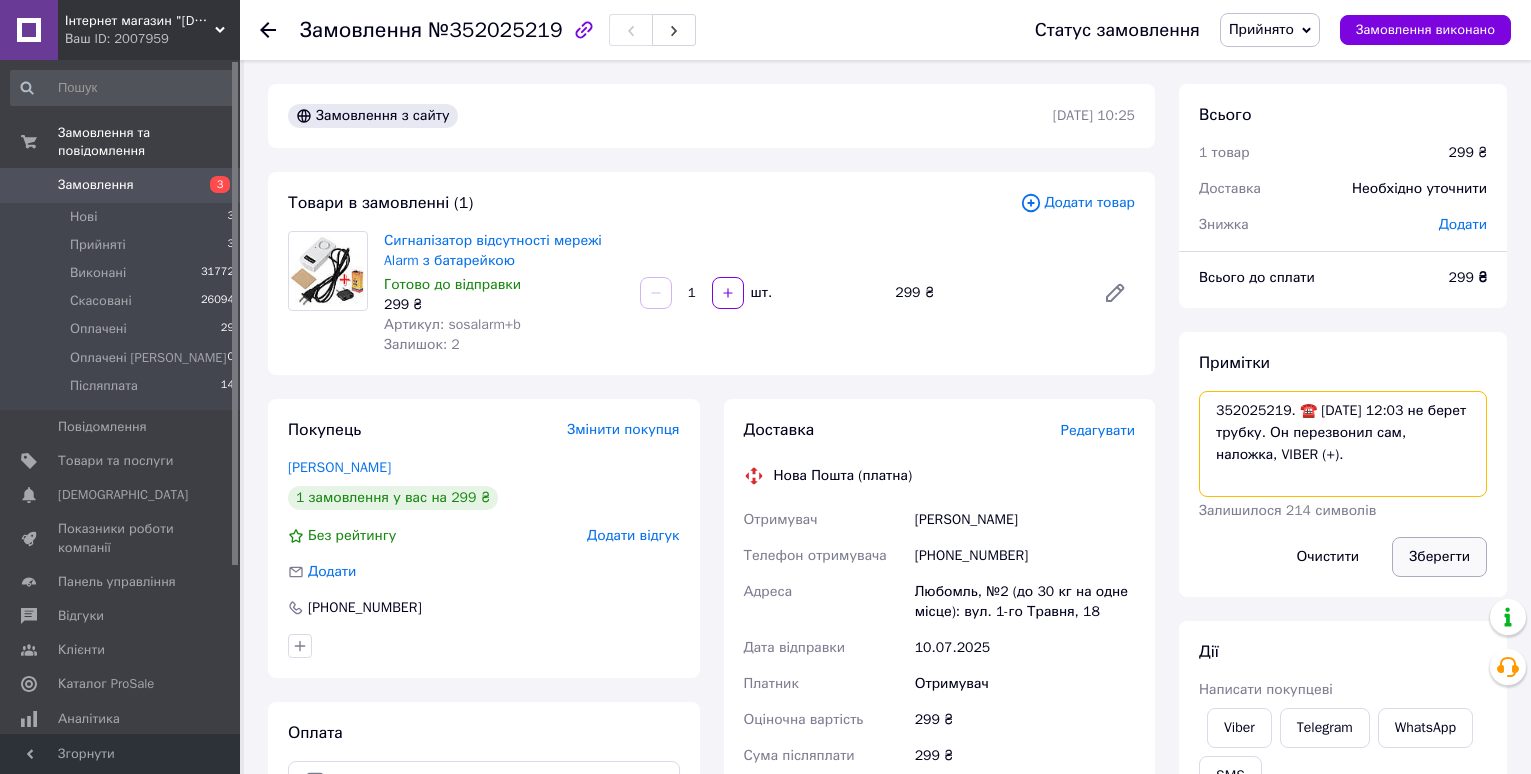 type on "352025219. ☎️ 10.07.25 в 12:03 не берет трубку. Он перезвонил сам, наложка, VIBER (+)." 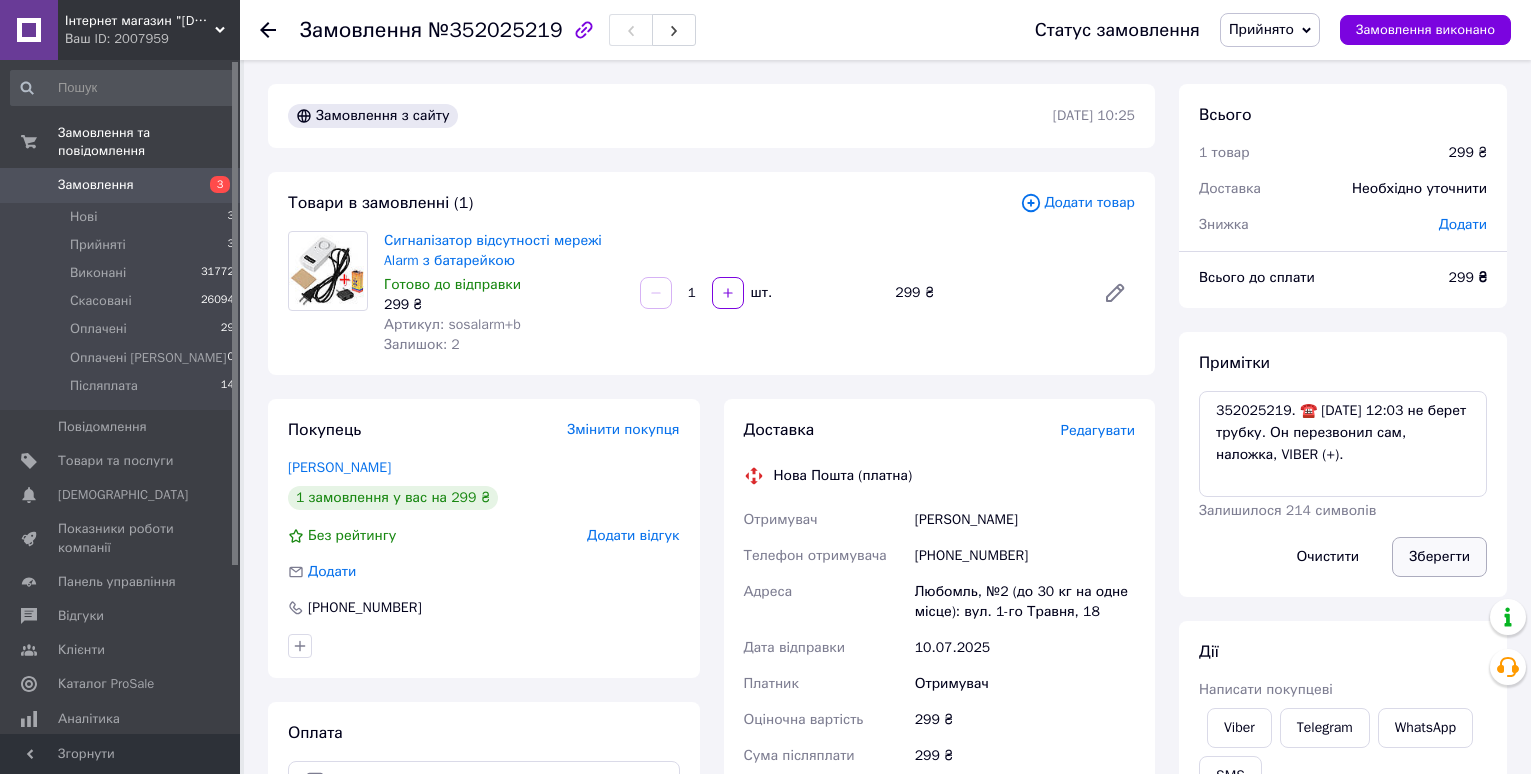 click on "Зберегти" at bounding box center (1439, 557) 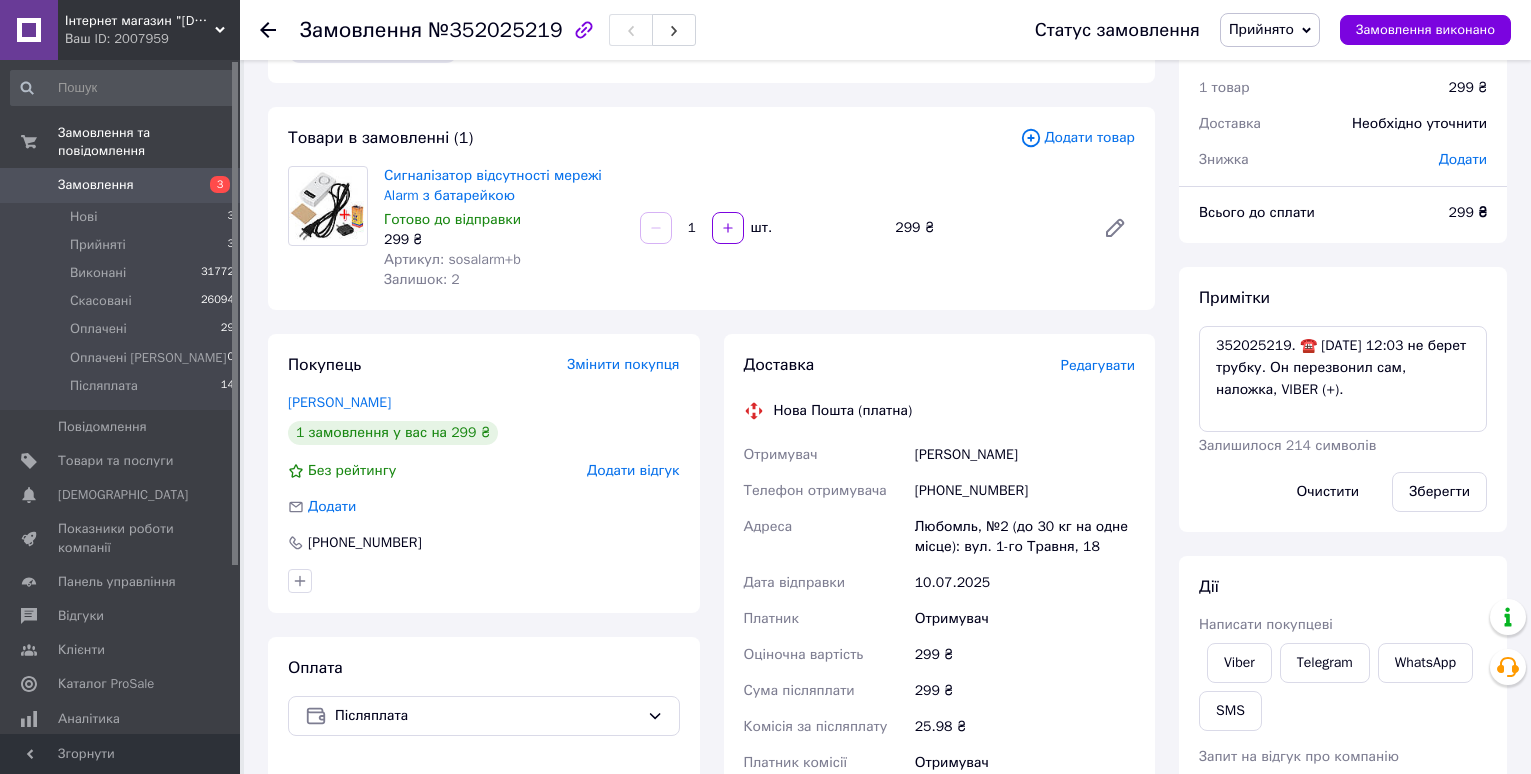 scroll, scrollTop: 100, scrollLeft: 0, axis: vertical 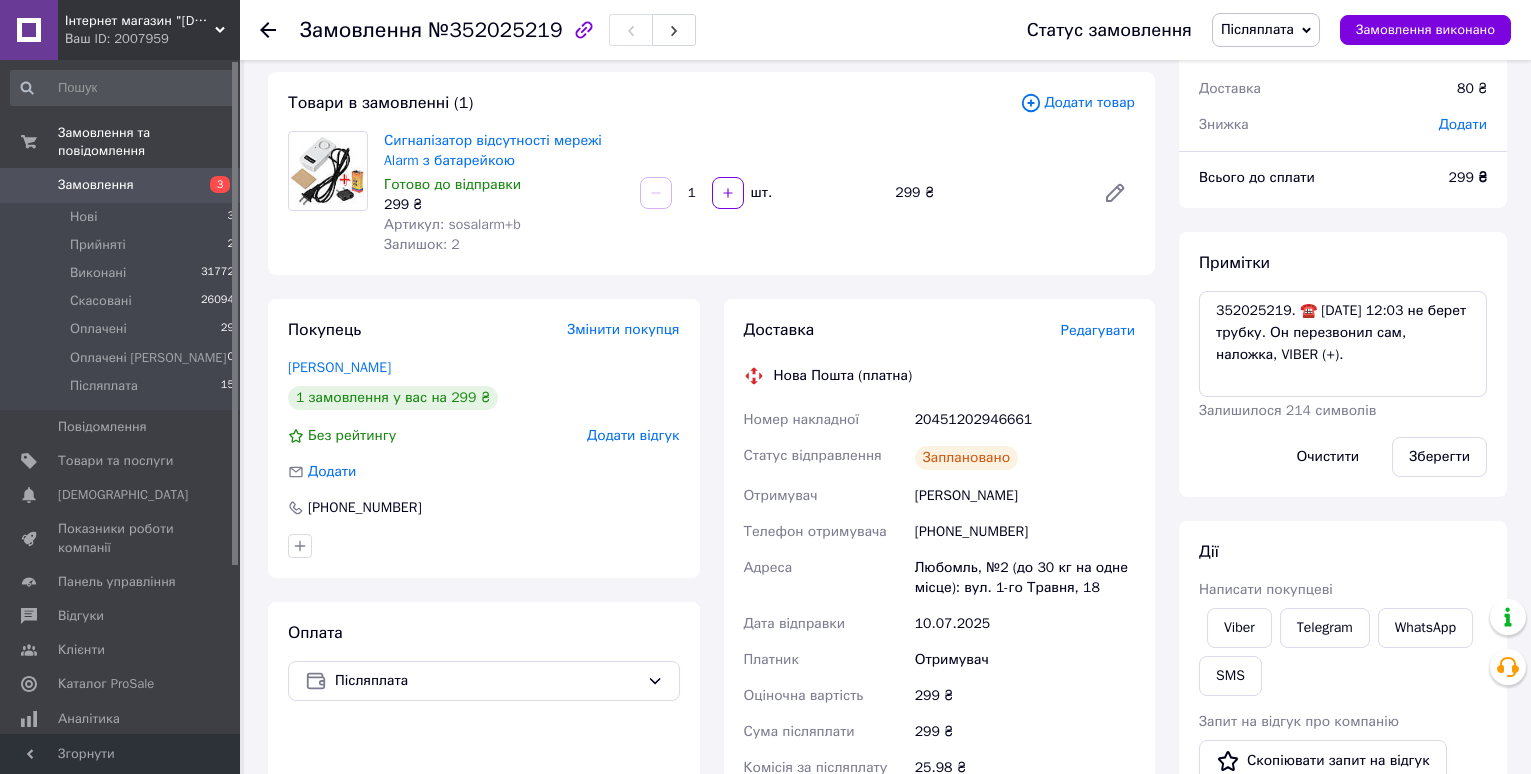 click on "20451202946661" at bounding box center [1025, 420] 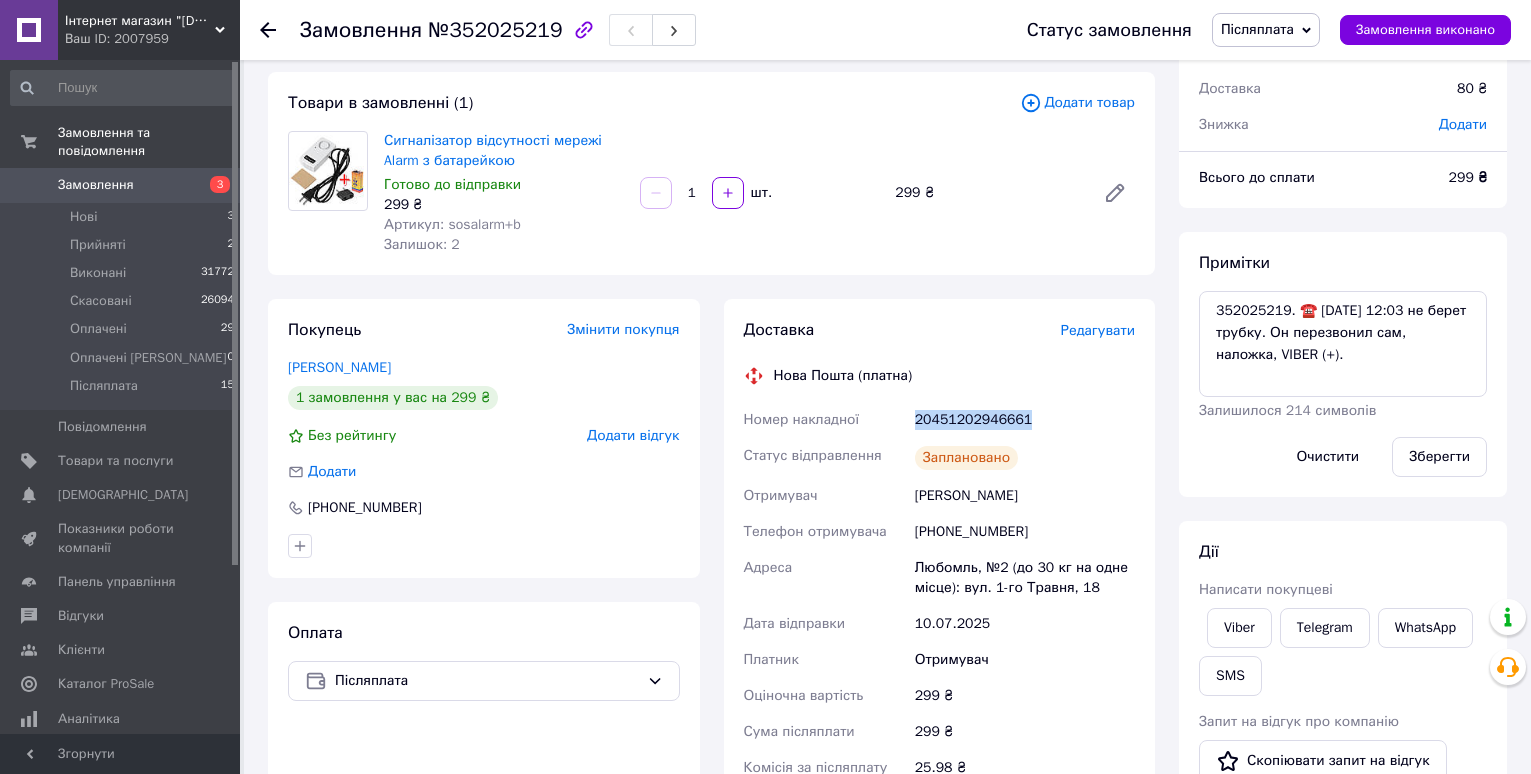 click on "20451202946661" at bounding box center [1025, 420] 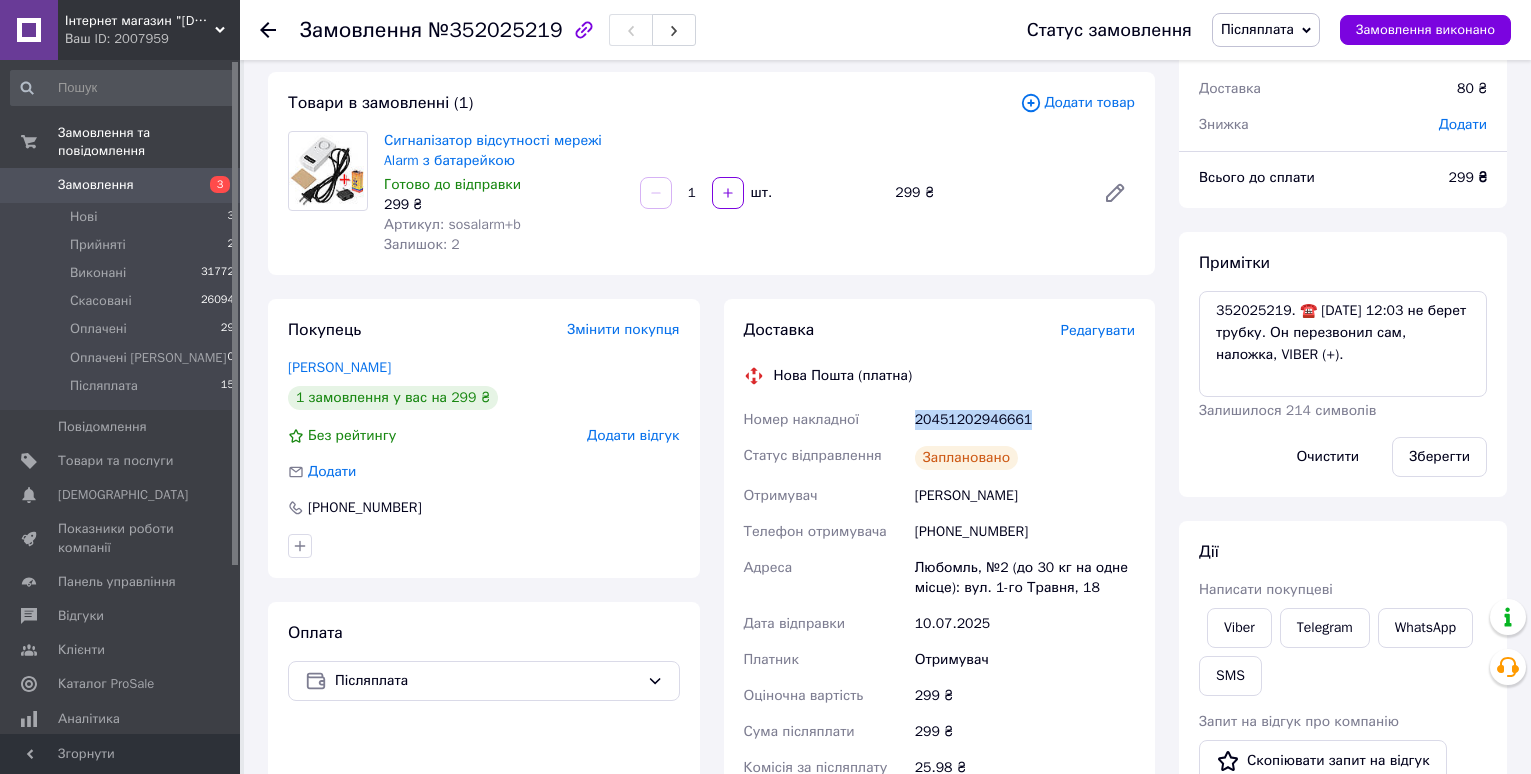 copy on "20451202946661" 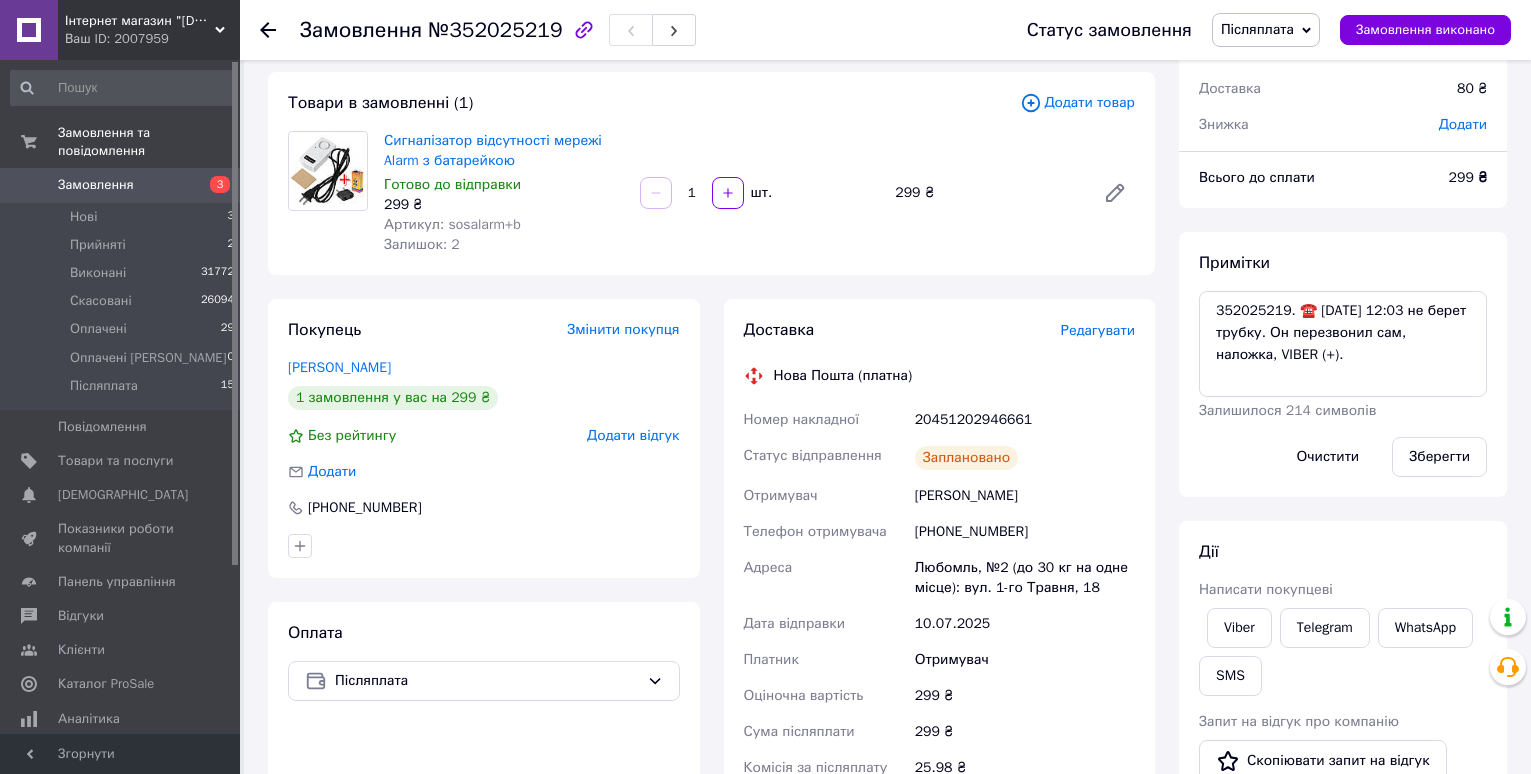 click 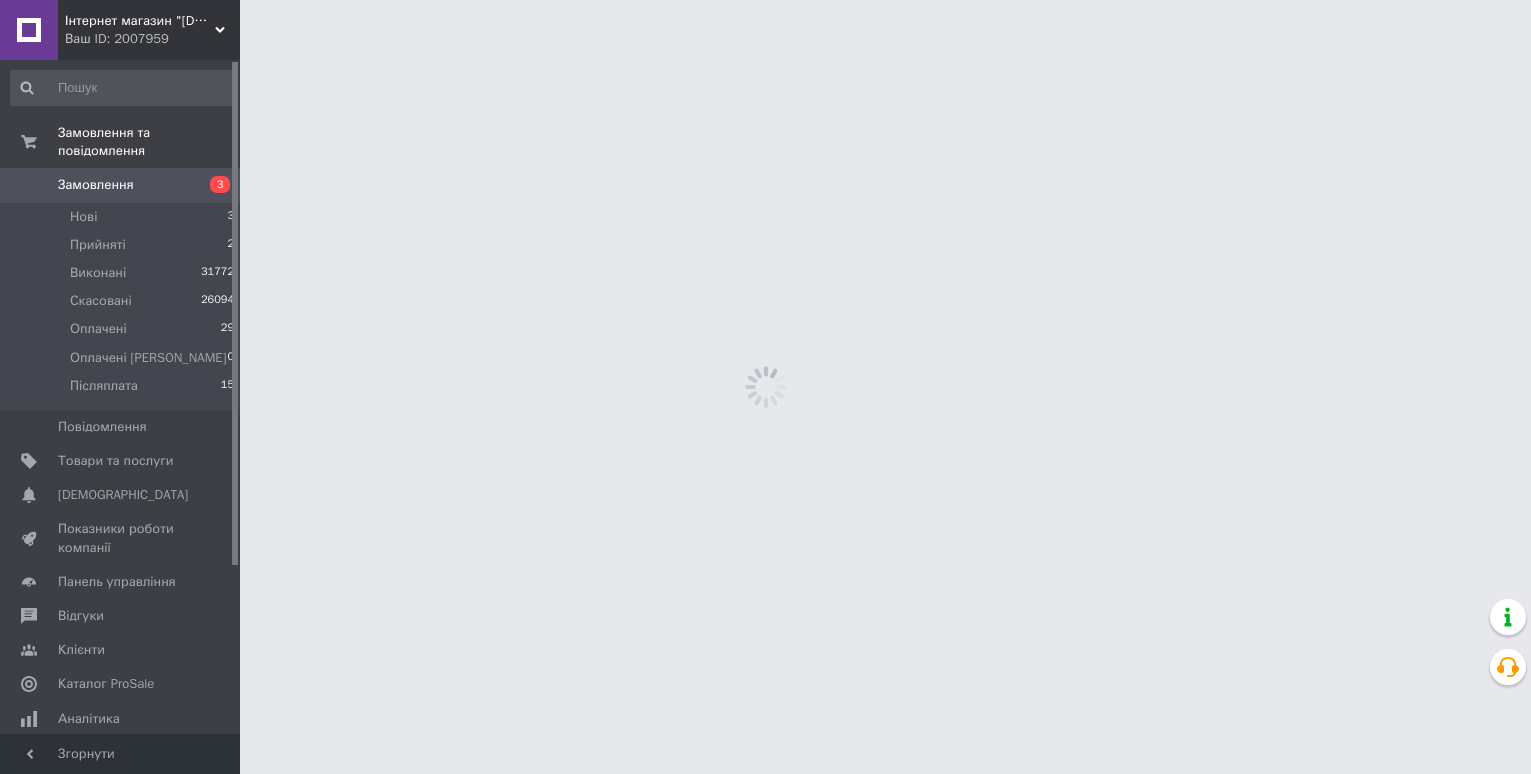 scroll, scrollTop: 0, scrollLeft: 0, axis: both 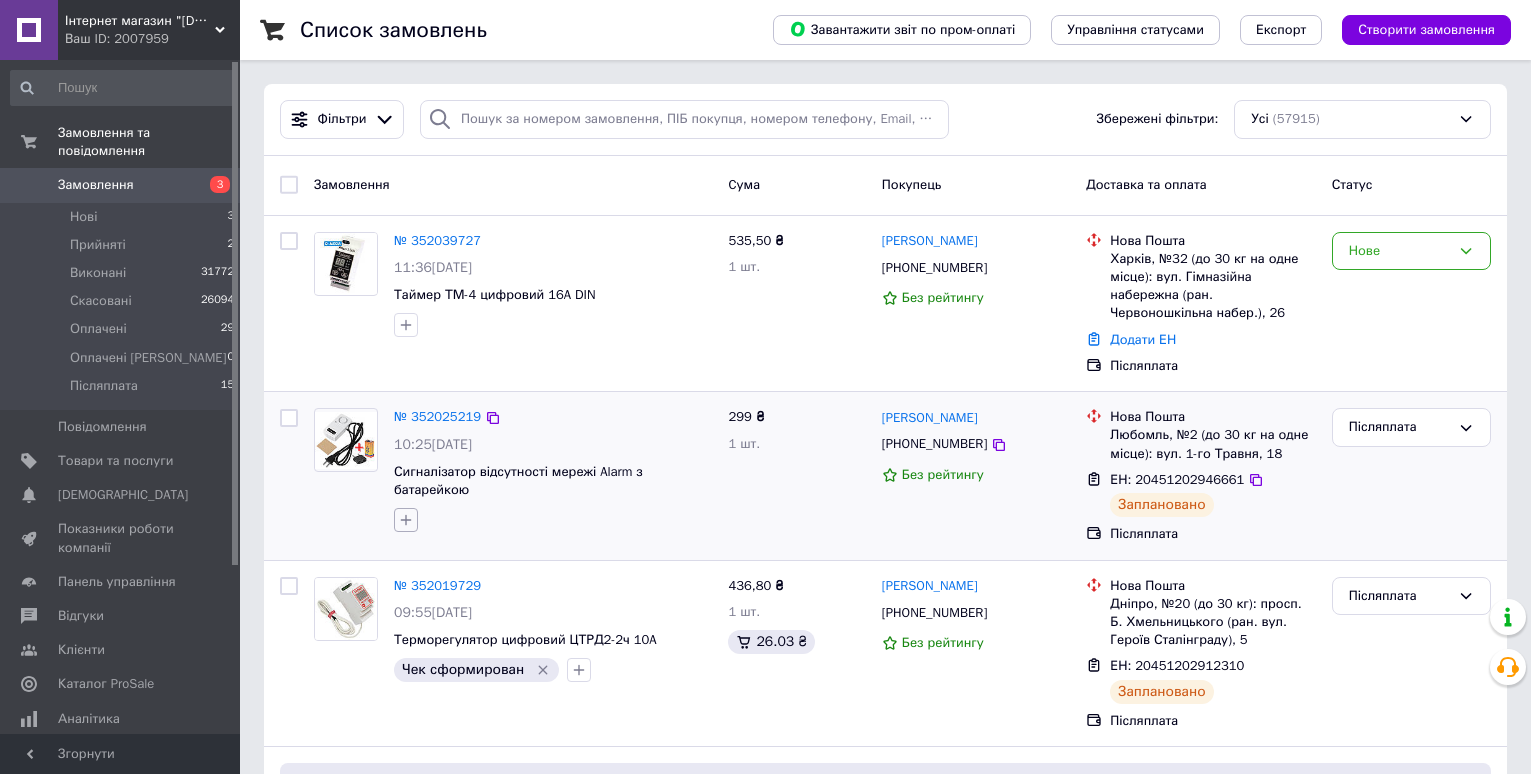 click at bounding box center (406, 520) 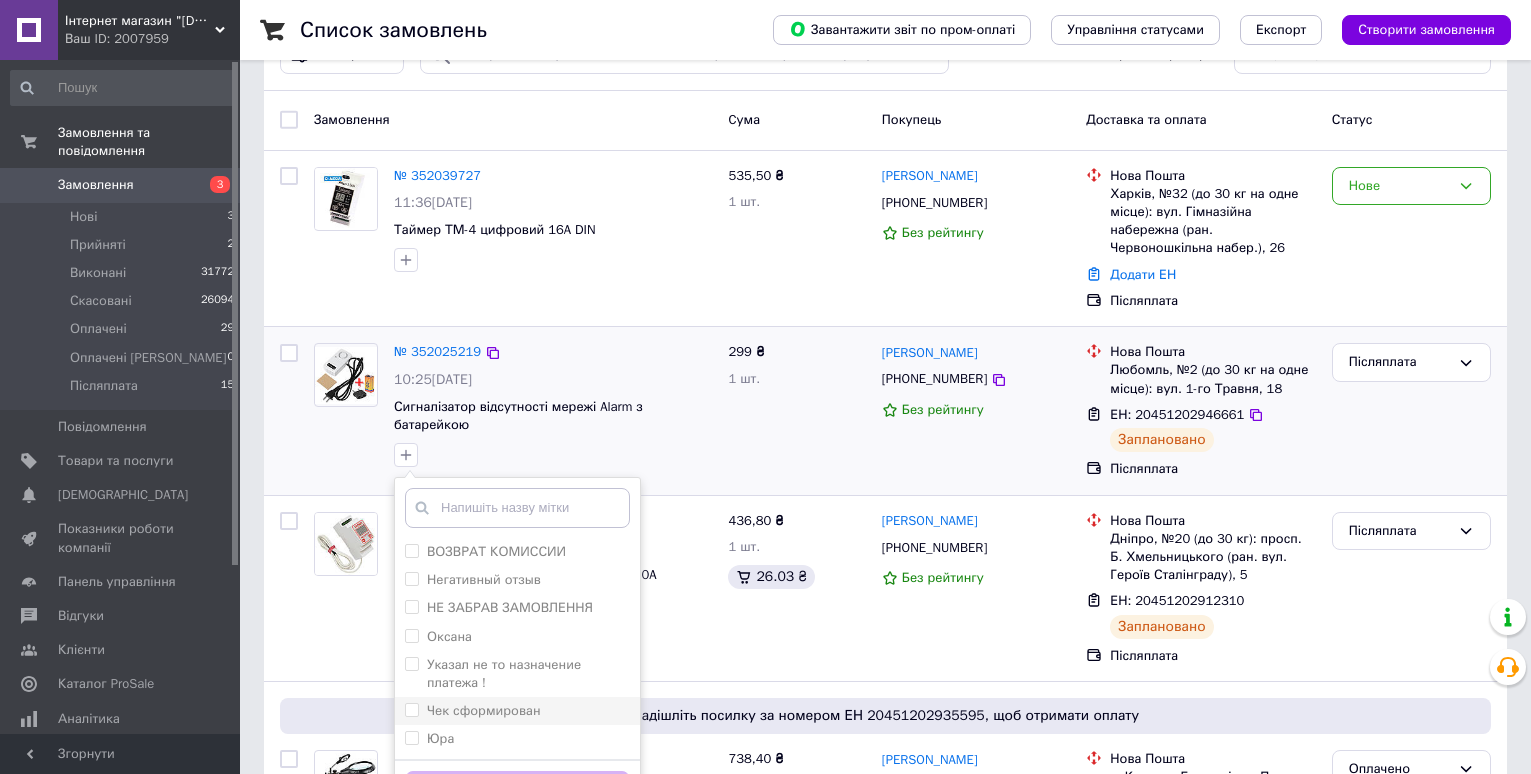 scroll, scrollTop: 100, scrollLeft: 0, axis: vertical 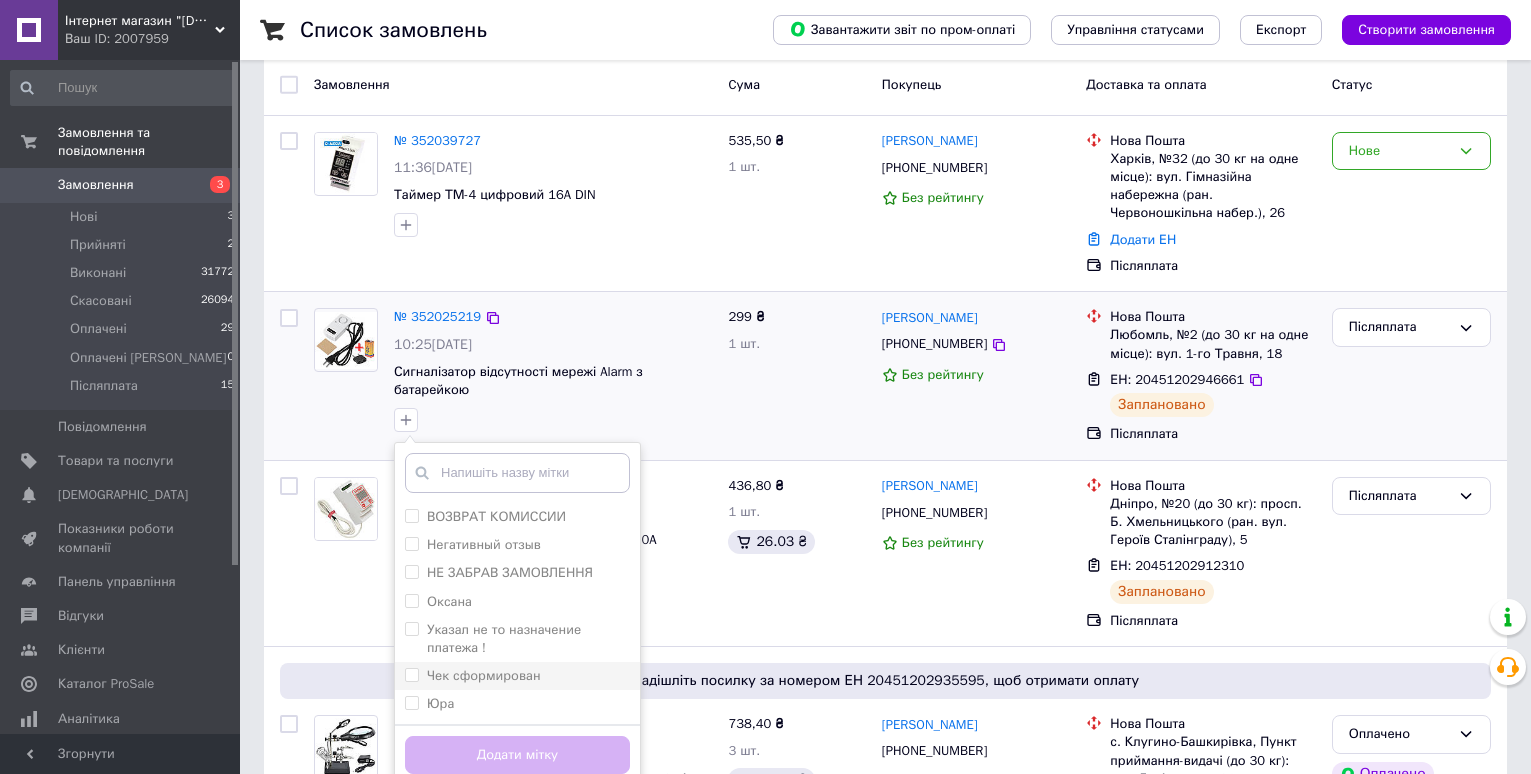 click on "Чек сформирован" at bounding box center (411, 674) 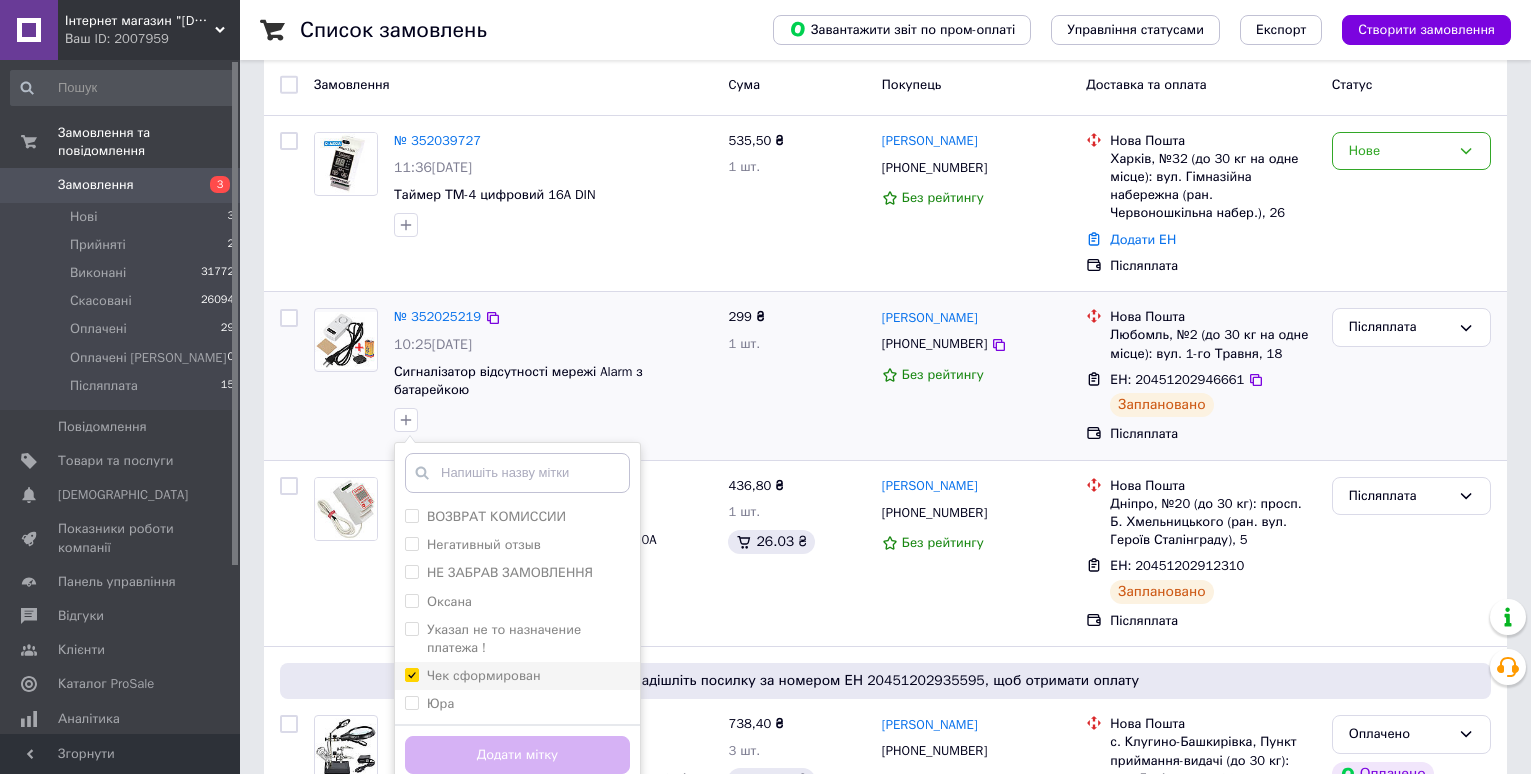 checkbox on "true" 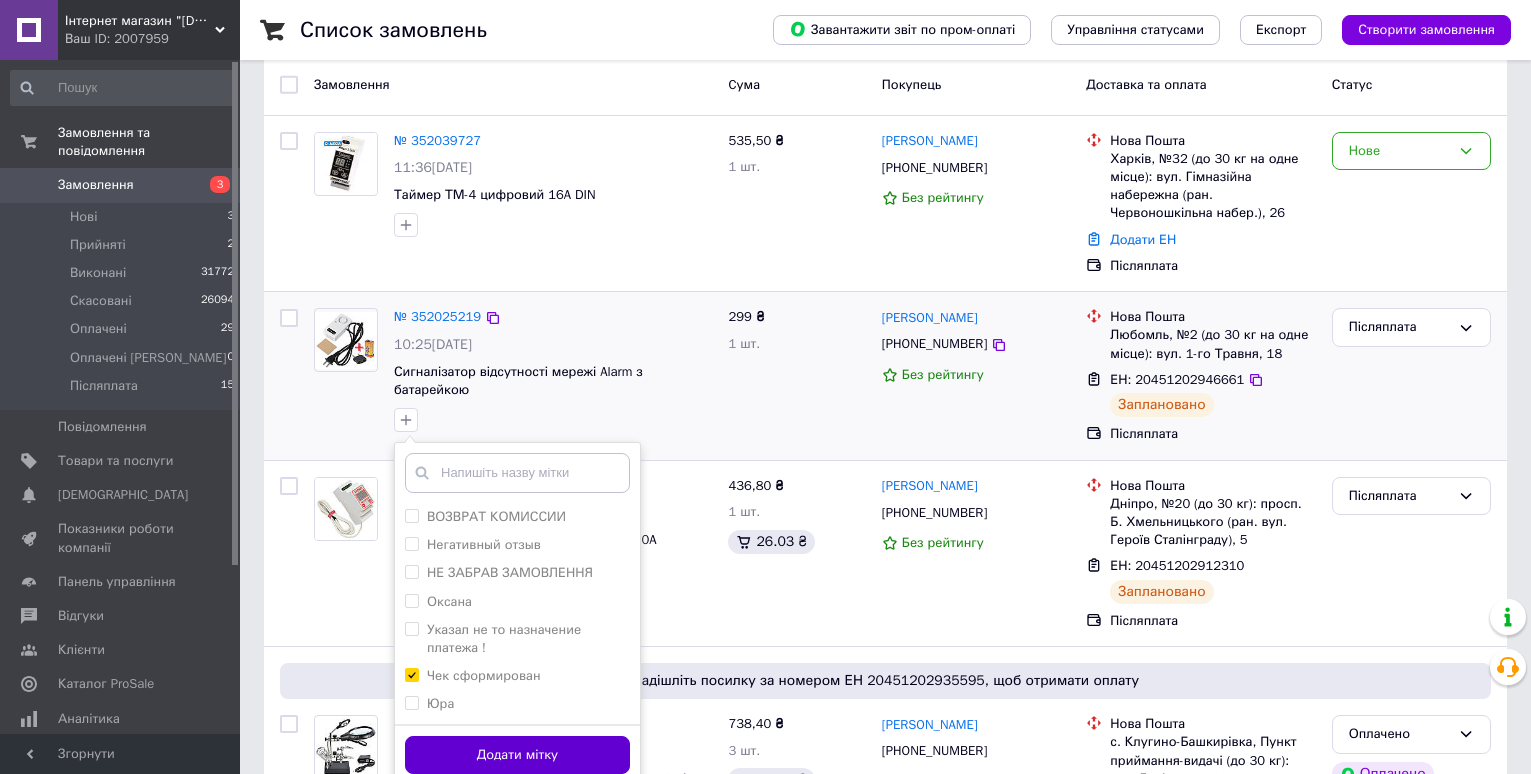 click on "Додати мітку" at bounding box center [517, 755] 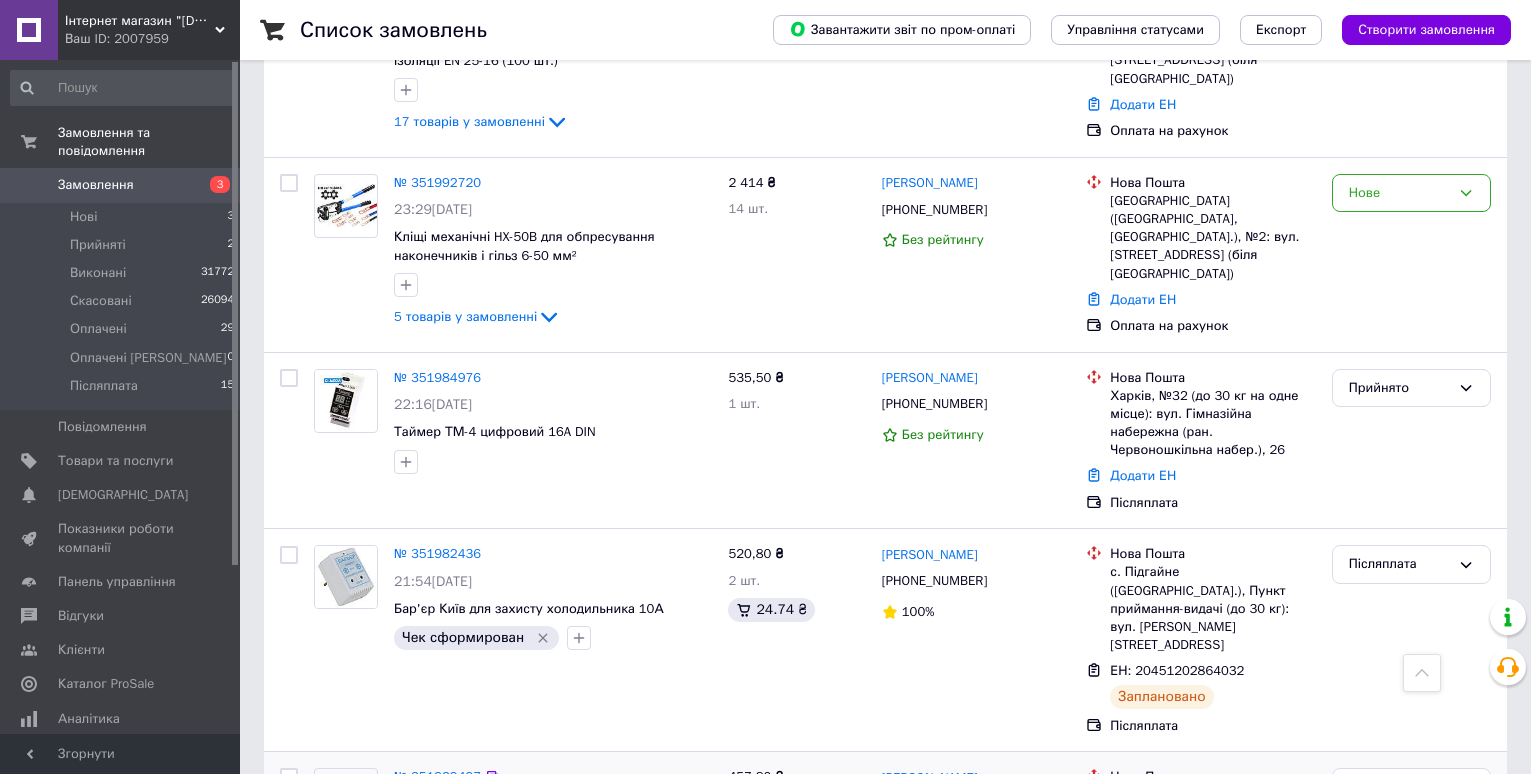 scroll, scrollTop: 1200, scrollLeft: 0, axis: vertical 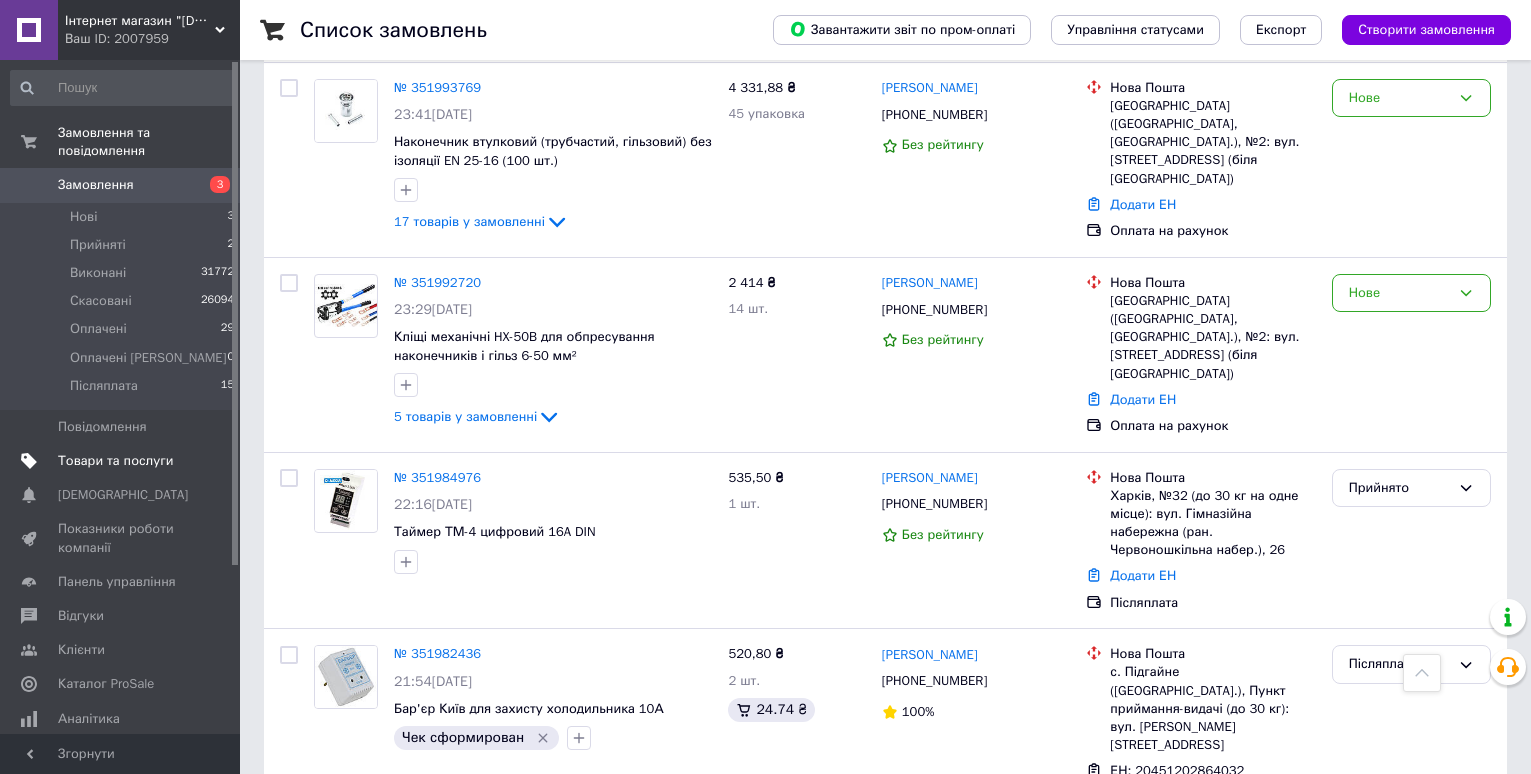 click on "Товари та послуги" at bounding box center [115, 461] 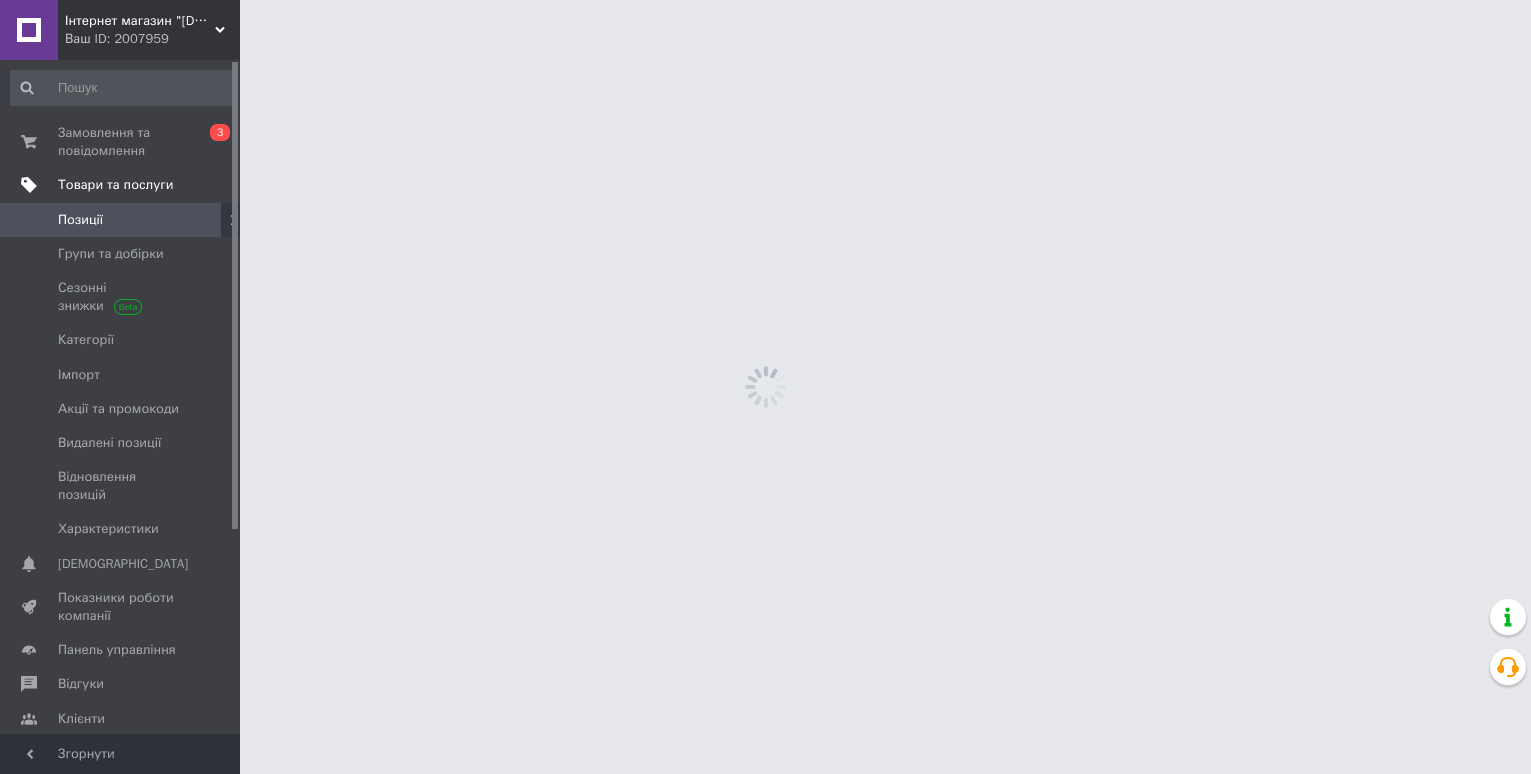 scroll, scrollTop: 0, scrollLeft: 0, axis: both 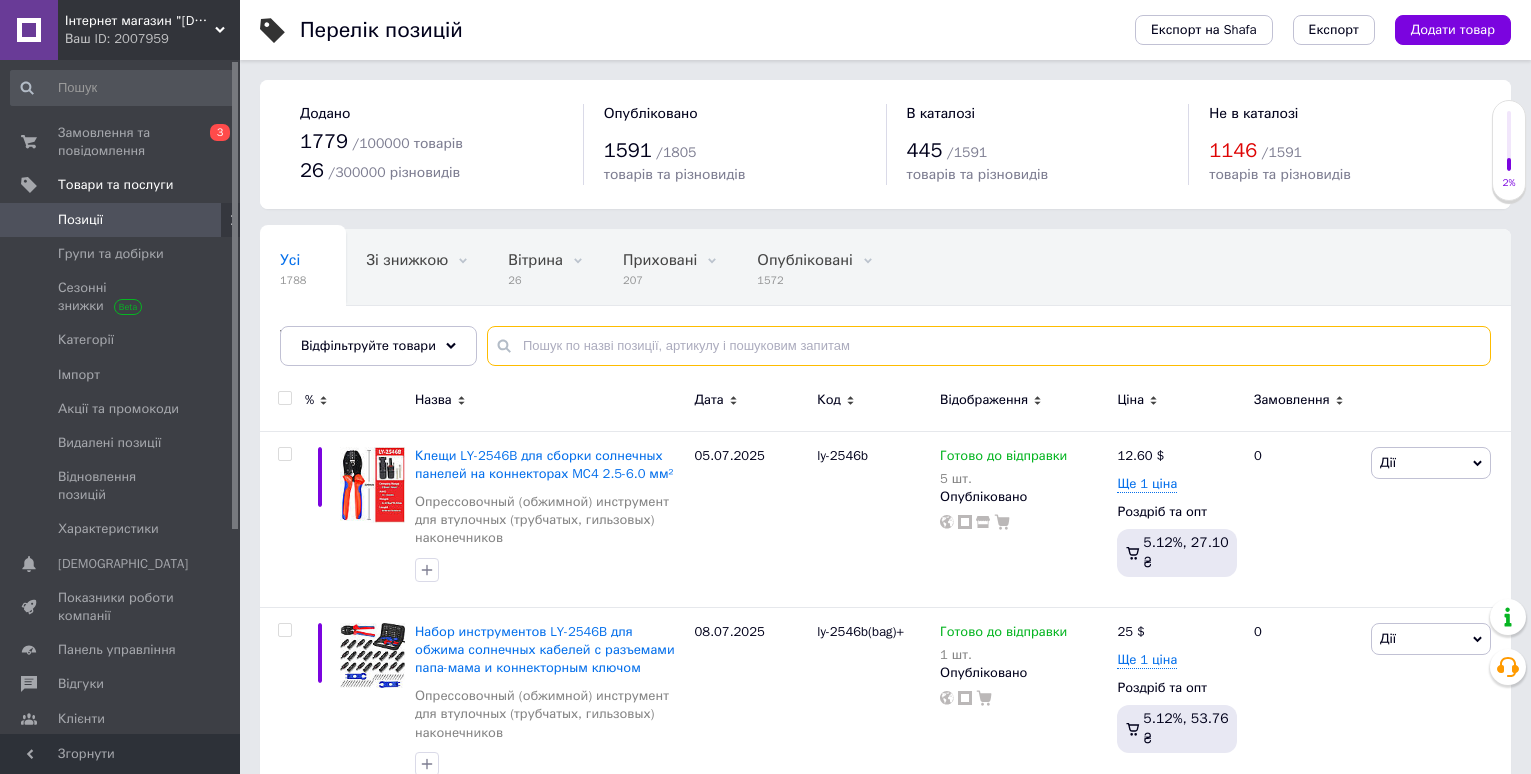 click at bounding box center [989, 346] 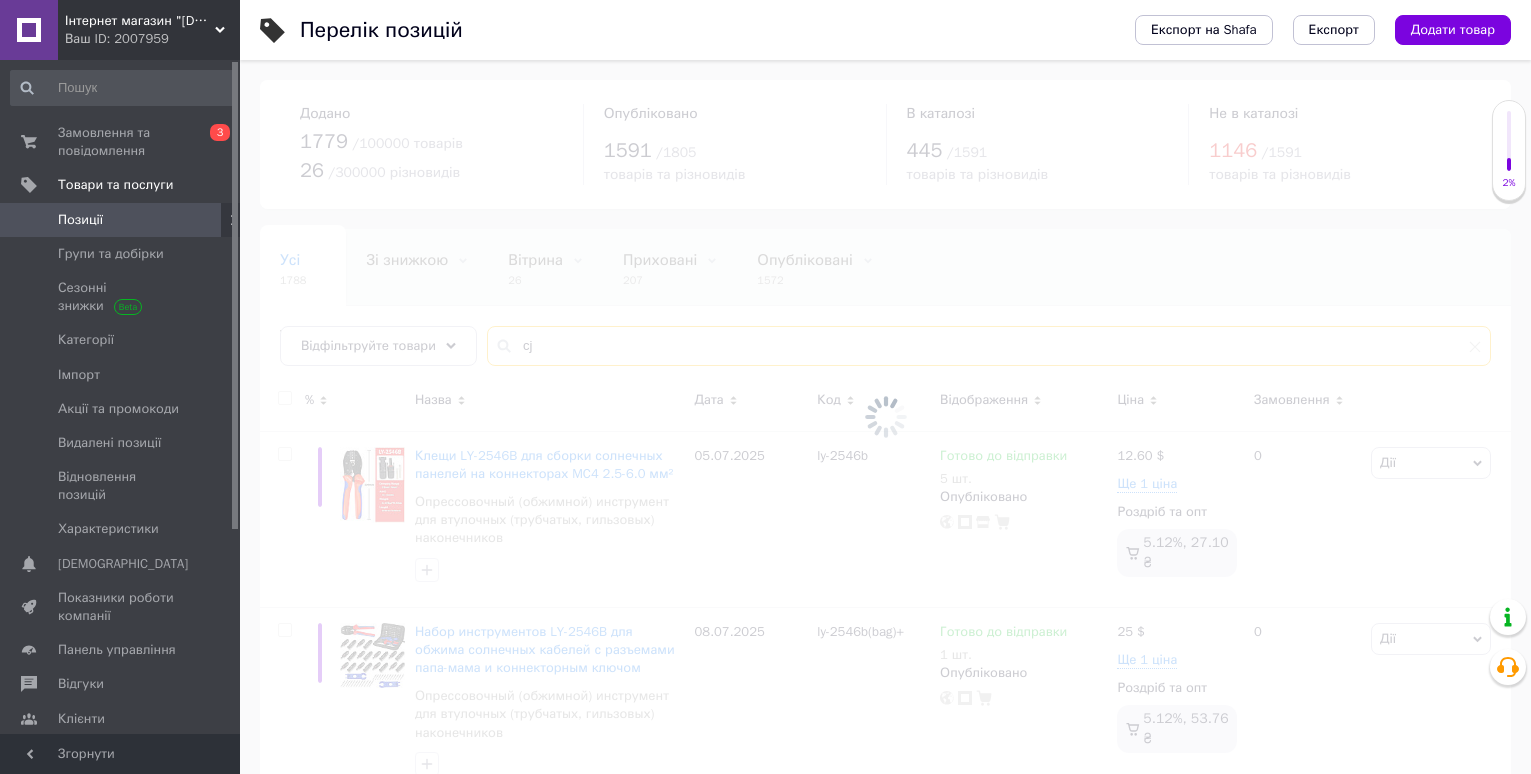 type on "c" 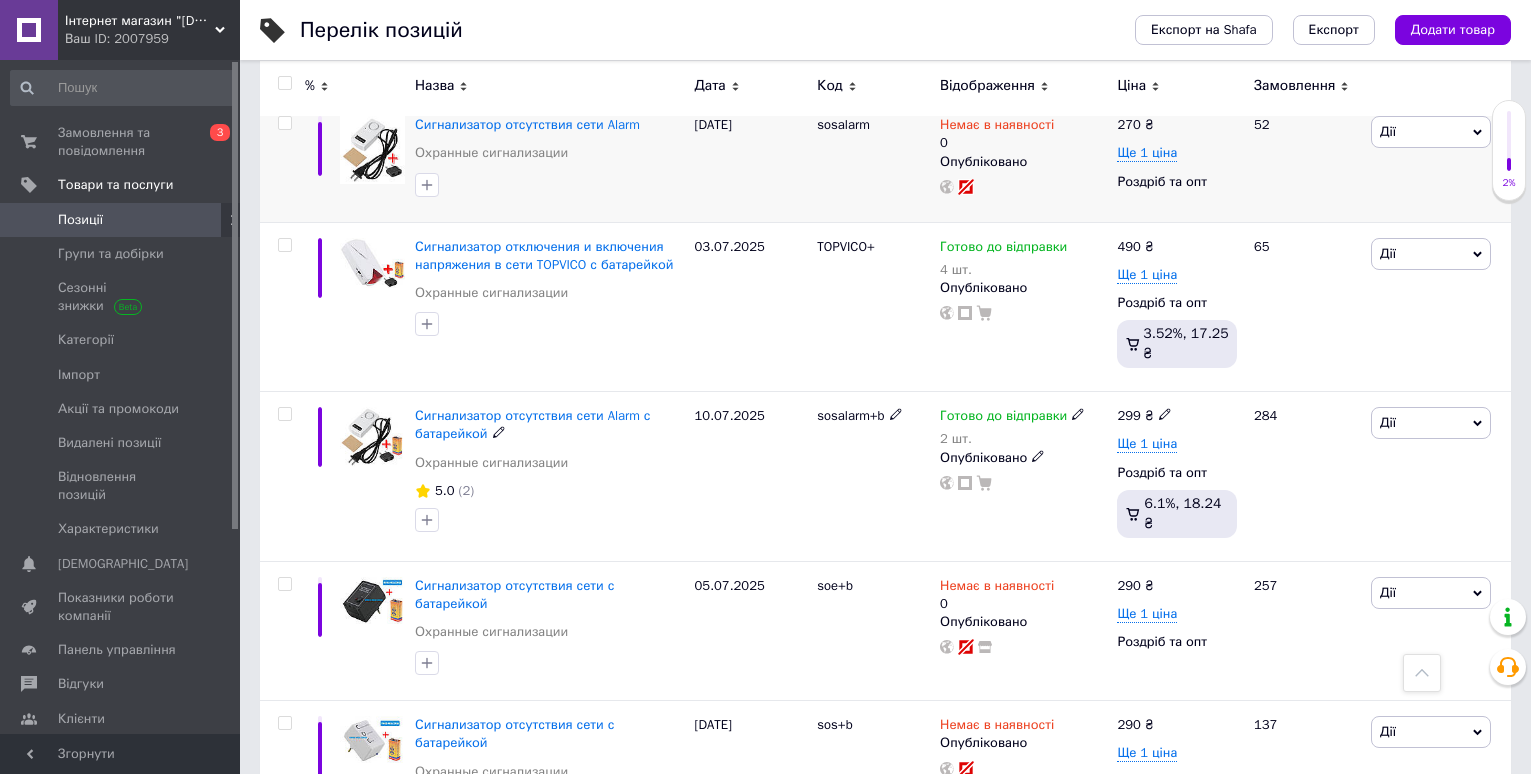 scroll, scrollTop: 600, scrollLeft: 0, axis: vertical 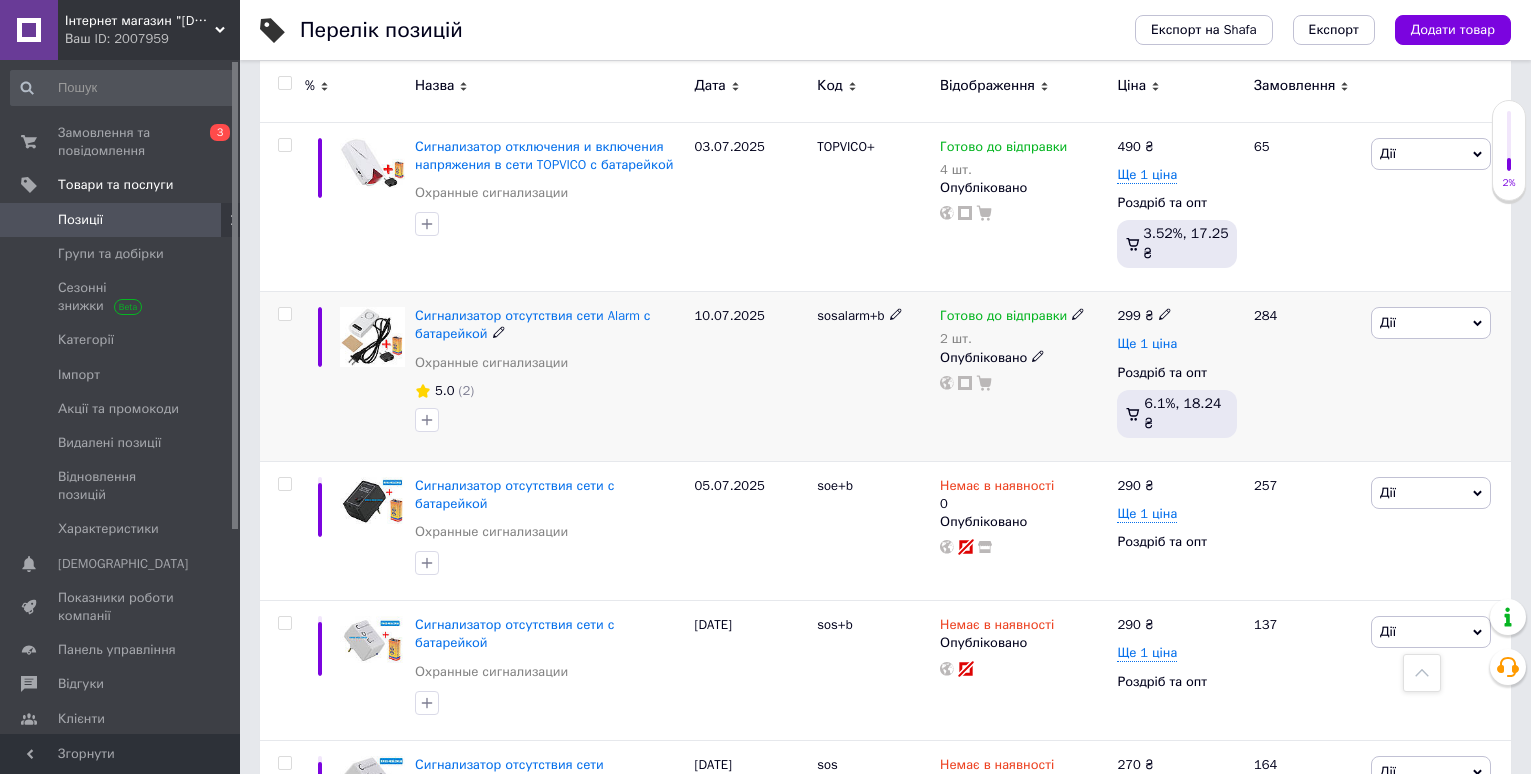 type on "сос" 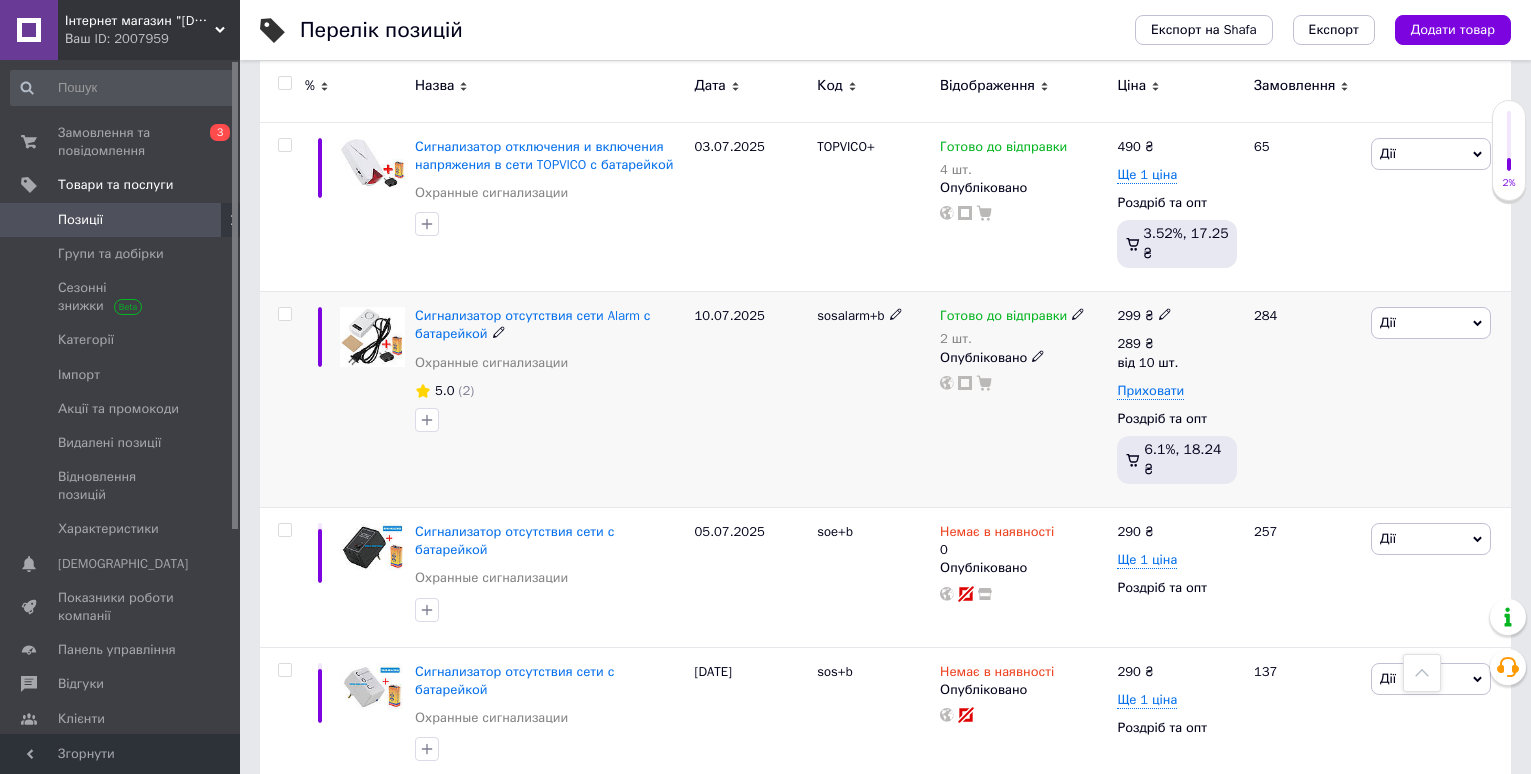 click on "Готово до відправки" at bounding box center (1003, 318) 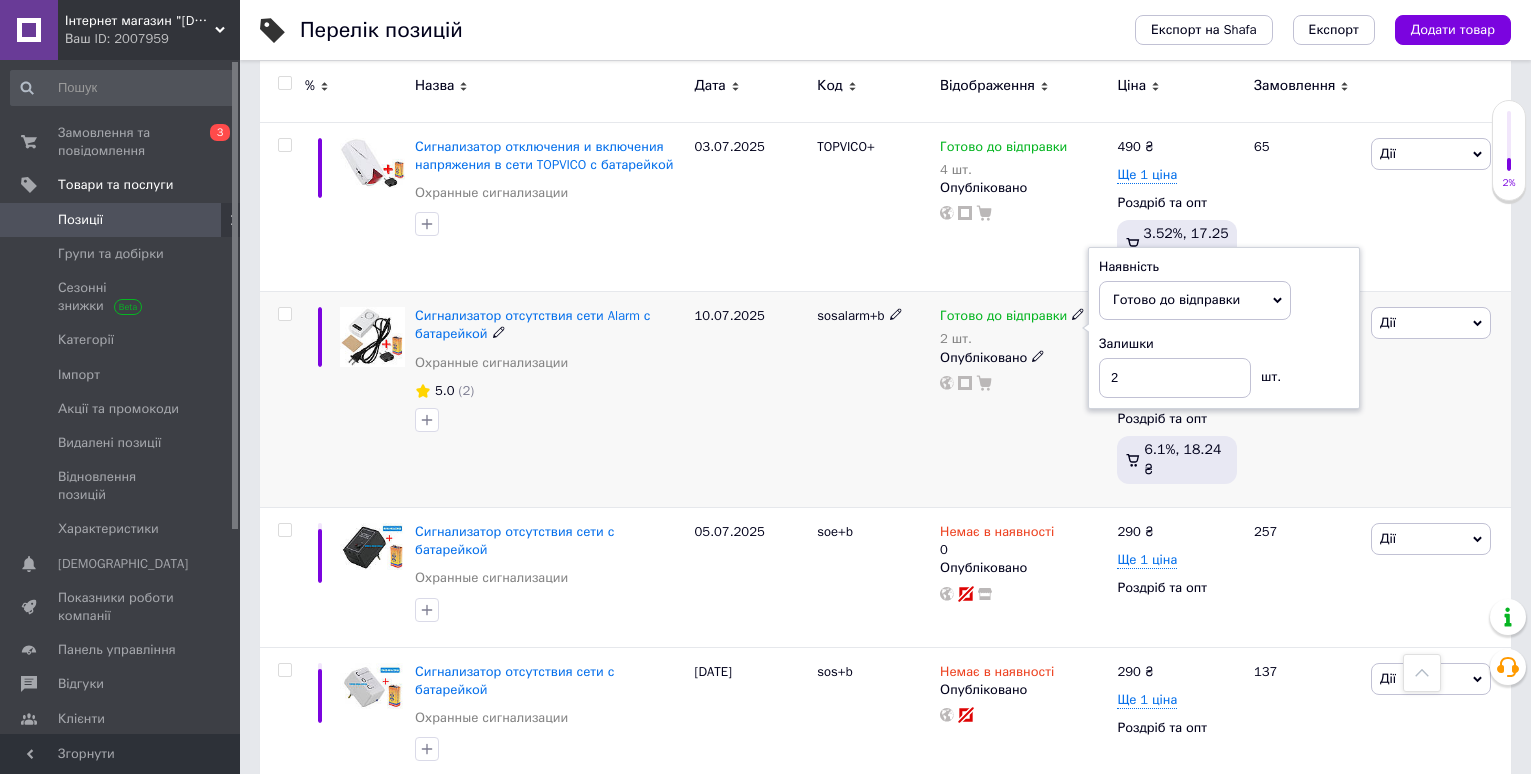 click on "Залишки 2 шт." at bounding box center [1224, 366] 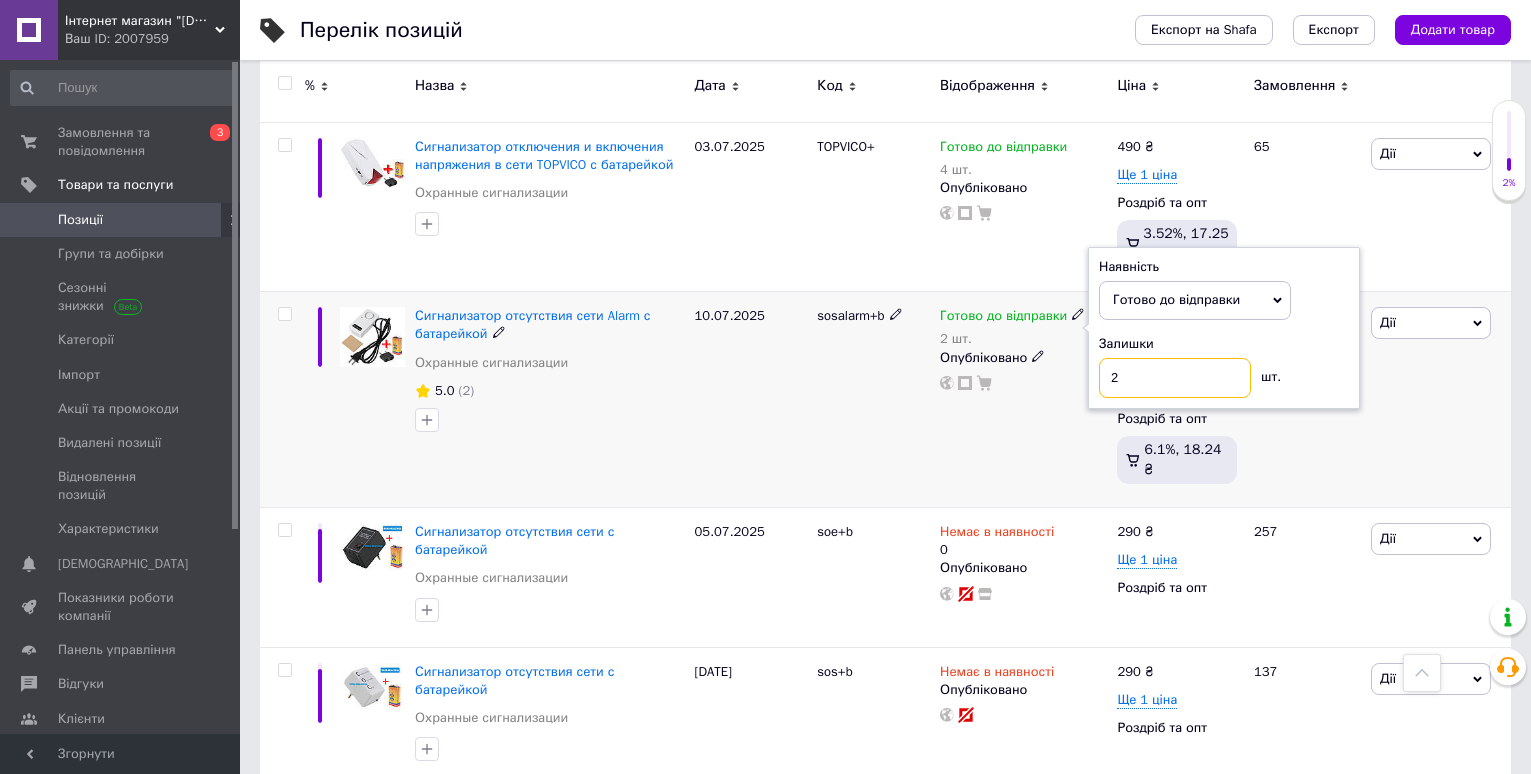 click on "2" at bounding box center [1175, 378] 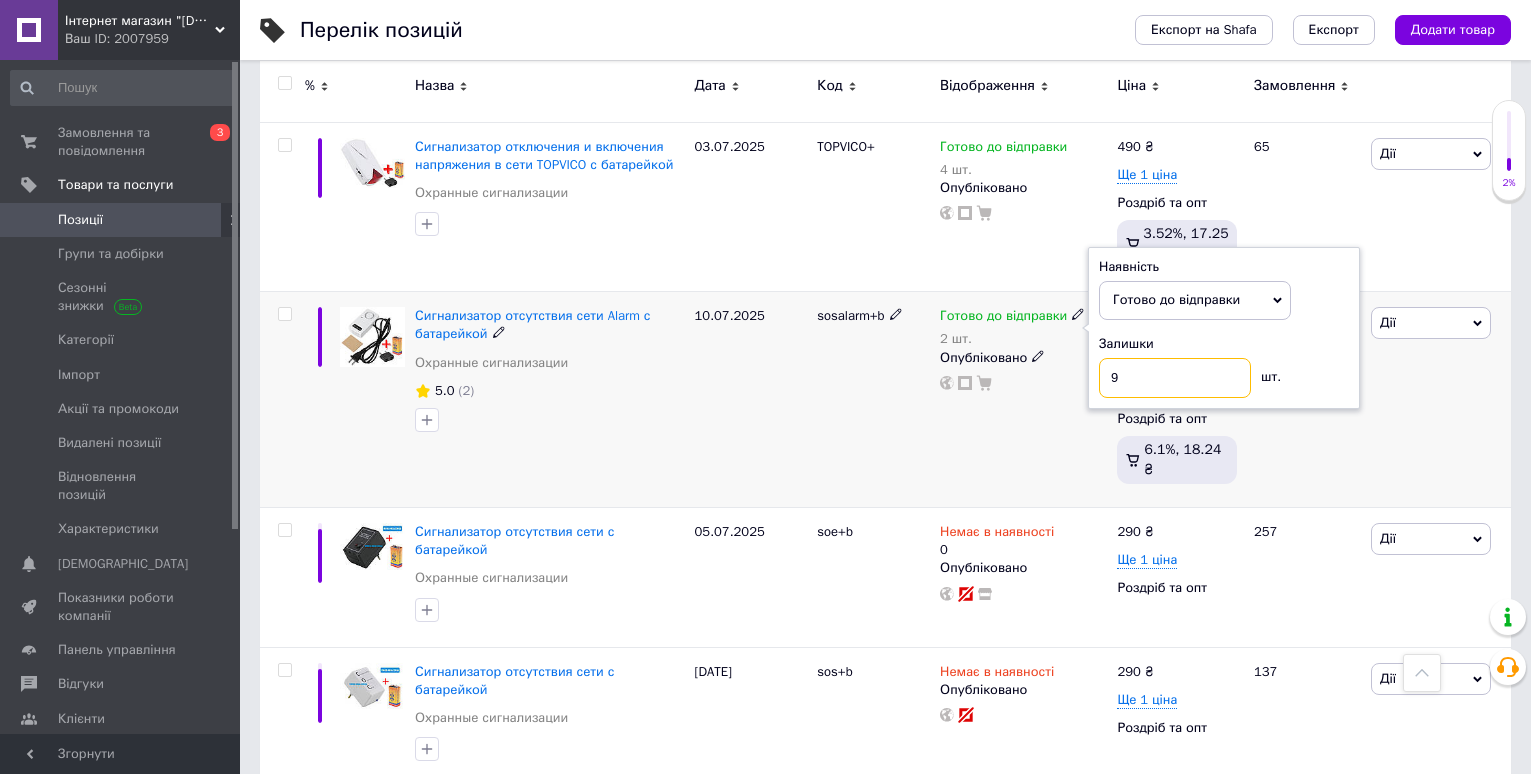 type on "9" 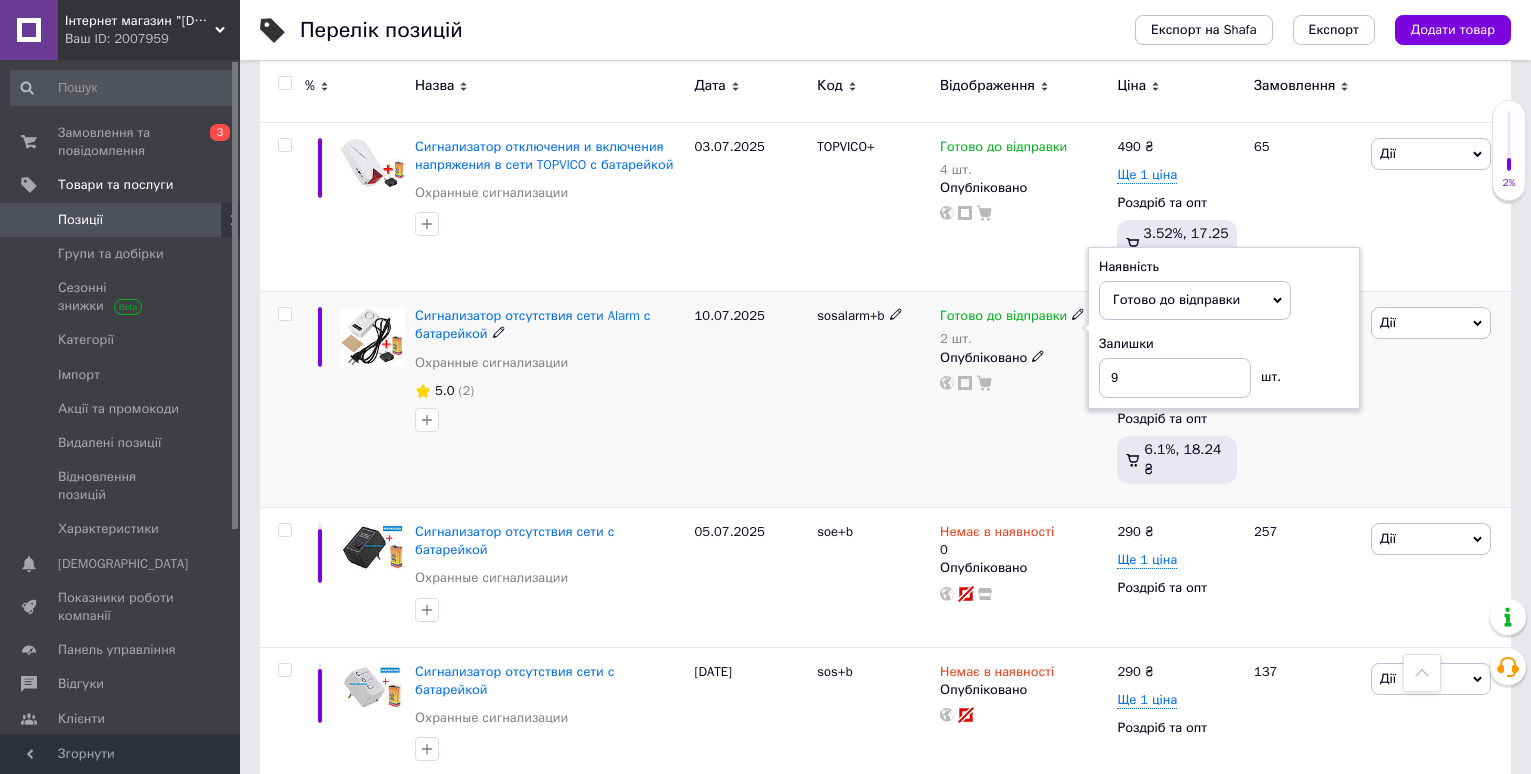 click on "sosalarm+b" at bounding box center (873, 400) 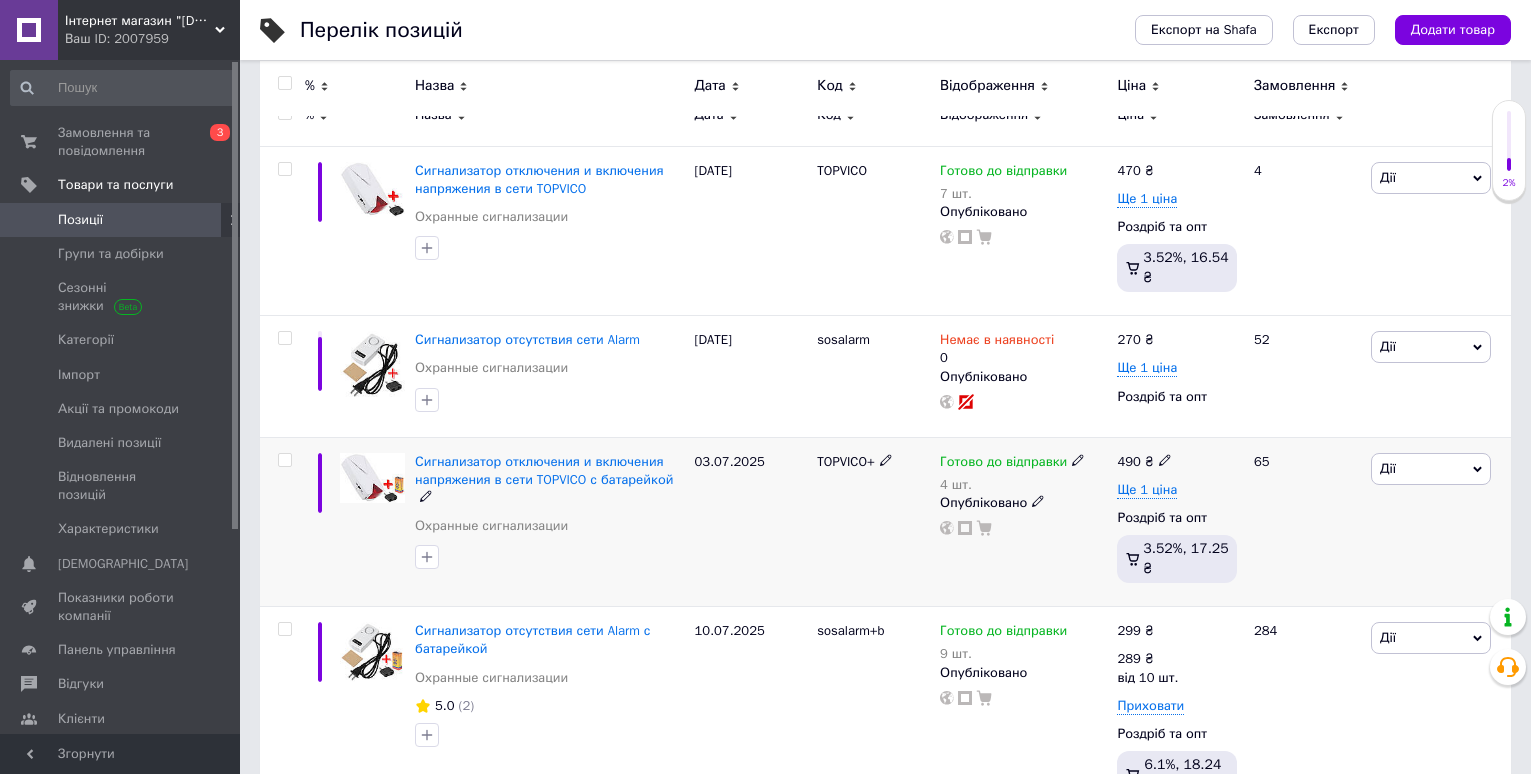 scroll, scrollTop: 319, scrollLeft: 0, axis: vertical 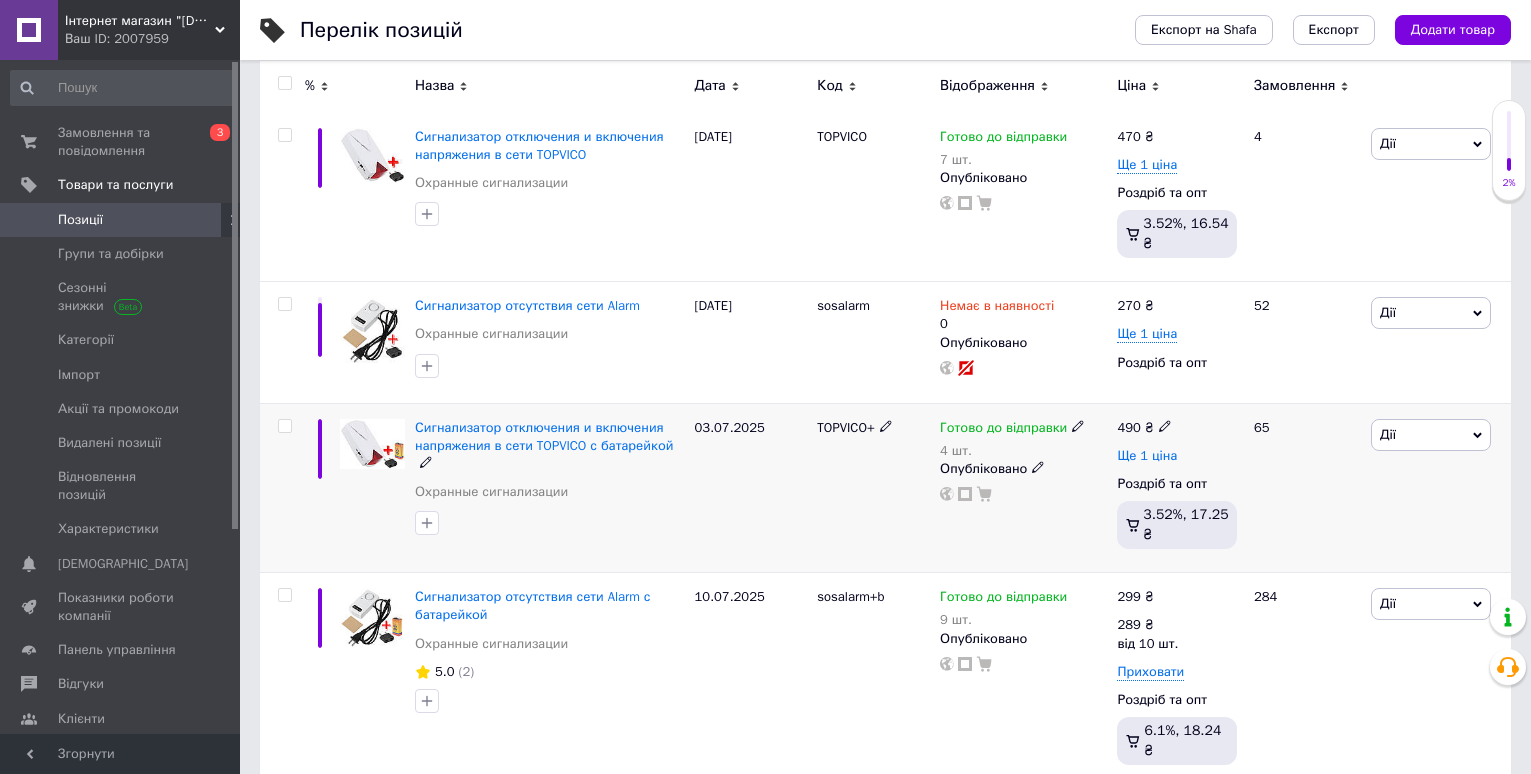 click on "Ще 1 ціна" at bounding box center (1147, 456) 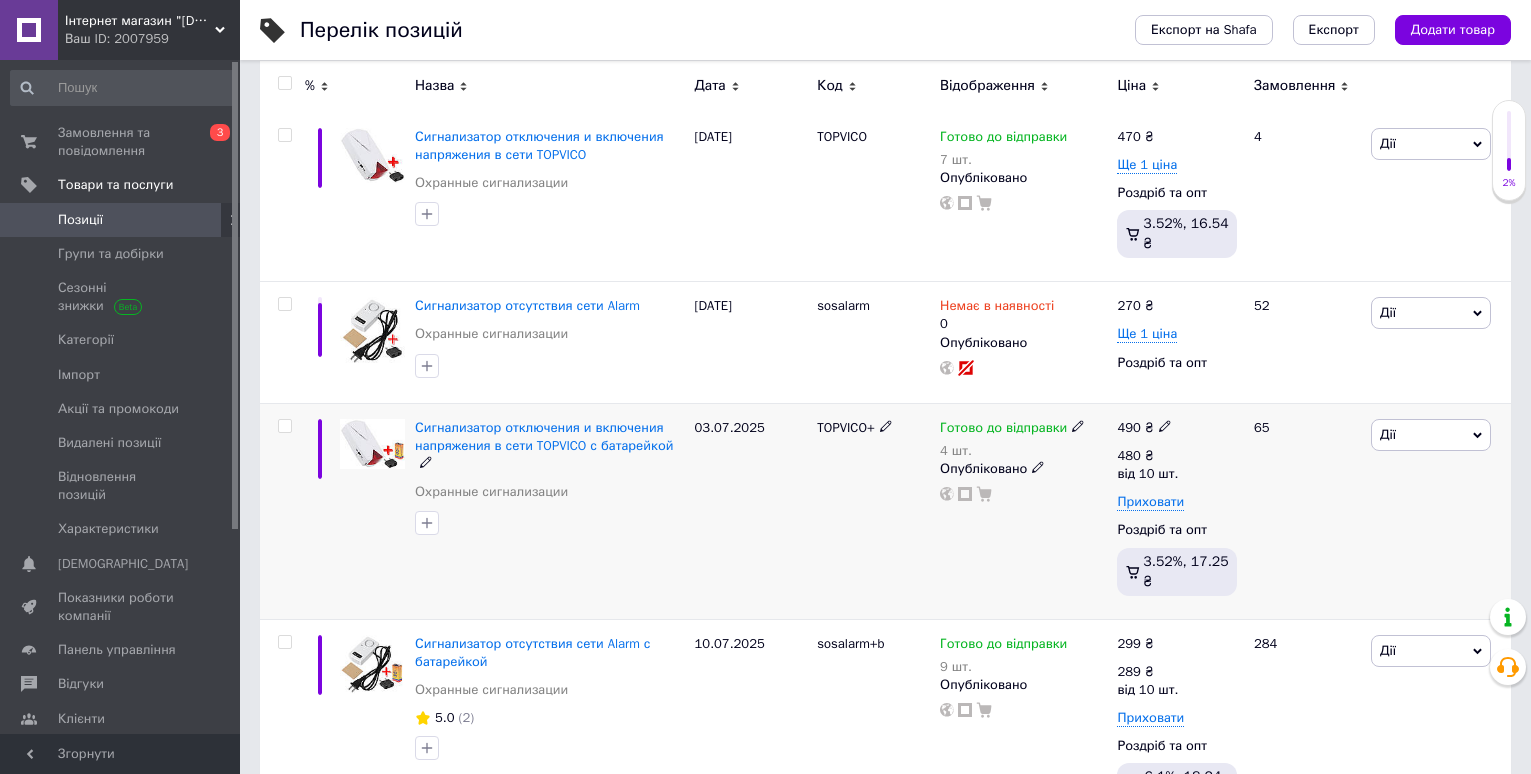 click at bounding box center (1165, 425) 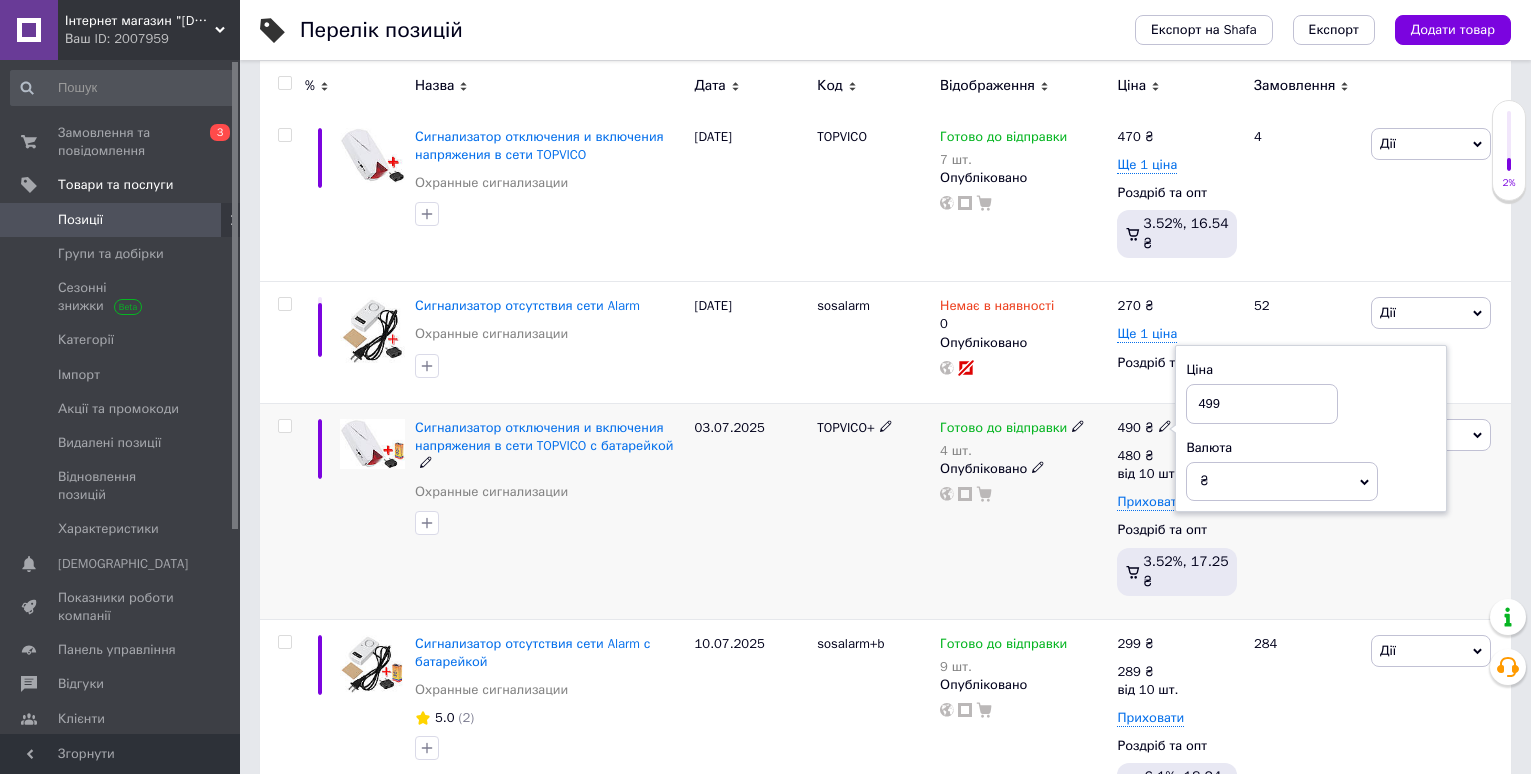 type on "499" 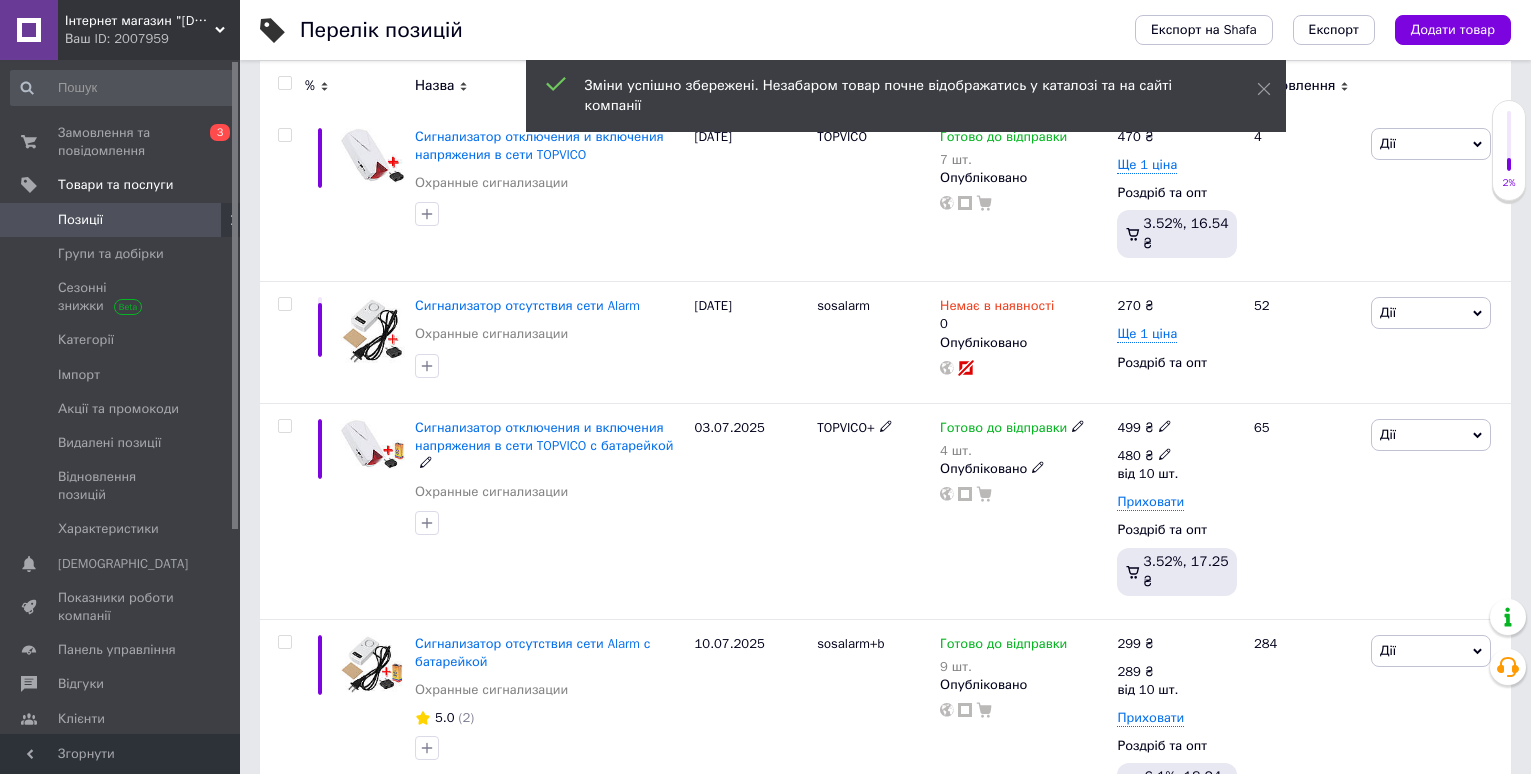 click 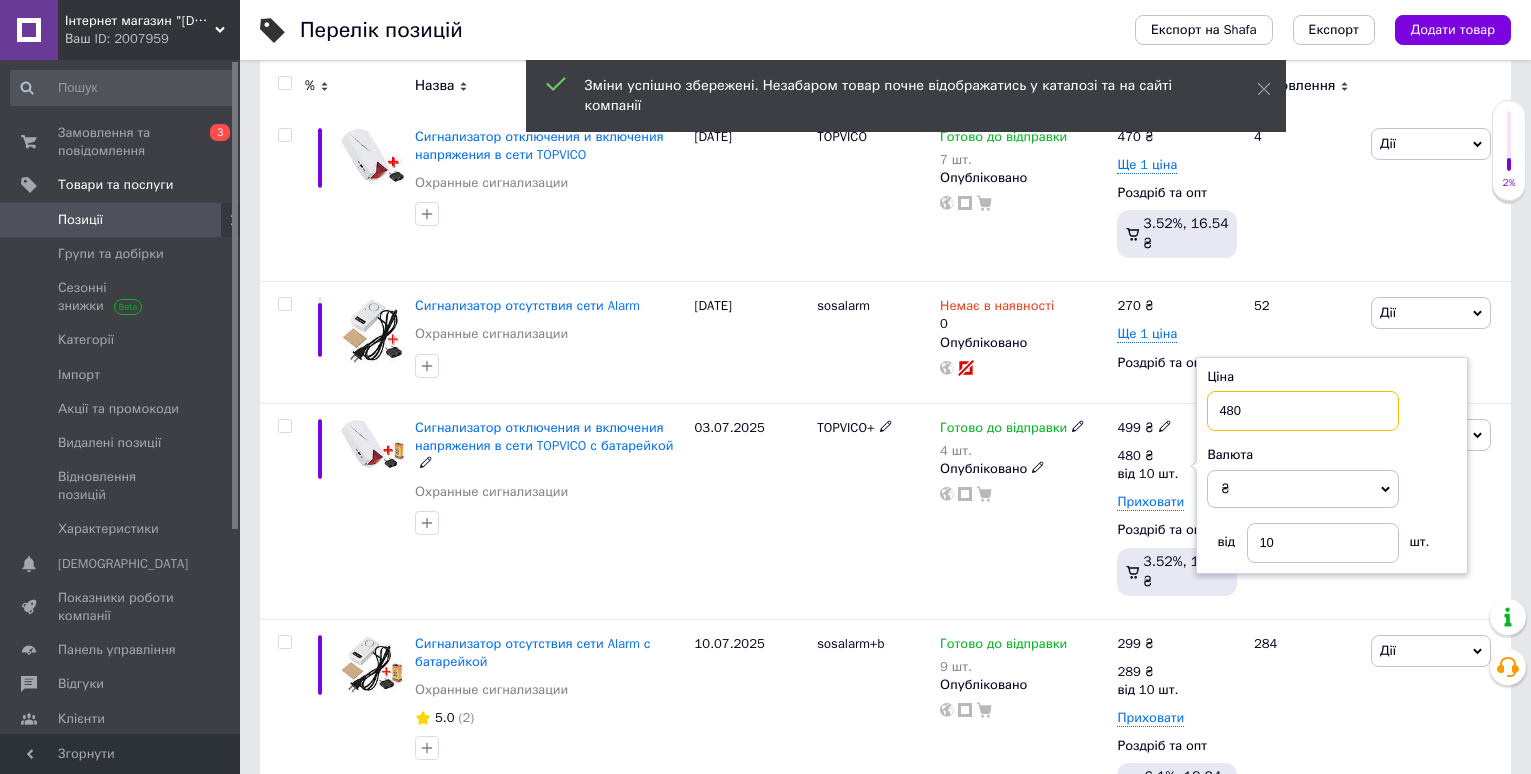 click on "480" at bounding box center [1303, 411] 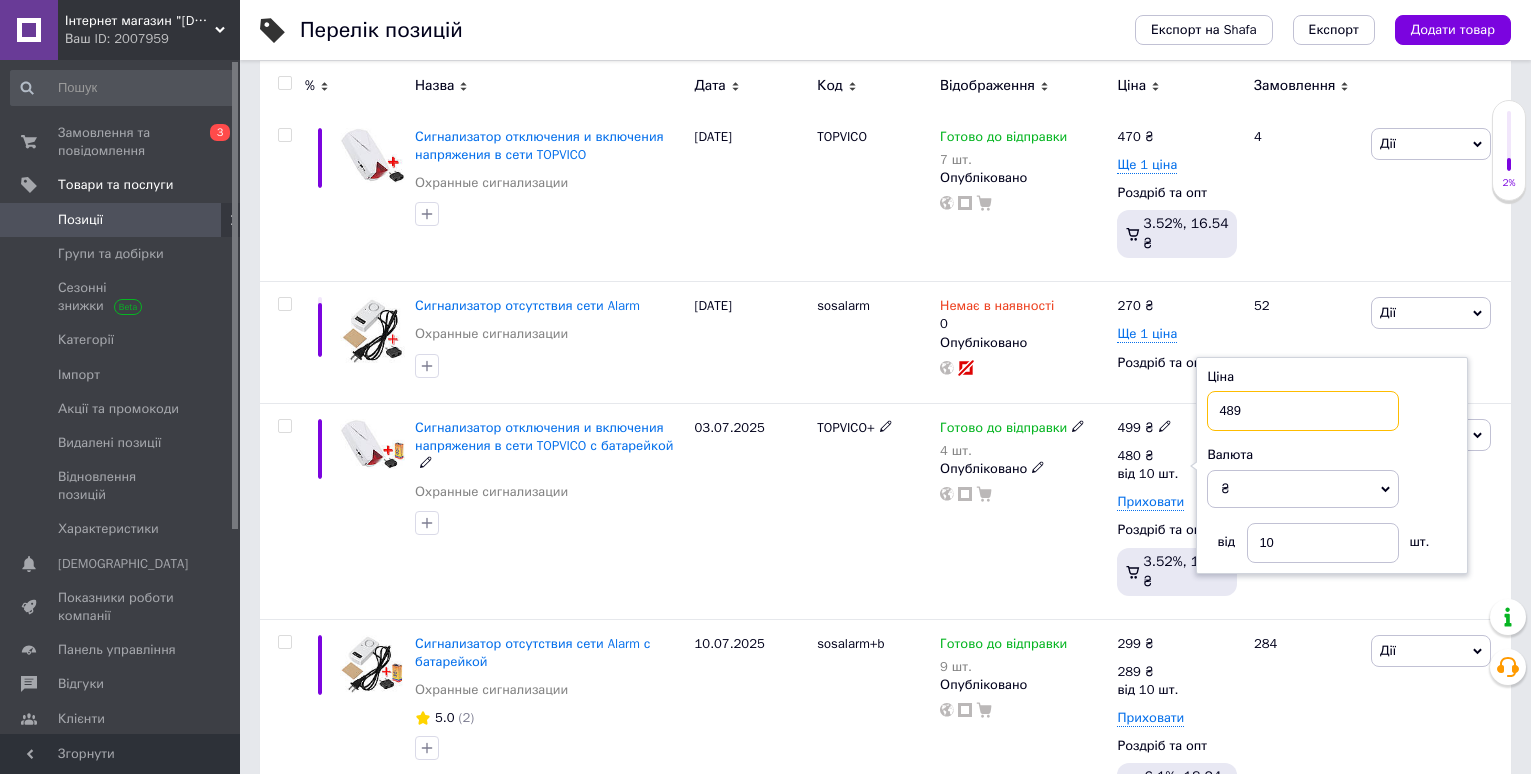 type on "489" 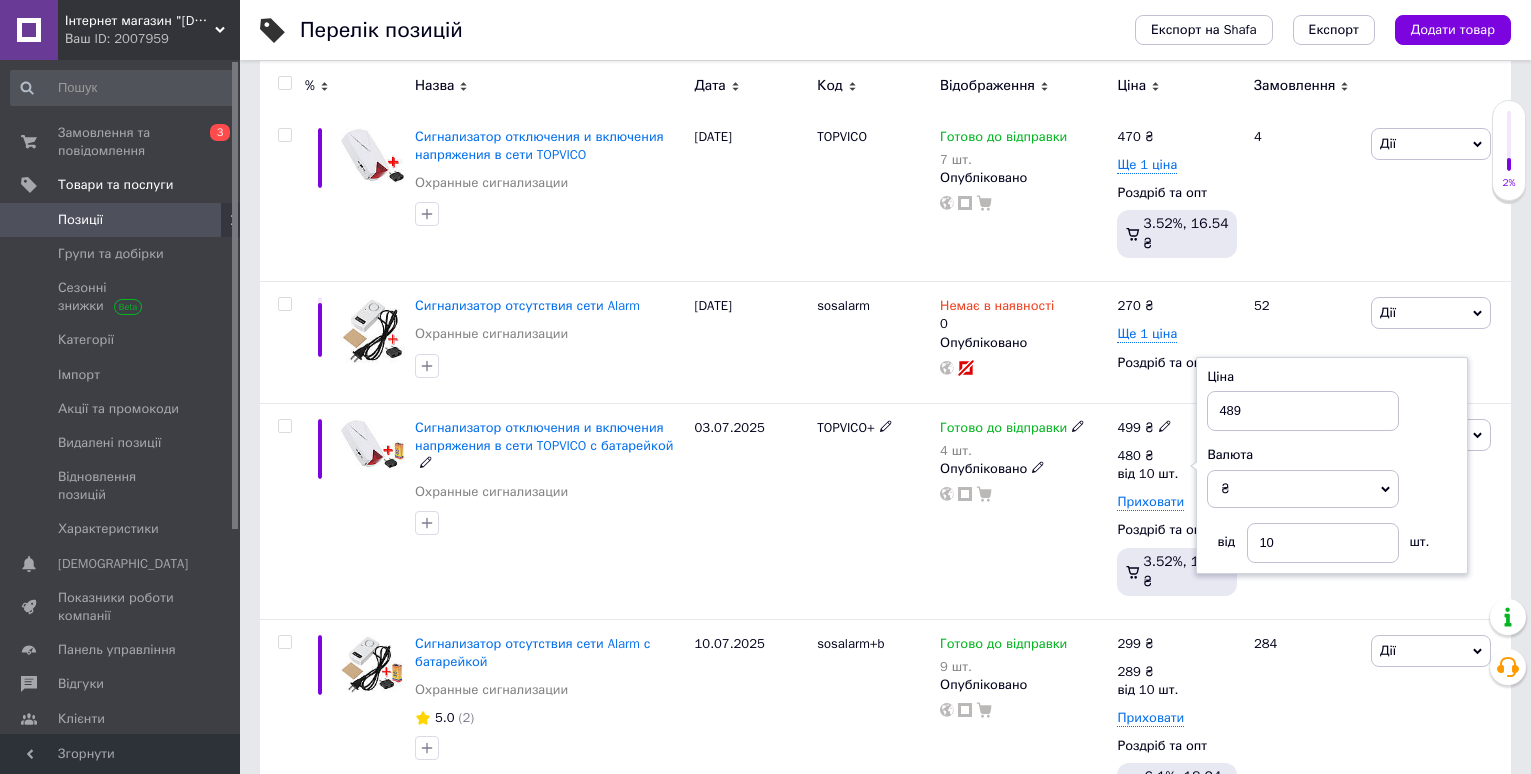 click on "Готово до відправки 4 шт. Опубліковано" at bounding box center (1023, 511) 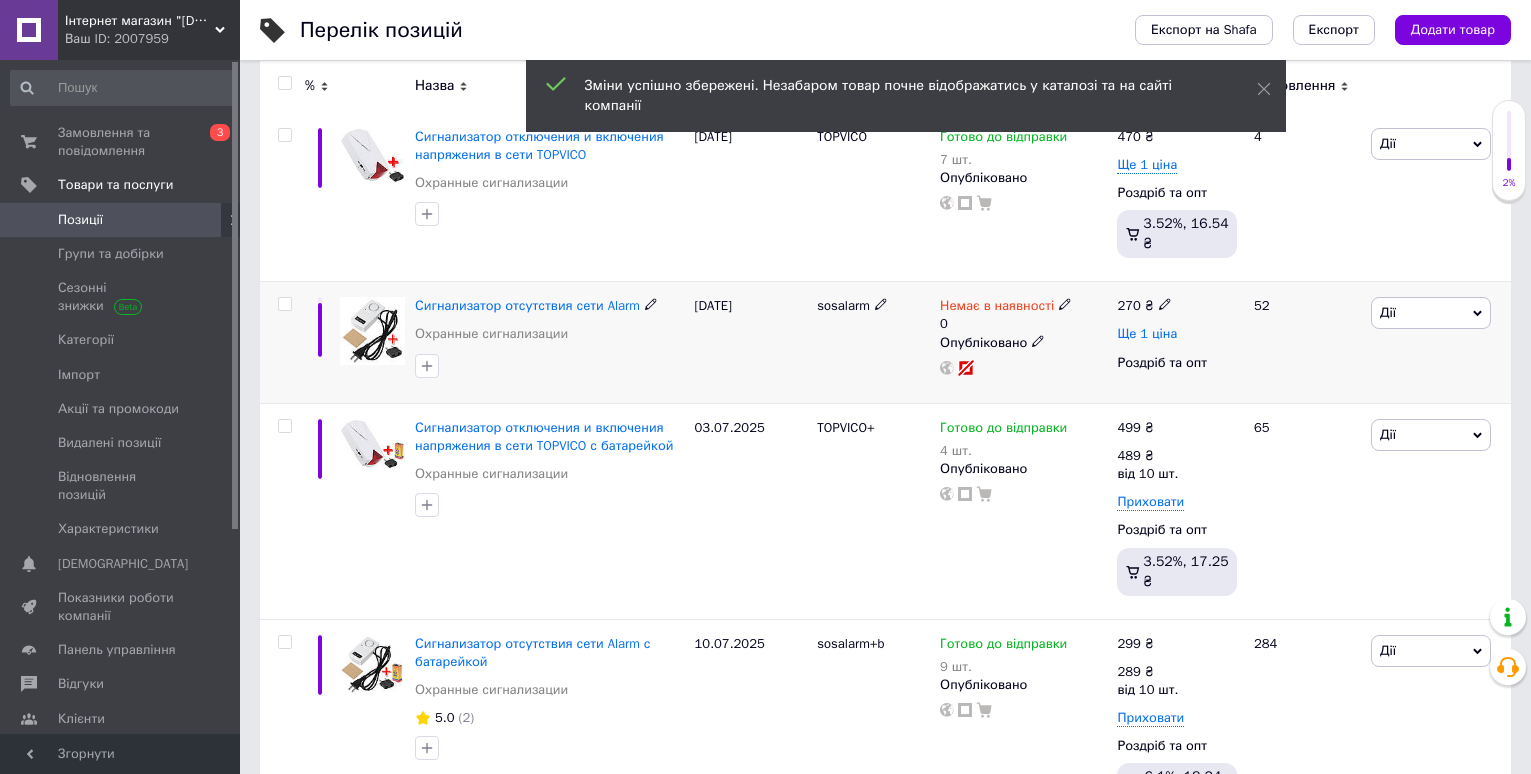 click on "Ще 1 ціна" at bounding box center [1147, 334] 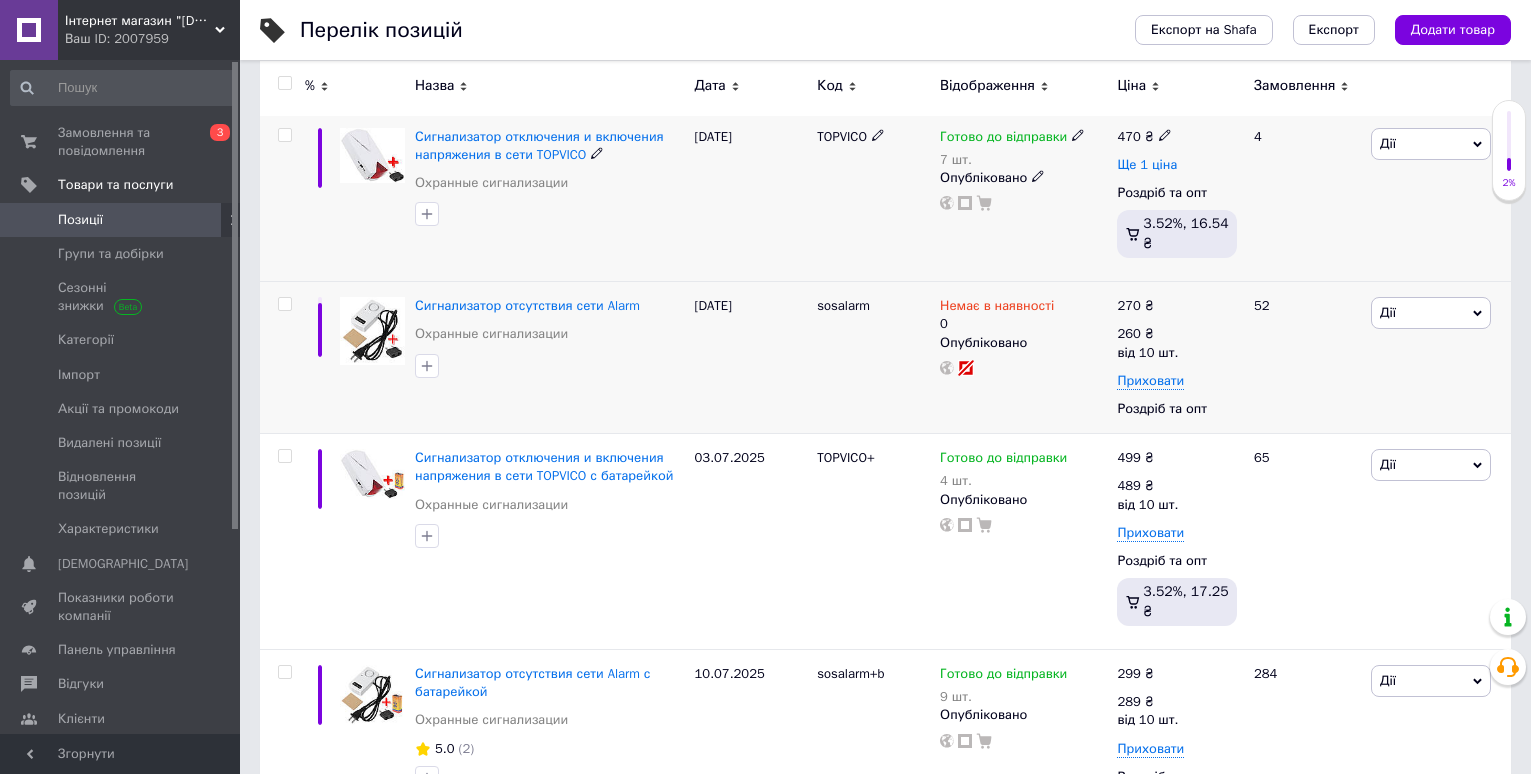 click on "Ще 1 ціна" at bounding box center (1147, 165) 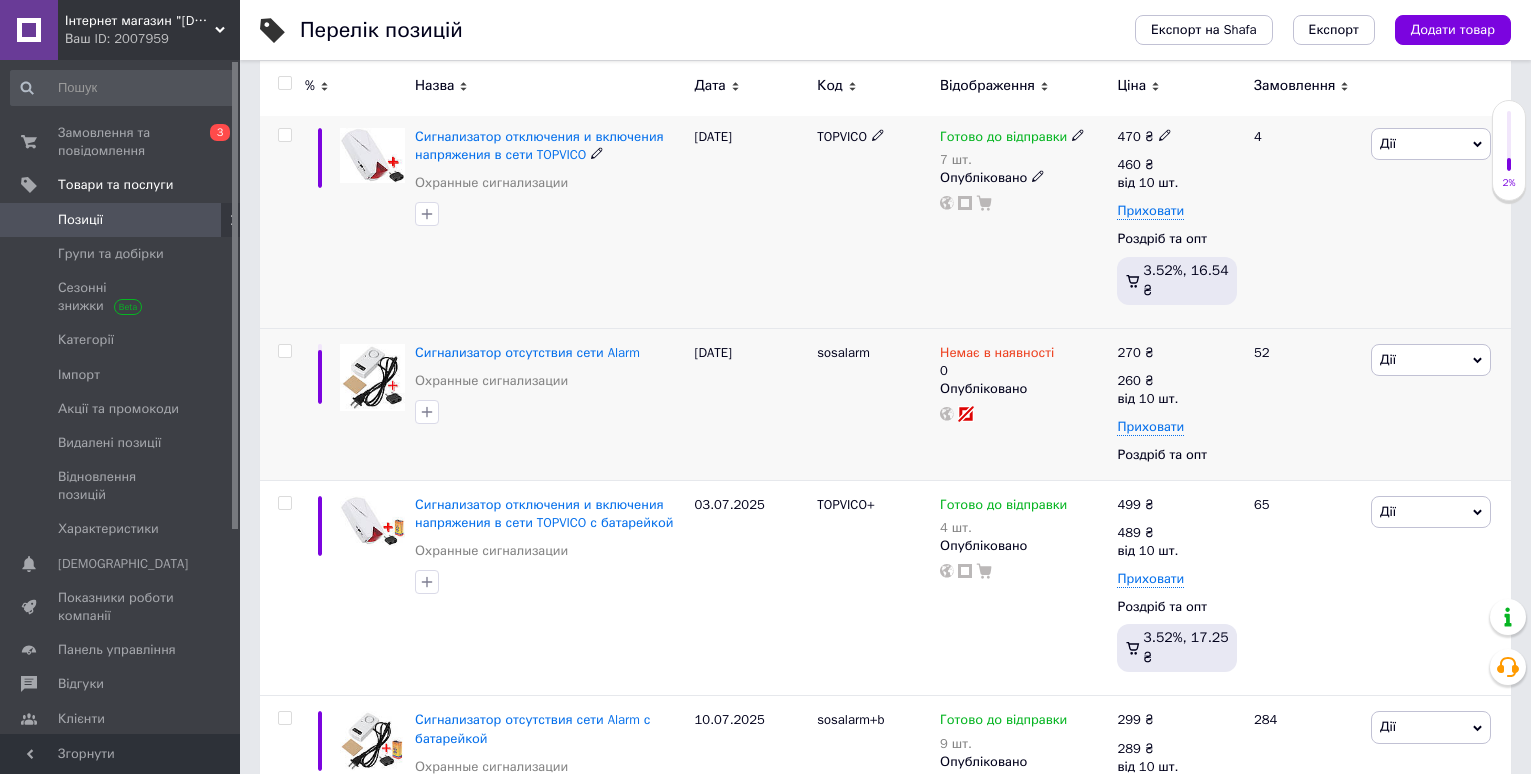 click on "Готово до відправки" at bounding box center (1003, 139) 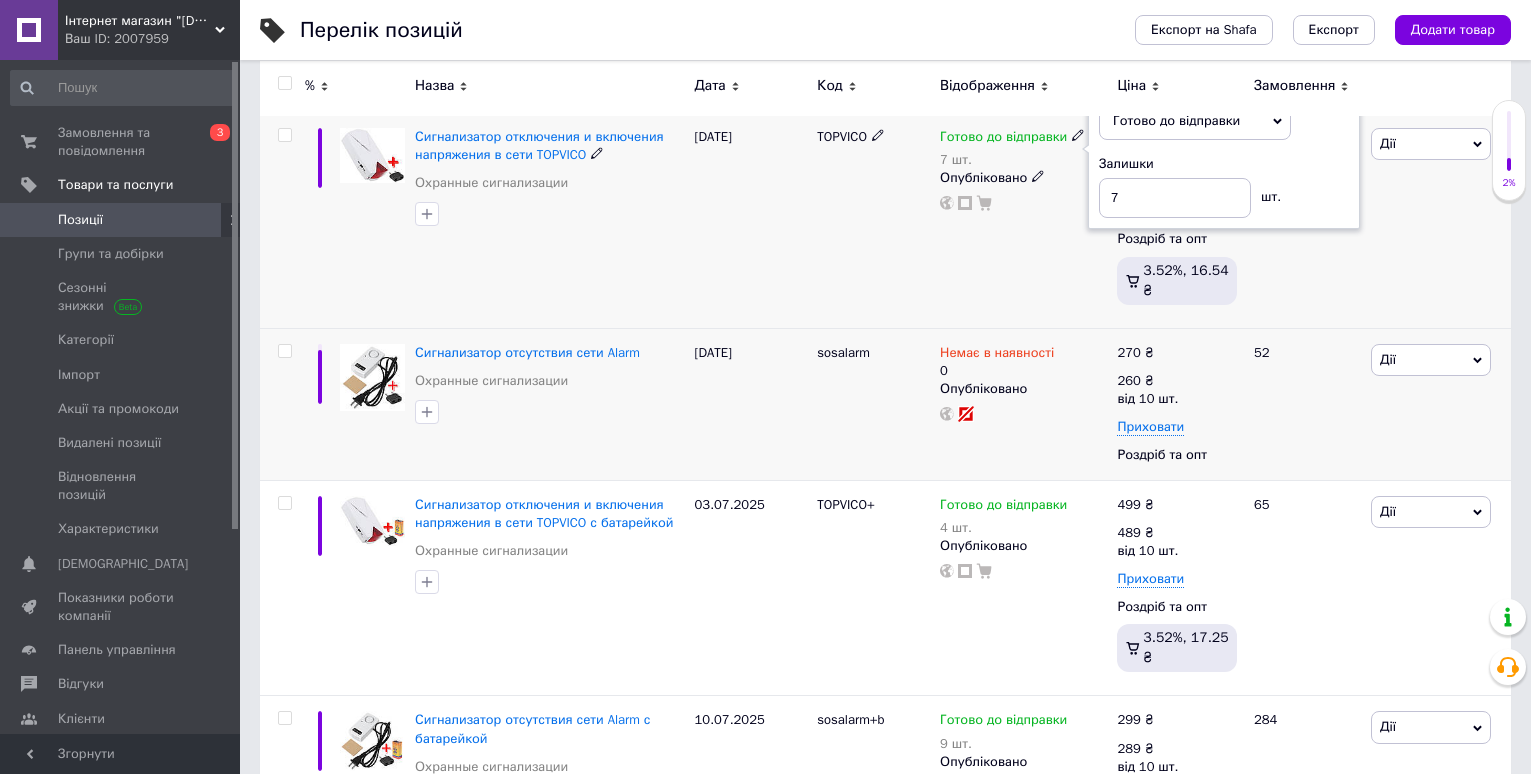 click on "Залишки 7 шт." at bounding box center (1224, 186) 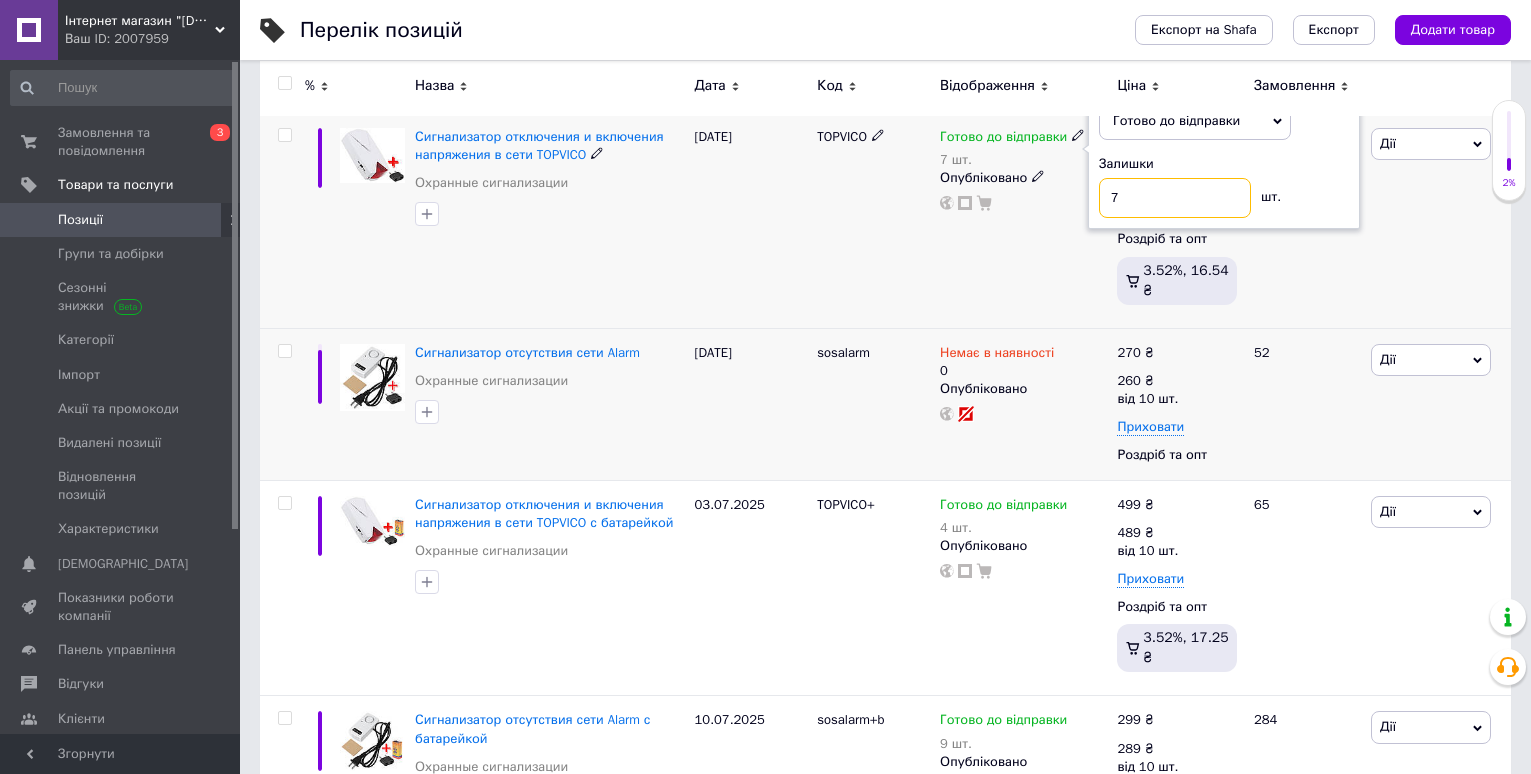 click on "7" at bounding box center (1175, 198) 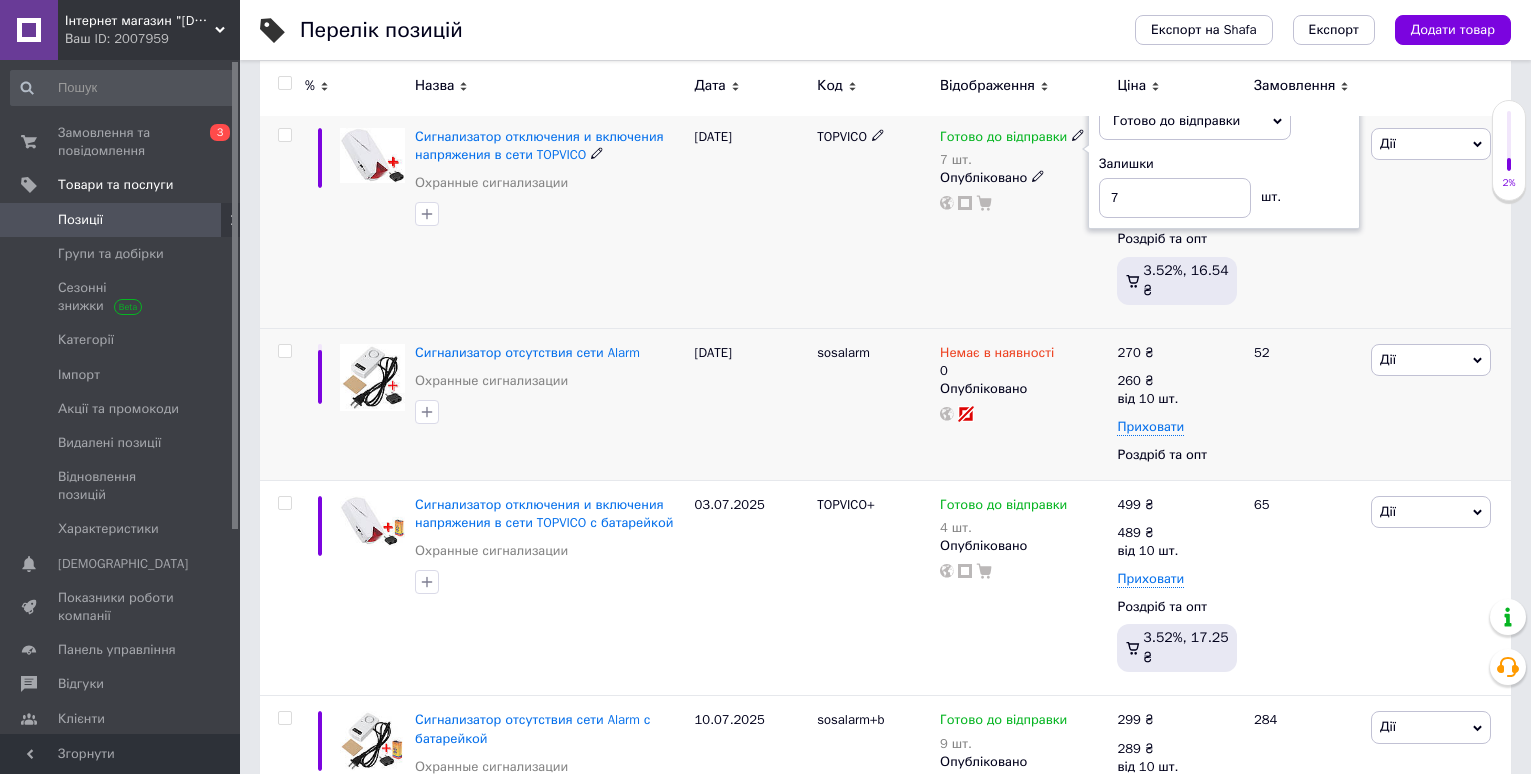 click on "TOPVICO" at bounding box center (873, 220) 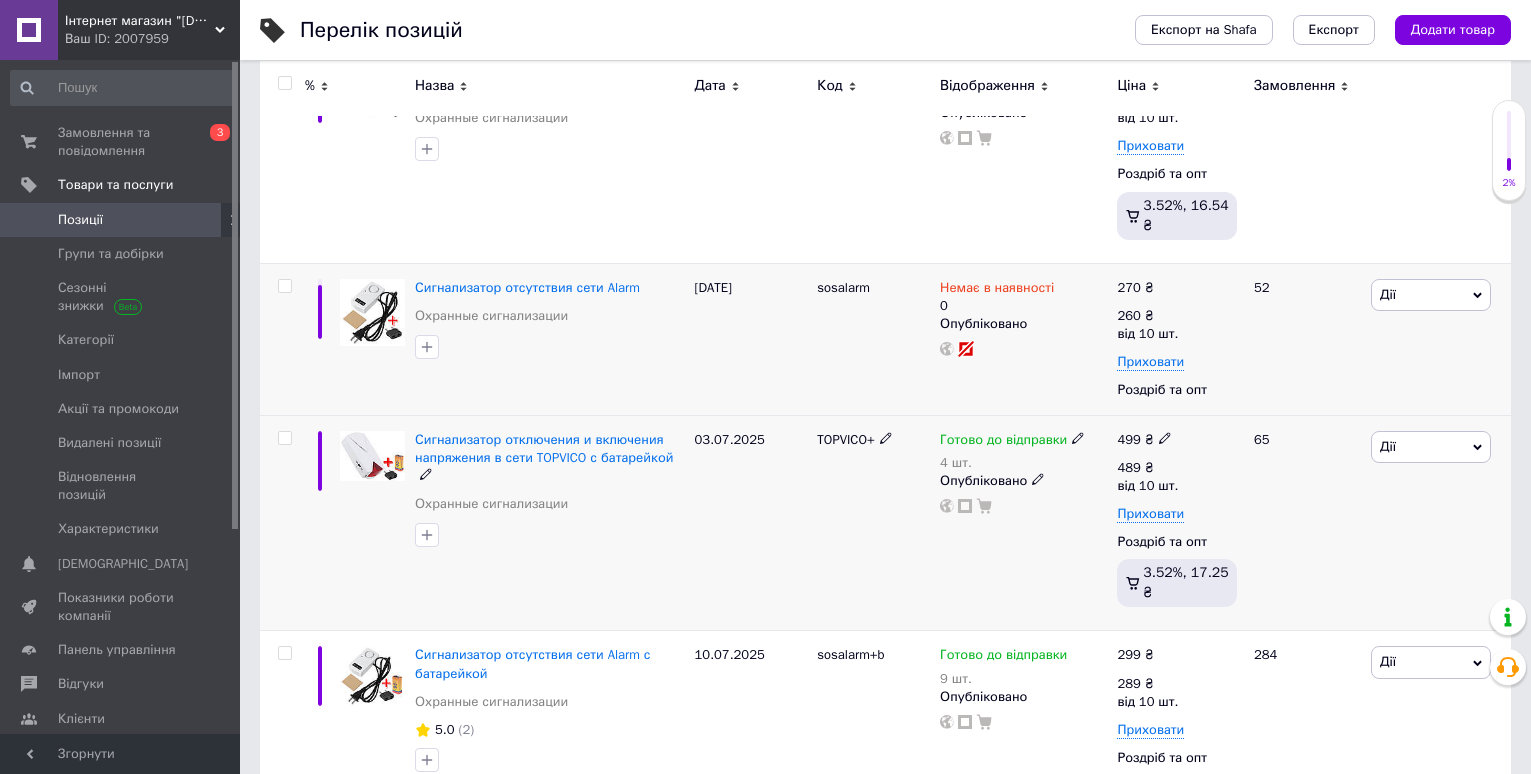 scroll, scrollTop: 419, scrollLeft: 0, axis: vertical 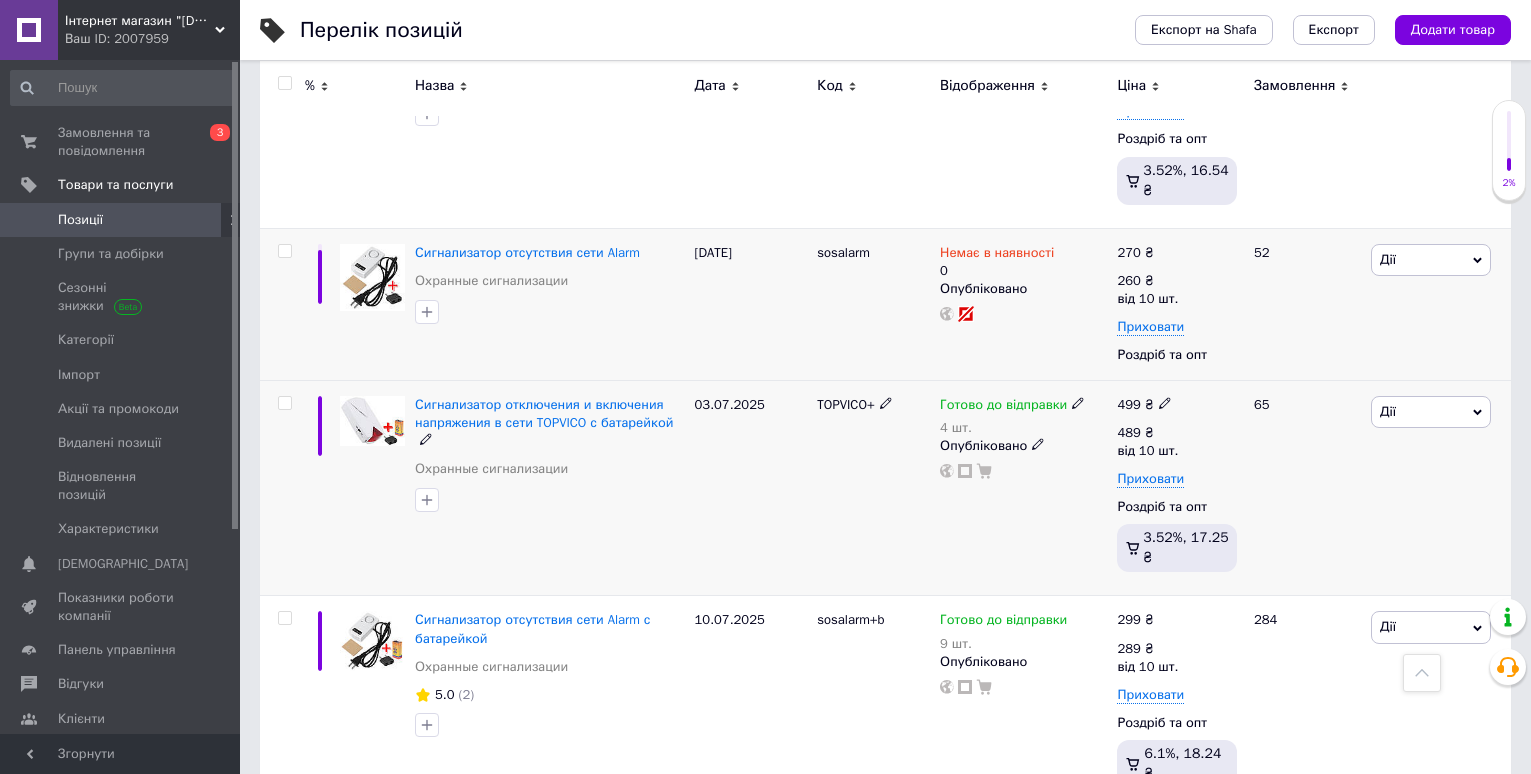 click on "Готово до відправки" at bounding box center [1003, 407] 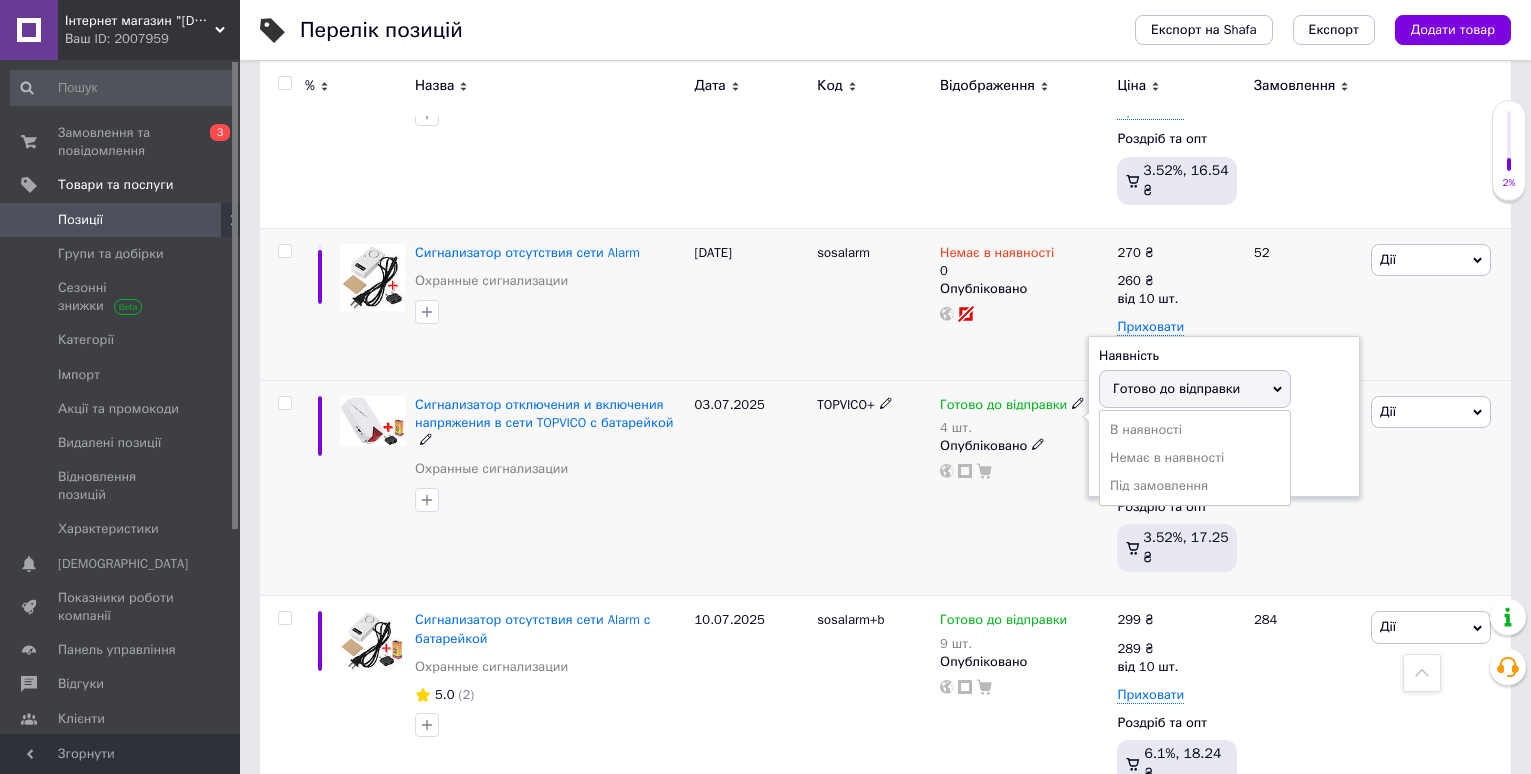 click on "Наявність Готово до відправки В наявності Немає в наявності Під замовлення Залишки 4 шт." at bounding box center (1224, 417) 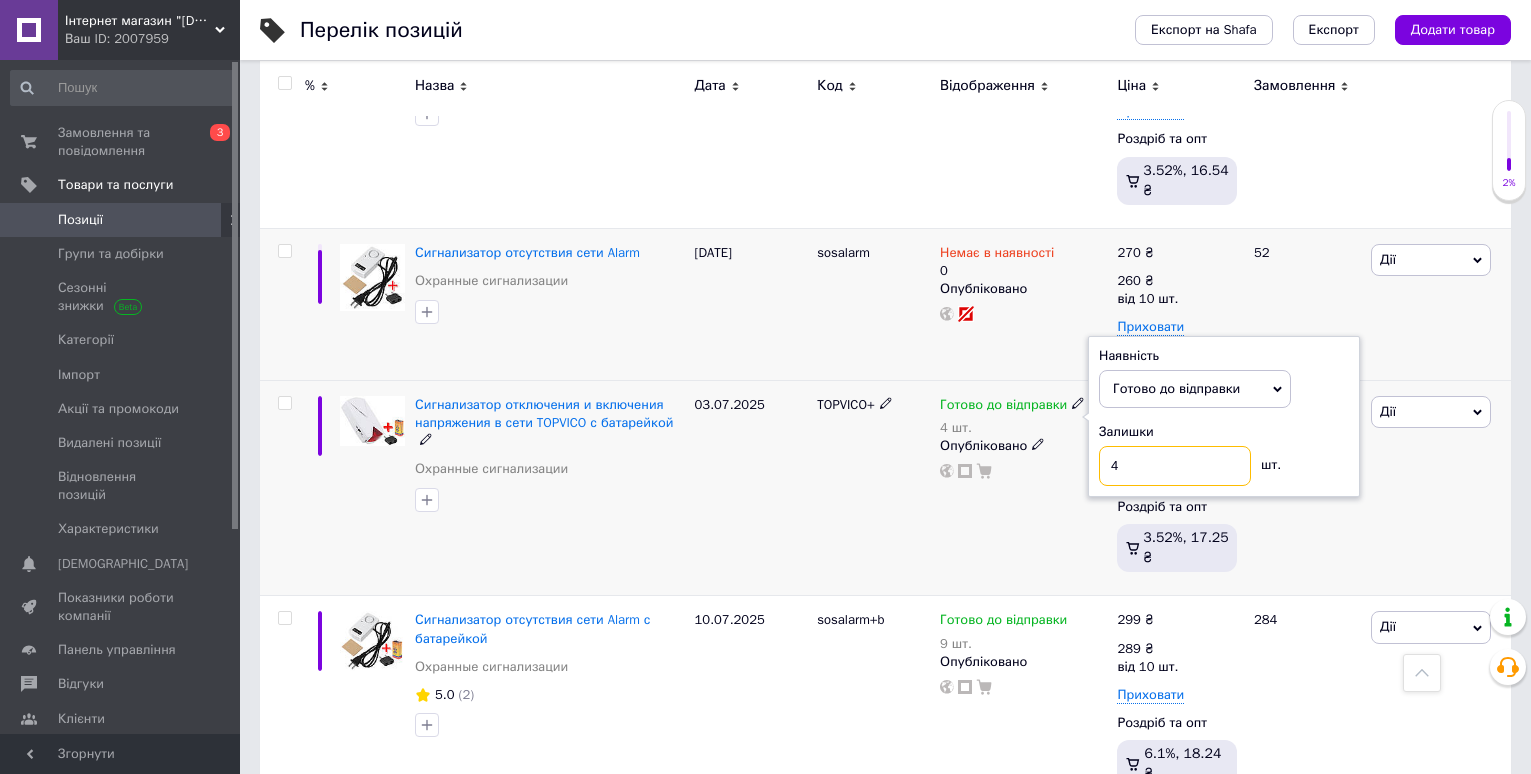click on "4" at bounding box center [1175, 466] 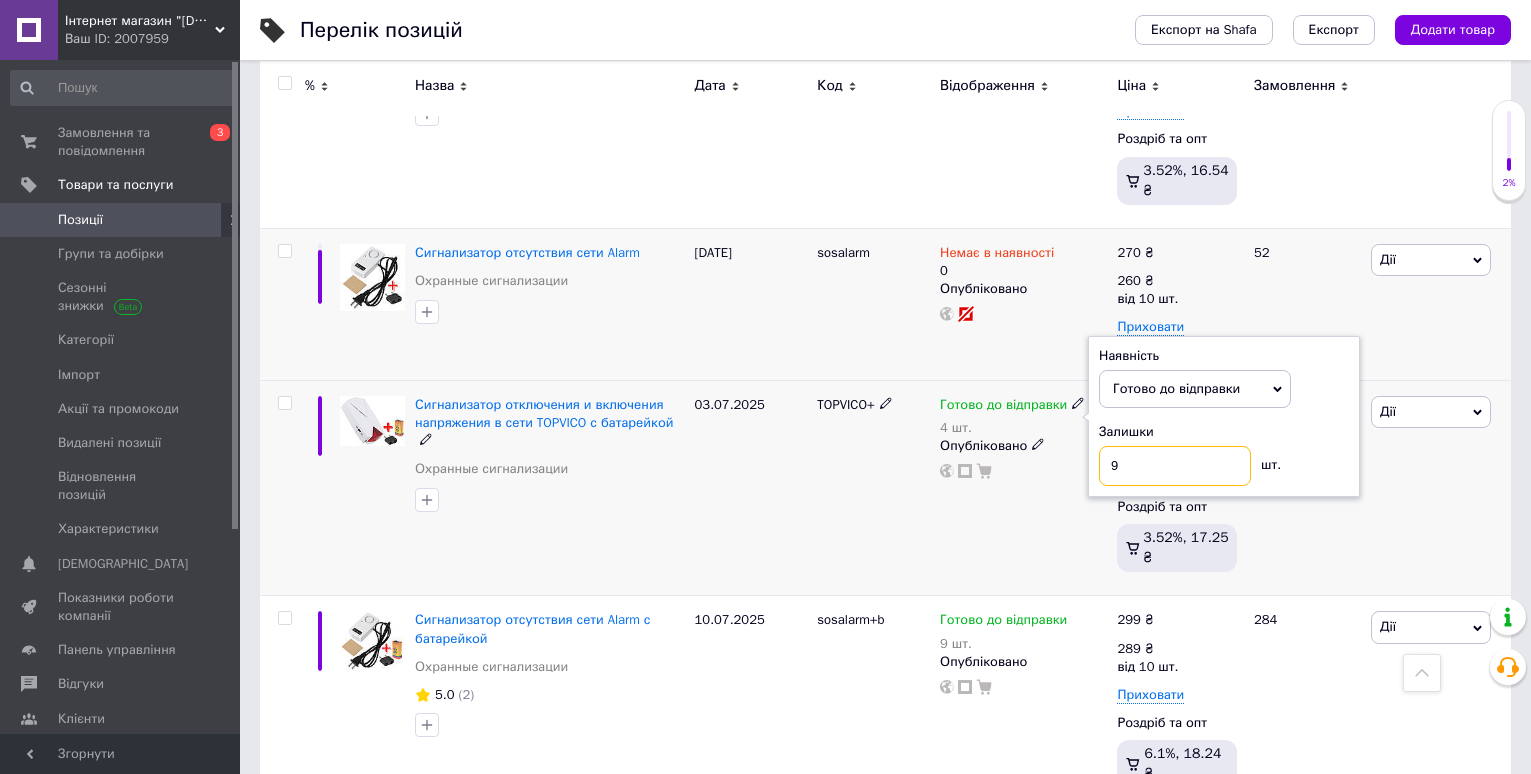 type on "9" 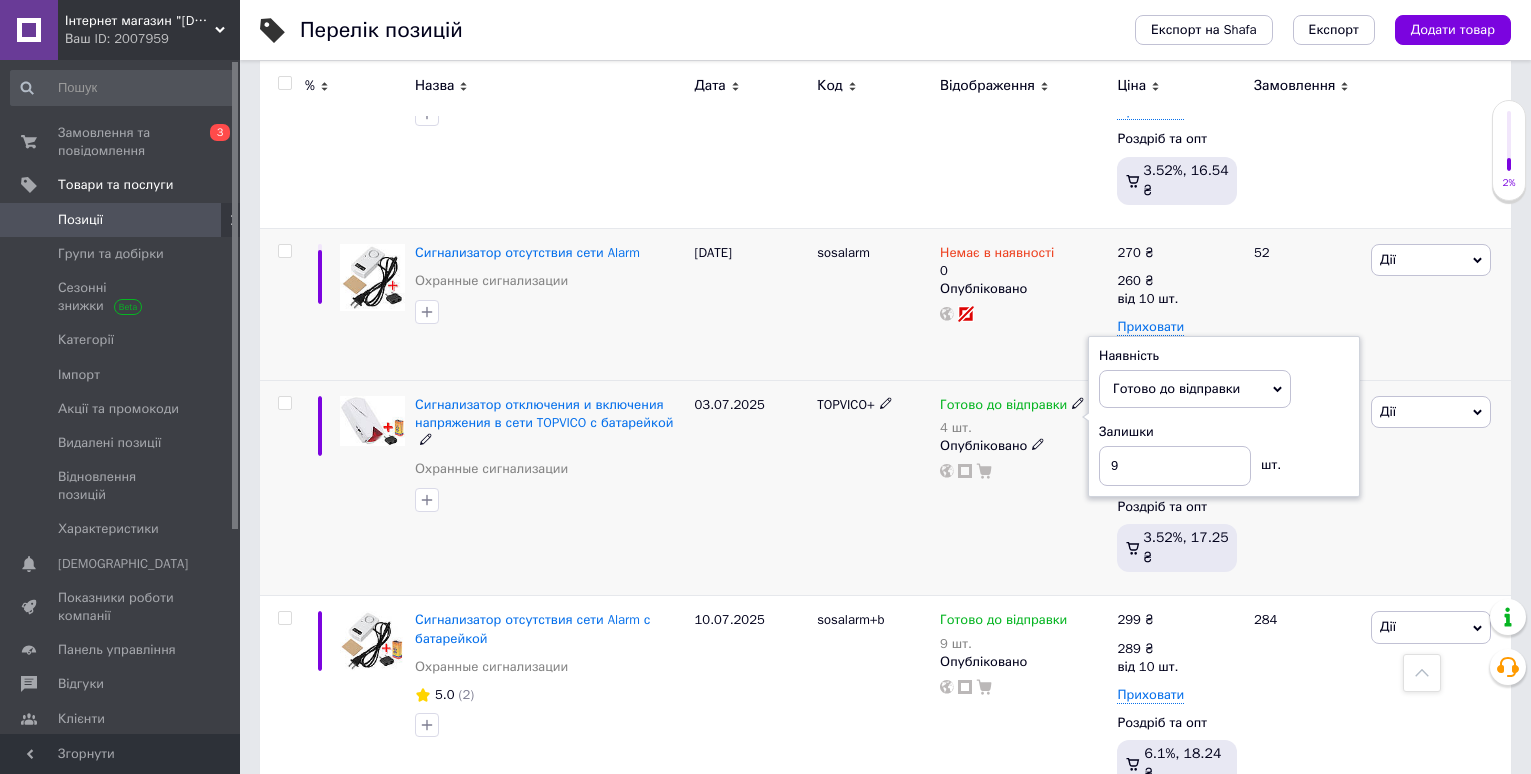 click on "TOPVICO+" at bounding box center [873, 488] 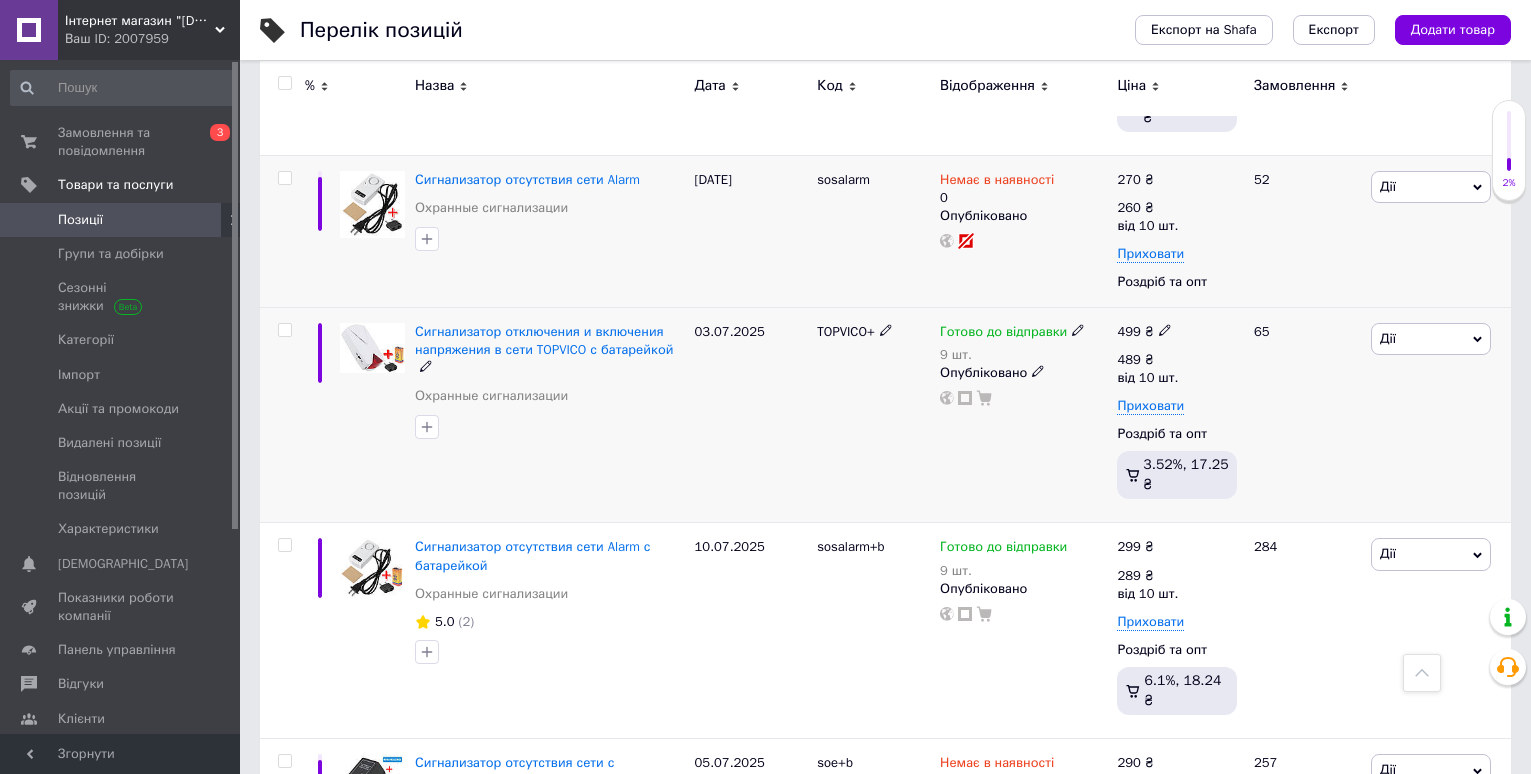 scroll, scrollTop: 219, scrollLeft: 0, axis: vertical 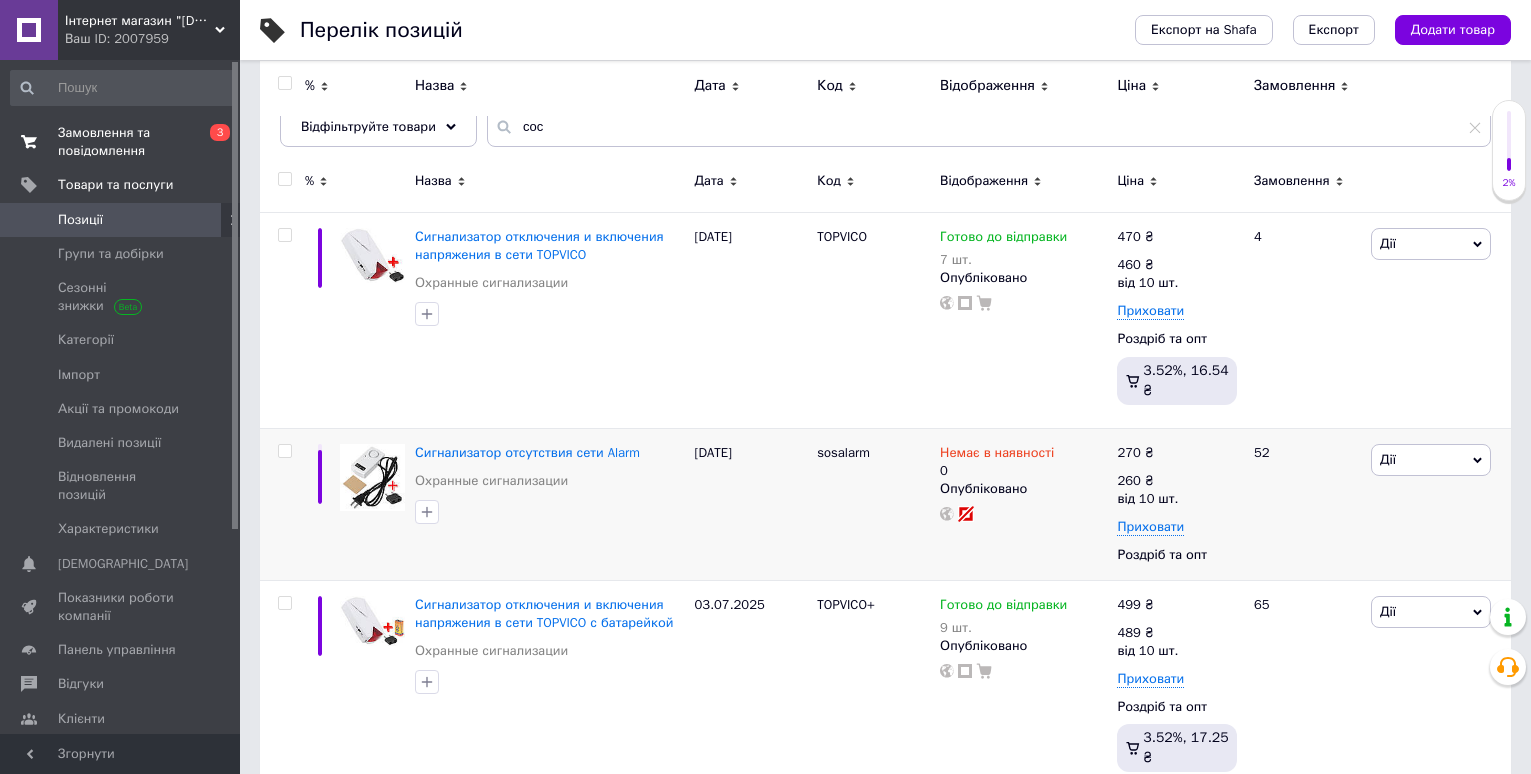 click on "Замовлення та повідомлення" at bounding box center [121, 142] 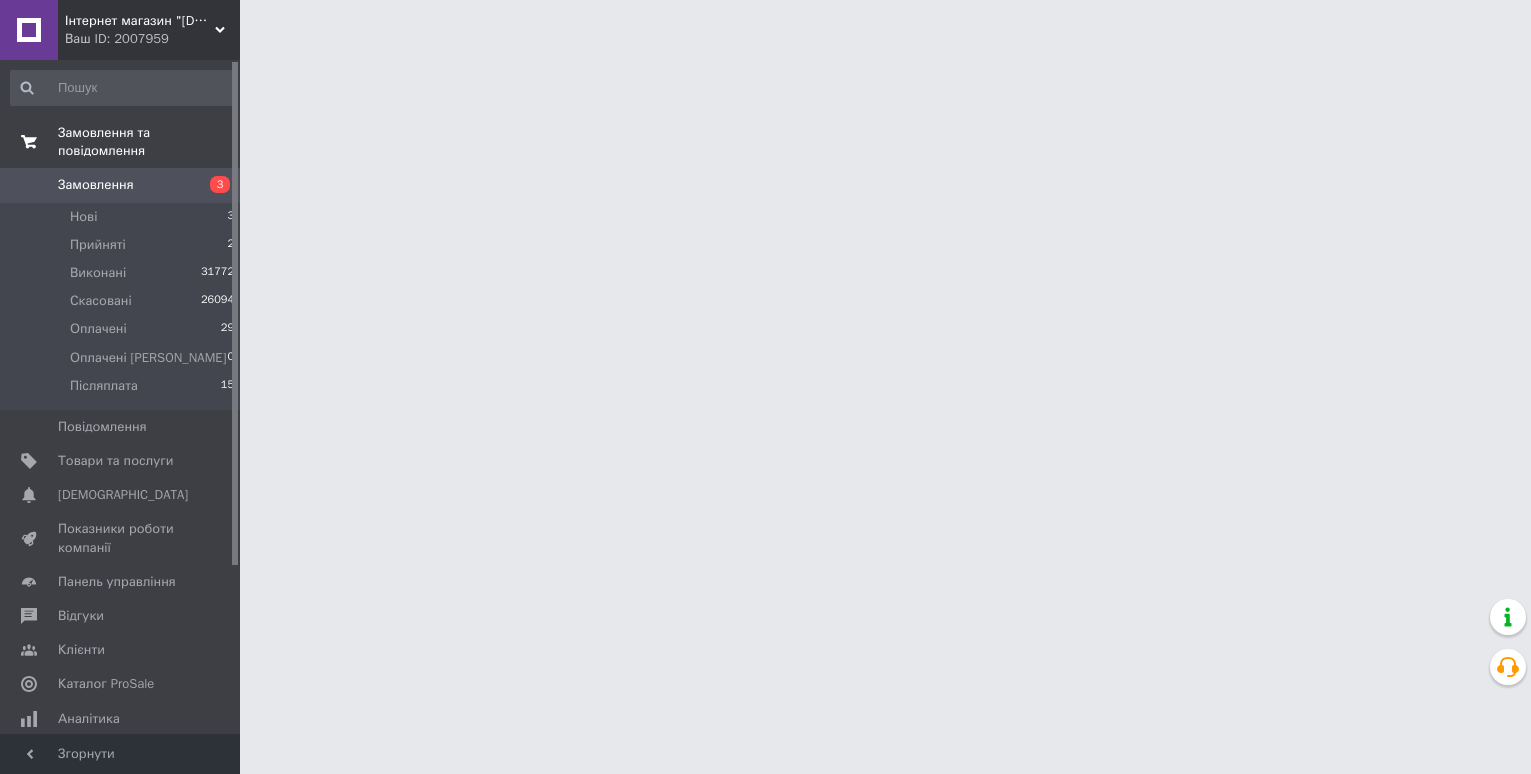 scroll, scrollTop: 0, scrollLeft: 0, axis: both 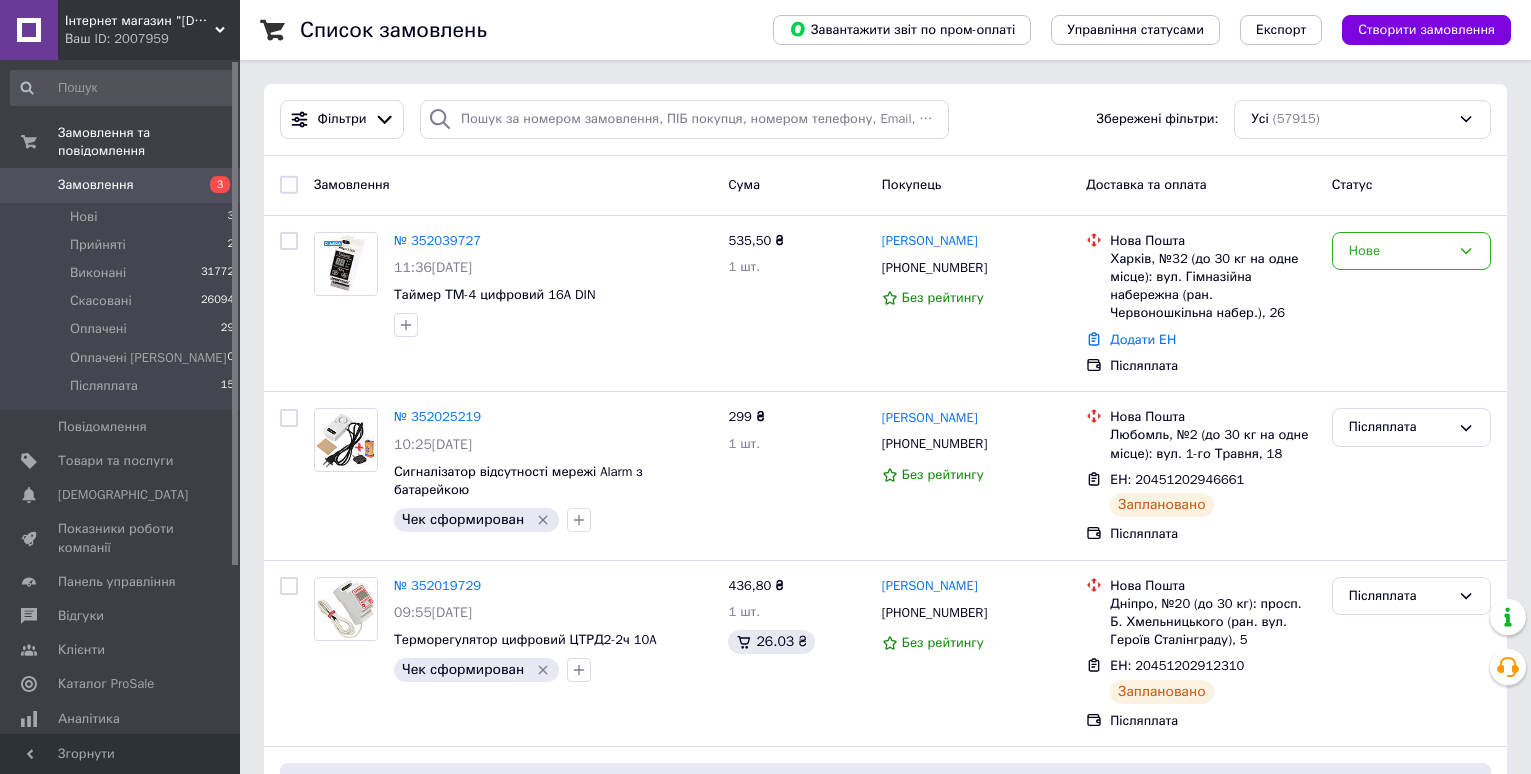 click on "Замовлення" at bounding box center (513, 185) 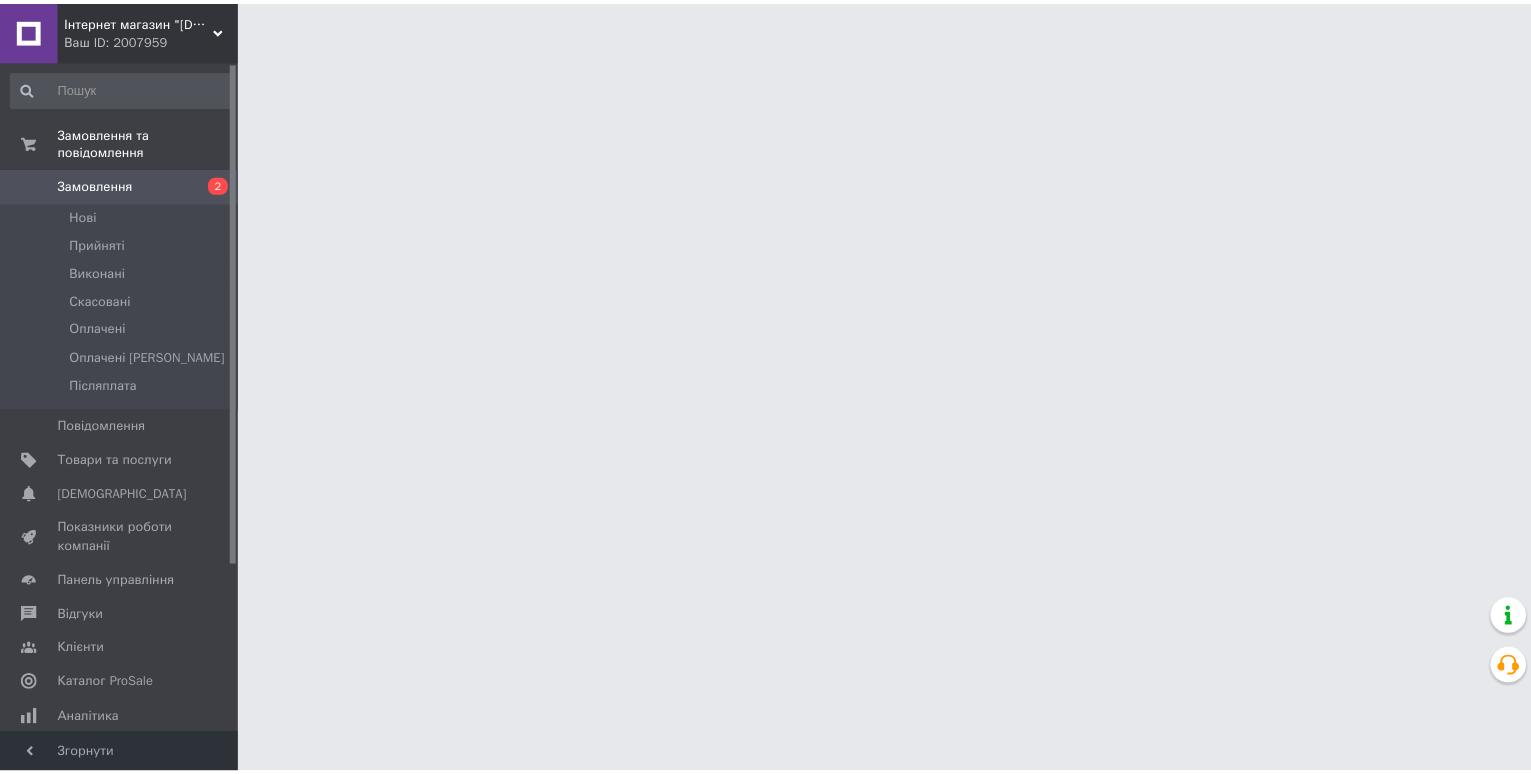 scroll, scrollTop: 0, scrollLeft: 0, axis: both 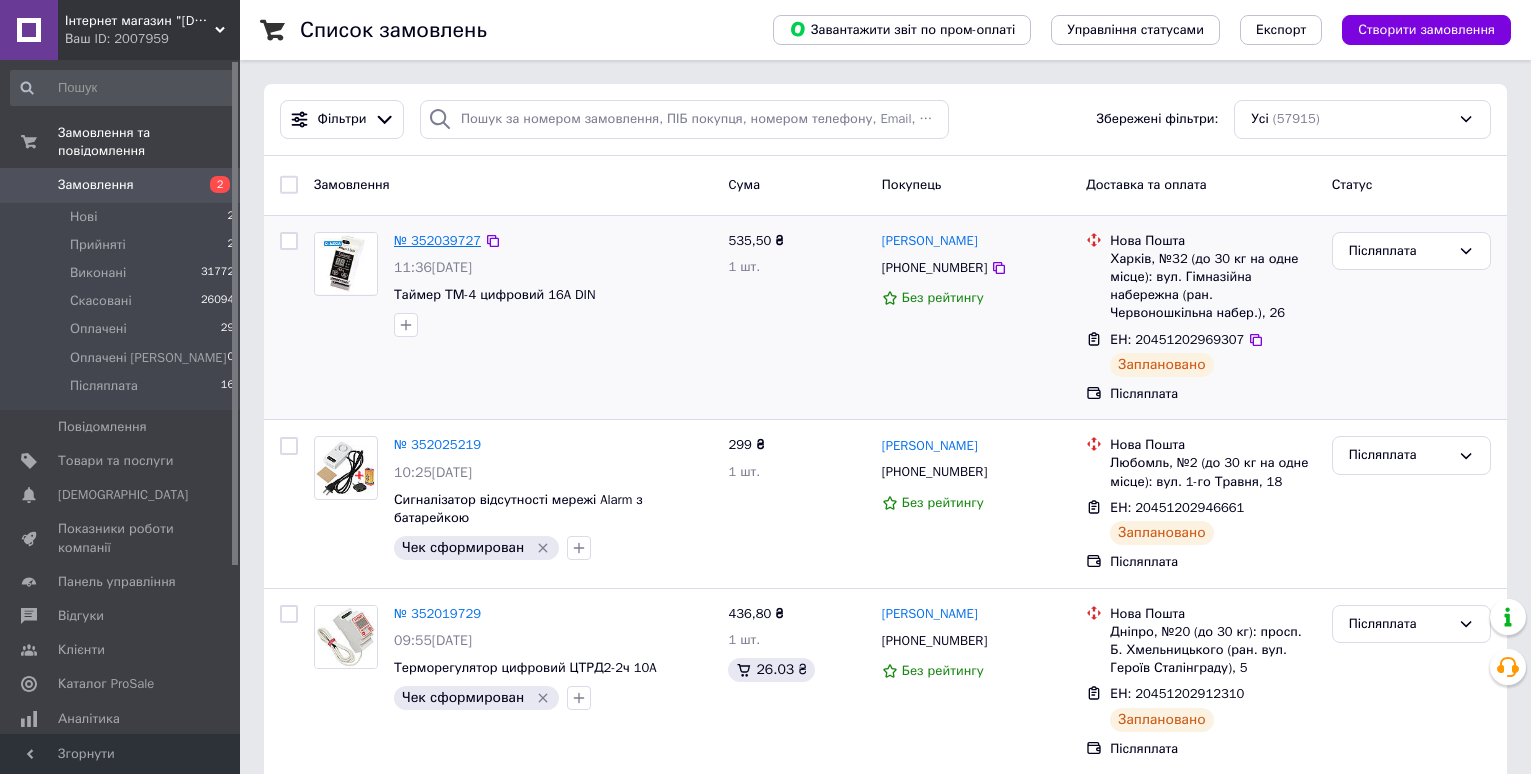 click on "№ 352039727" at bounding box center (437, 240) 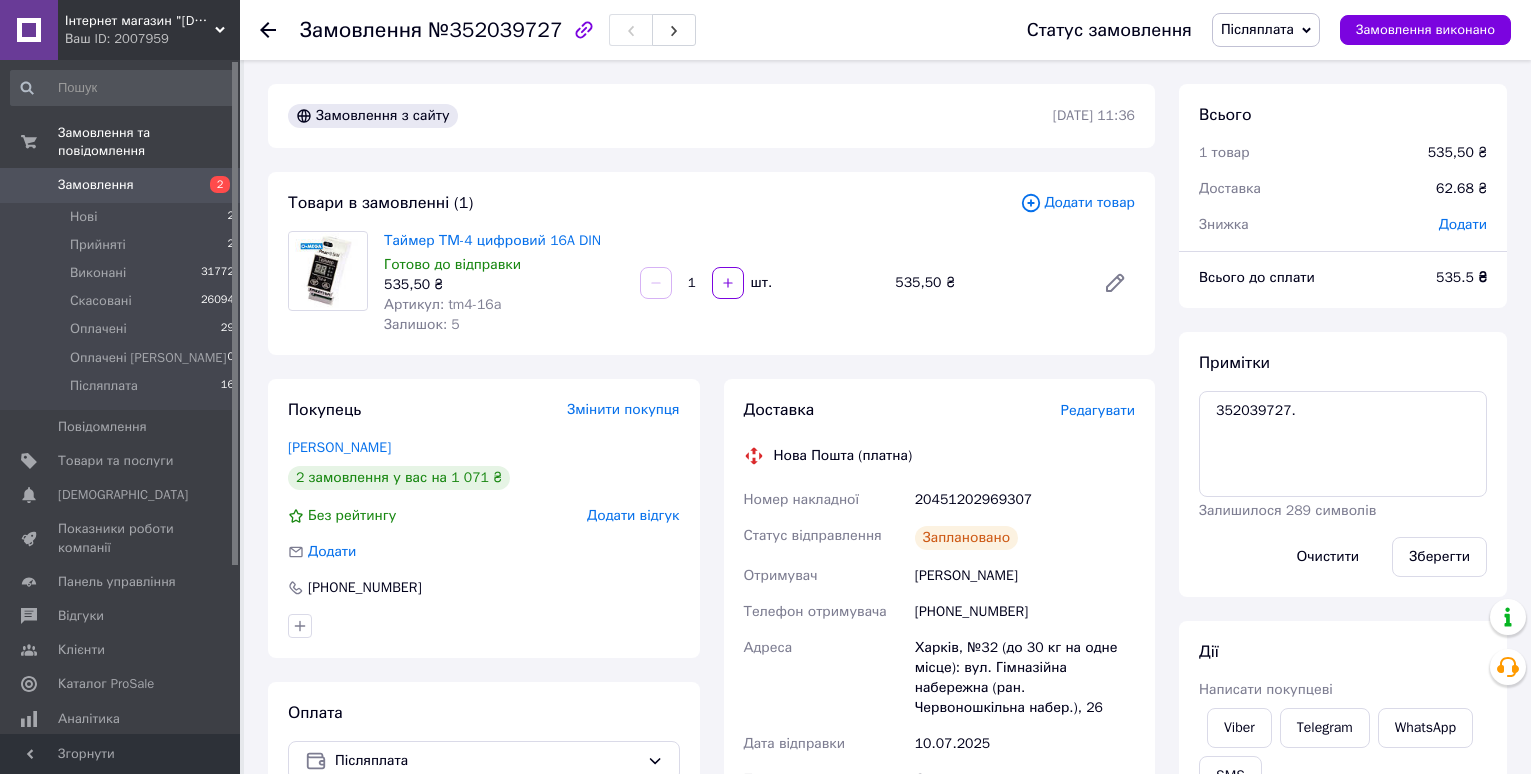 click on "20451202969307" at bounding box center [1025, 500] 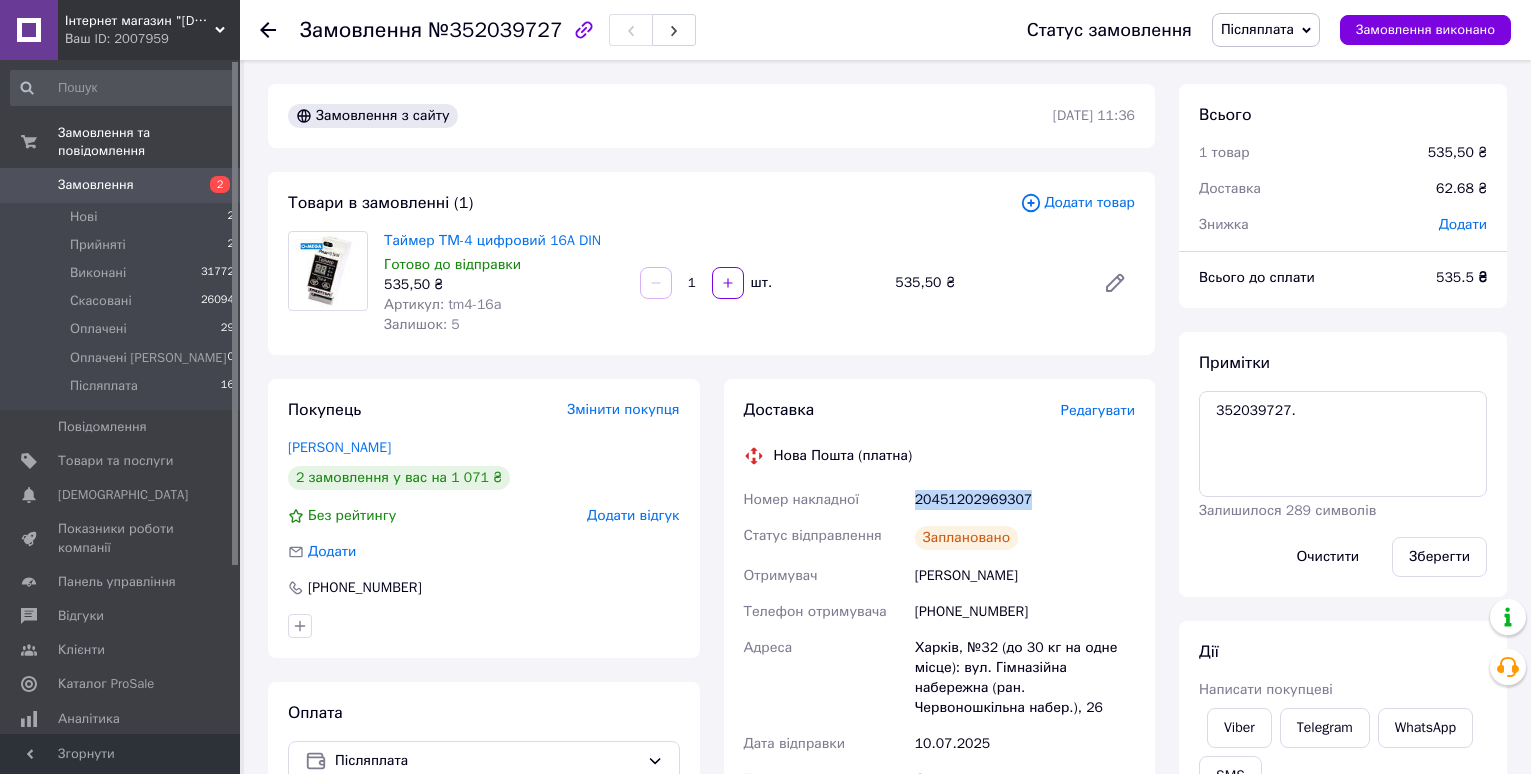 click on "20451202969307" at bounding box center [1025, 500] 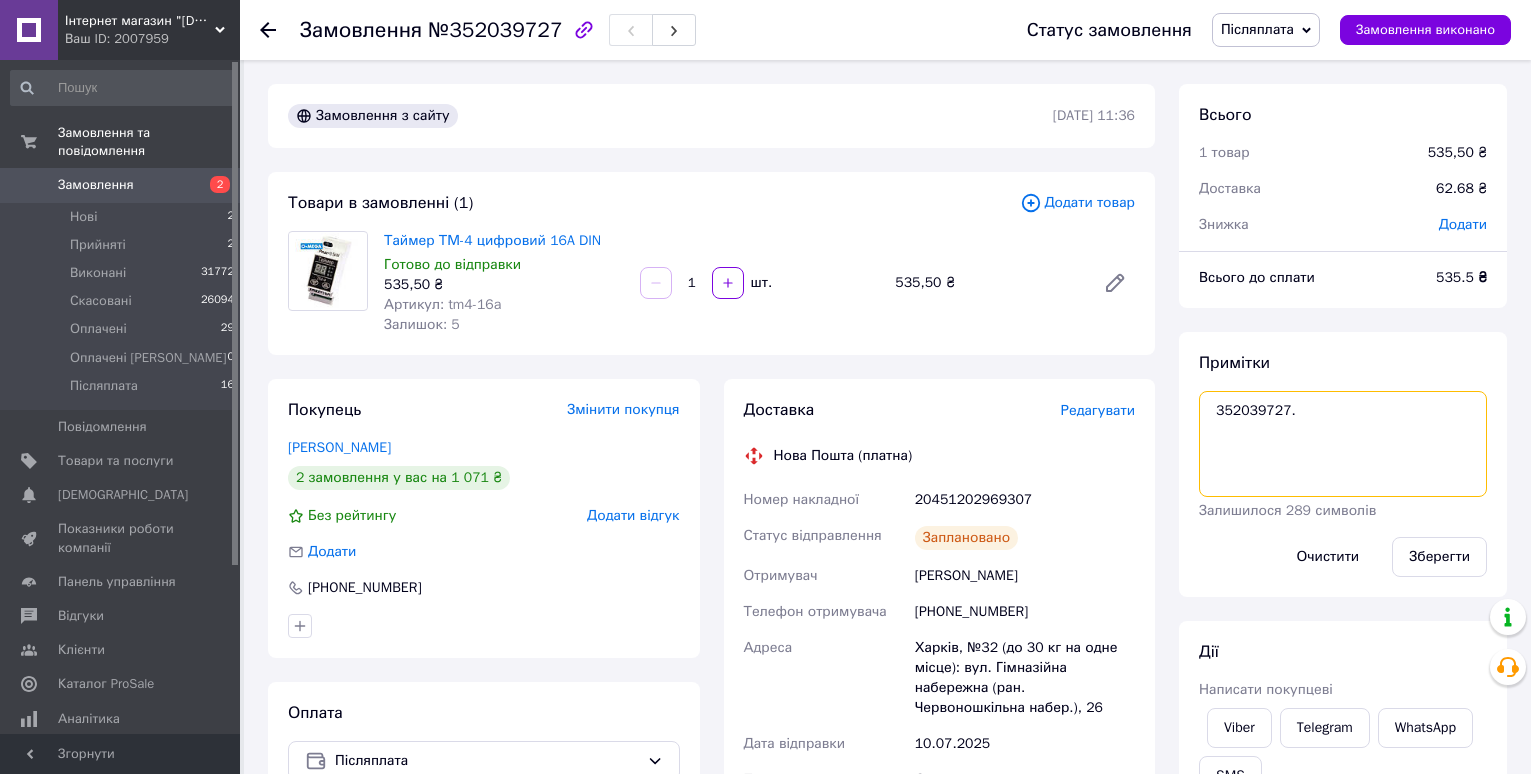 click on "352039727." at bounding box center [1343, 444] 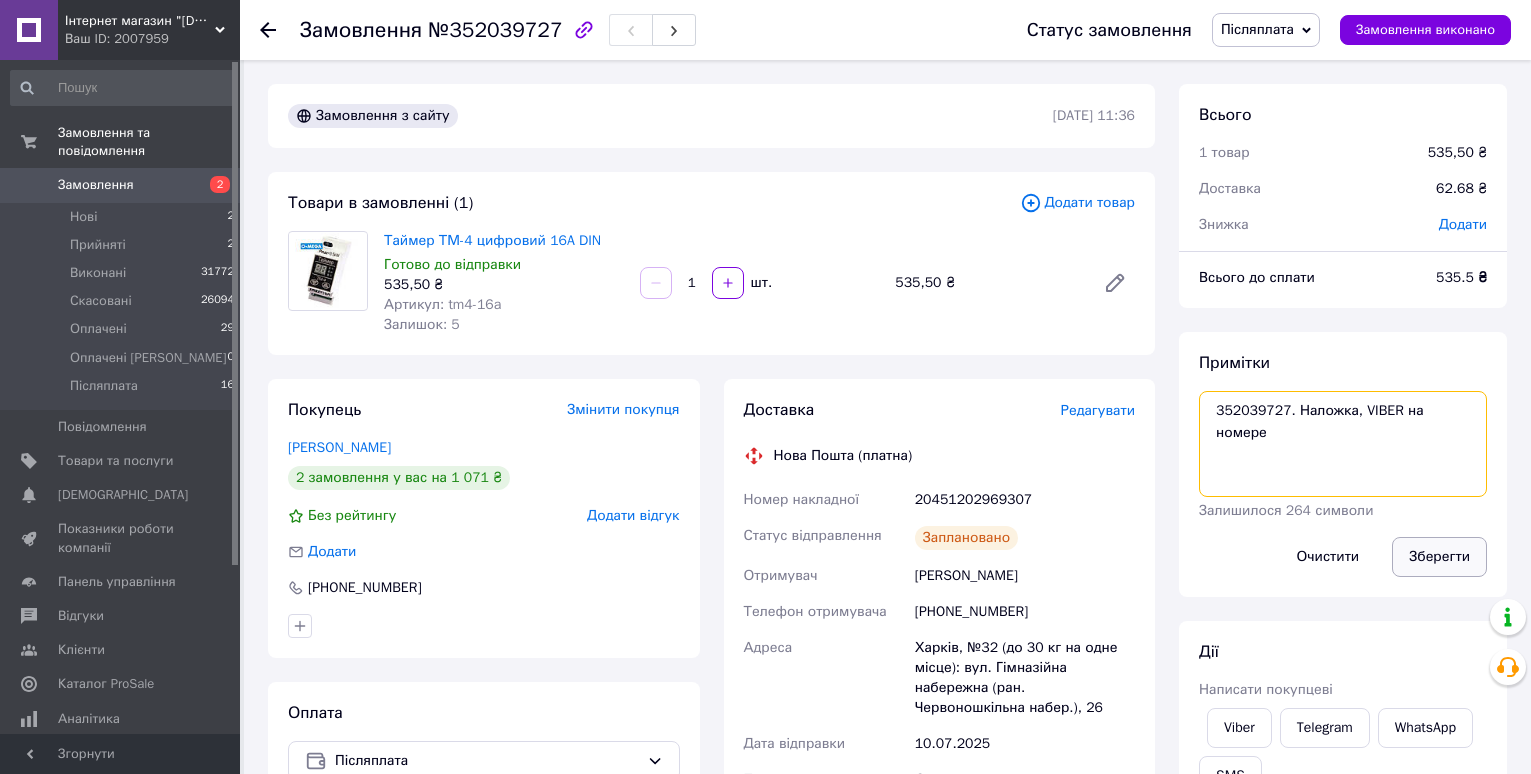 type on "352039727. Наложка, VIBER на номере" 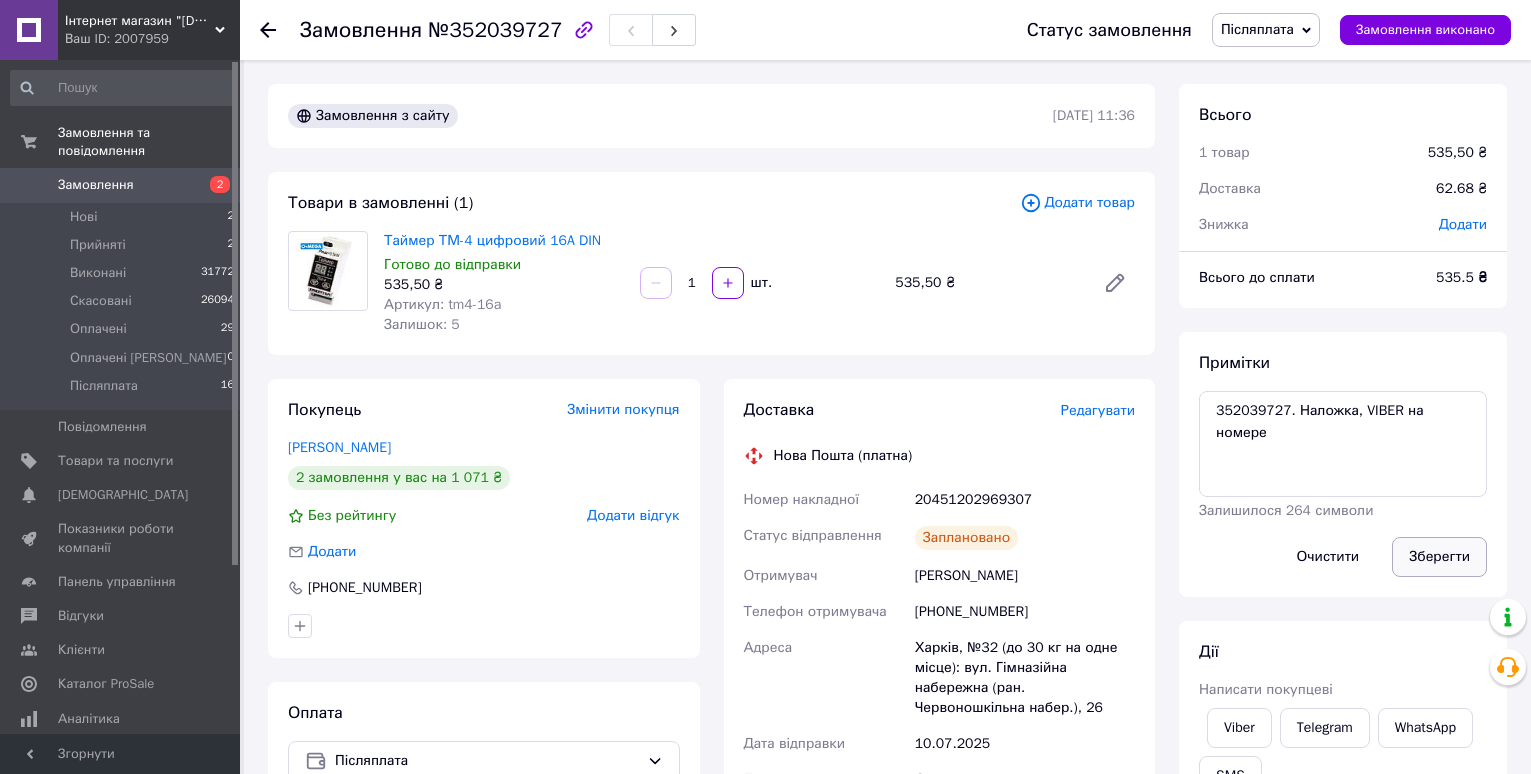click on "Зберегти" at bounding box center (1439, 557) 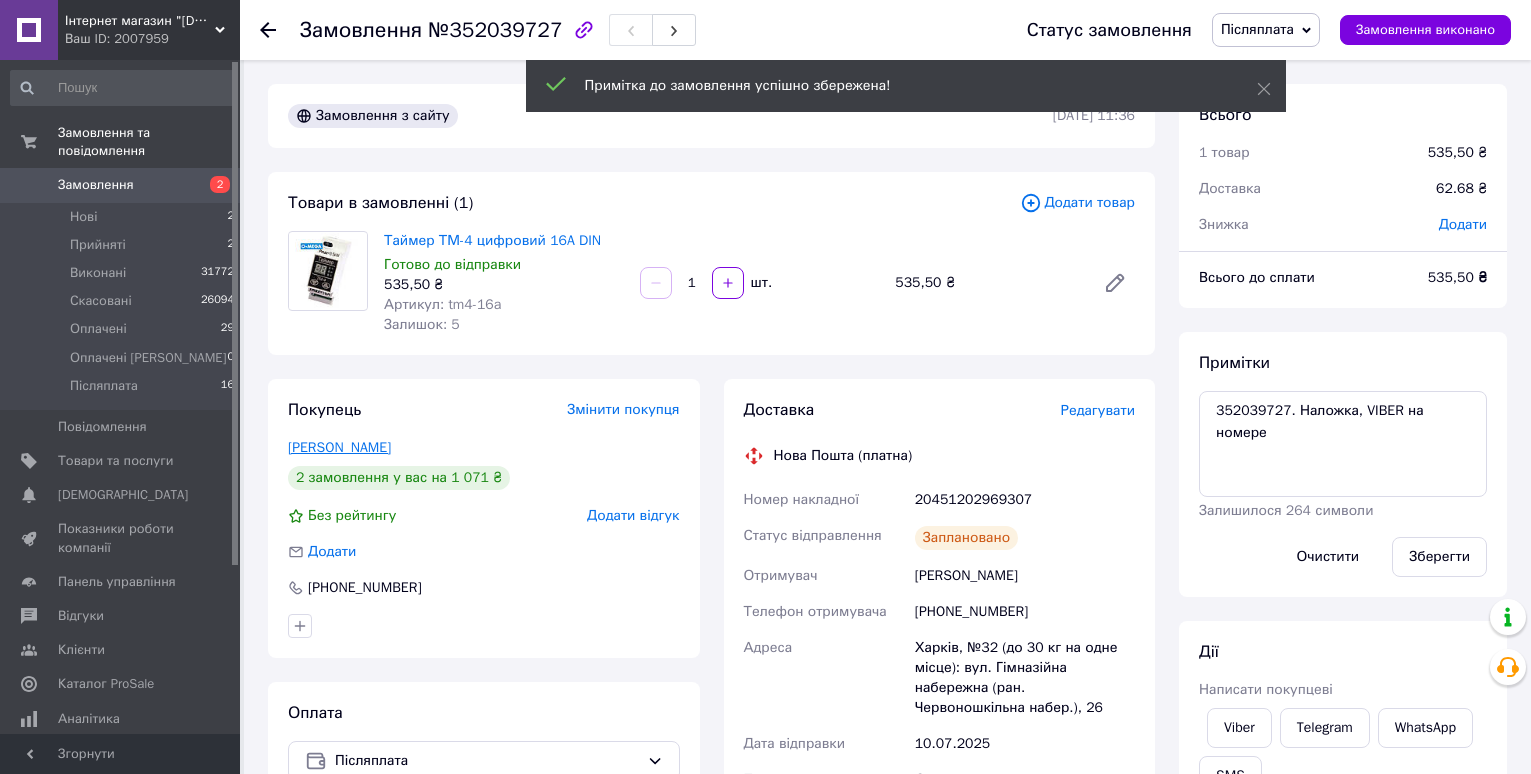 click on "[PERSON_NAME]" at bounding box center [339, 447] 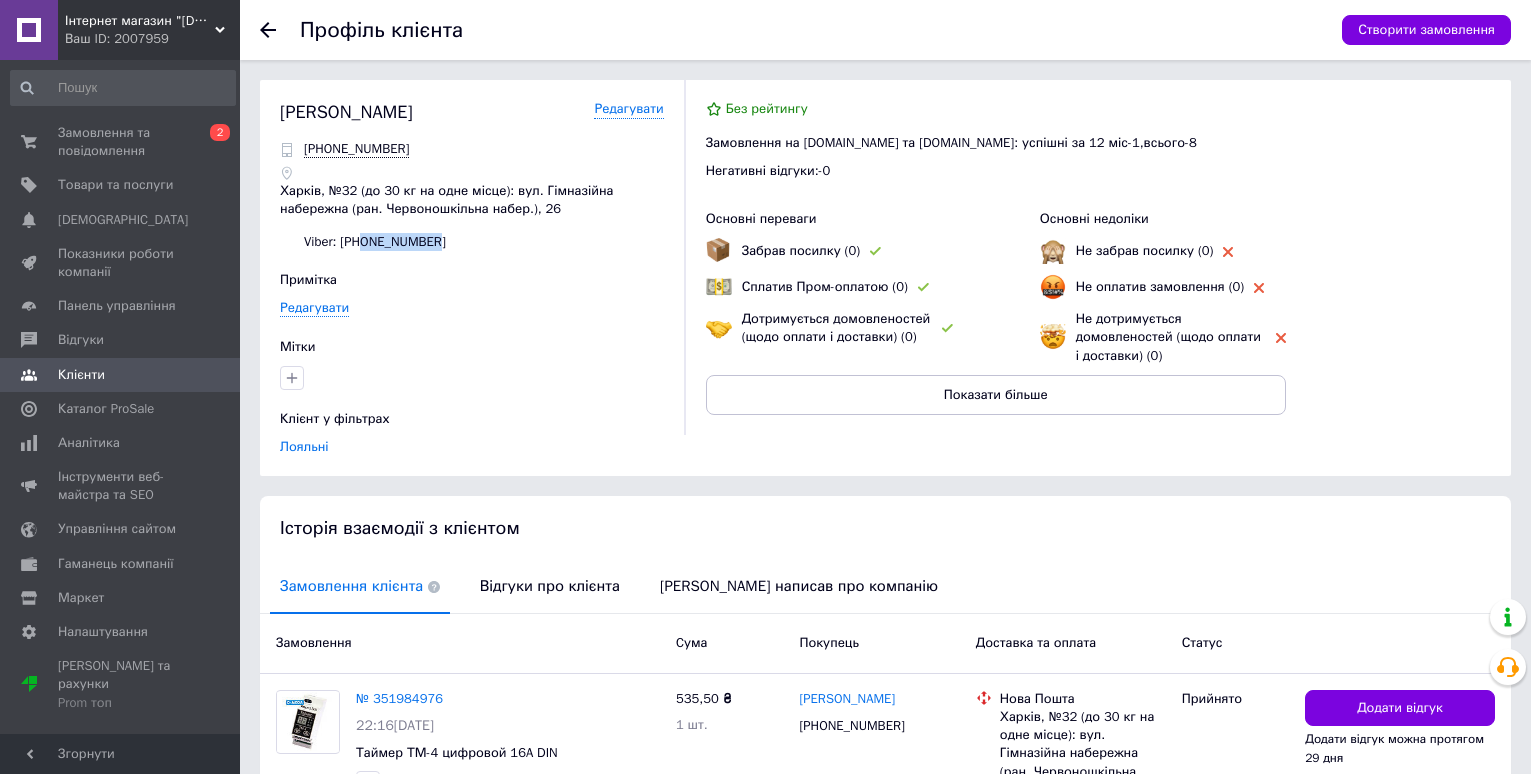 drag, startPoint x: 447, startPoint y: 245, endPoint x: 365, endPoint y: 244, distance: 82.006096 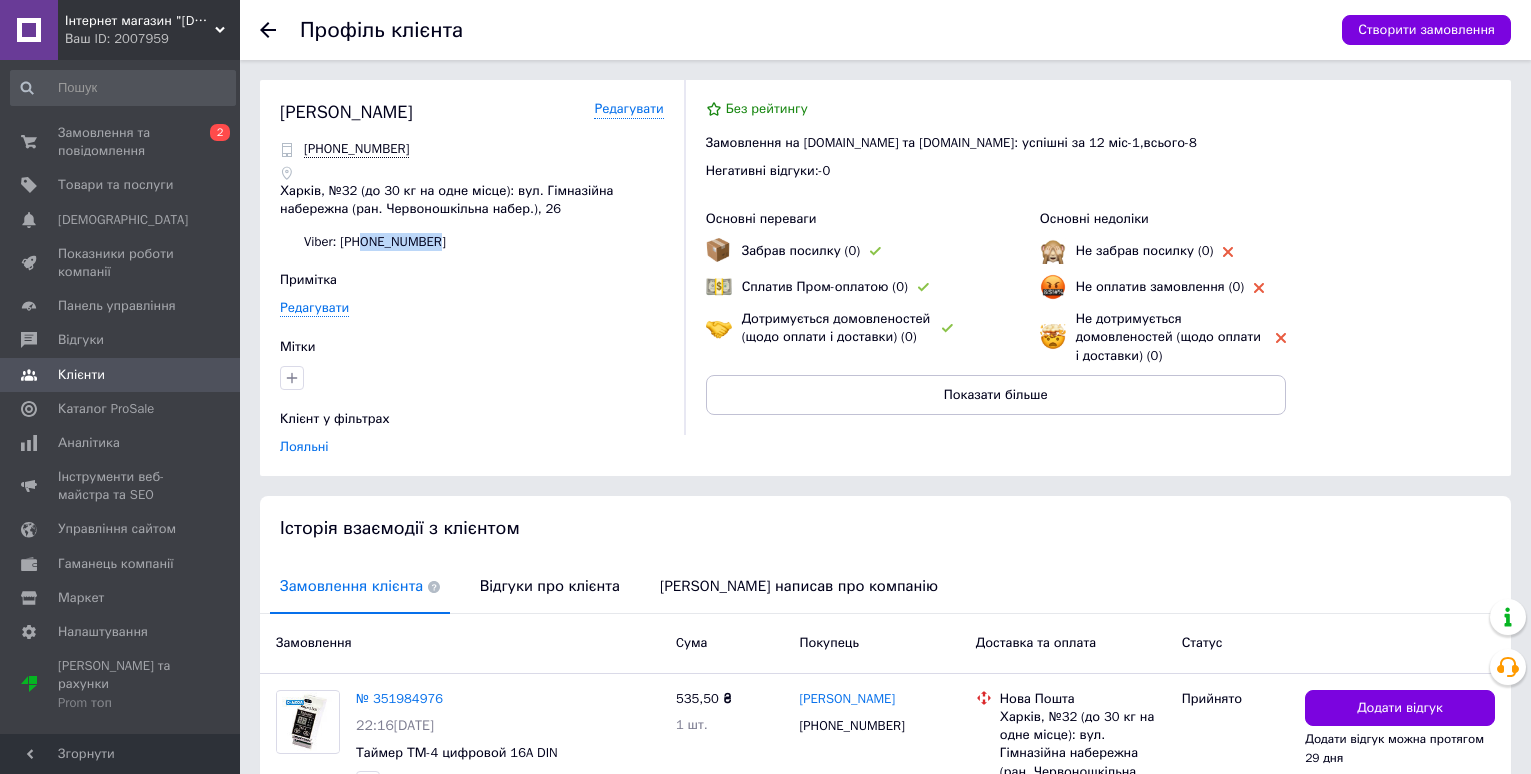 copy on "0669826748" 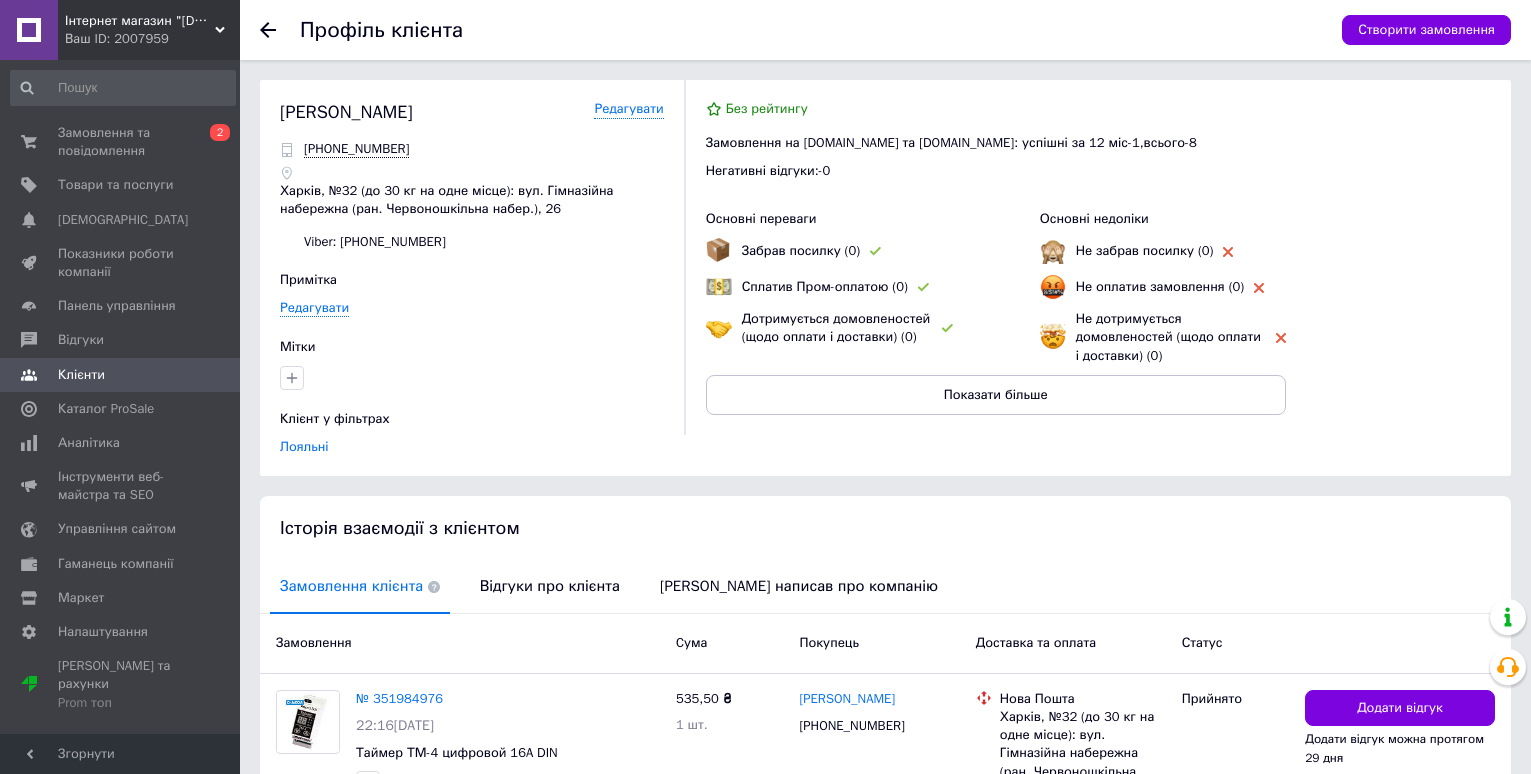 click 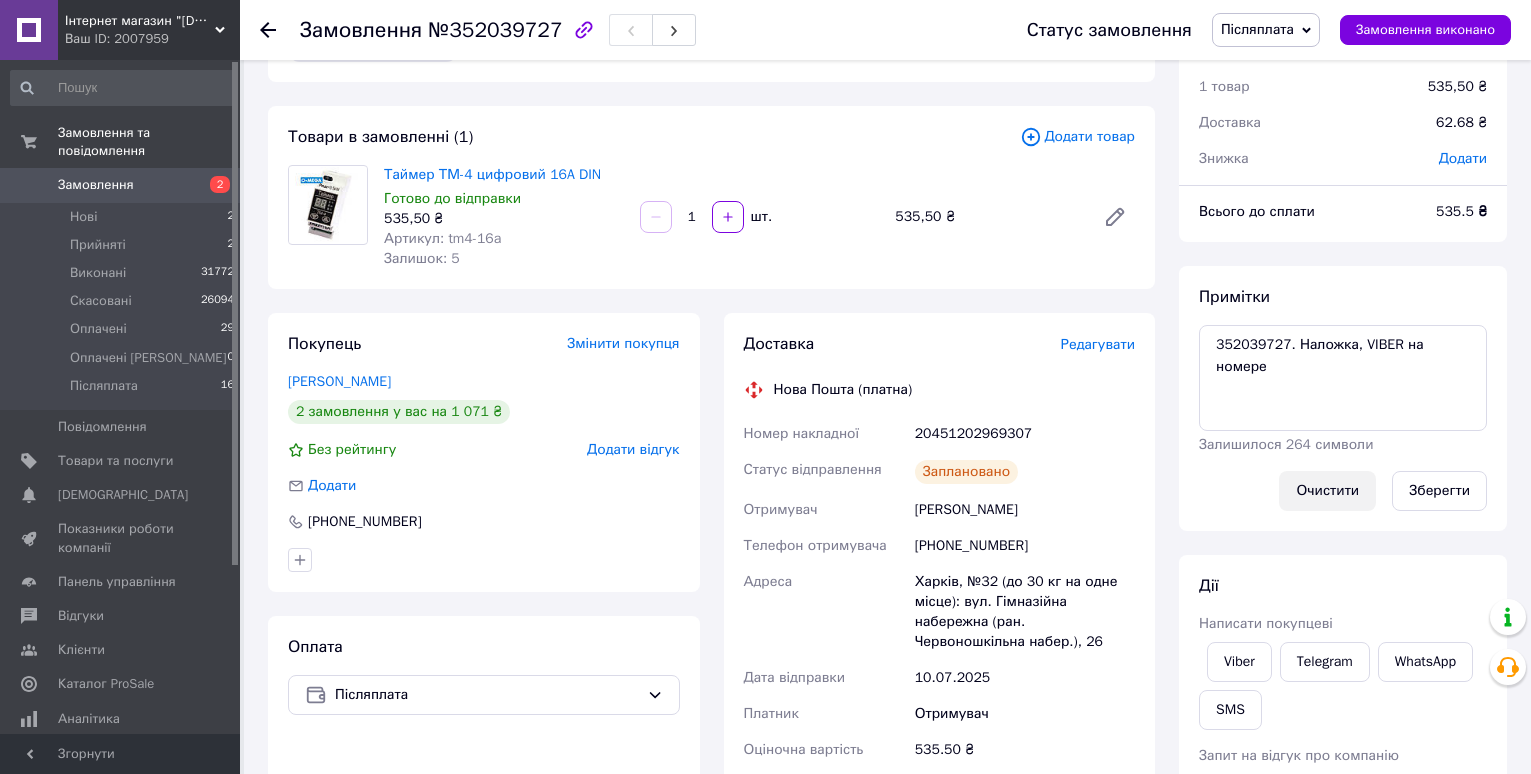 scroll, scrollTop: 100, scrollLeft: 0, axis: vertical 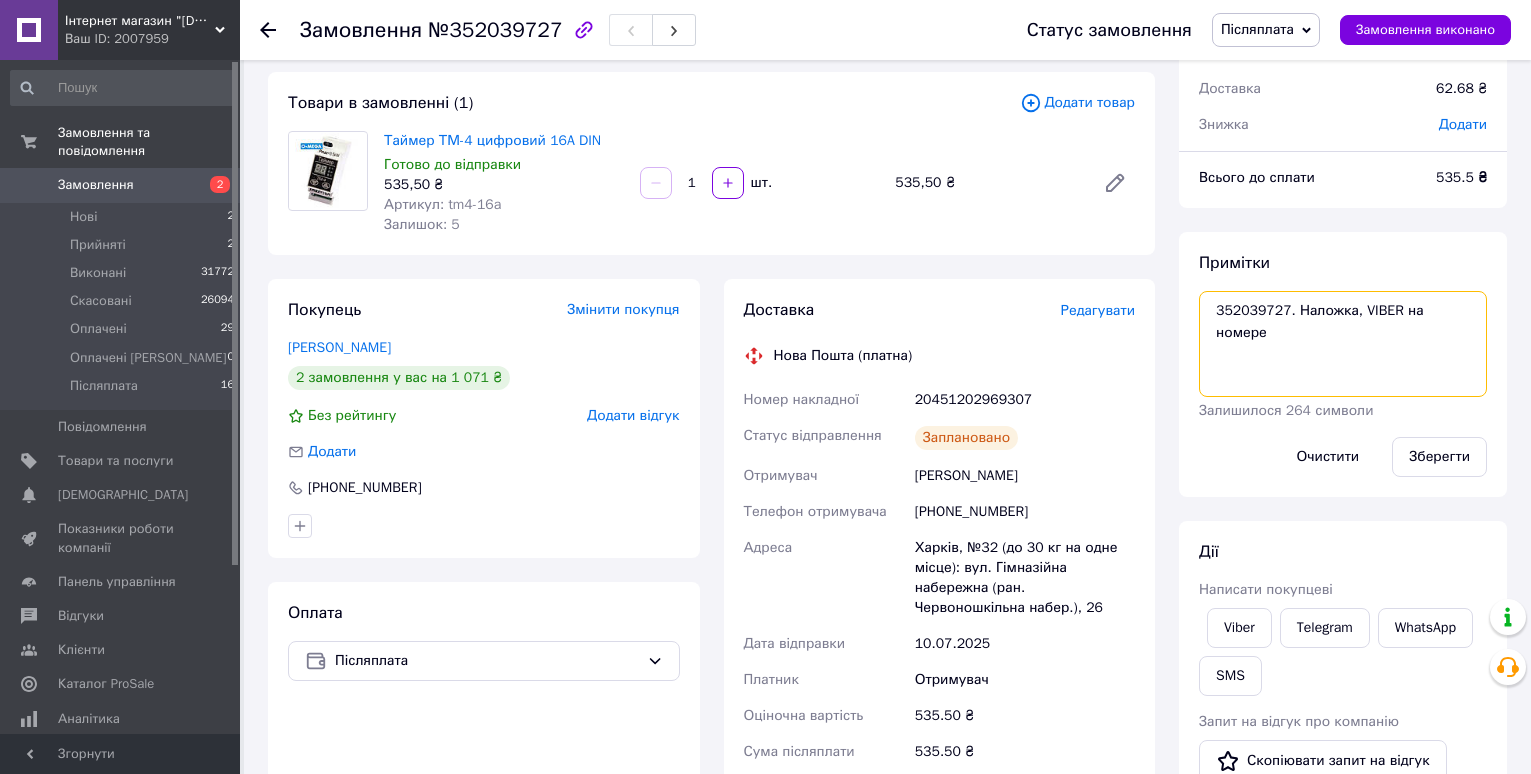 click on "352039727. Наложка, VIBER на номере" at bounding box center (1343, 344) 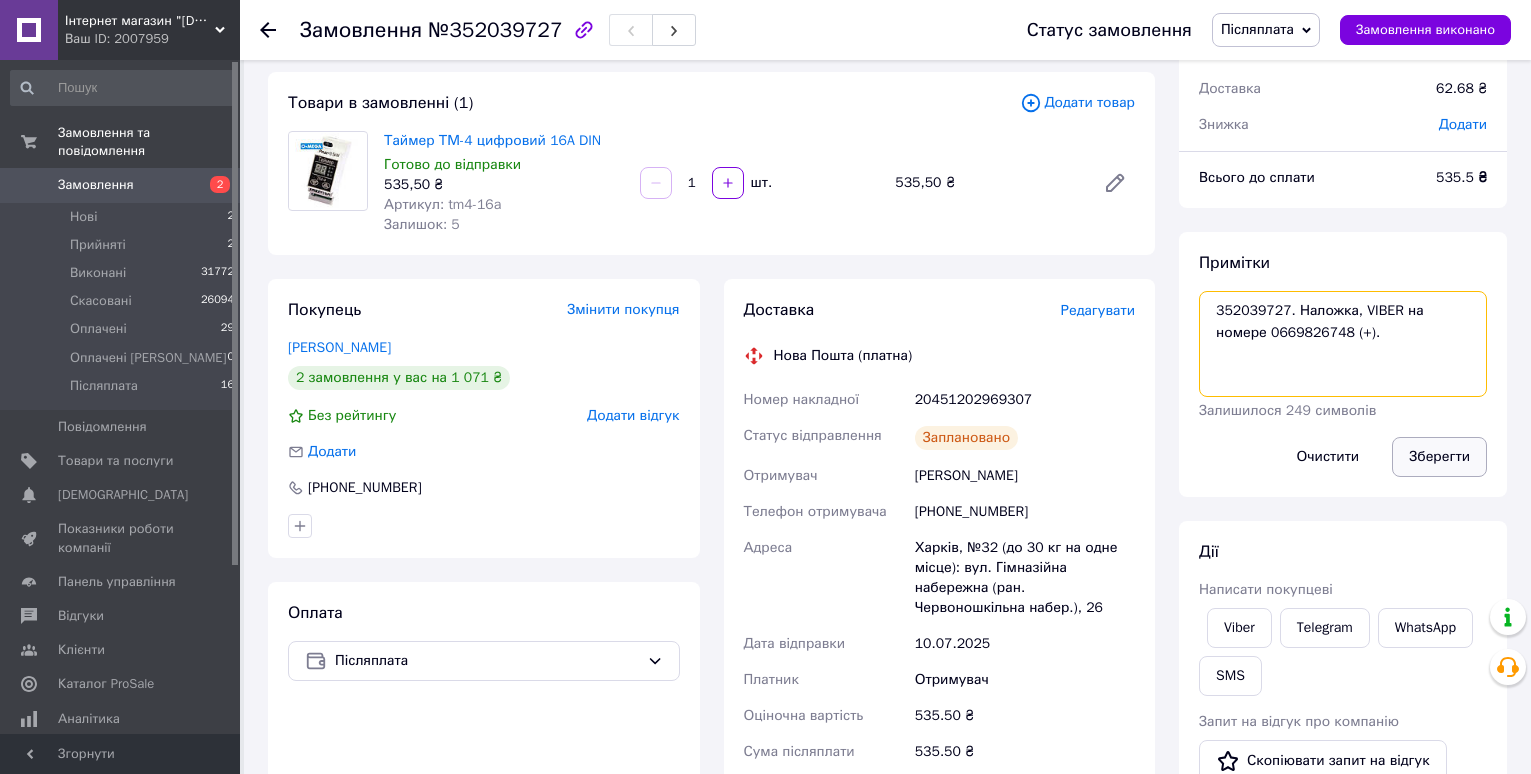 type on "352039727. Наложка, VIBER на номере 0669826748 (+)." 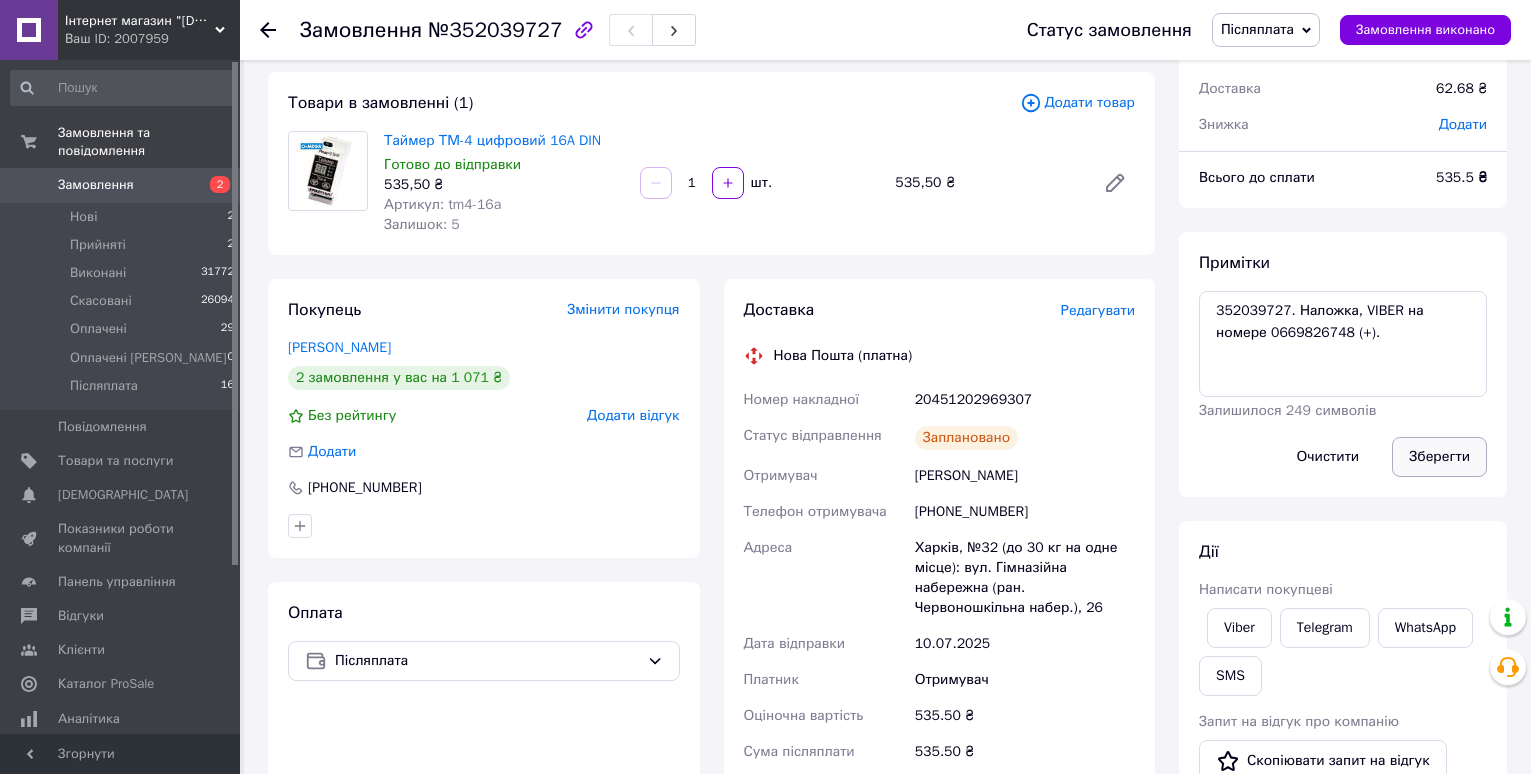 click on "Зберегти" at bounding box center (1439, 457) 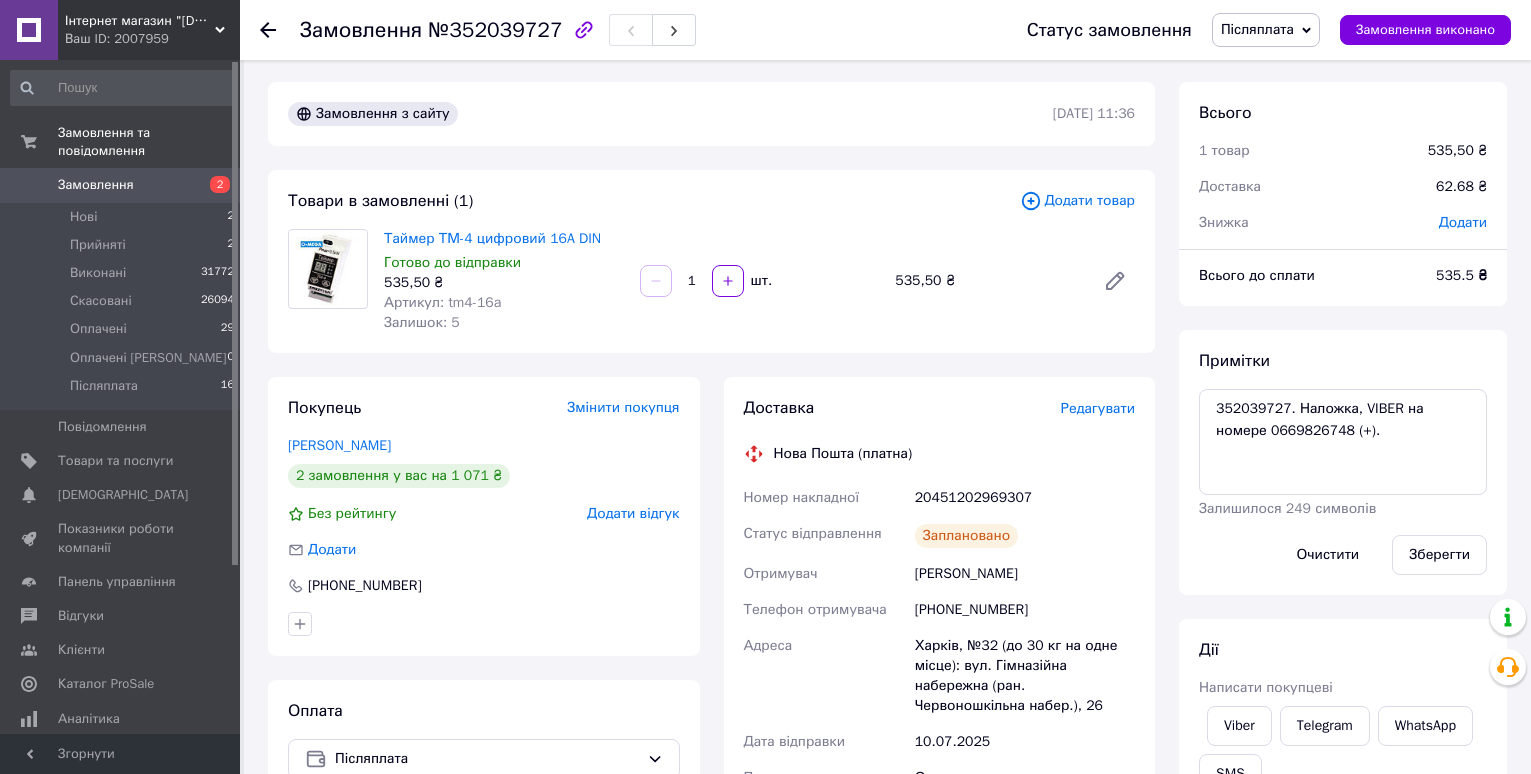 scroll, scrollTop: 0, scrollLeft: 0, axis: both 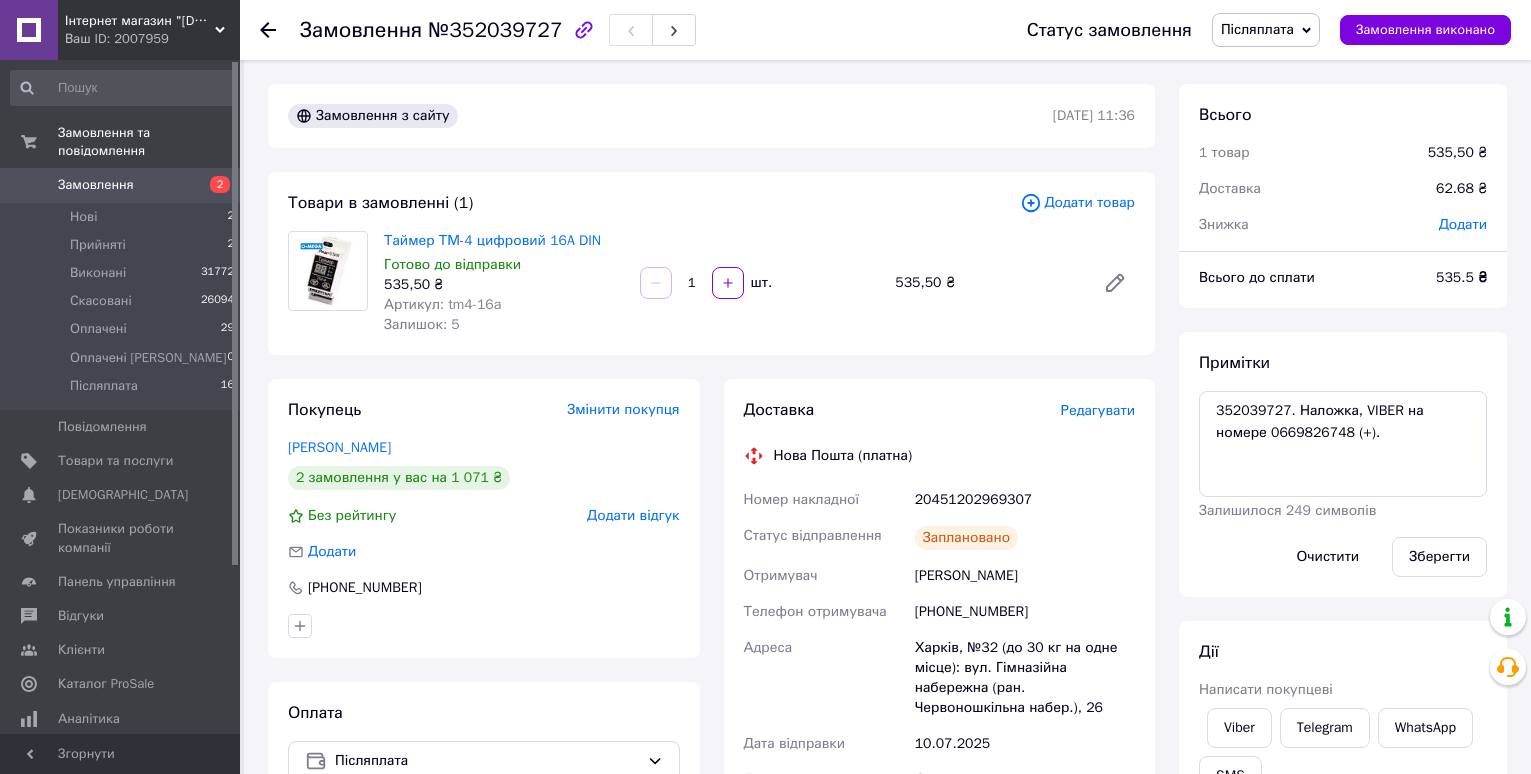 click 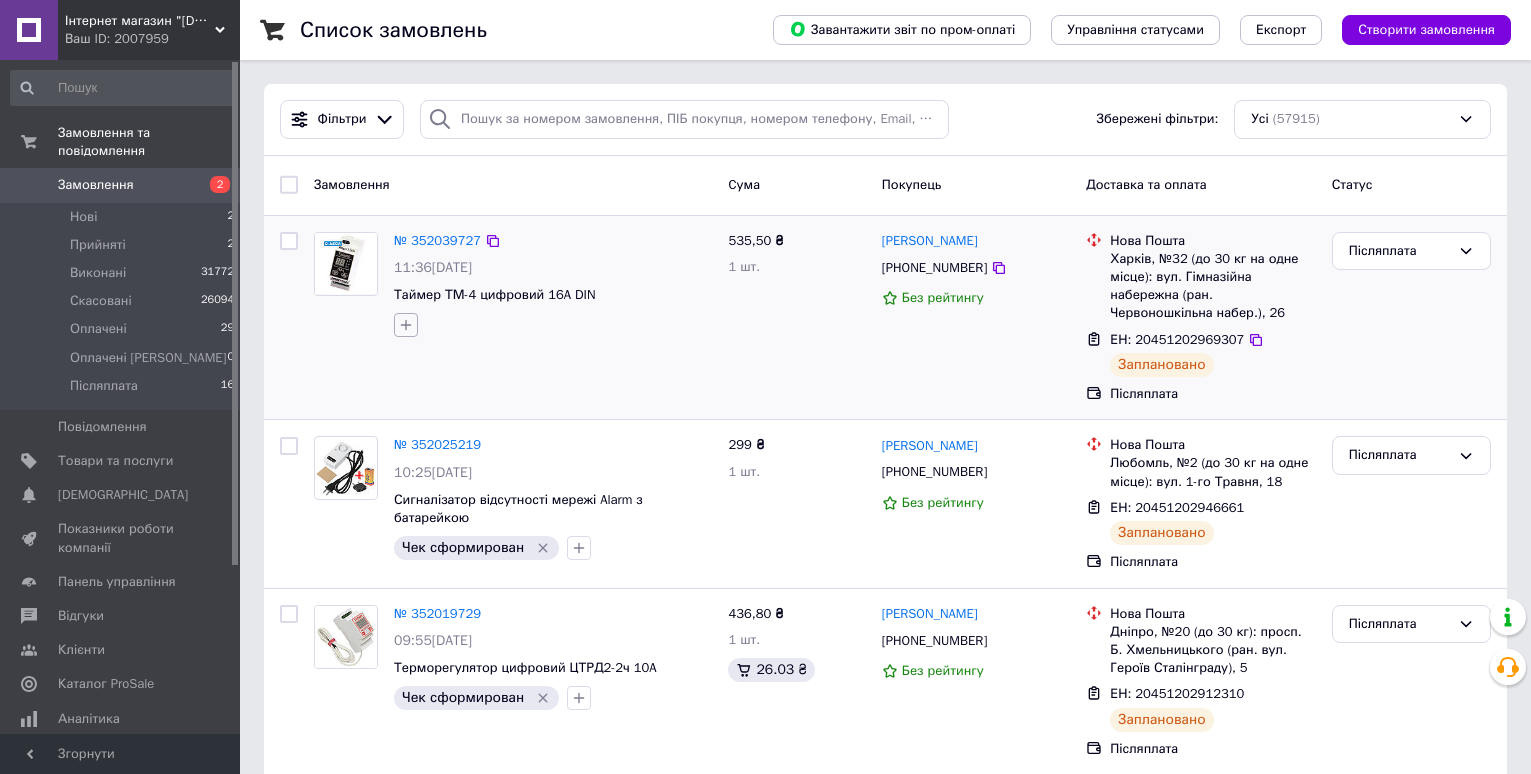 click 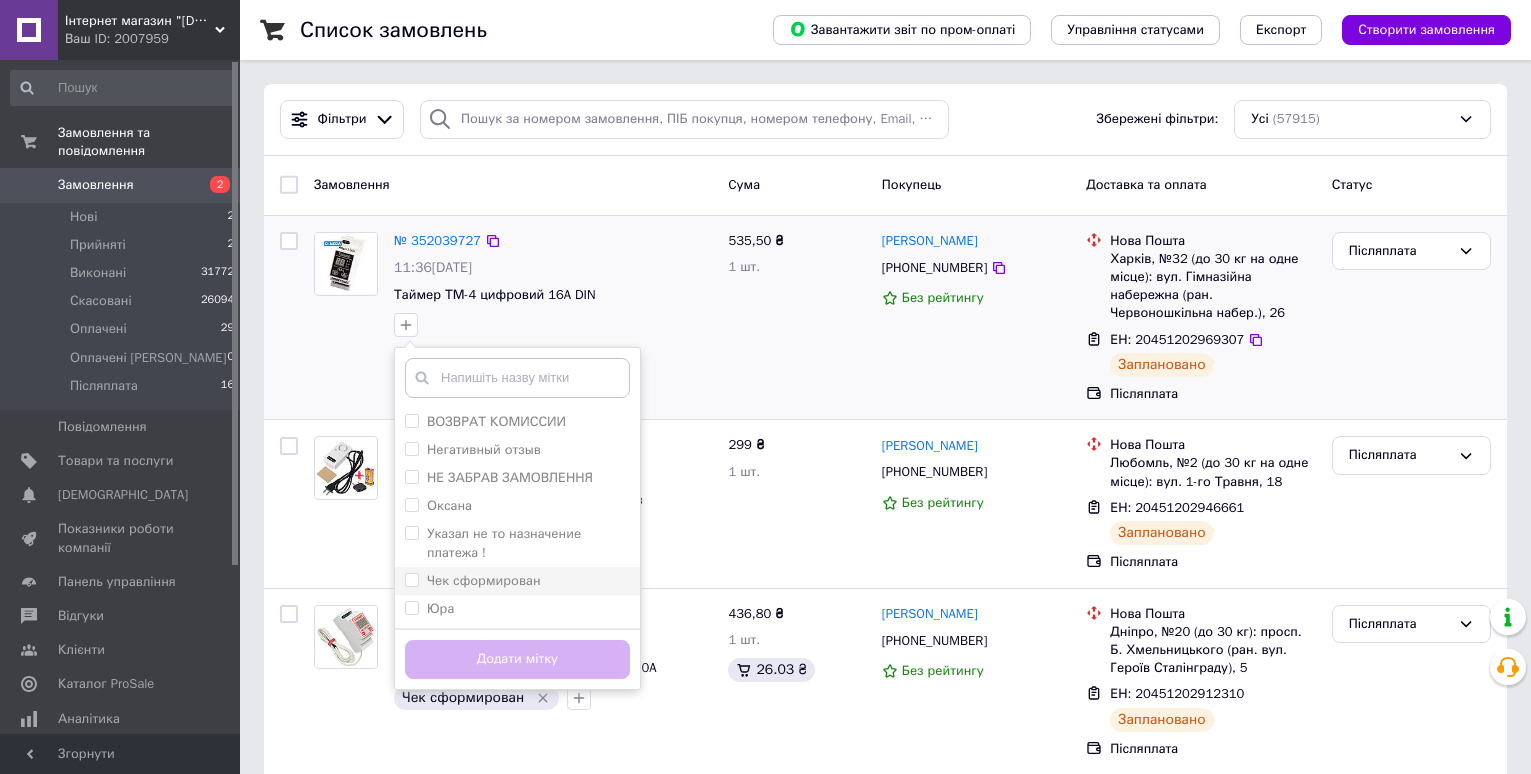 click on "Чек сформирован" at bounding box center [484, 580] 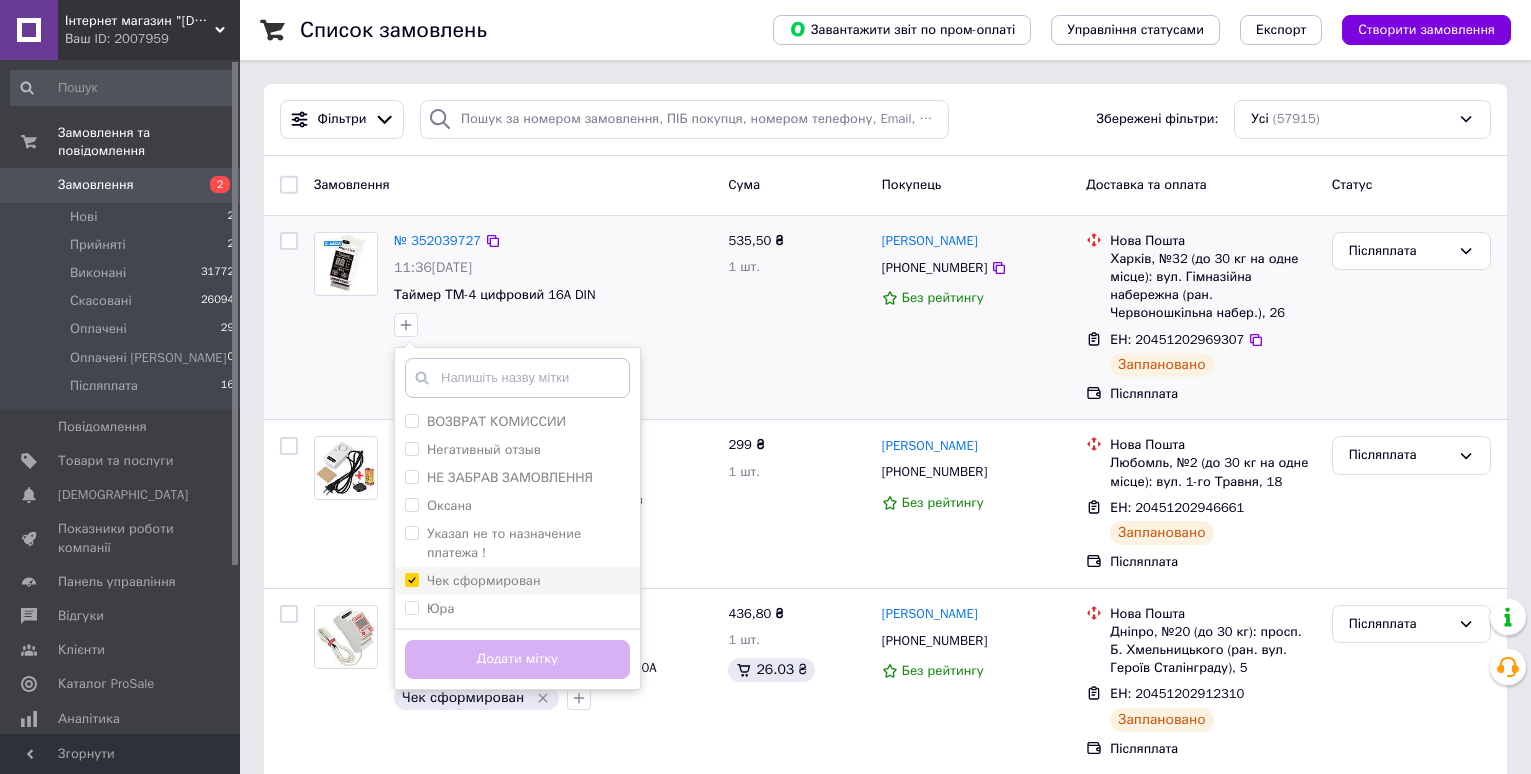 checkbox on "true" 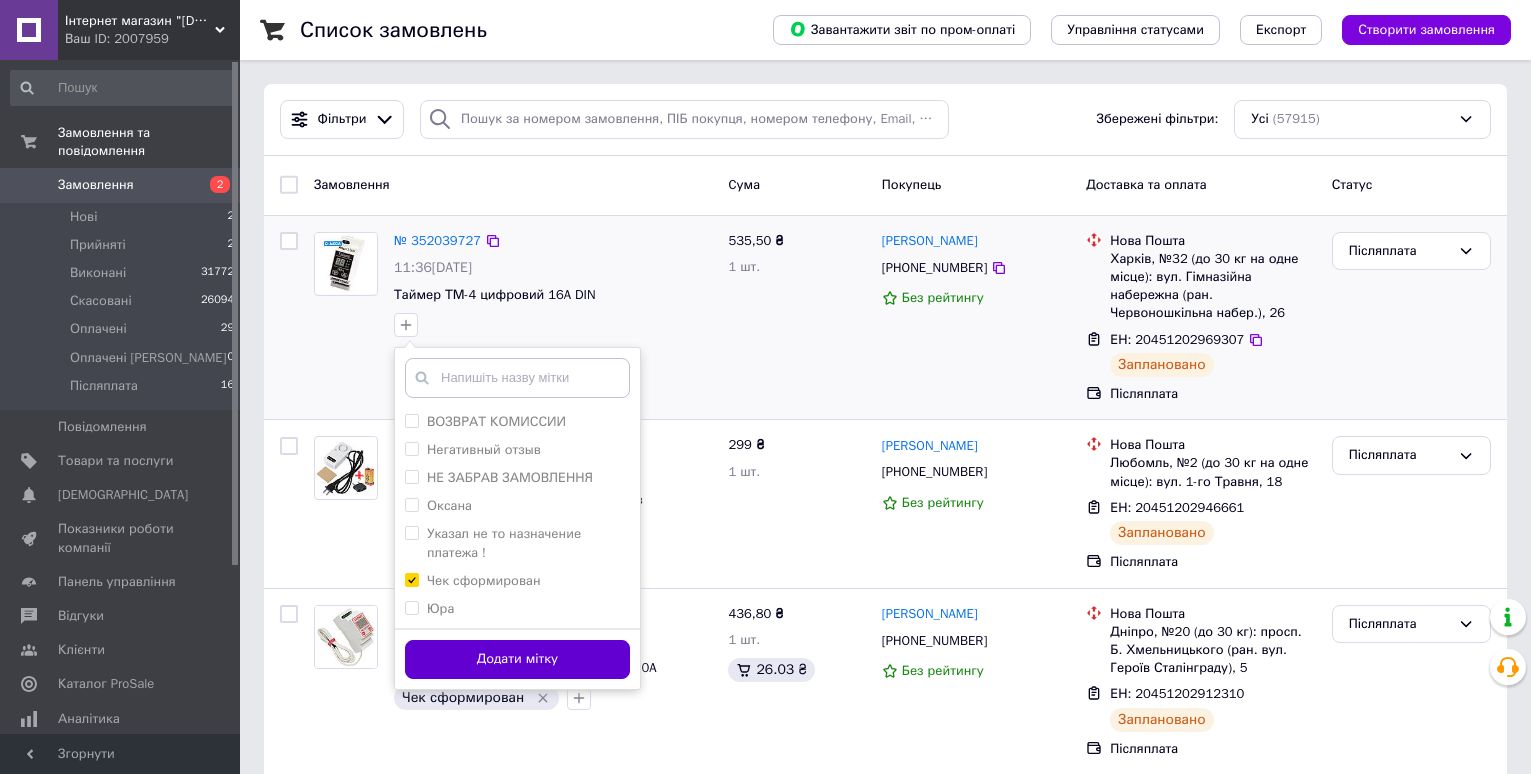 click on "Додати мітку" at bounding box center [517, 659] 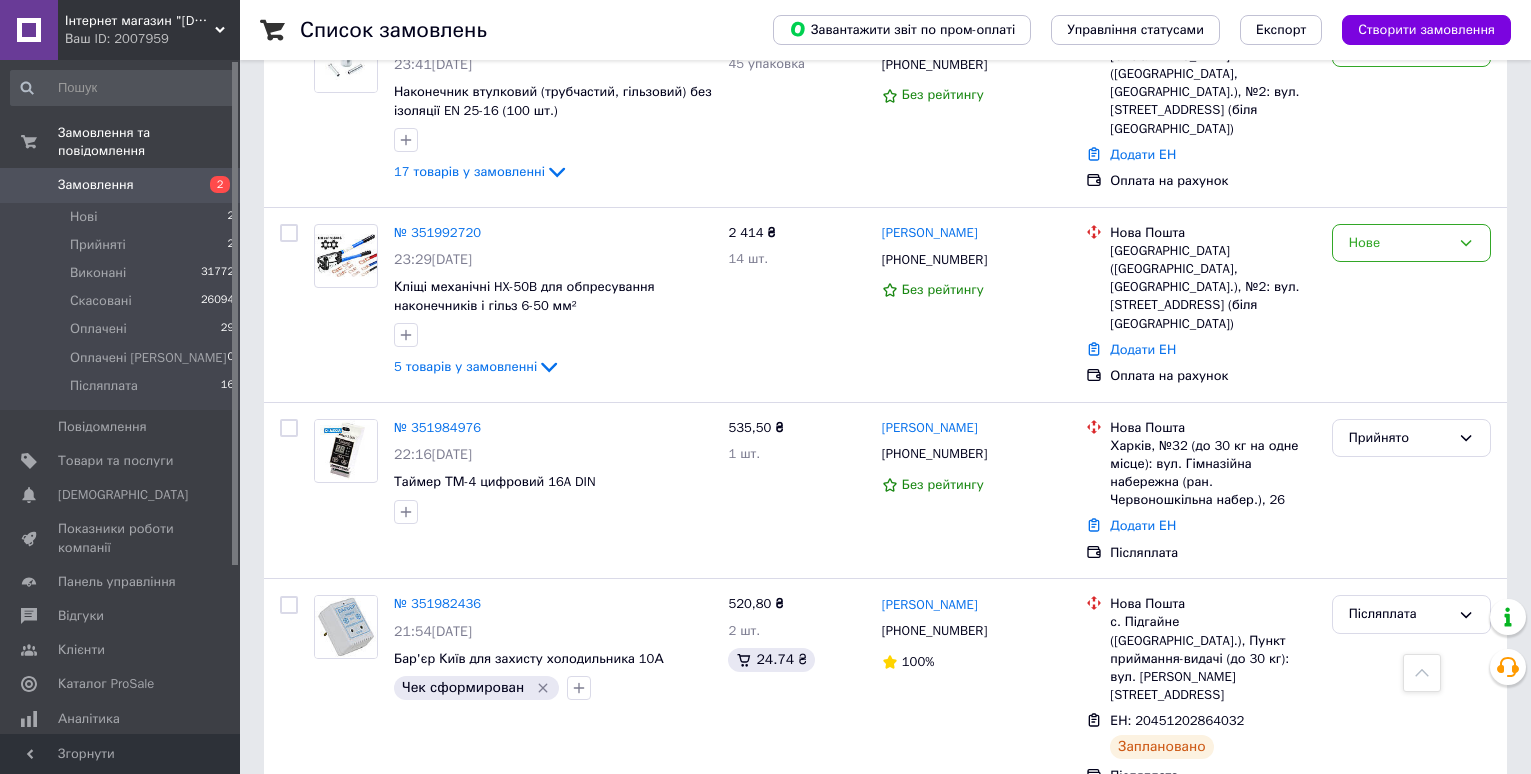 scroll, scrollTop: 1100, scrollLeft: 0, axis: vertical 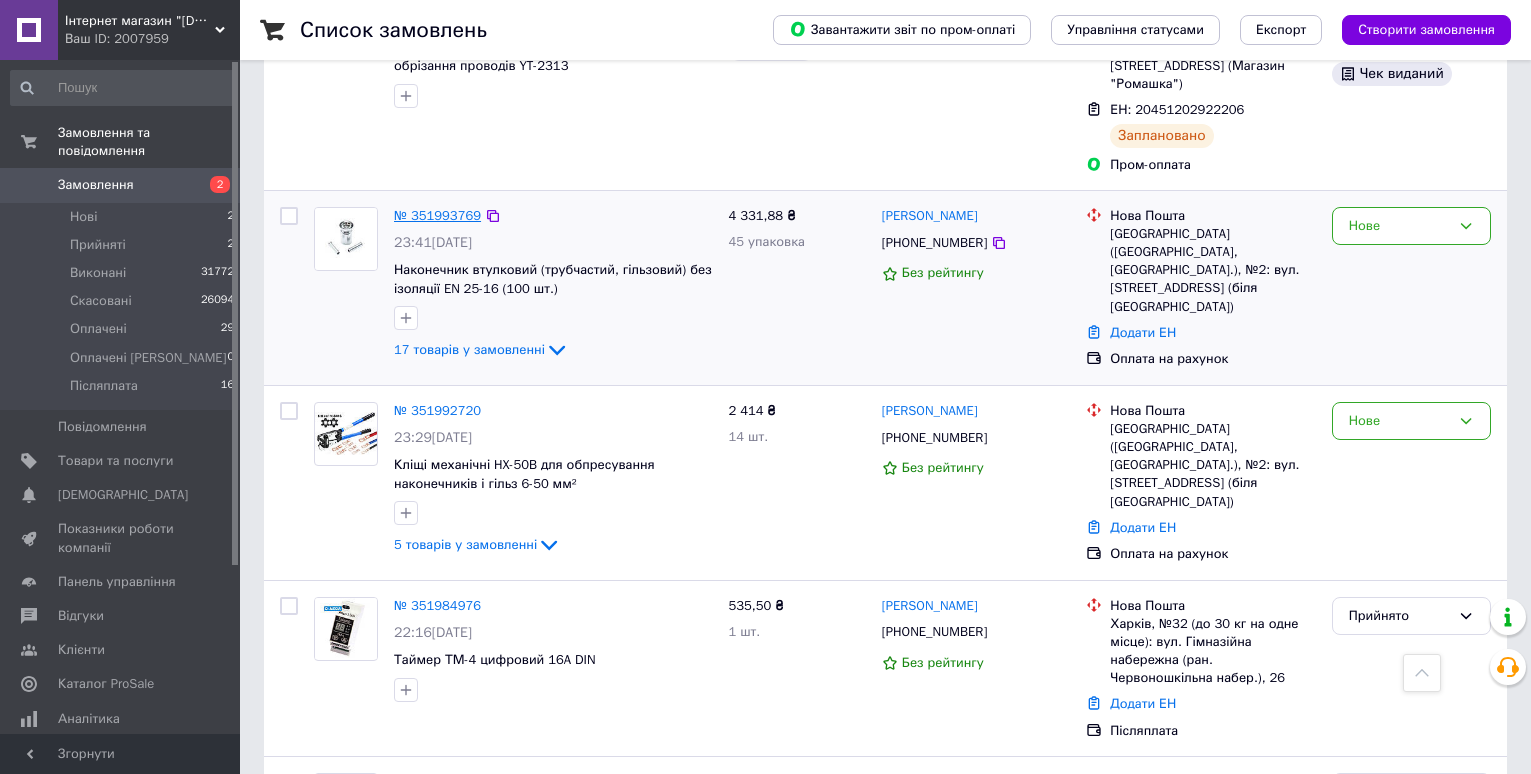 click on "№ 351993769" at bounding box center [437, 215] 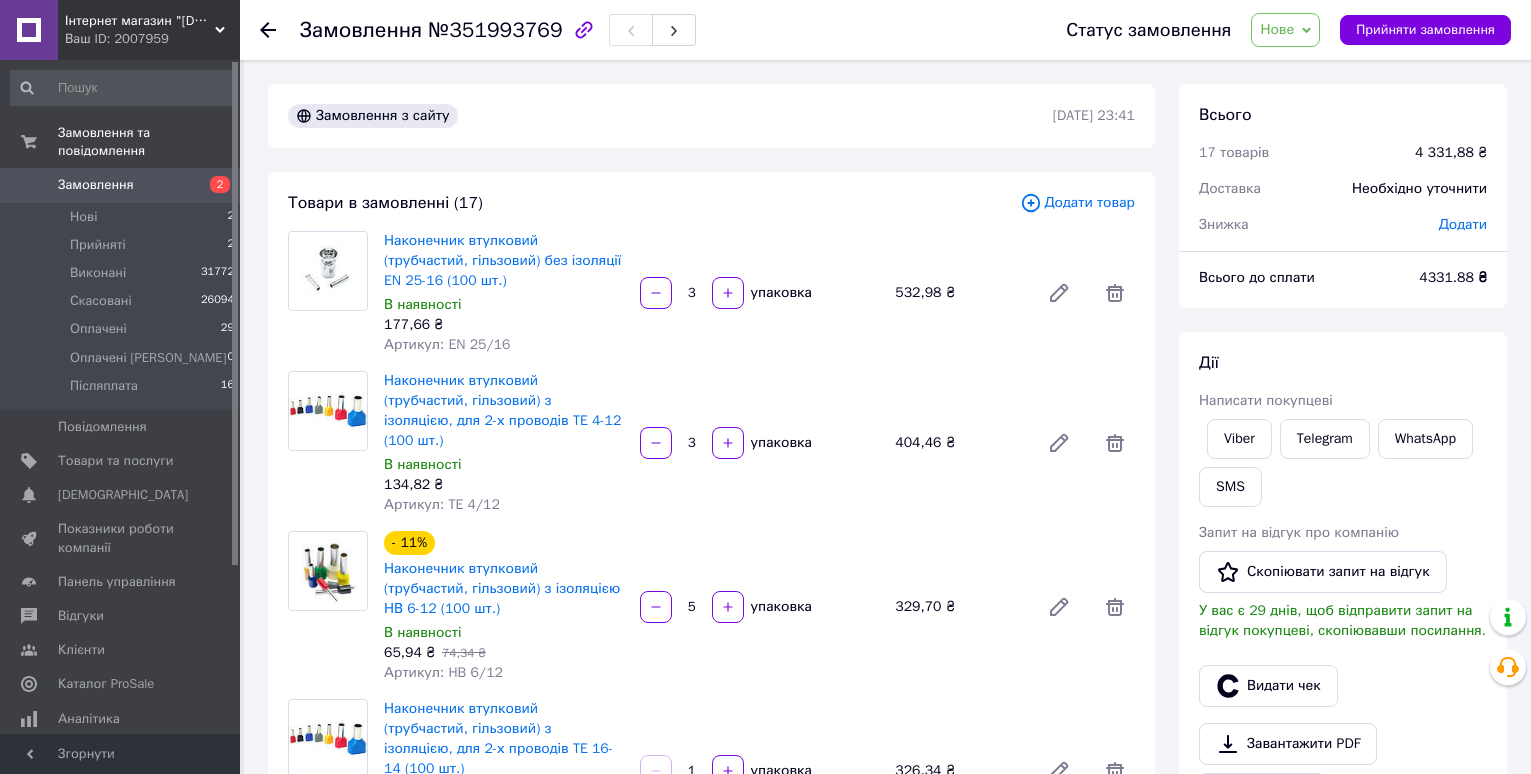scroll, scrollTop: 200, scrollLeft: 0, axis: vertical 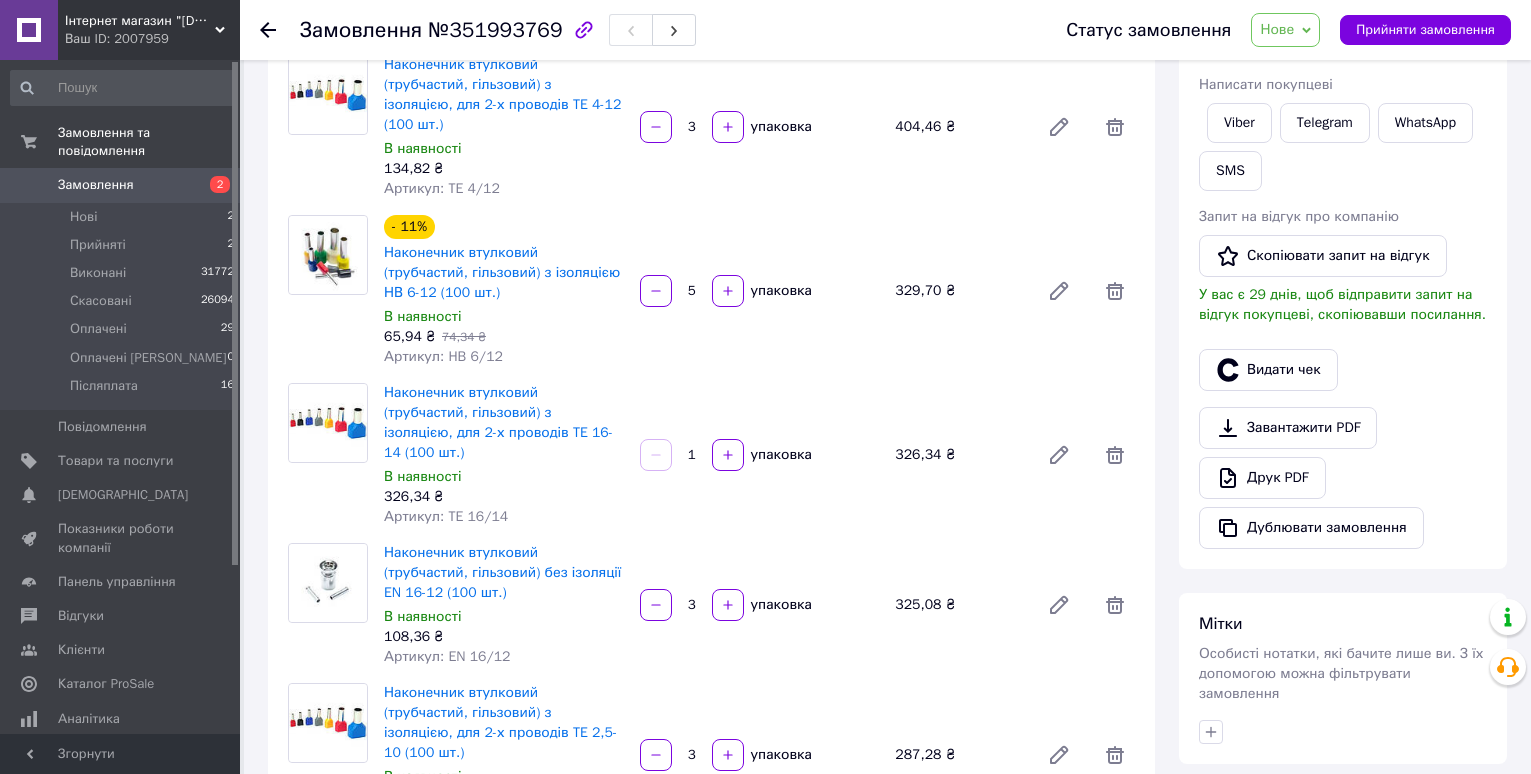 click 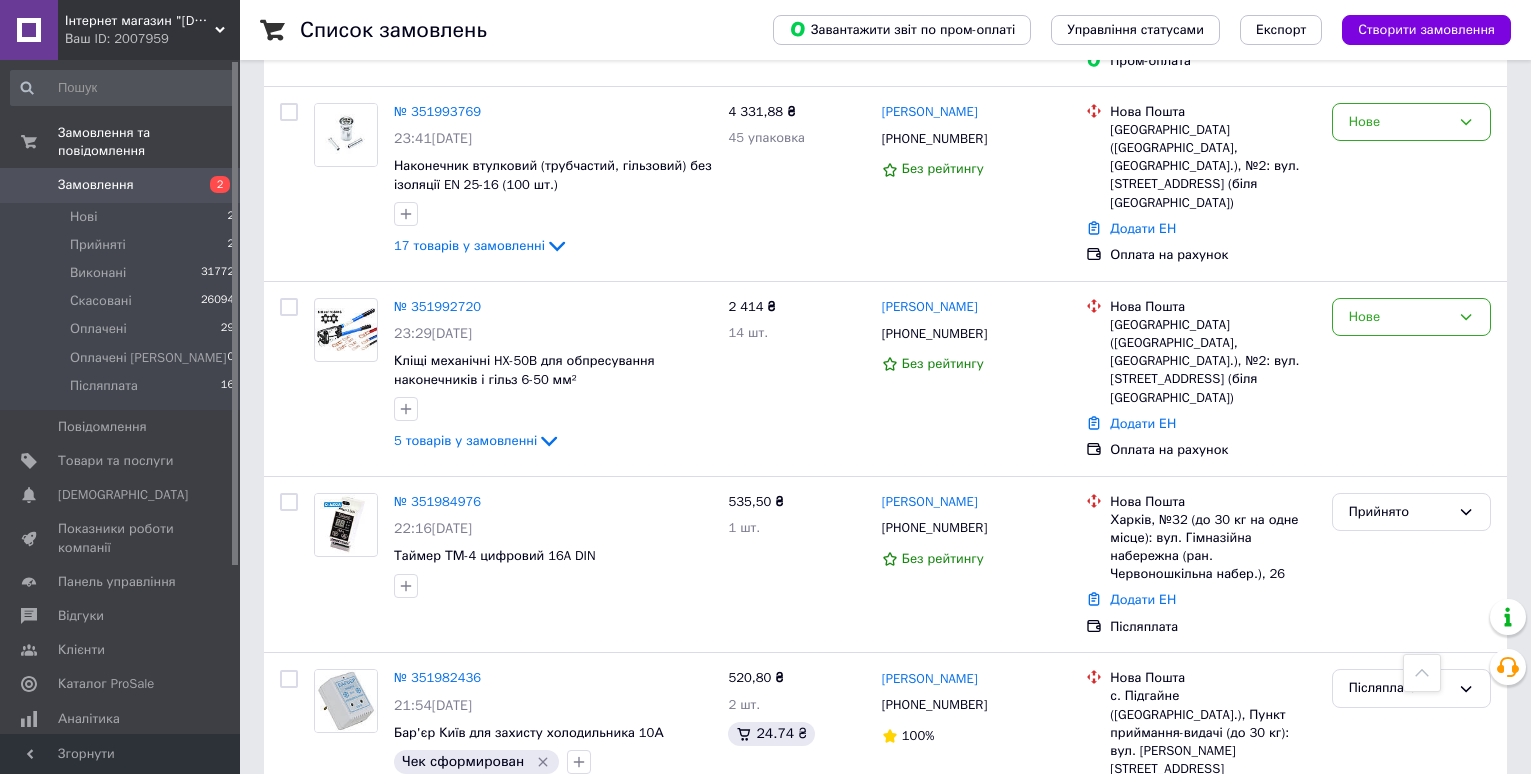 scroll, scrollTop: 1100, scrollLeft: 0, axis: vertical 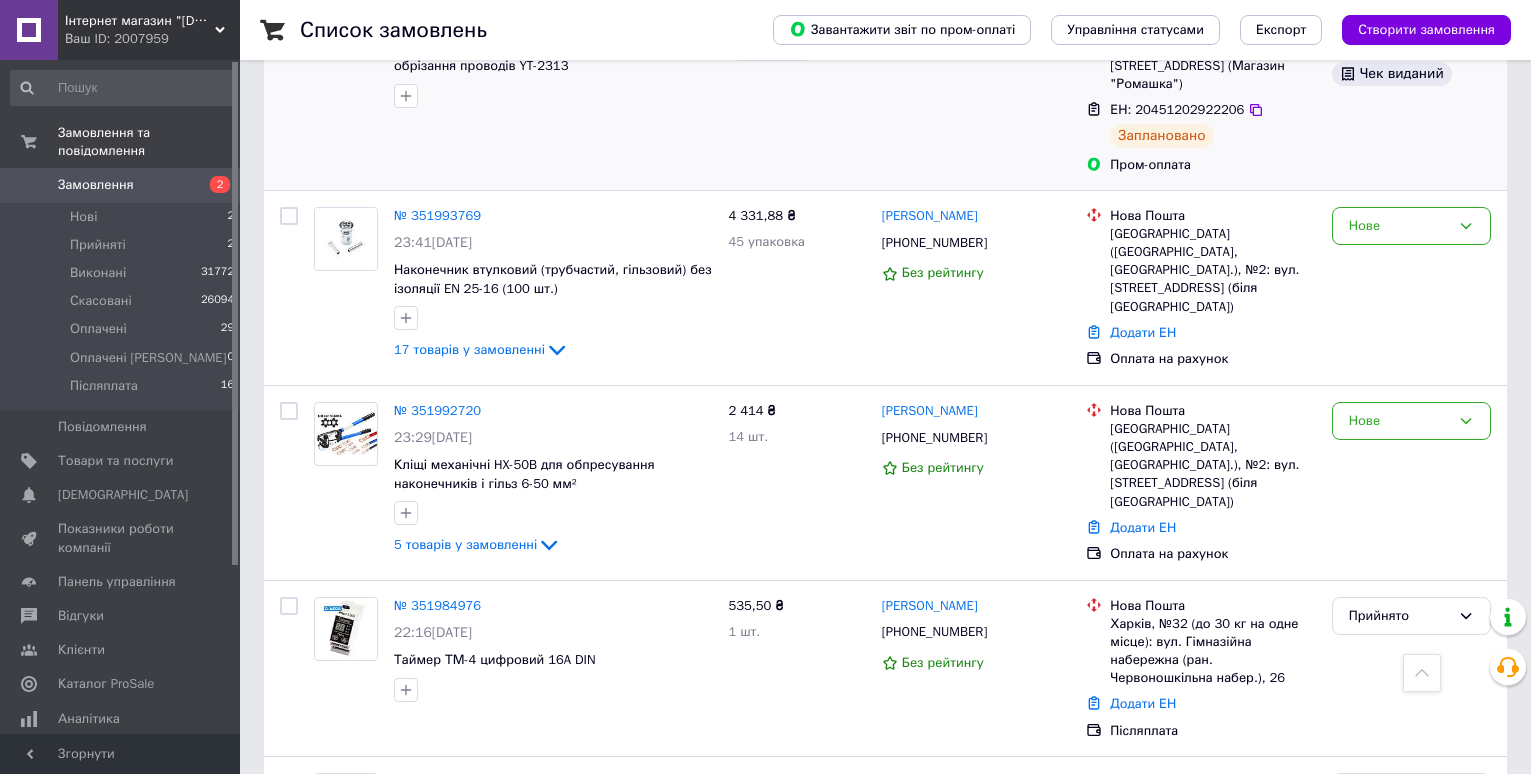 drag, startPoint x: 0, startPoint y: 0, endPoint x: 330, endPoint y: 107, distance: 346.91354 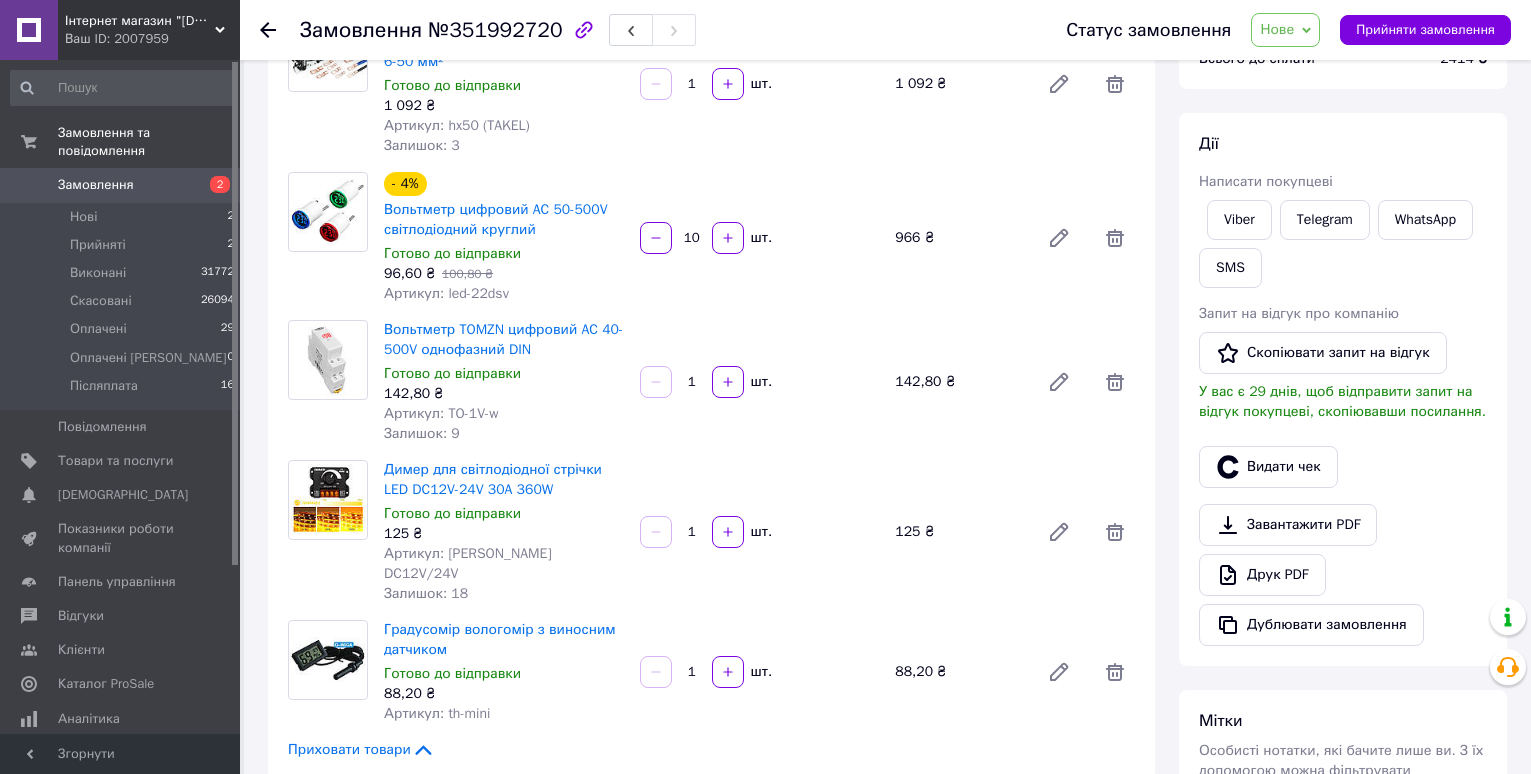 scroll, scrollTop: 100, scrollLeft: 0, axis: vertical 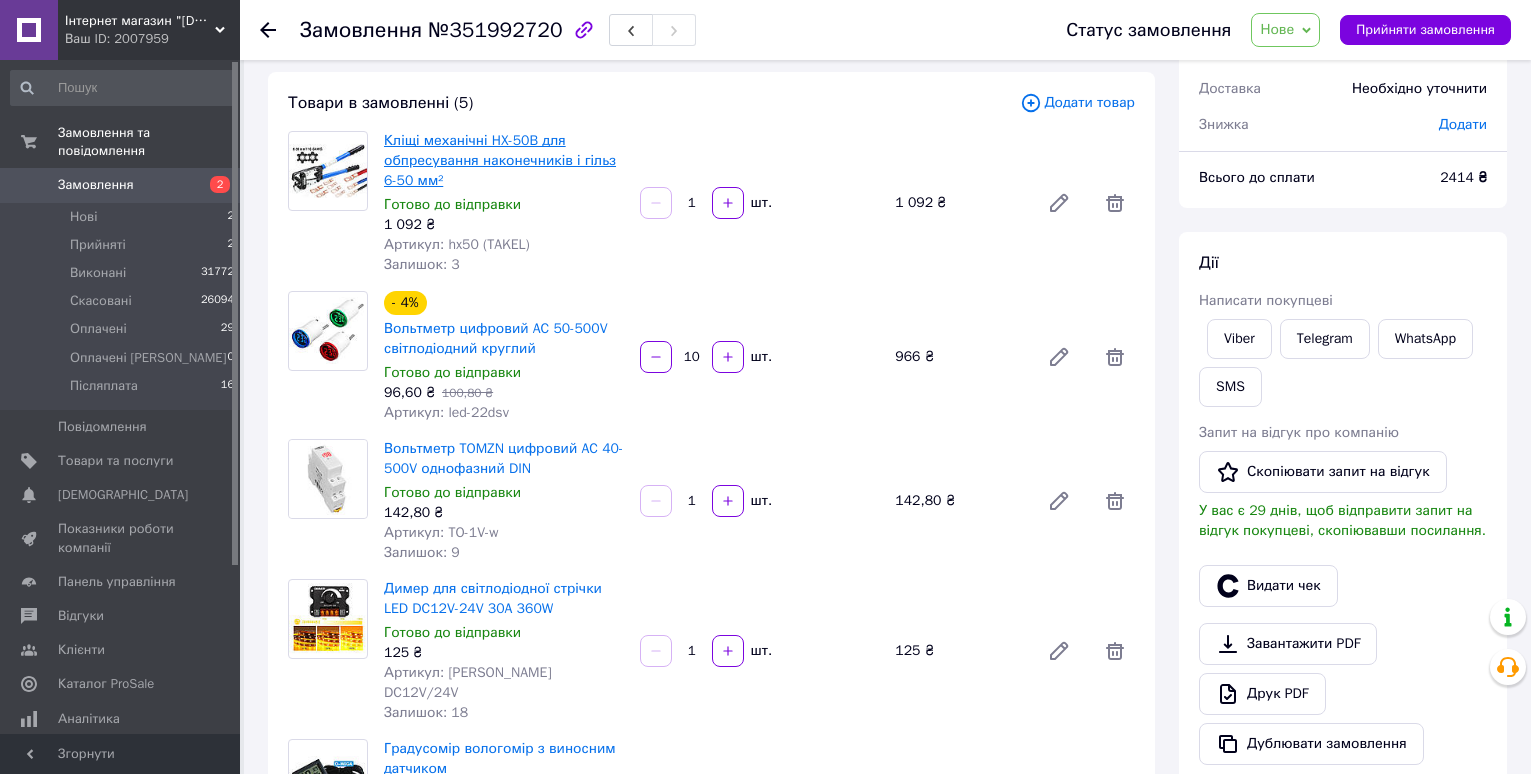 click on "Кліщі механічні HX-50B для обпресування наконечників і гільз 6-50 мм²" at bounding box center [500, 160] 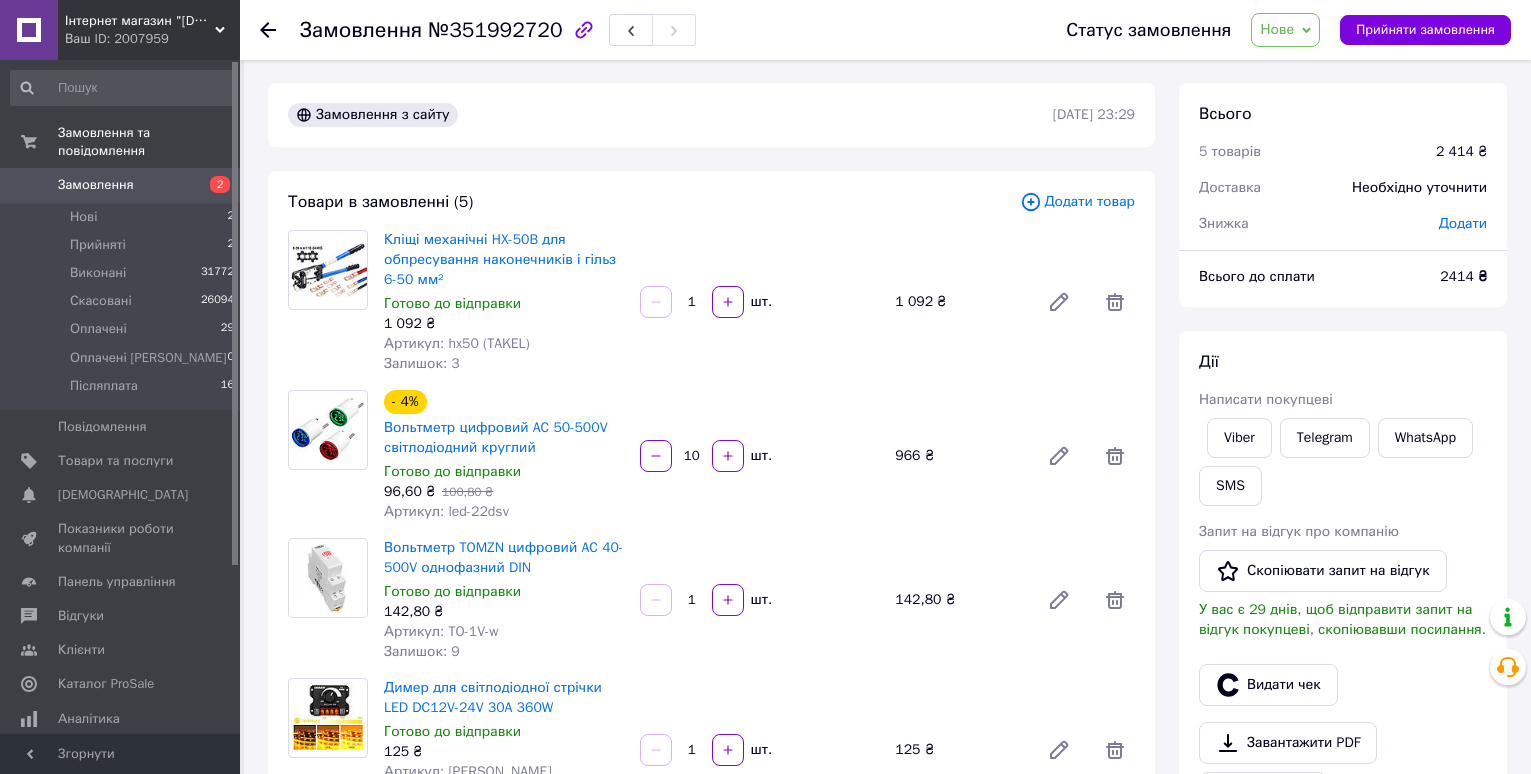 scroll, scrollTop: 0, scrollLeft: 0, axis: both 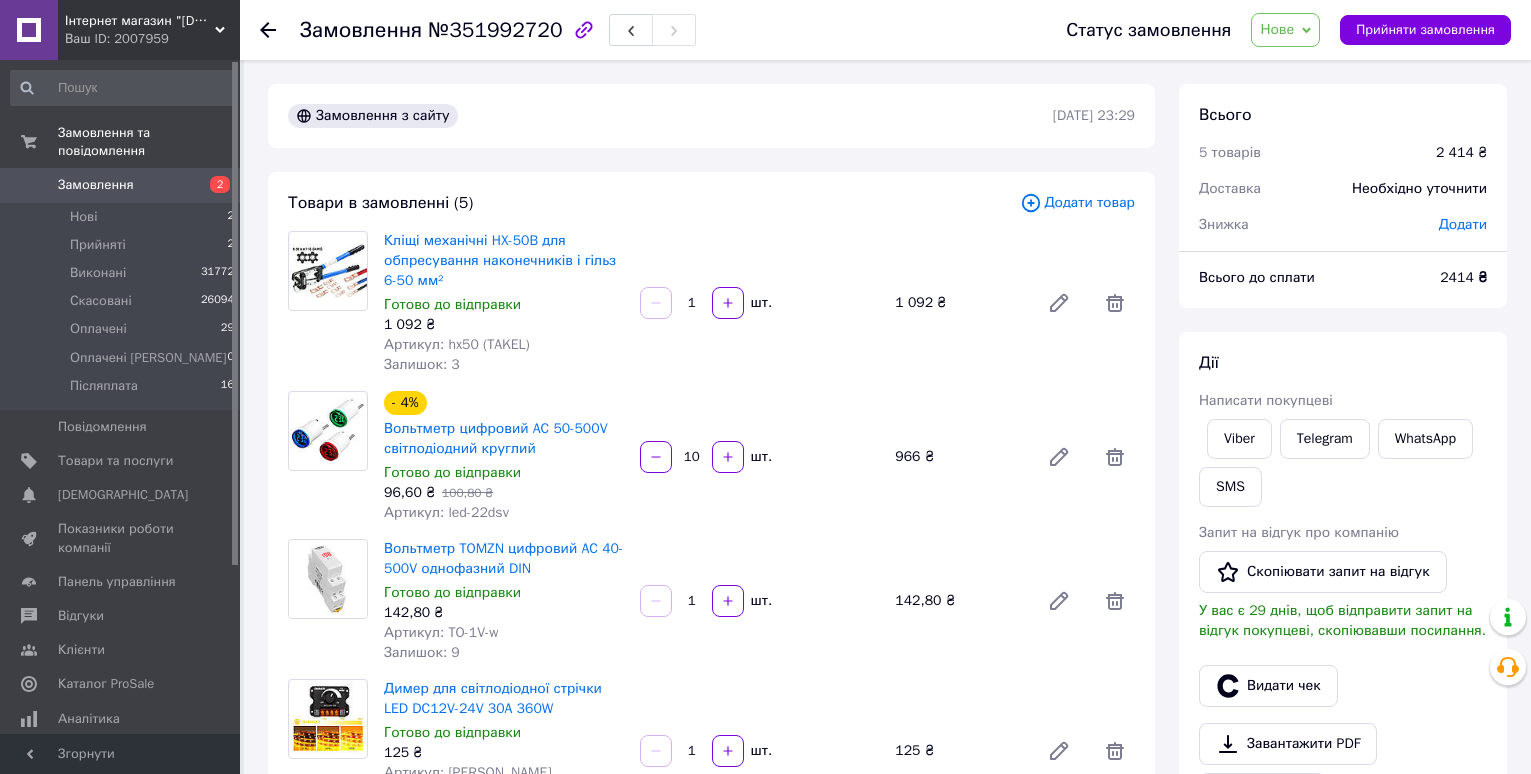 click 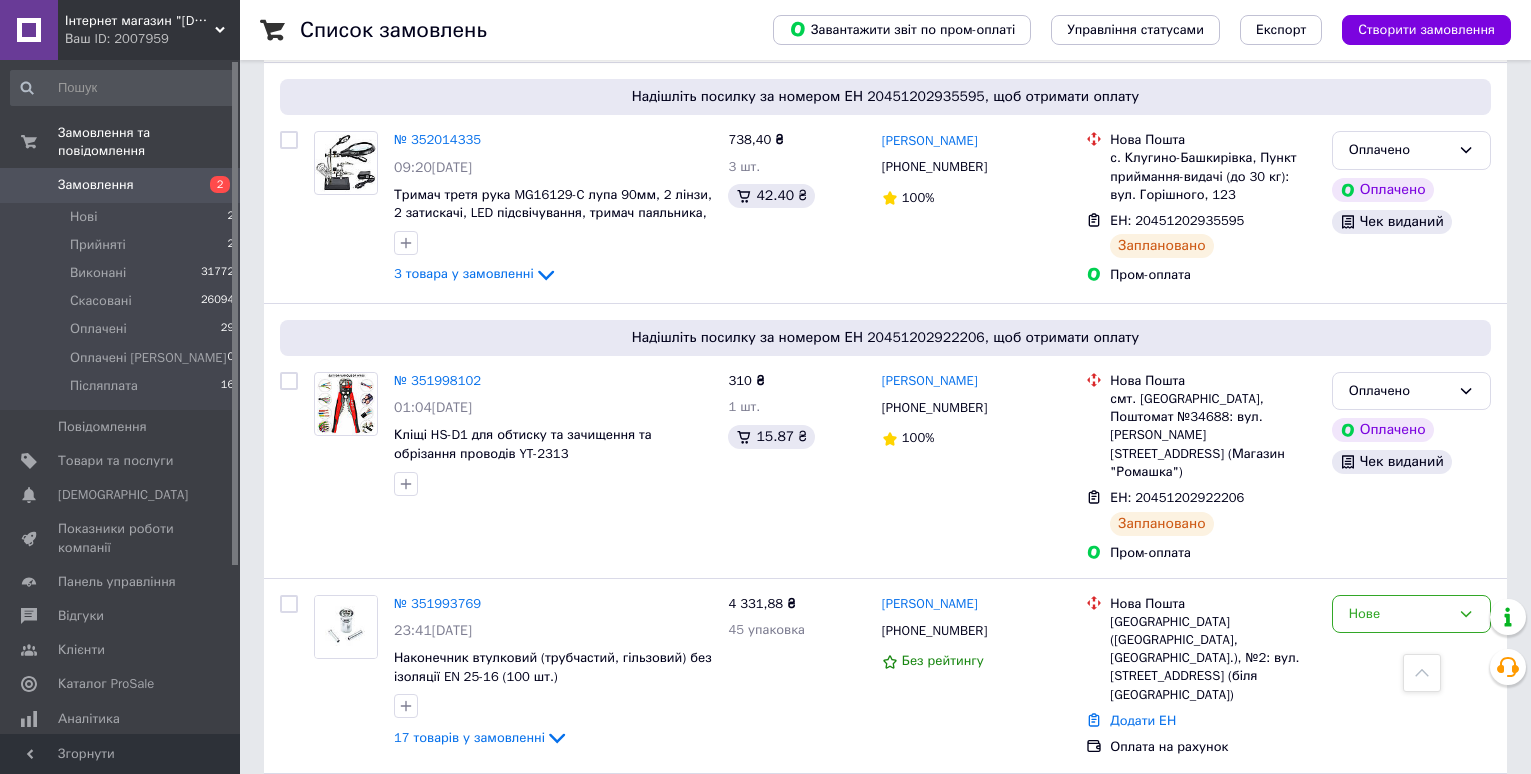 scroll, scrollTop: 800, scrollLeft: 0, axis: vertical 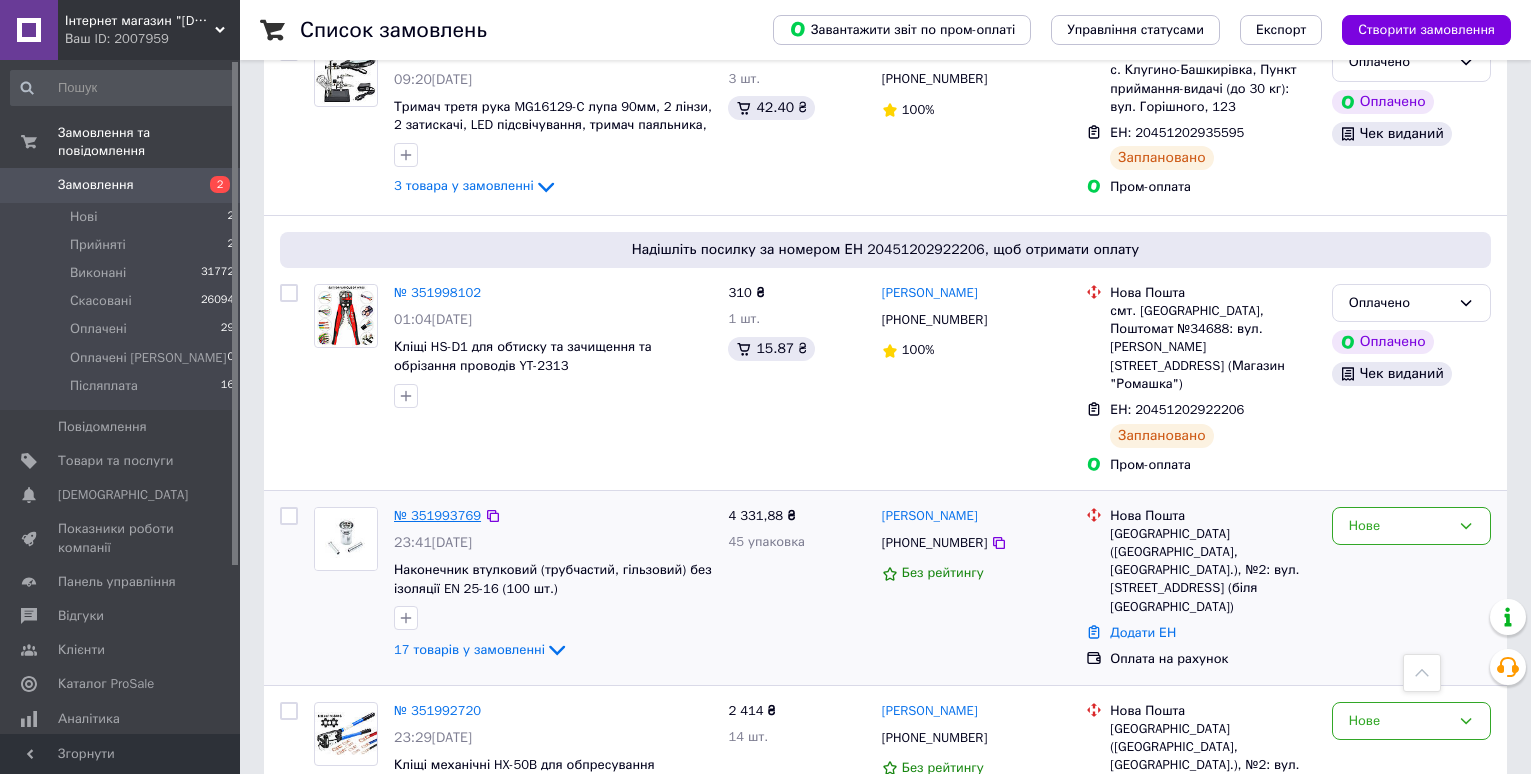 click on "№ 351993769" at bounding box center [437, 515] 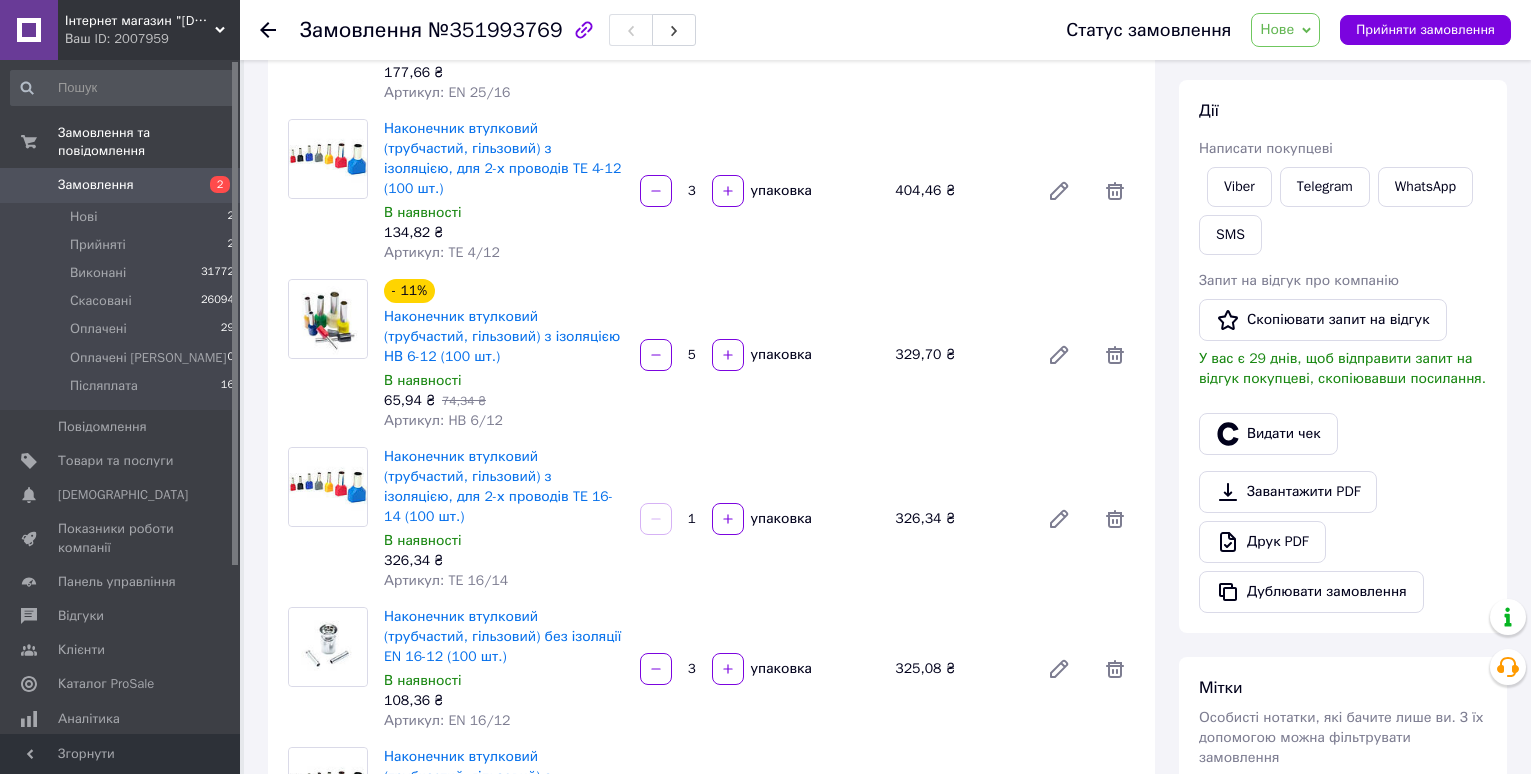 scroll, scrollTop: 300, scrollLeft: 0, axis: vertical 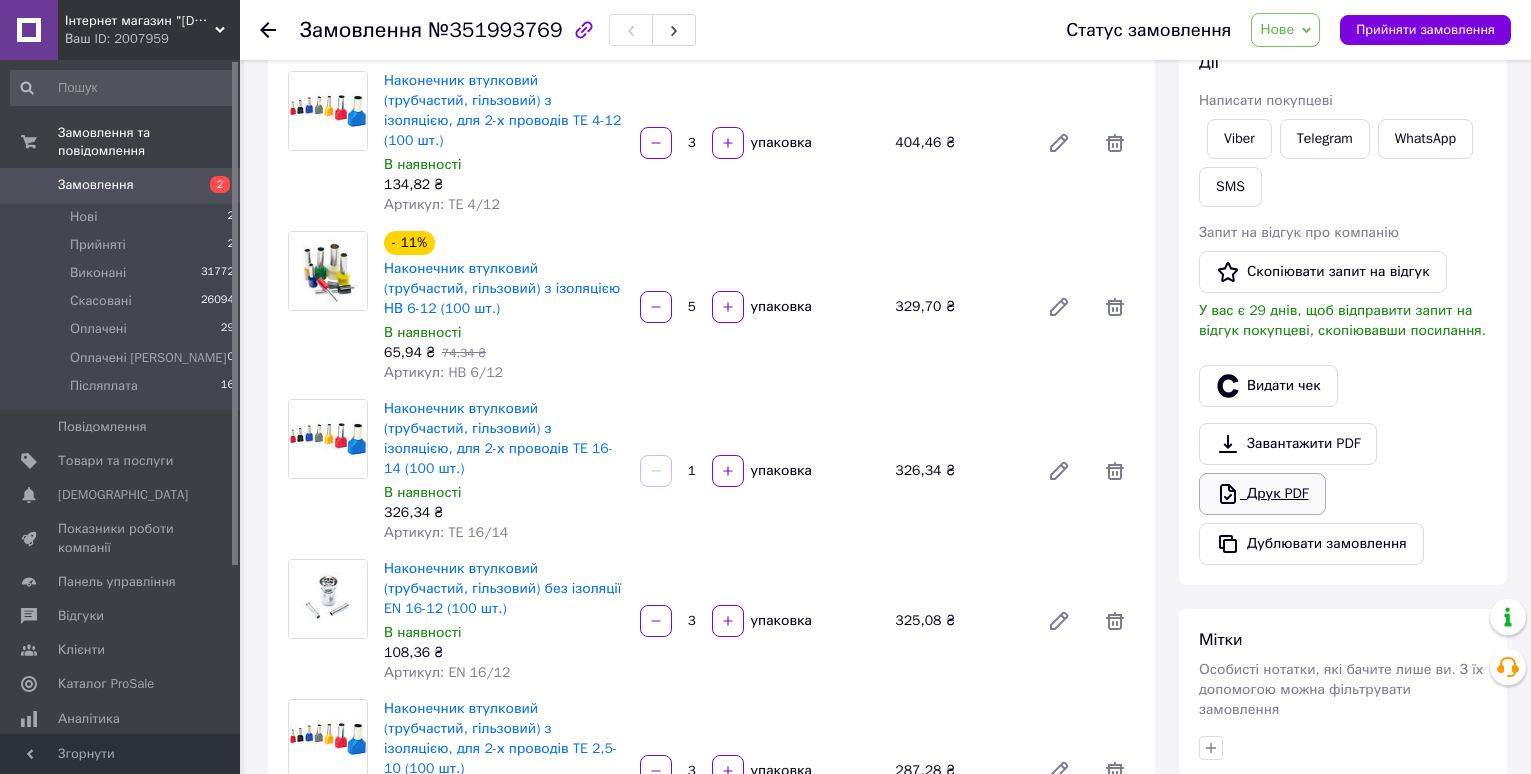 click on "Друк PDF" at bounding box center [1262, 494] 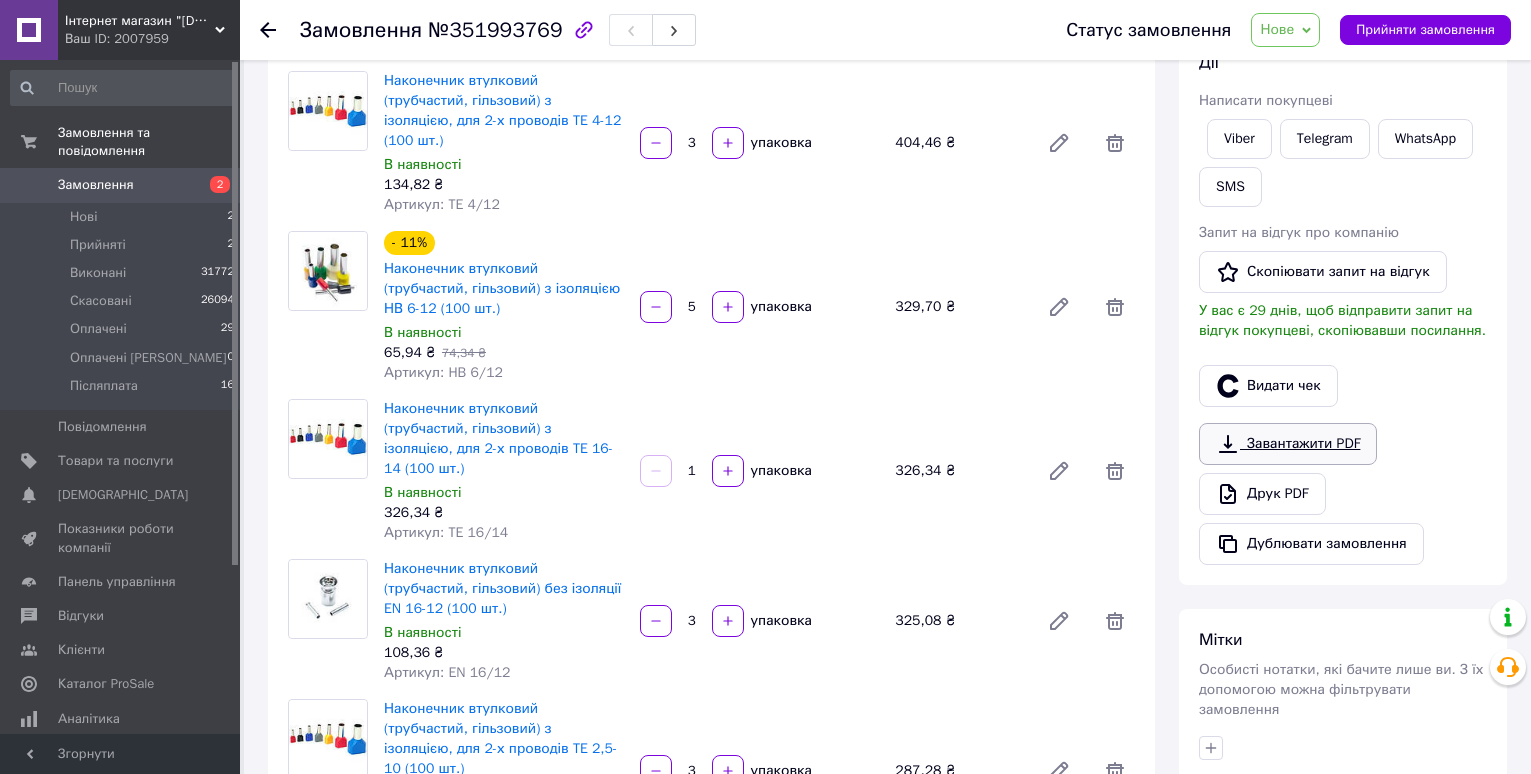 click on "Завантажити PDF" at bounding box center [1288, 444] 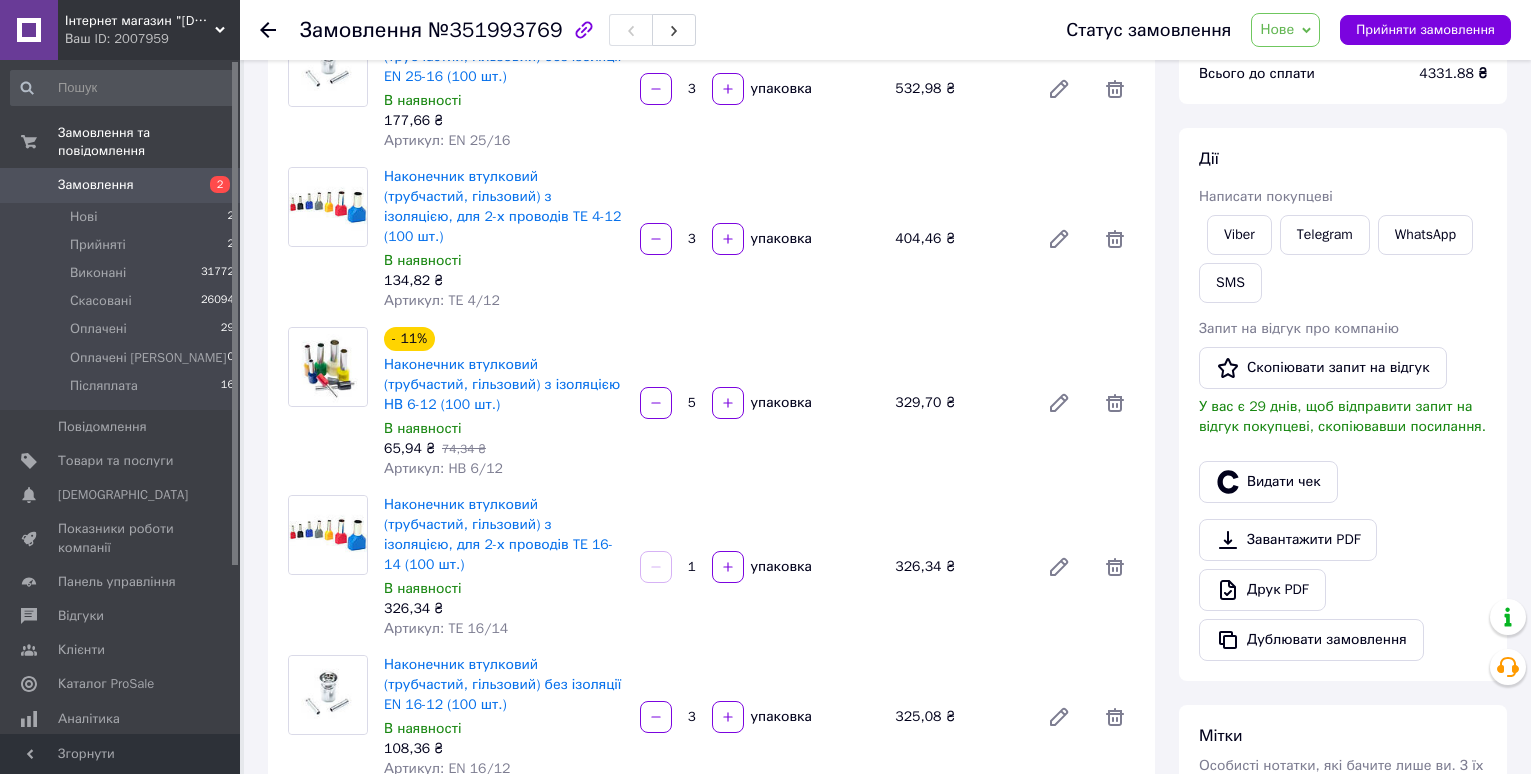 scroll, scrollTop: 0, scrollLeft: 0, axis: both 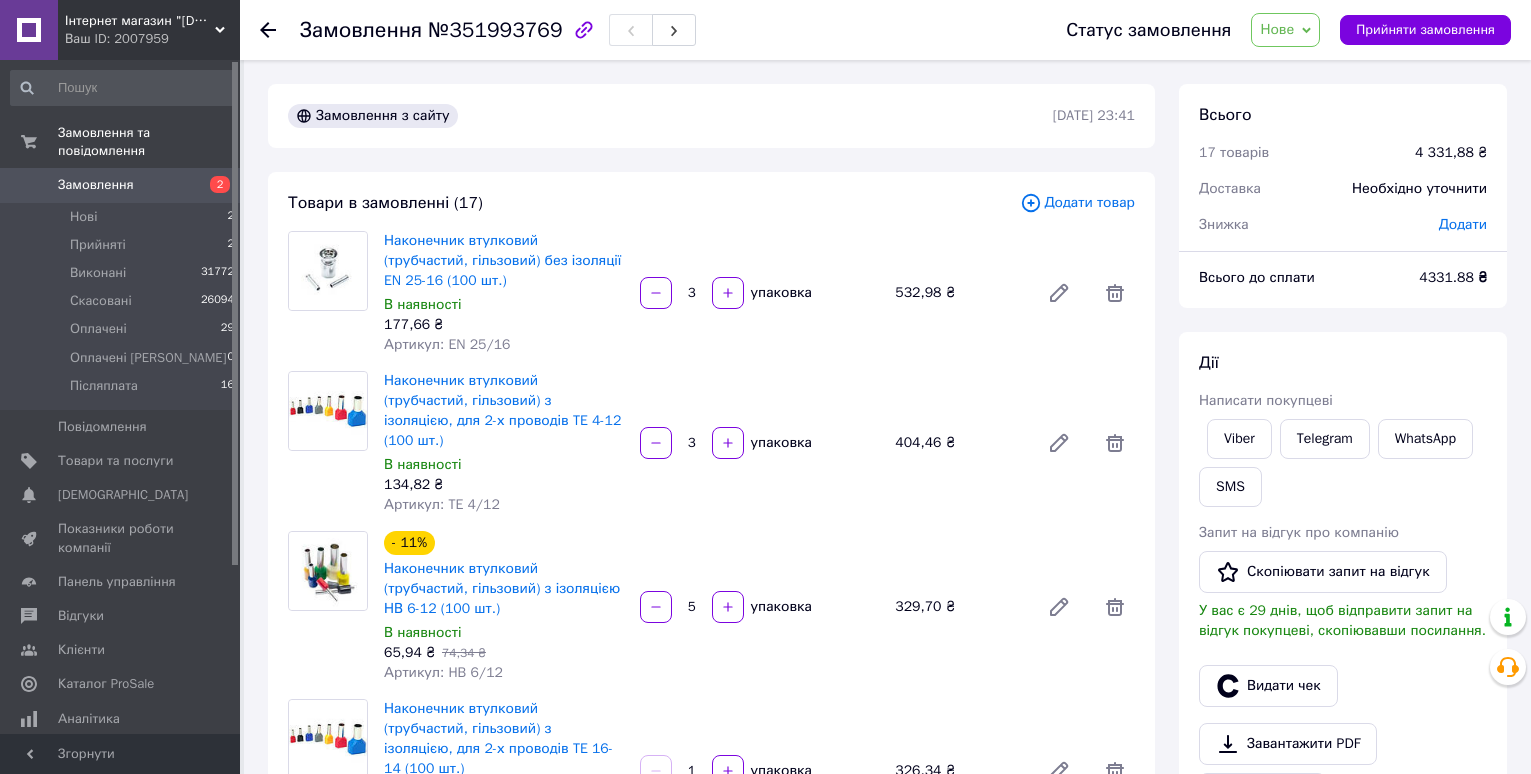 drag, startPoint x: 1055, startPoint y: 0, endPoint x: 880, endPoint y: 135, distance: 221.02036 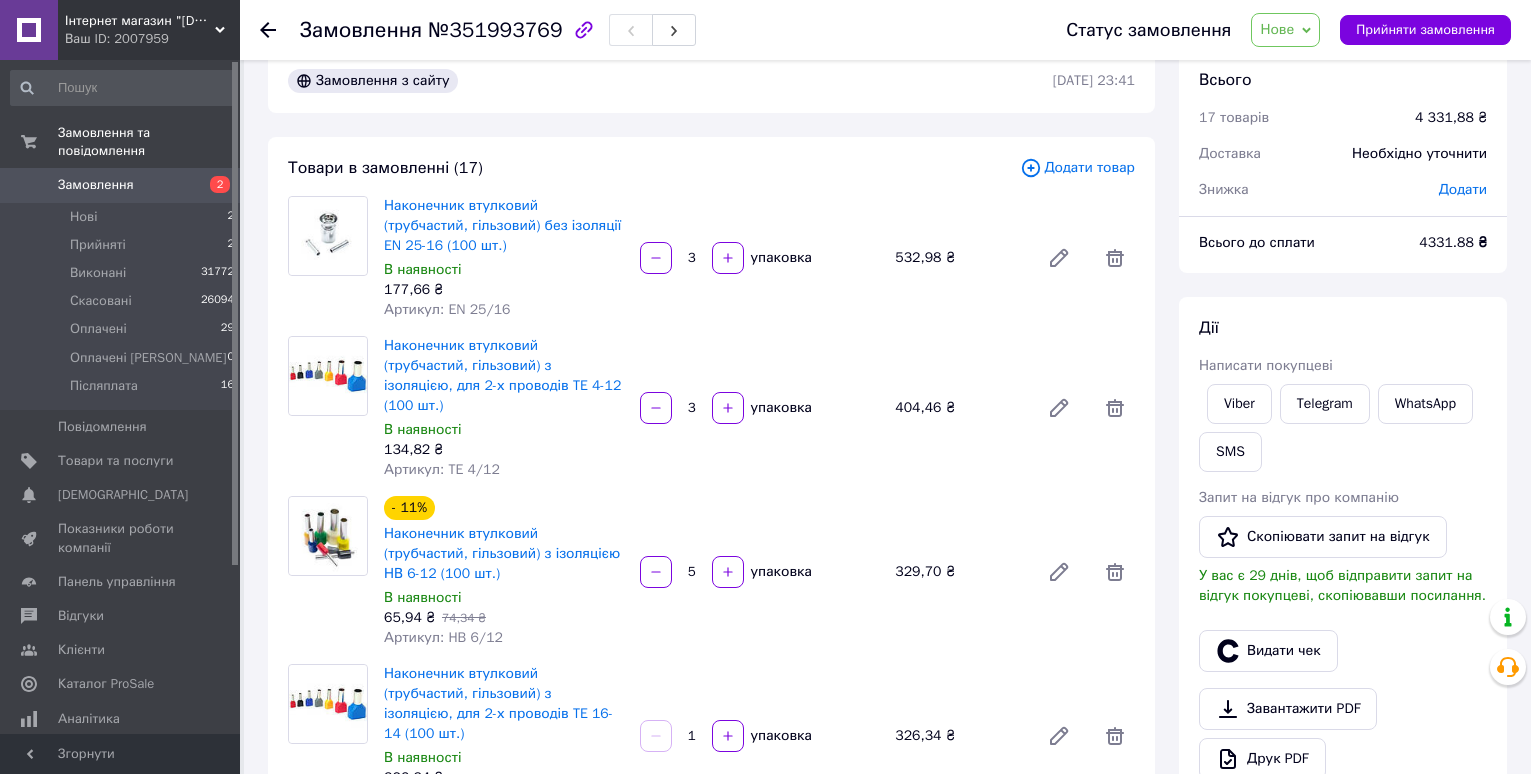 scroll, scrollTop: 0, scrollLeft: 0, axis: both 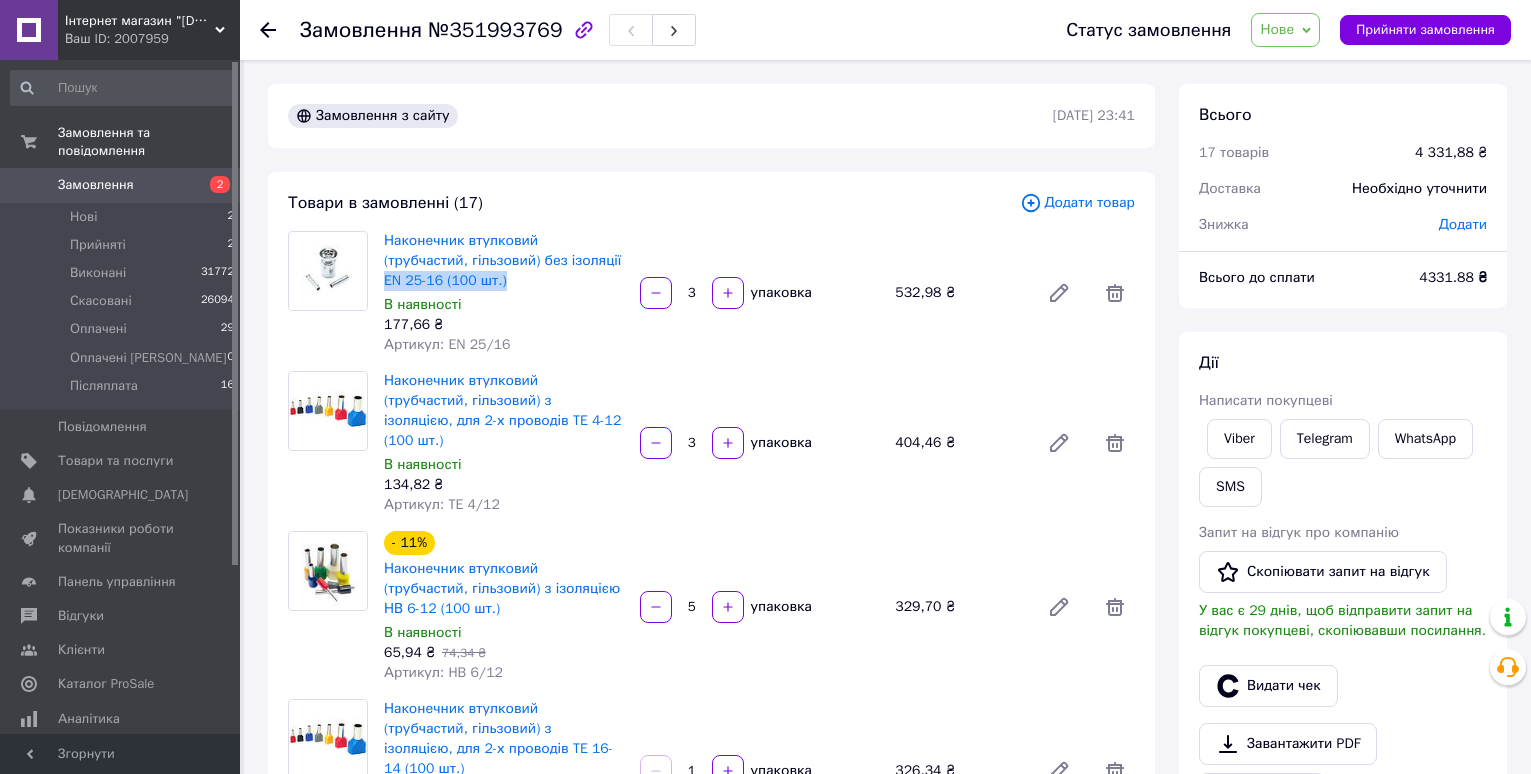 drag, startPoint x: 531, startPoint y: 261, endPoint x: 560, endPoint y: 284, distance: 37.01351 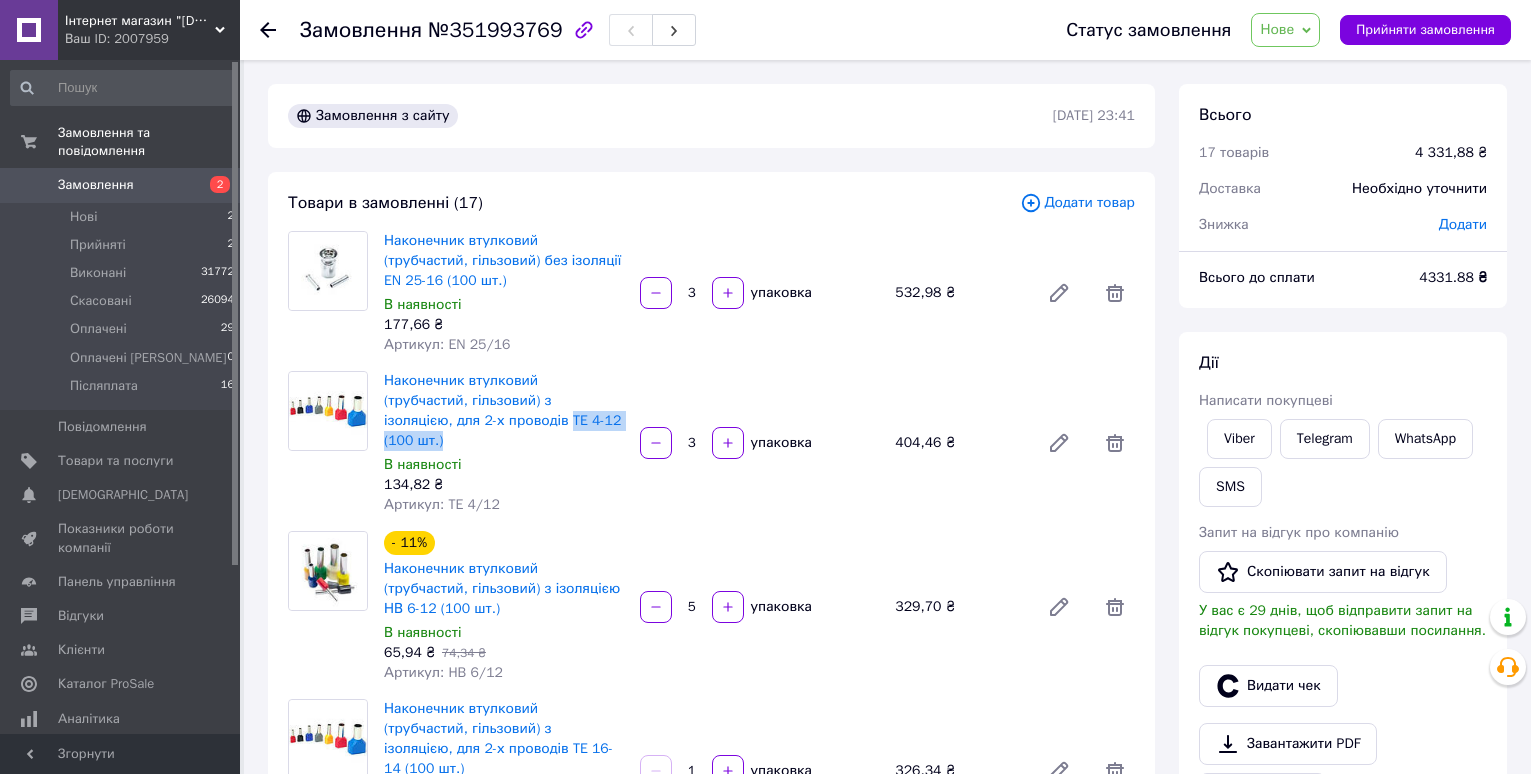 drag, startPoint x: 446, startPoint y: 419, endPoint x: 555, endPoint y: 424, distance: 109.11462 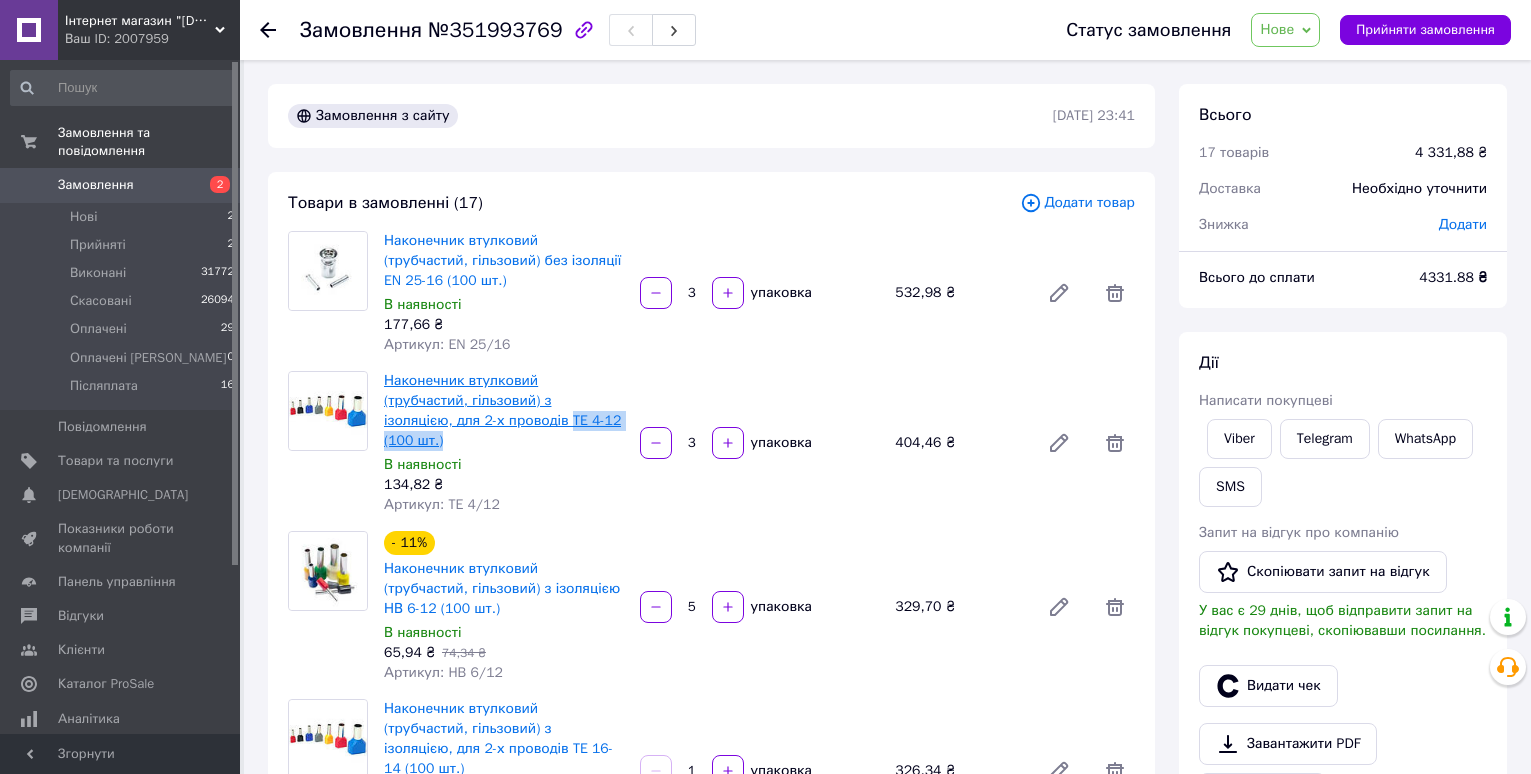 copy on "TE 4-12 (100 шт.)" 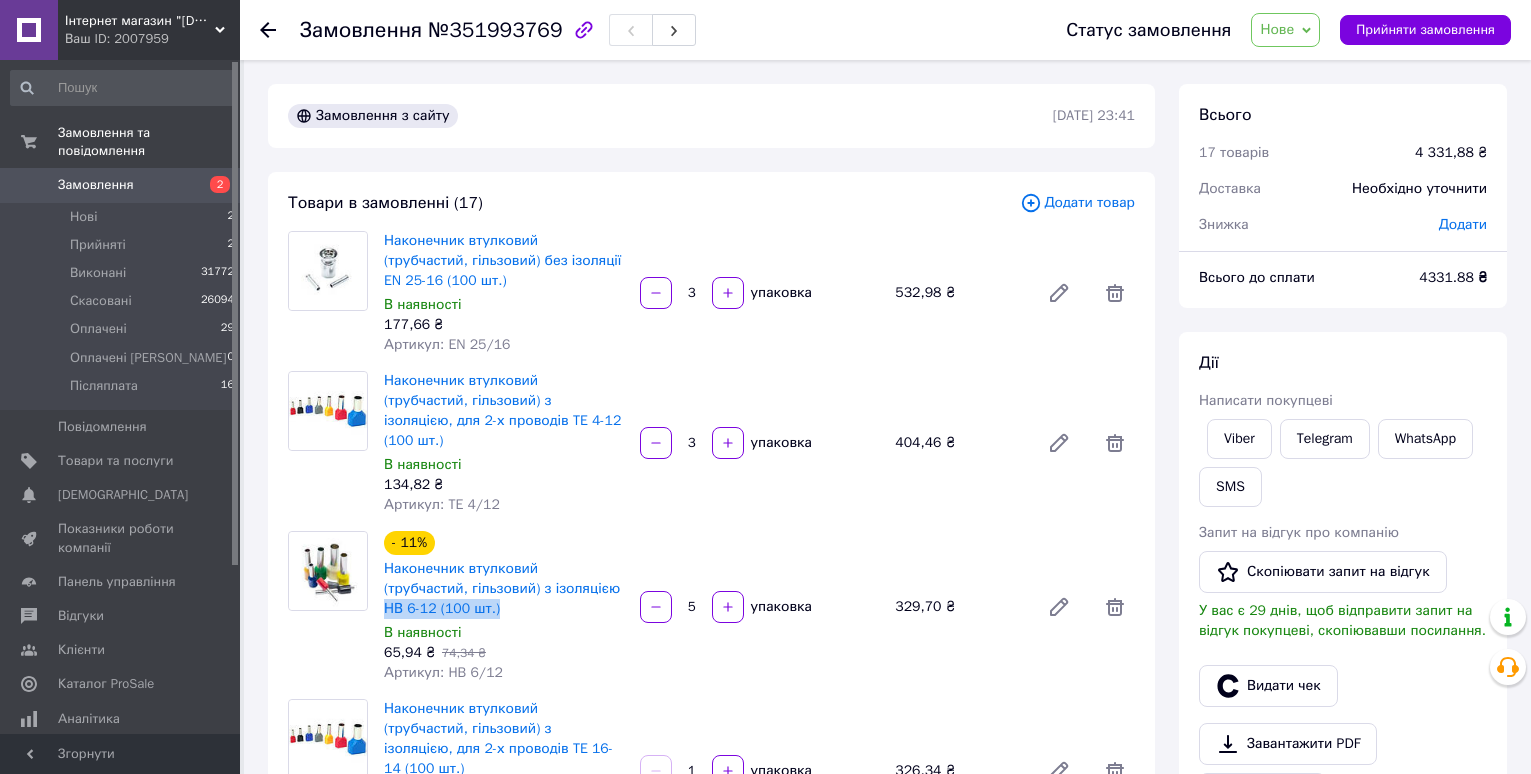 drag, startPoint x: 528, startPoint y: 569, endPoint x: 559, endPoint y: 590, distance: 37.44329 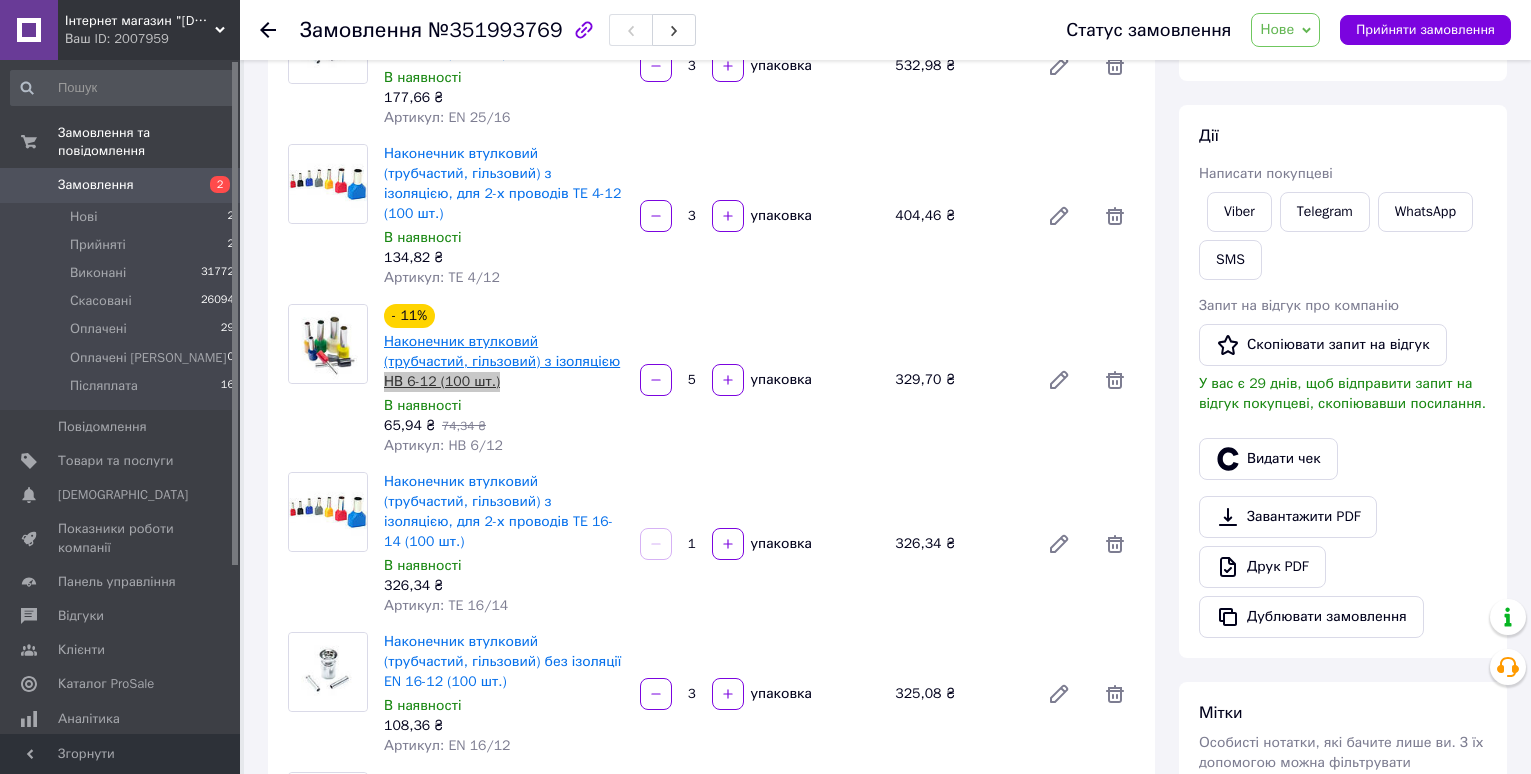 scroll, scrollTop: 300, scrollLeft: 0, axis: vertical 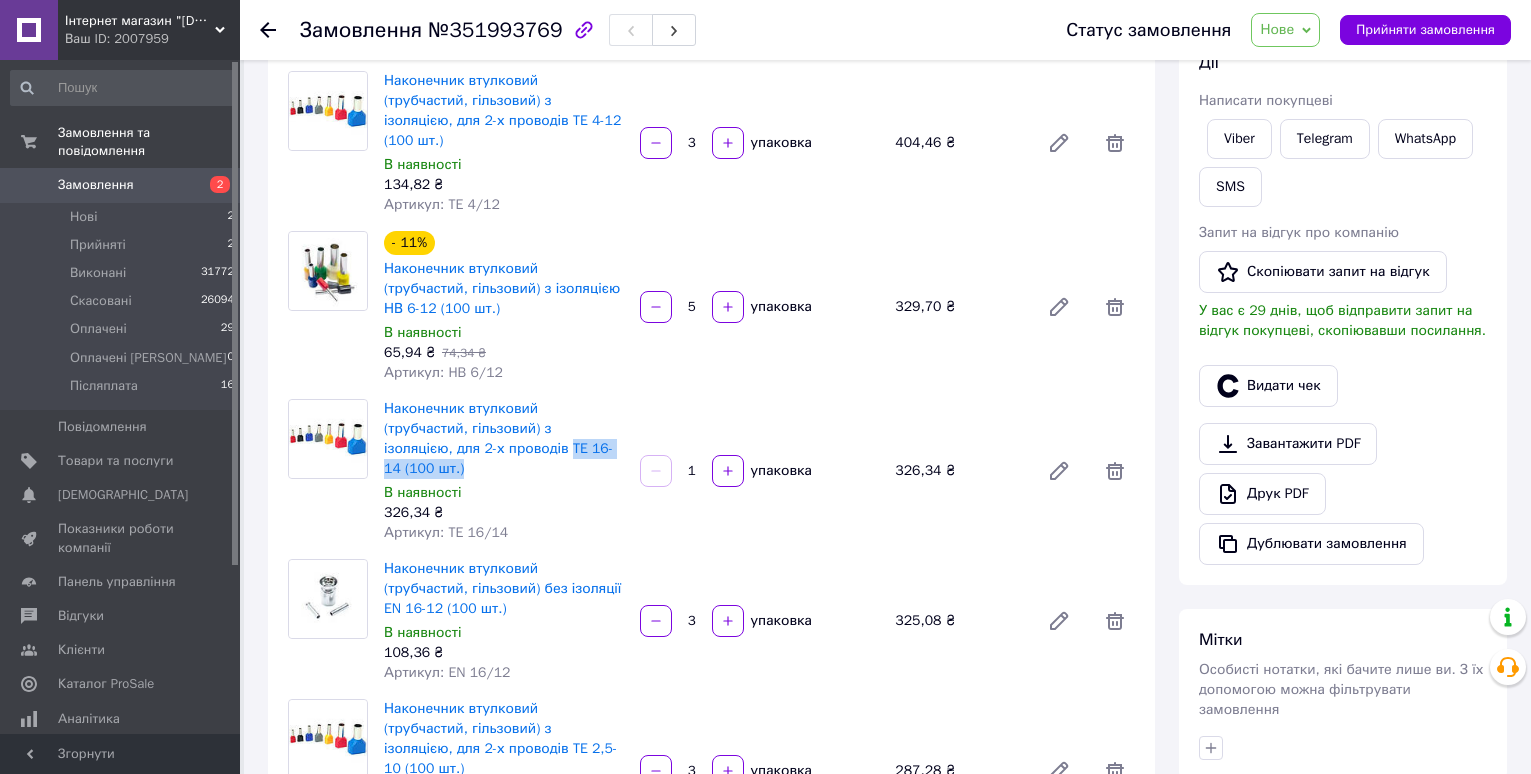drag, startPoint x: 449, startPoint y: 427, endPoint x: 570, endPoint y: 437, distance: 121.41252 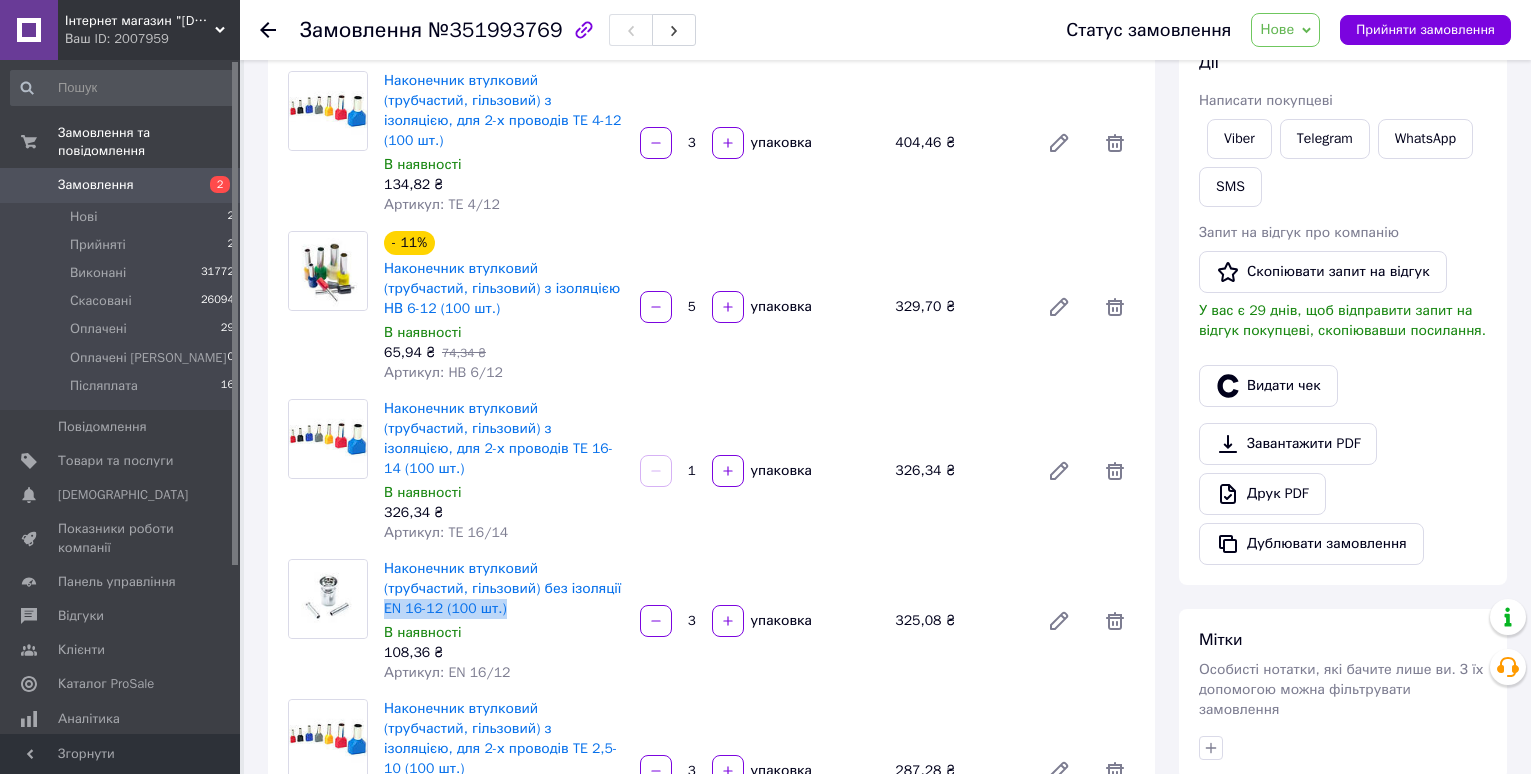 drag, startPoint x: 533, startPoint y: 551, endPoint x: 615, endPoint y: 569, distance: 83.95237 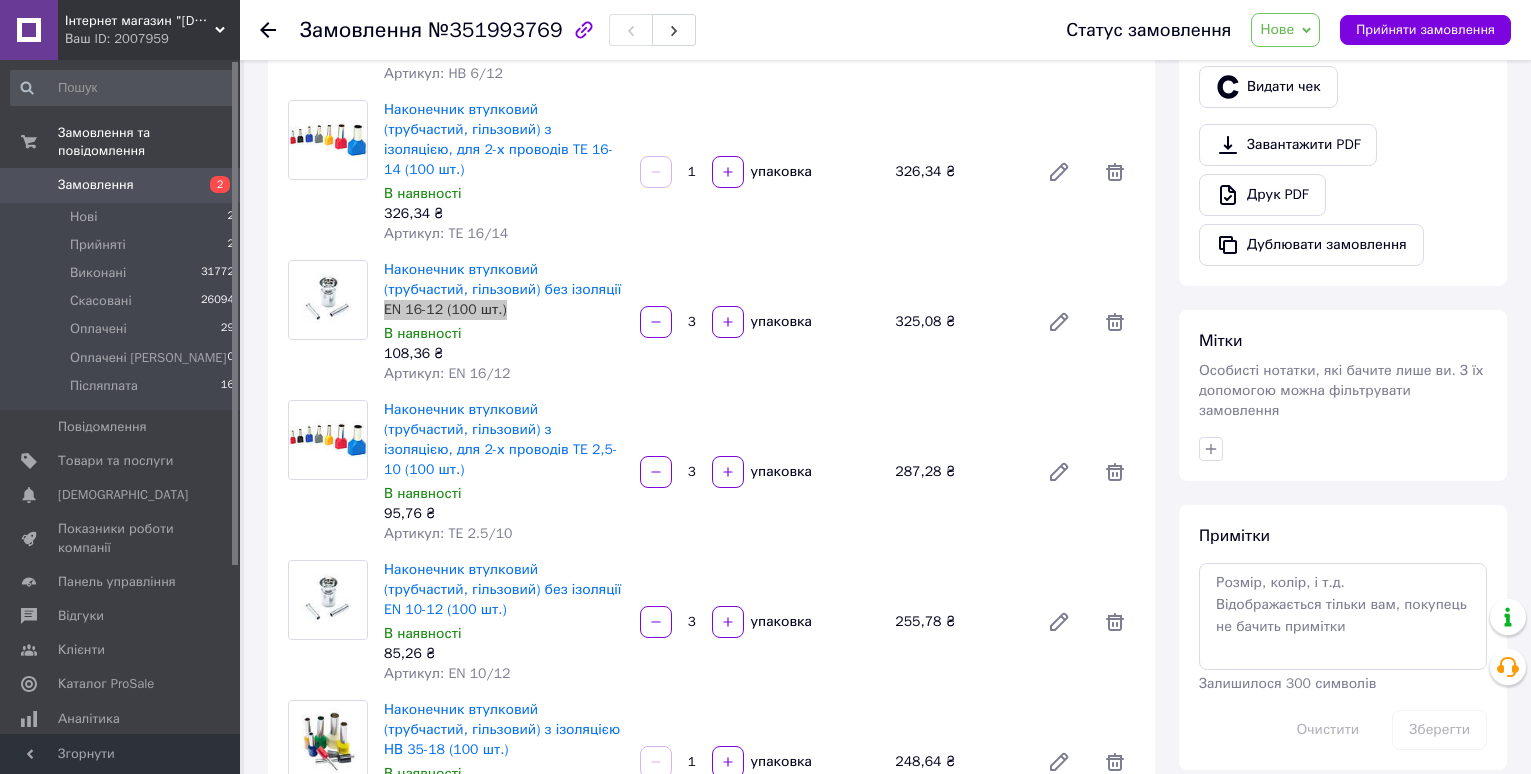 scroll, scrollTop: 600, scrollLeft: 0, axis: vertical 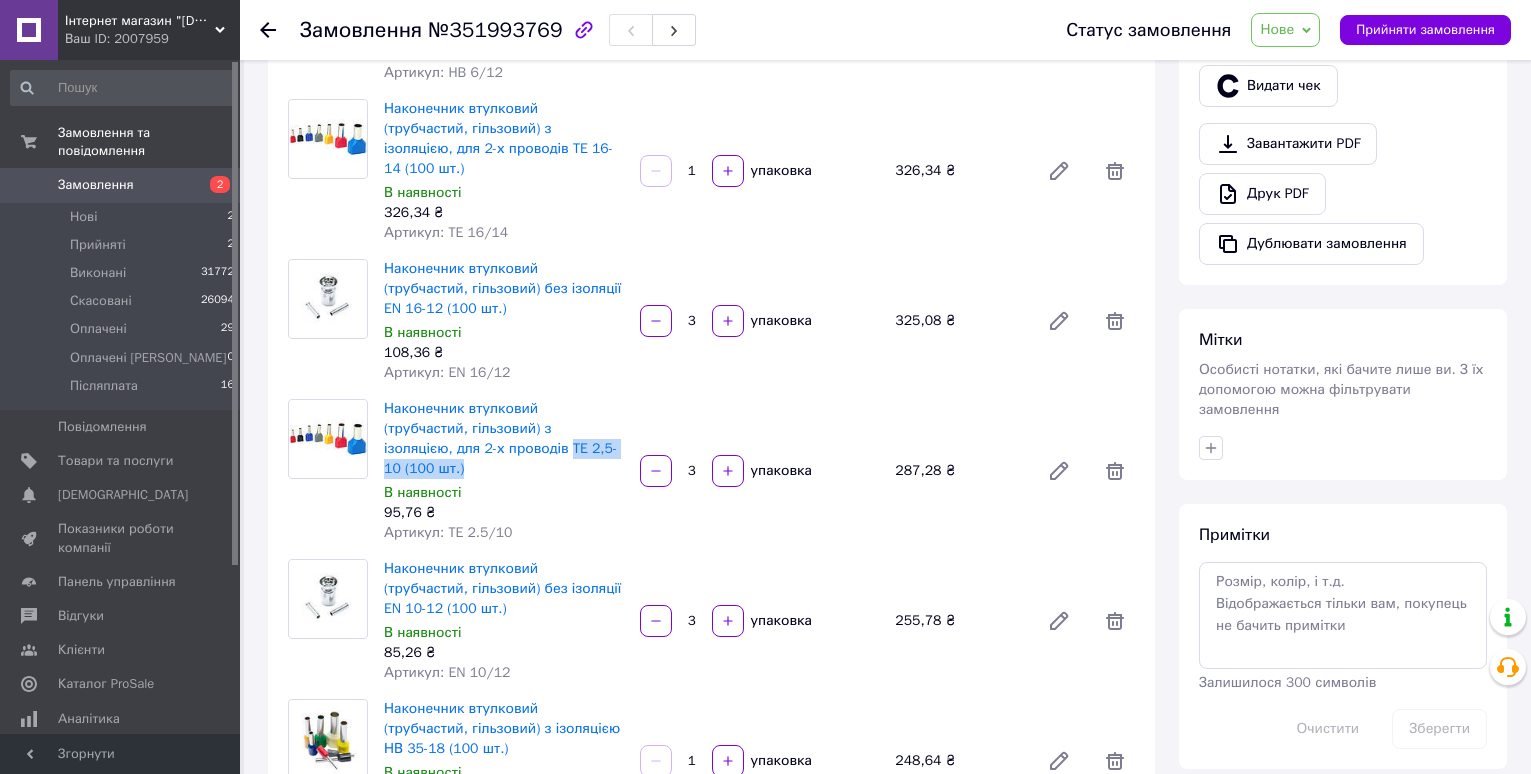 drag, startPoint x: 449, startPoint y: 406, endPoint x: 572, endPoint y: 416, distance: 123.40584 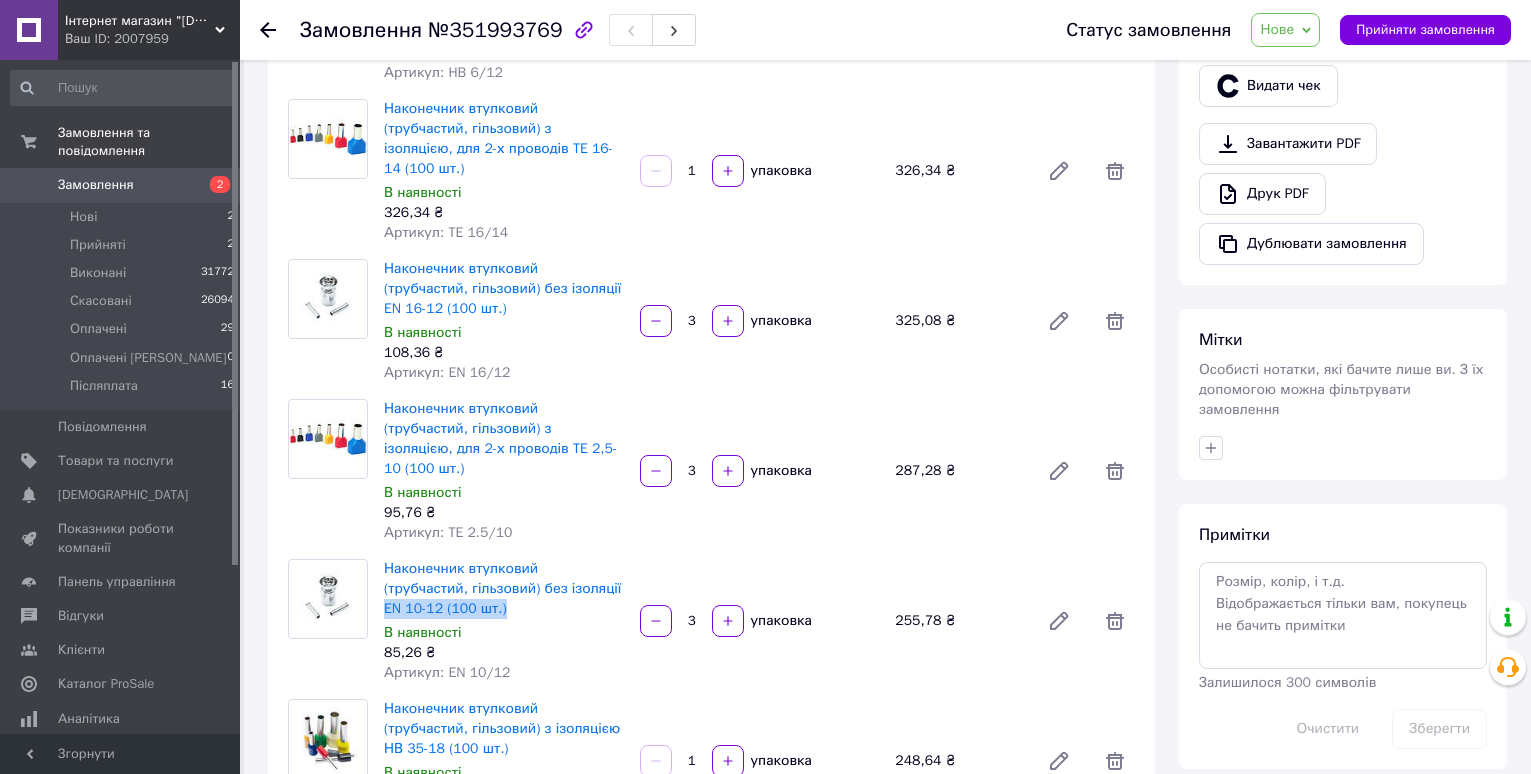 drag, startPoint x: 530, startPoint y: 530, endPoint x: 550, endPoint y: 556, distance: 32.80244 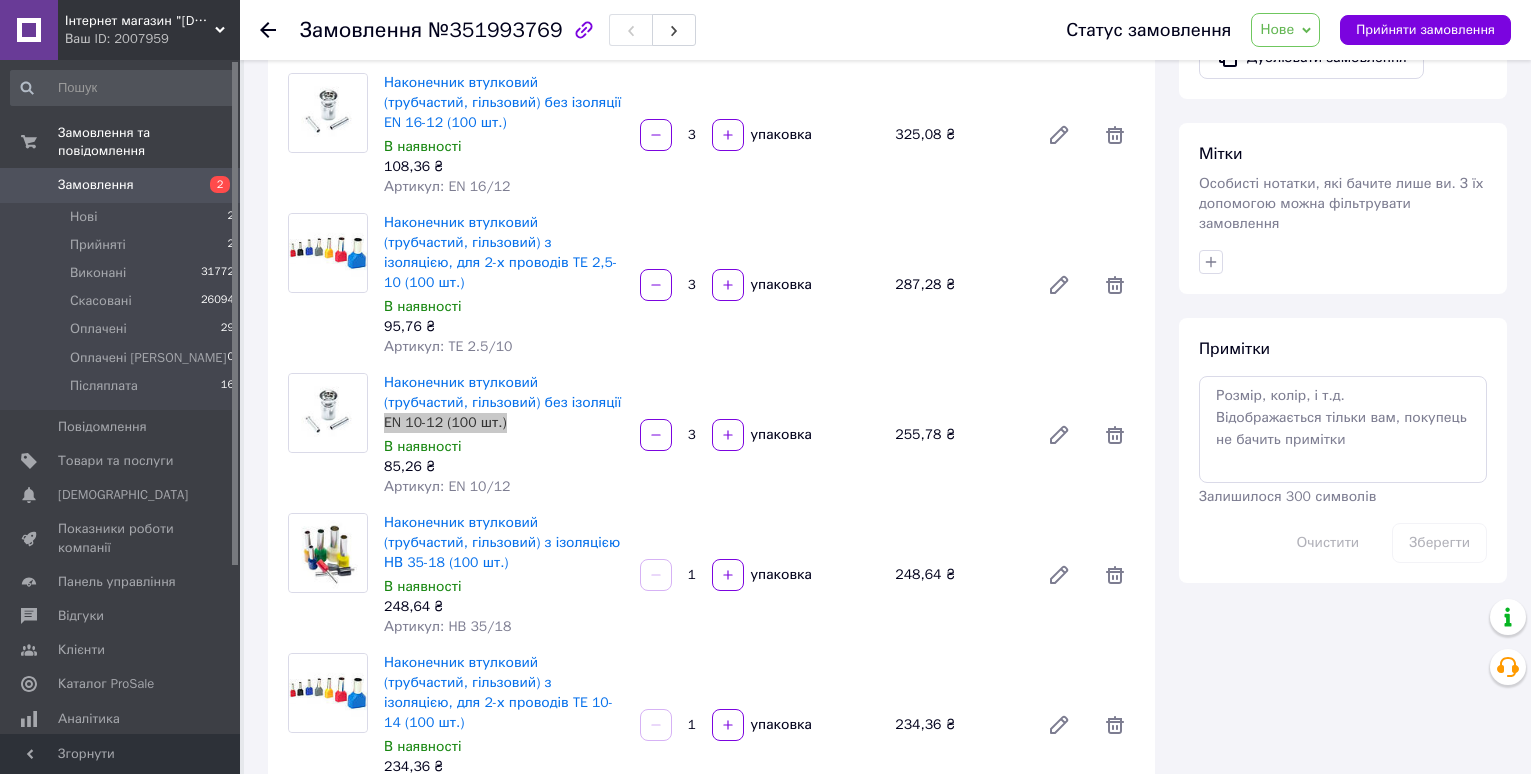scroll, scrollTop: 800, scrollLeft: 0, axis: vertical 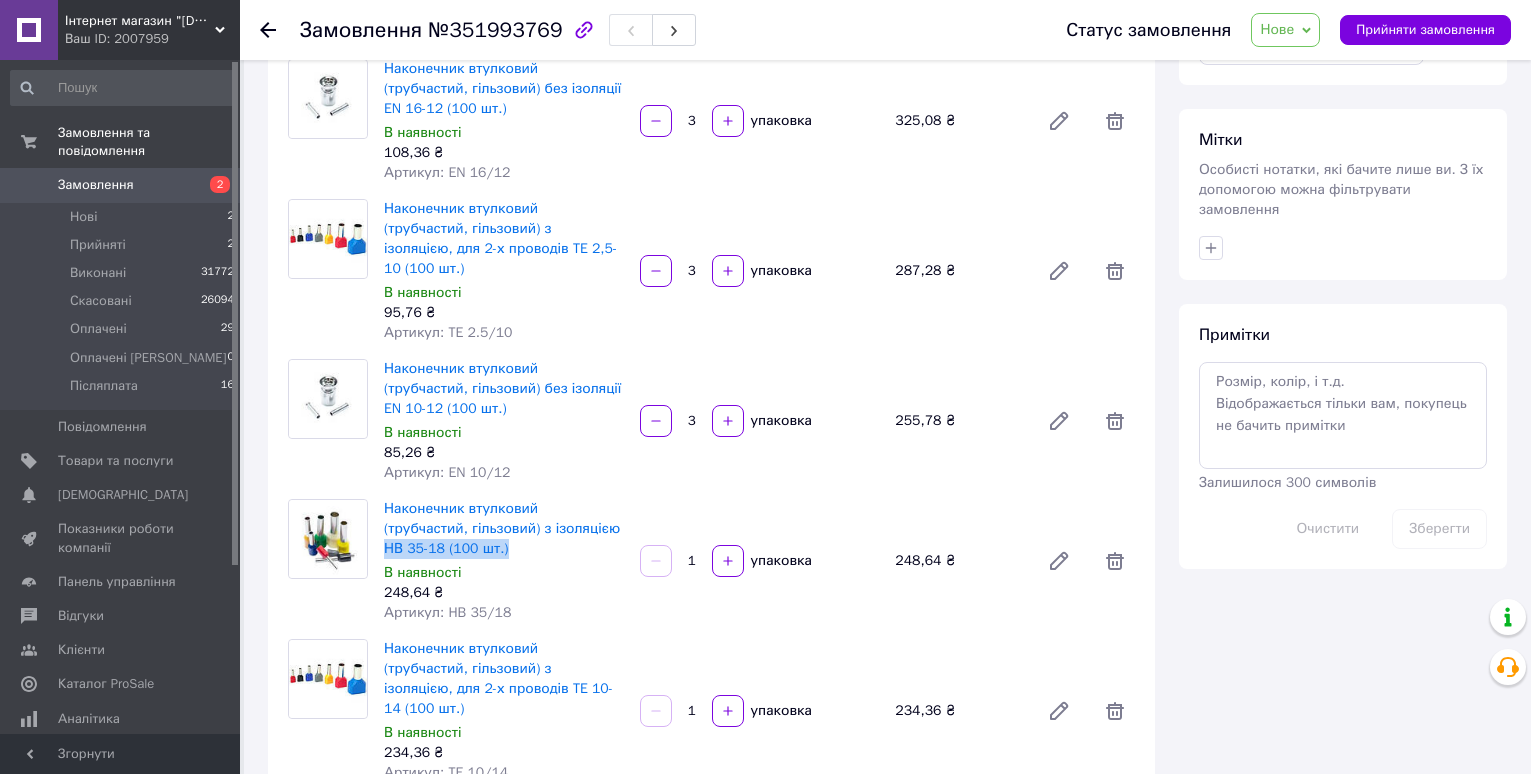 drag, startPoint x: 530, startPoint y: 467, endPoint x: 548, endPoint y: 492, distance: 30.805843 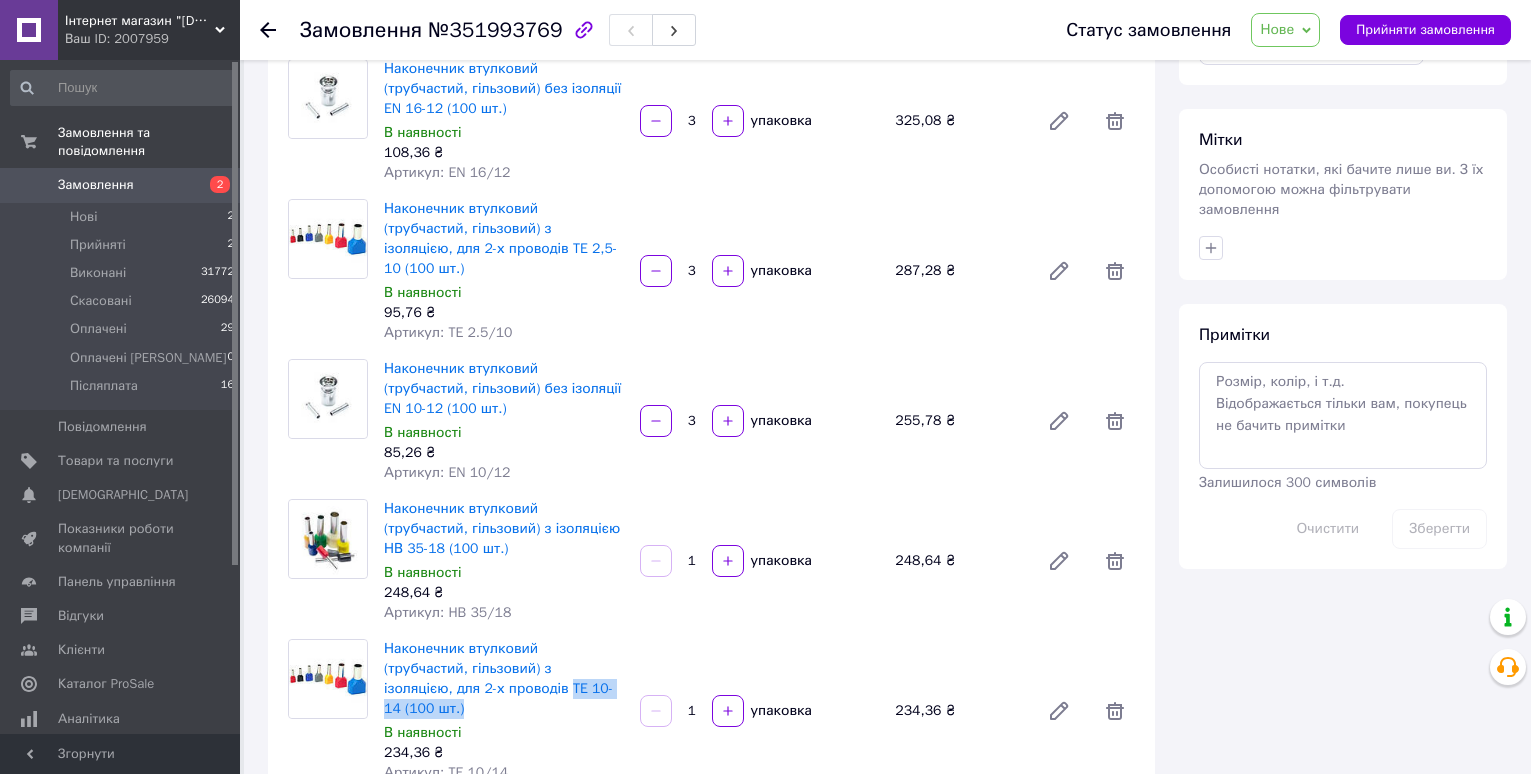 drag, startPoint x: 450, startPoint y: 626, endPoint x: 566, endPoint y: 632, distance: 116.15507 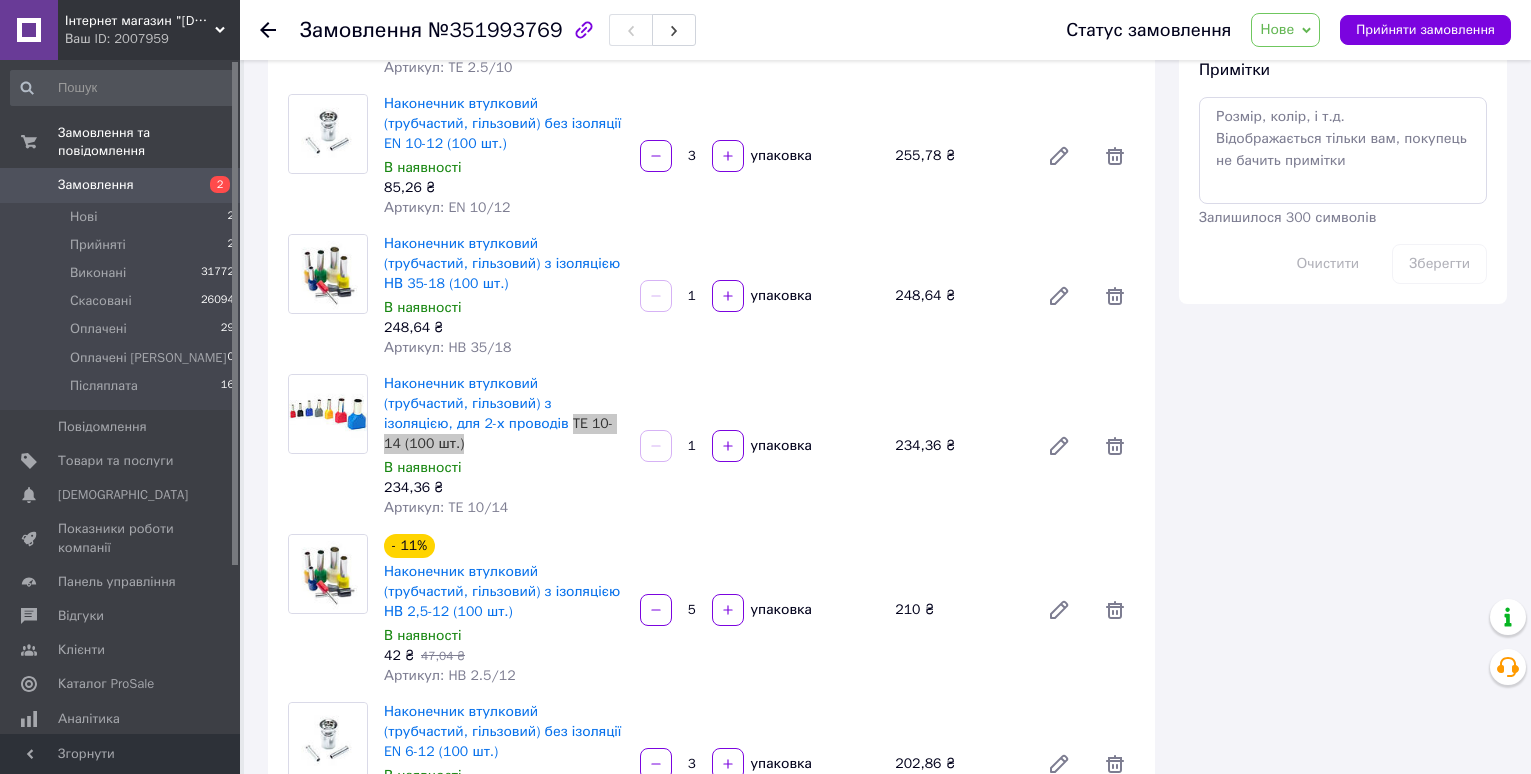 scroll, scrollTop: 1100, scrollLeft: 0, axis: vertical 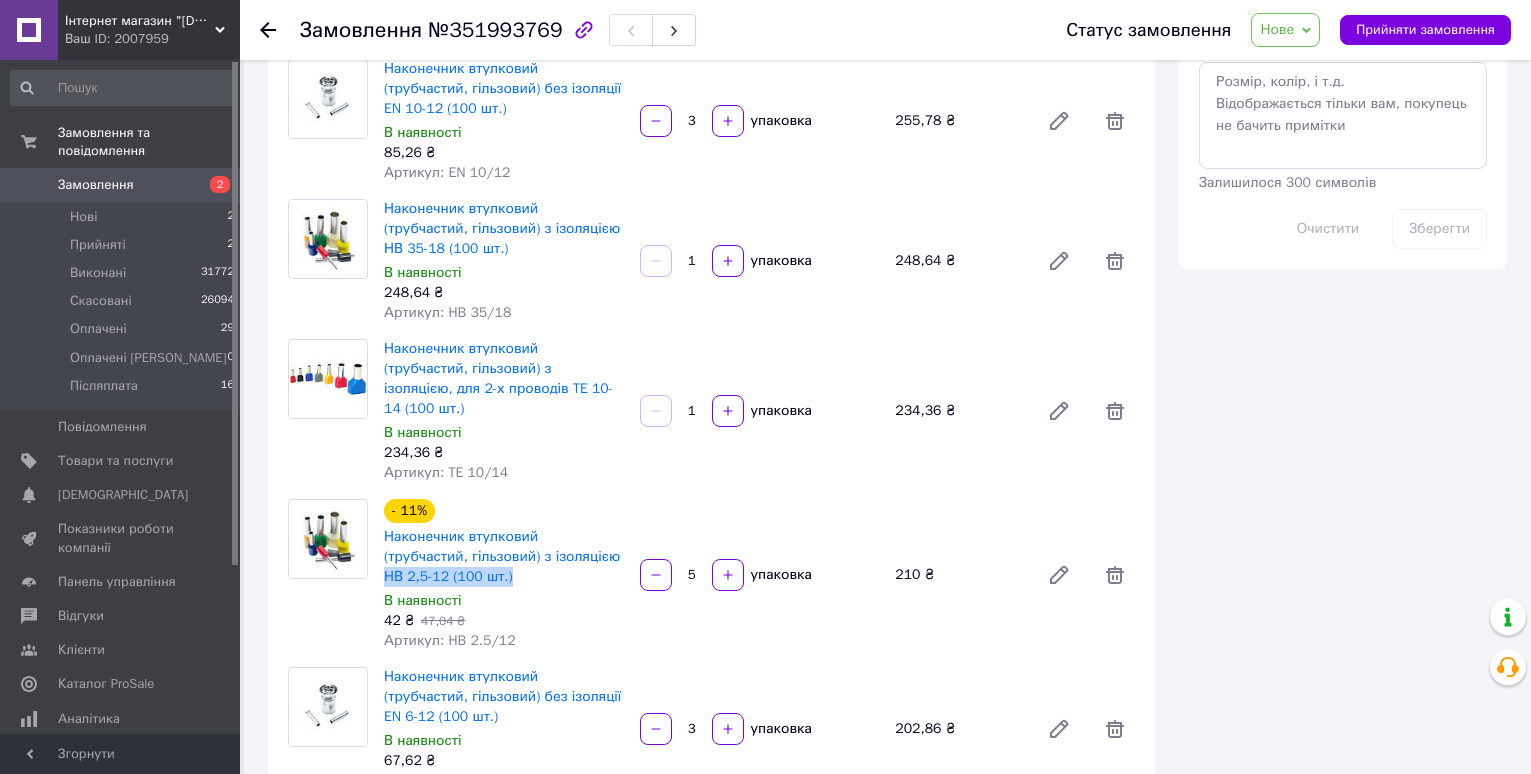 drag, startPoint x: 532, startPoint y: 473, endPoint x: 562, endPoint y: 497, distance: 38.418747 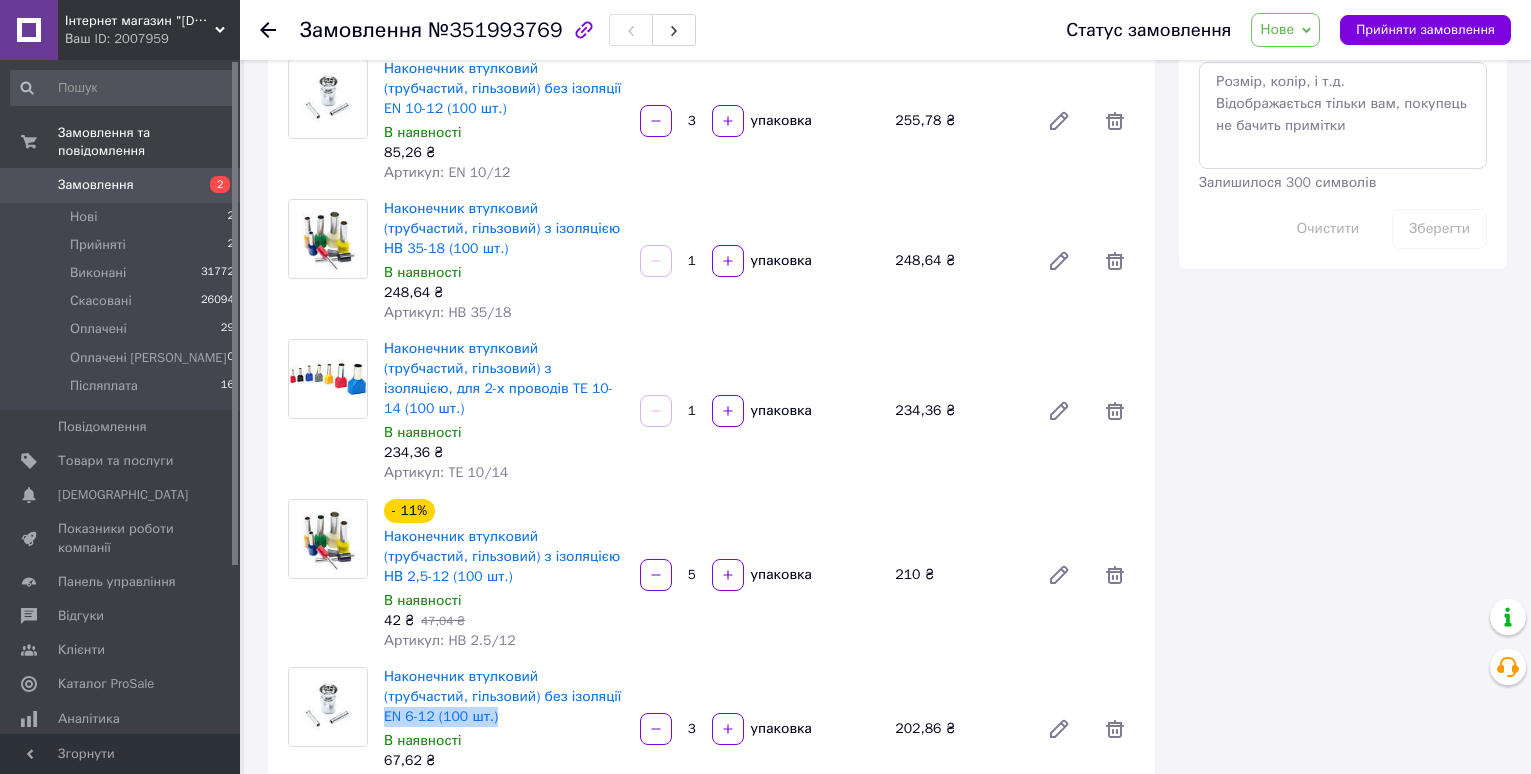 drag, startPoint x: 528, startPoint y: 615, endPoint x: 558, endPoint y: 630, distance: 33.54102 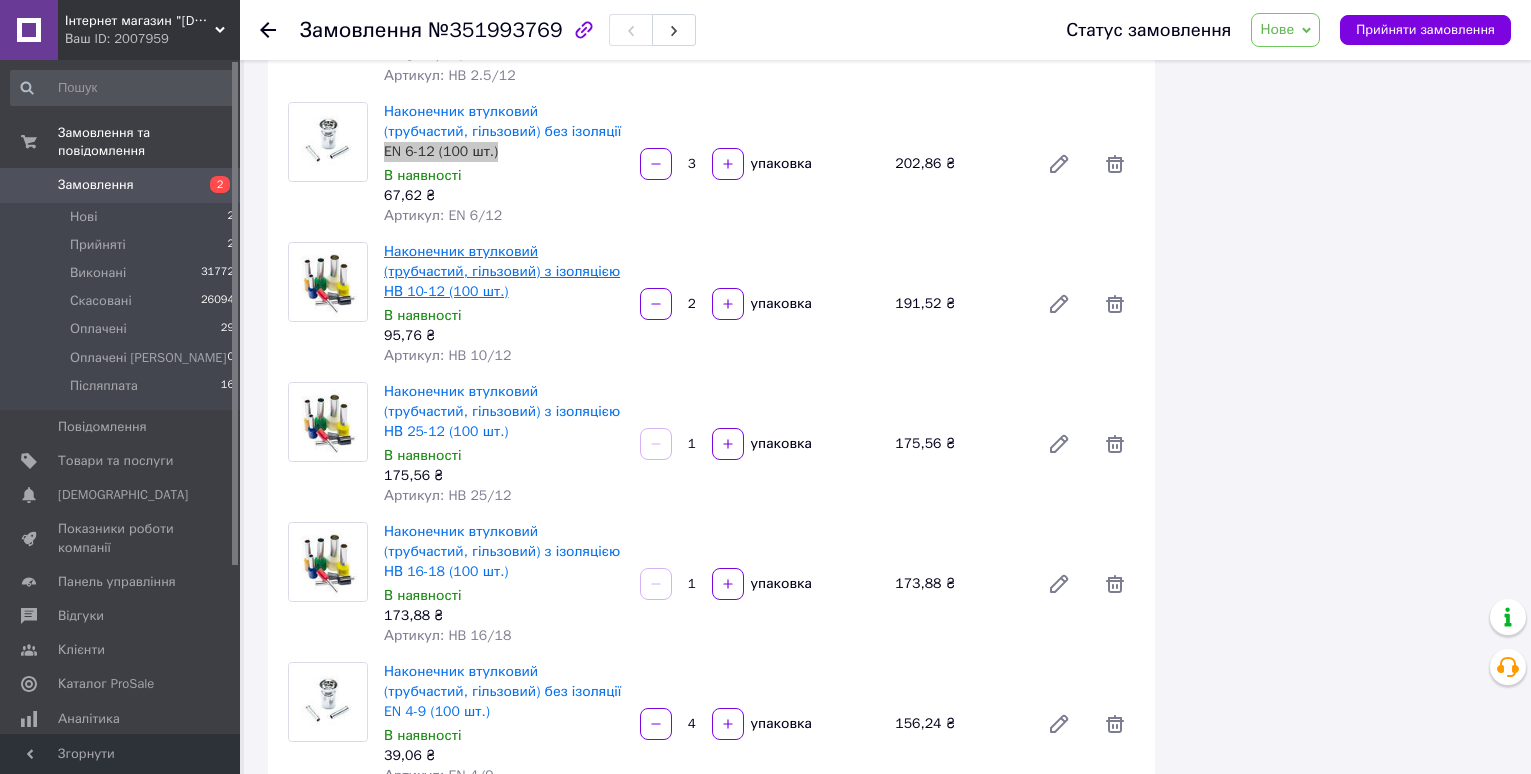 scroll, scrollTop: 1700, scrollLeft: 0, axis: vertical 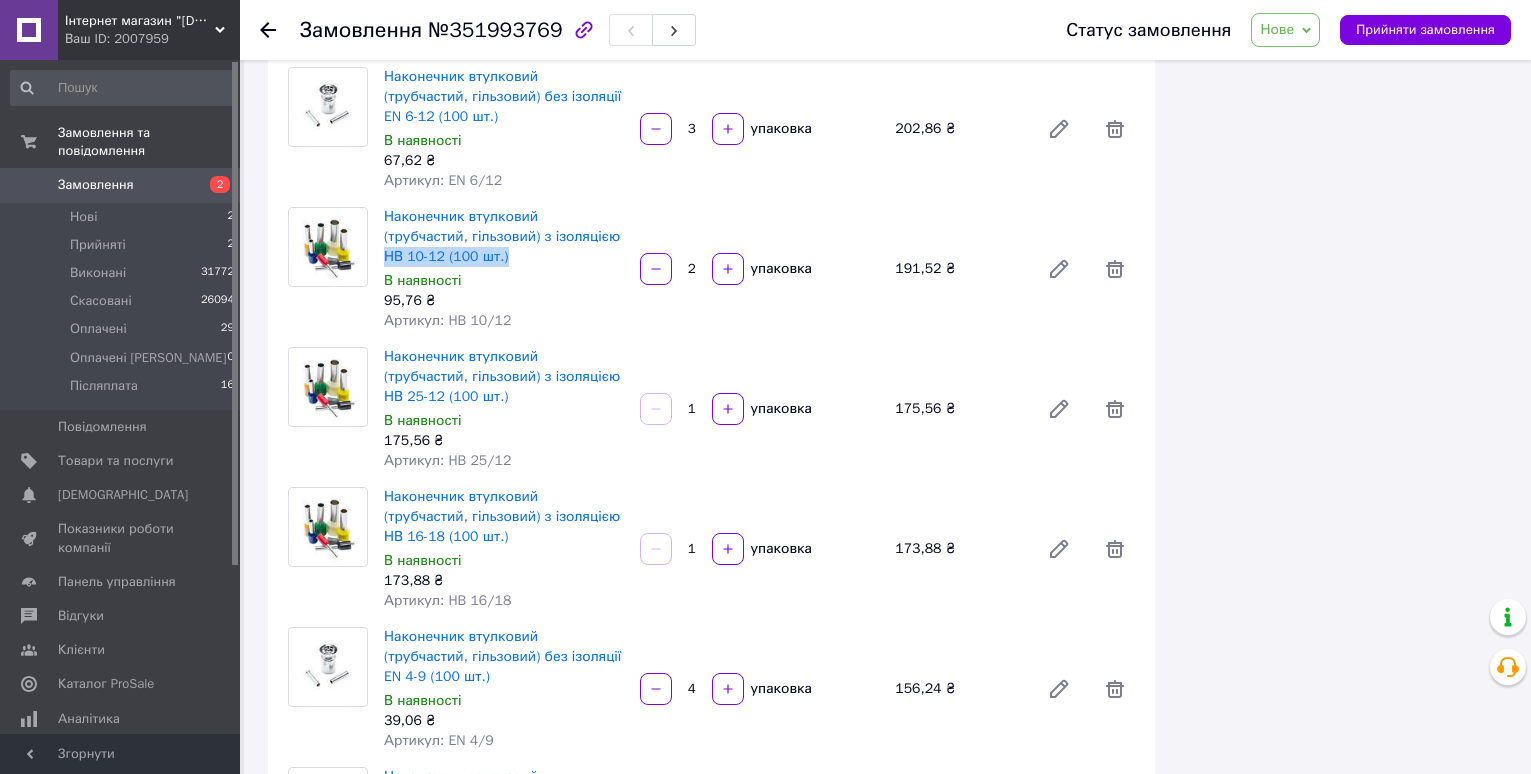 drag, startPoint x: 529, startPoint y: 153, endPoint x: 556, endPoint y: 177, distance: 36.124783 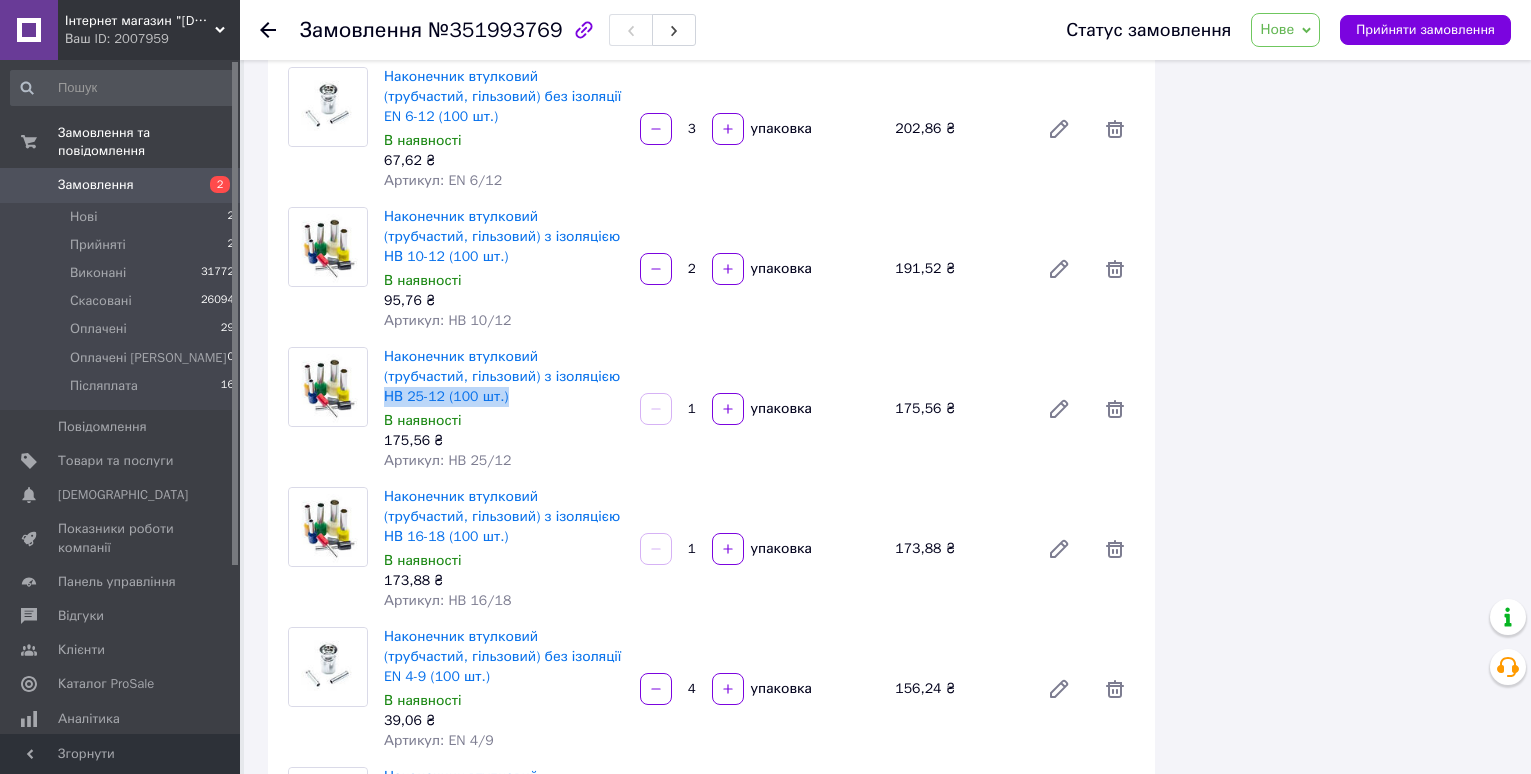 drag, startPoint x: 531, startPoint y: 294, endPoint x: 551, endPoint y: 310, distance: 25.612497 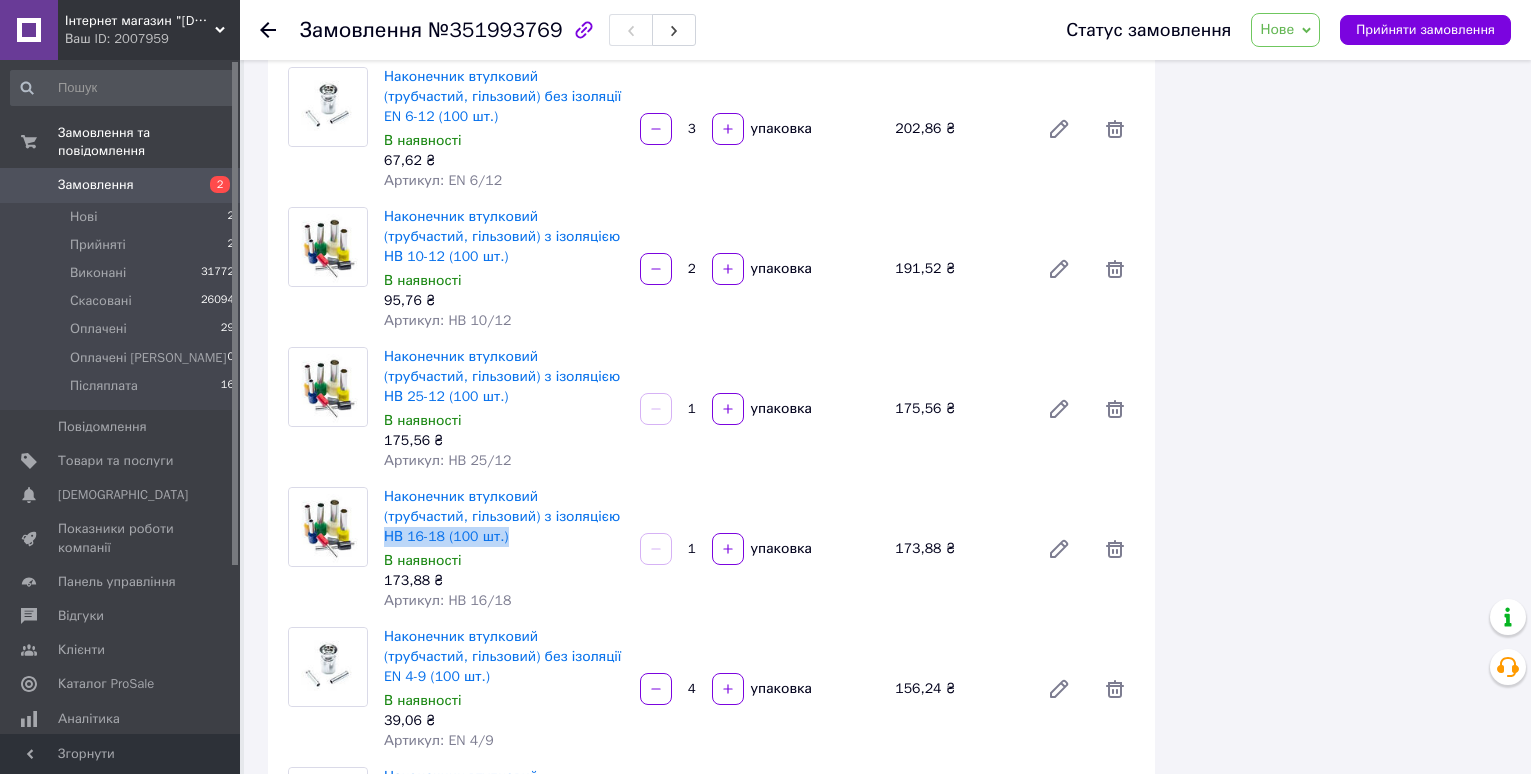 drag, startPoint x: 532, startPoint y: 433, endPoint x: 547, endPoint y: 452, distance: 24.207438 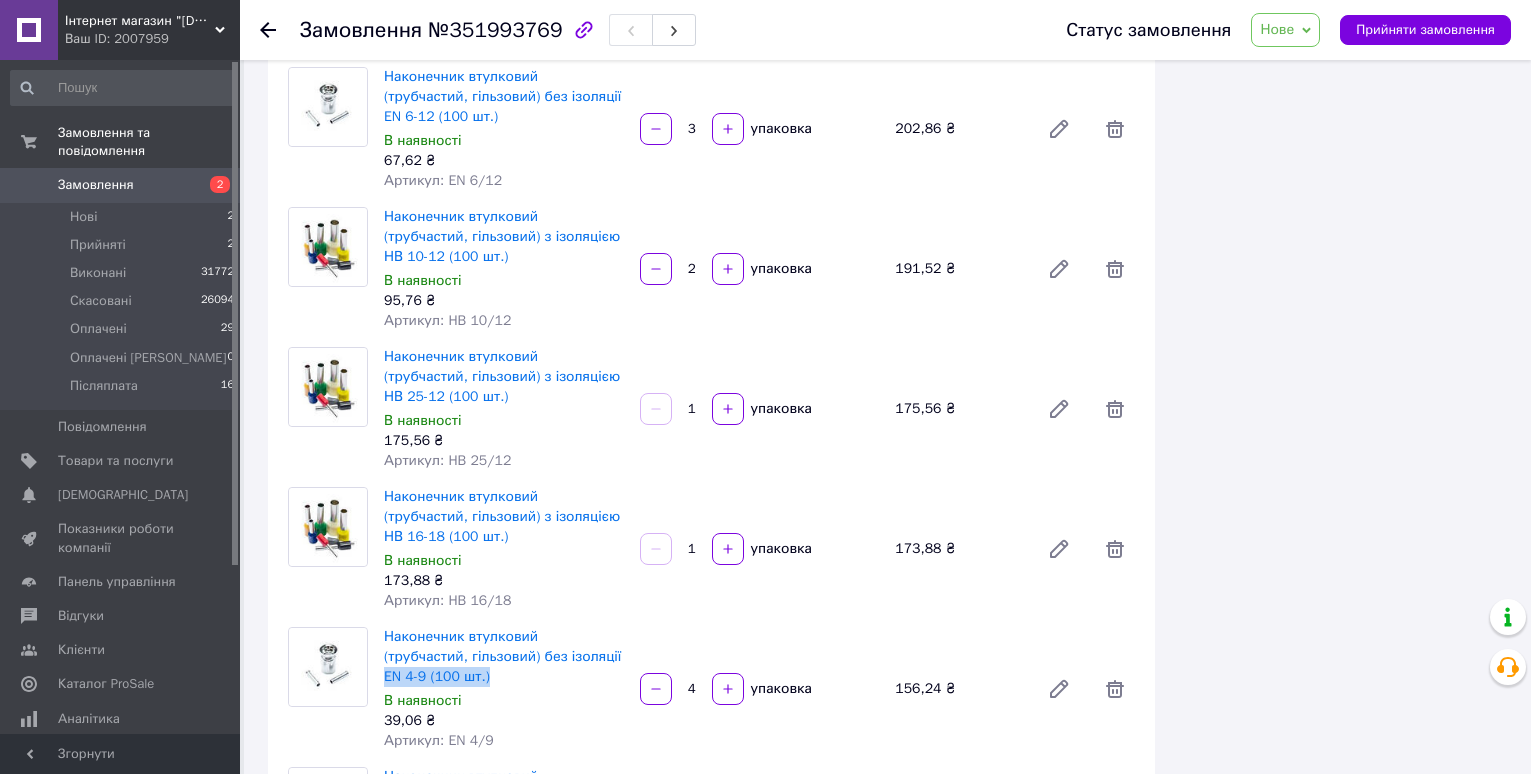drag, startPoint x: 531, startPoint y: 571, endPoint x: 558, endPoint y: 590, distance: 33.01515 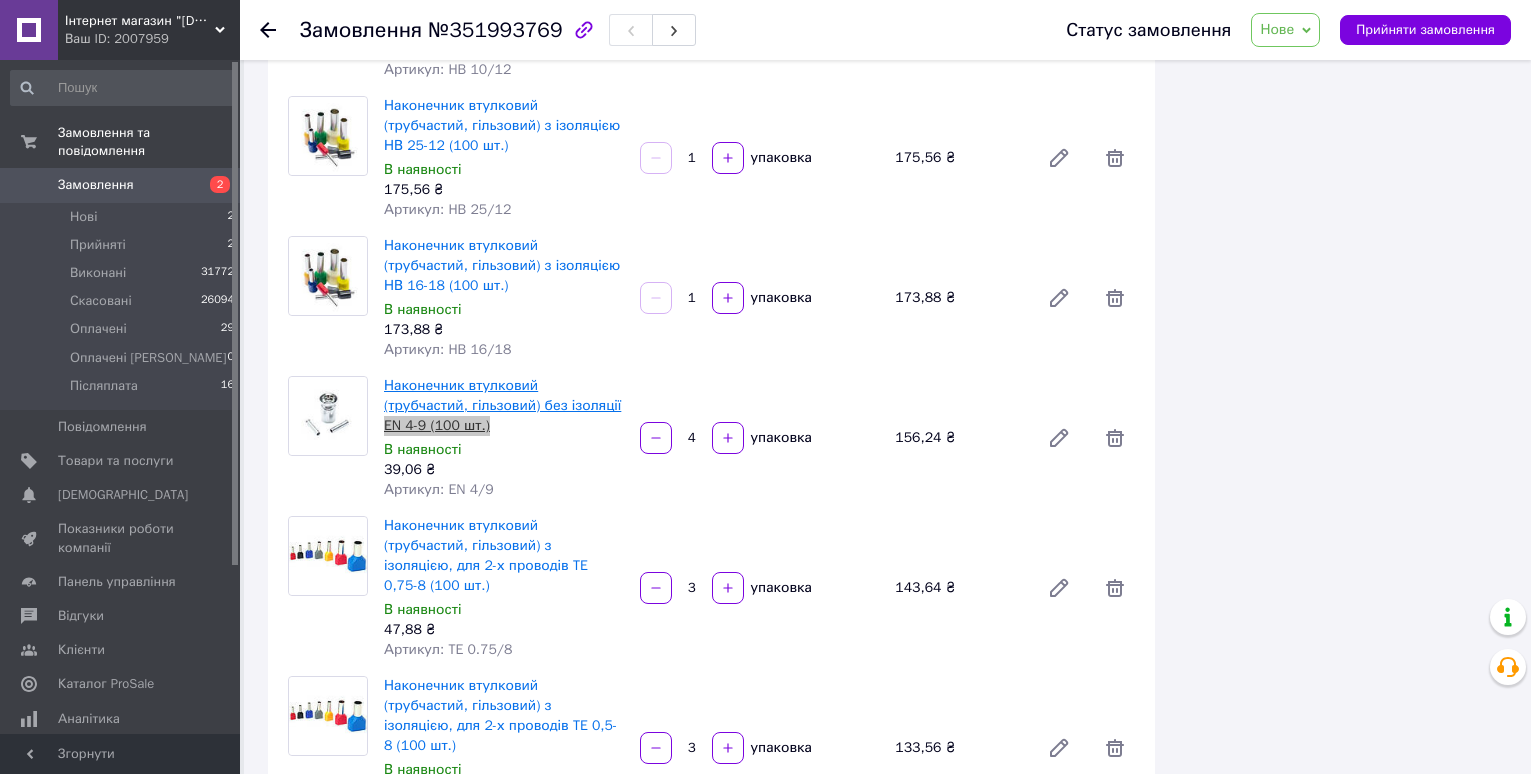 scroll, scrollTop: 2000, scrollLeft: 0, axis: vertical 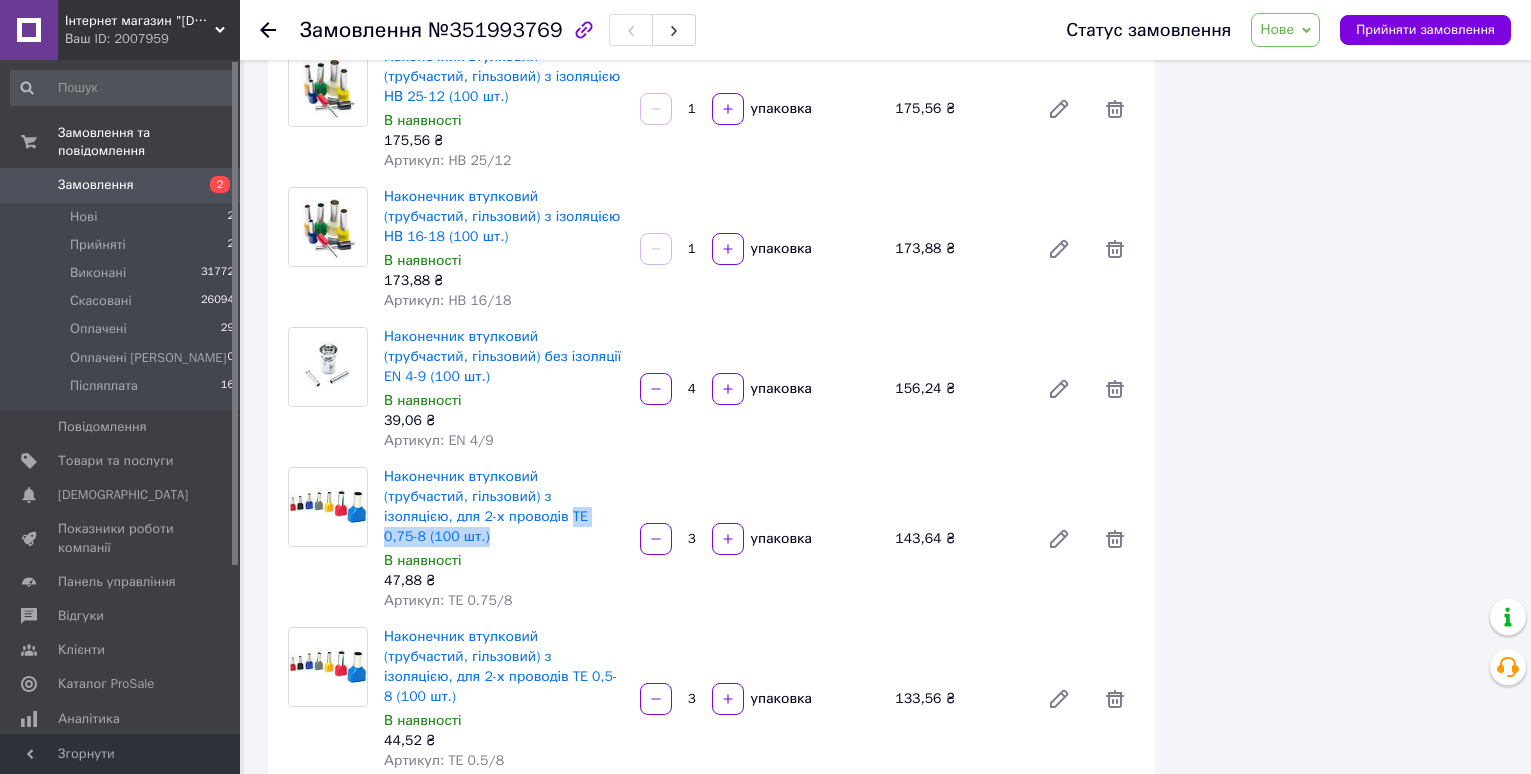 drag, startPoint x: 448, startPoint y: 432, endPoint x: 573, endPoint y: 439, distance: 125.19585 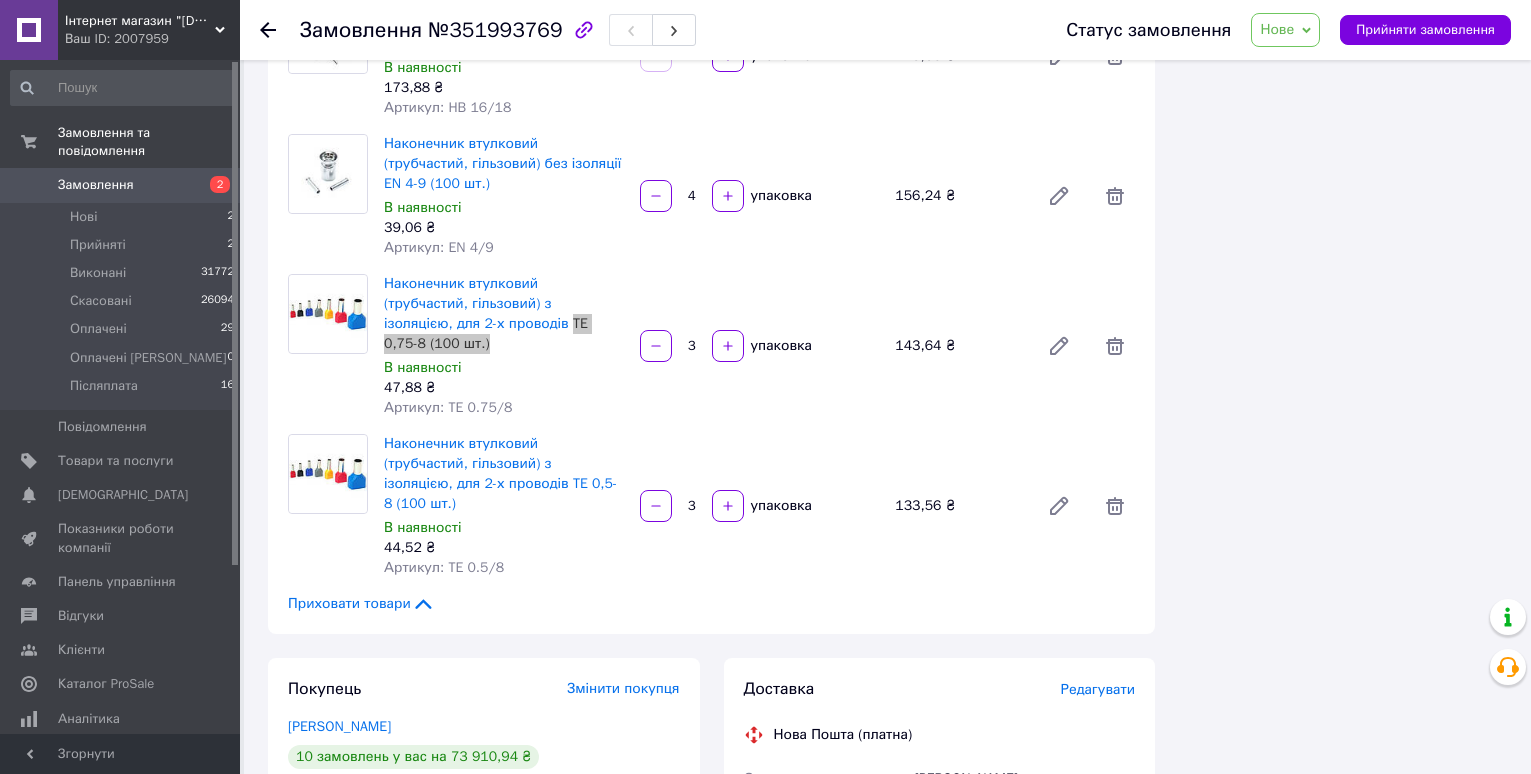 scroll, scrollTop: 2200, scrollLeft: 0, axis: vertical 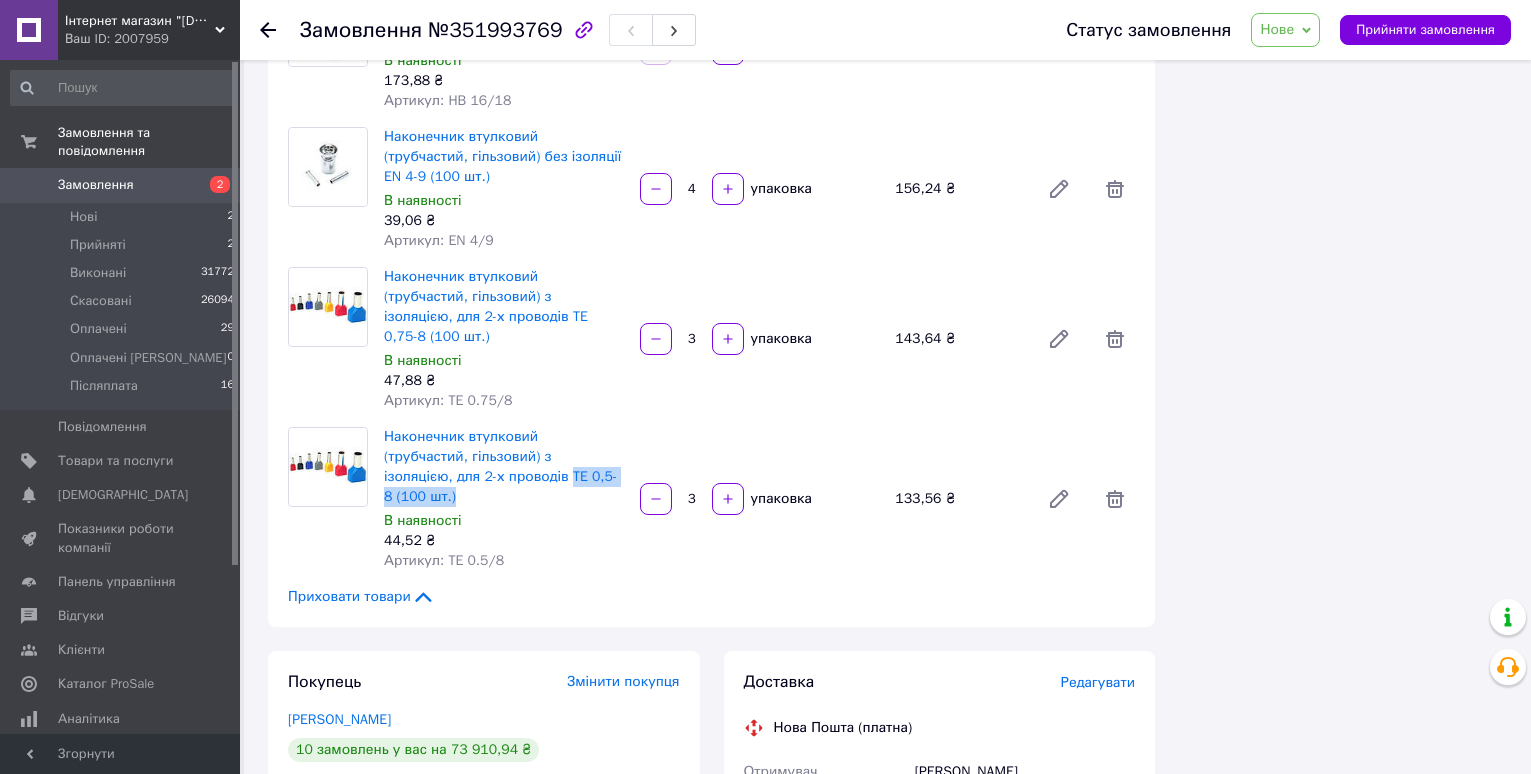 drag, startPoint x: 449, startPoint y: 374, endPoint x: 565, endPoint y: 385, distance: 116.520386 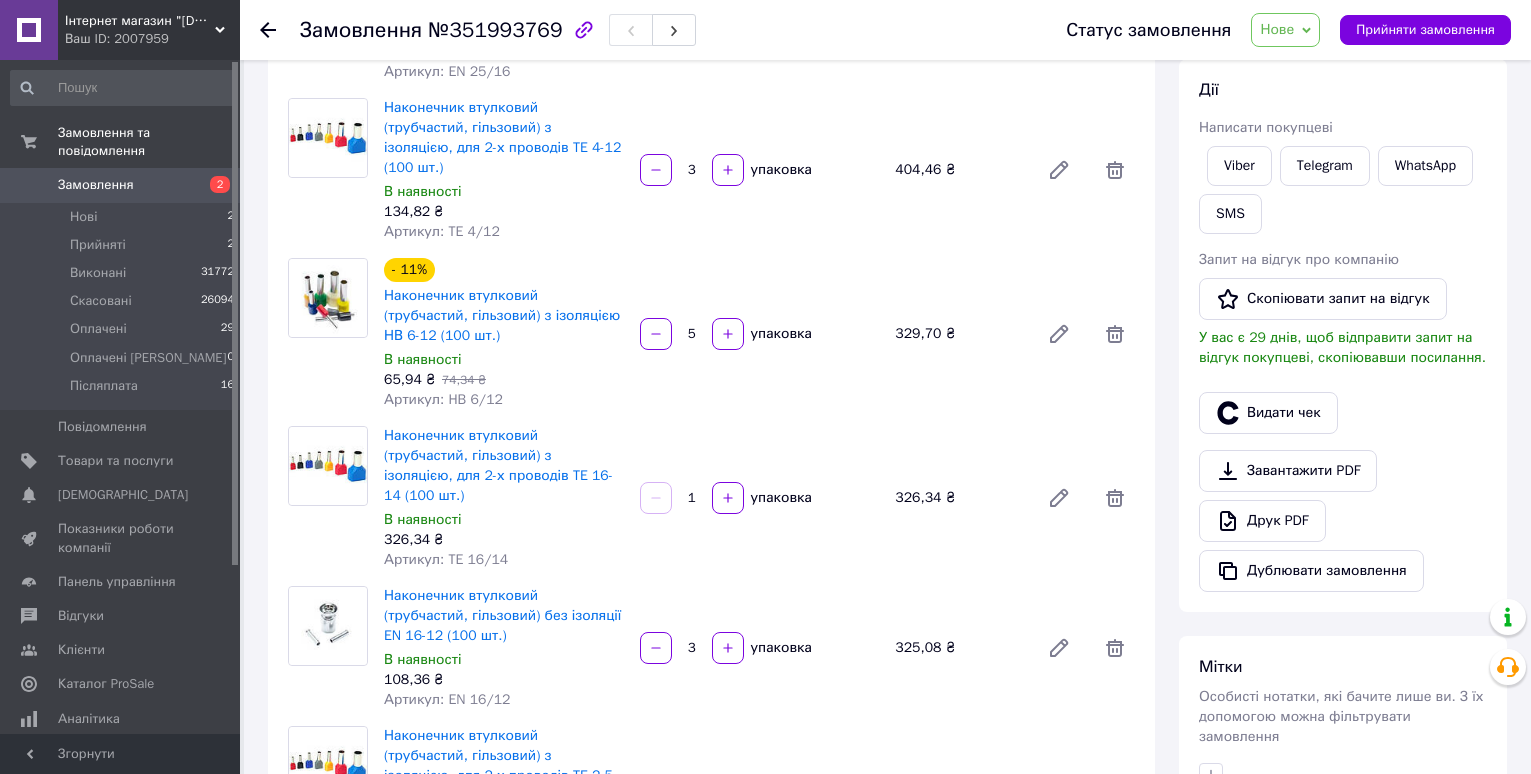 scroll, scrollTop: 0, scrollLeft: 0, axis: both 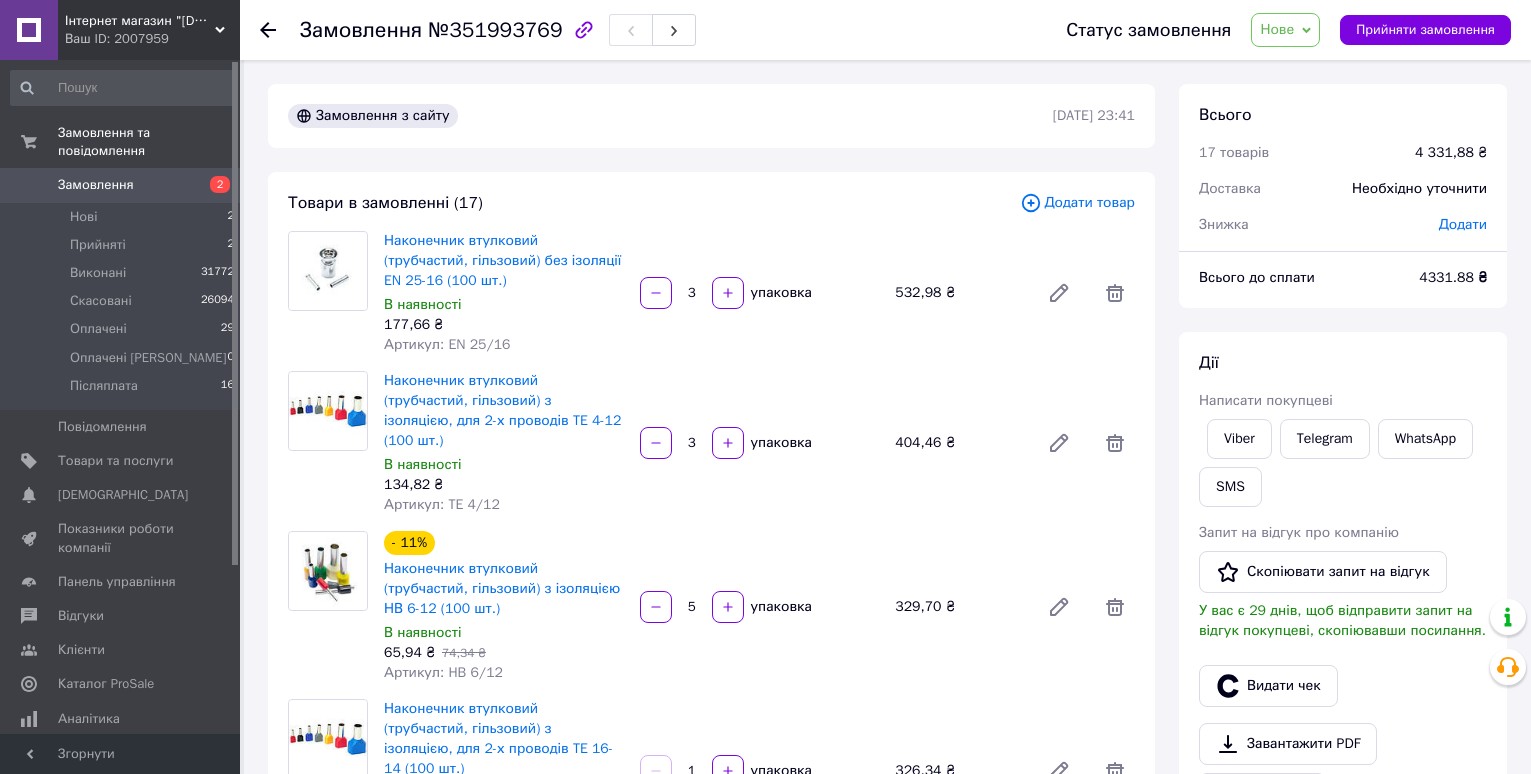 click 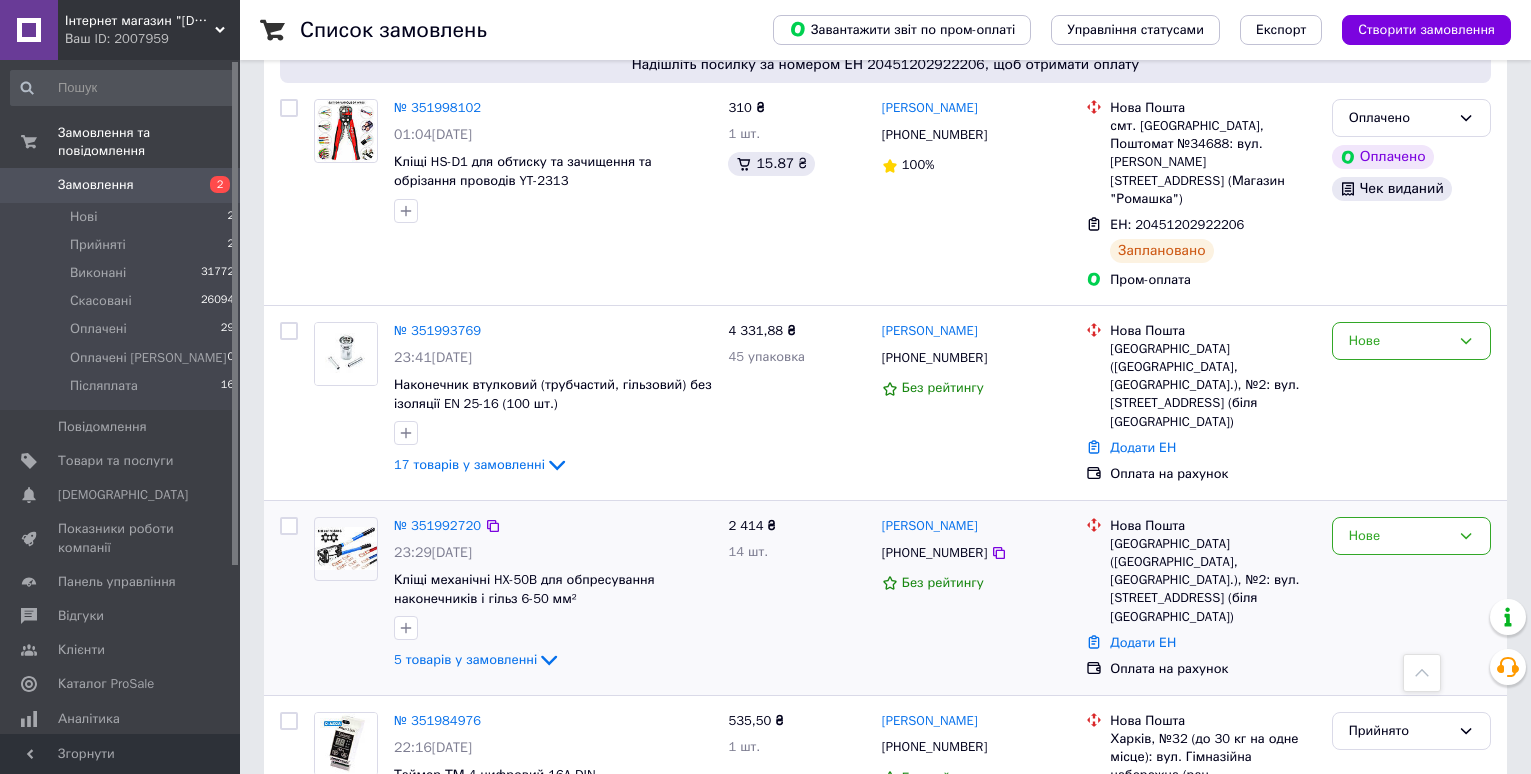 scroll, scrollTop: 1100, scrollLeft: 0, axis: vertical 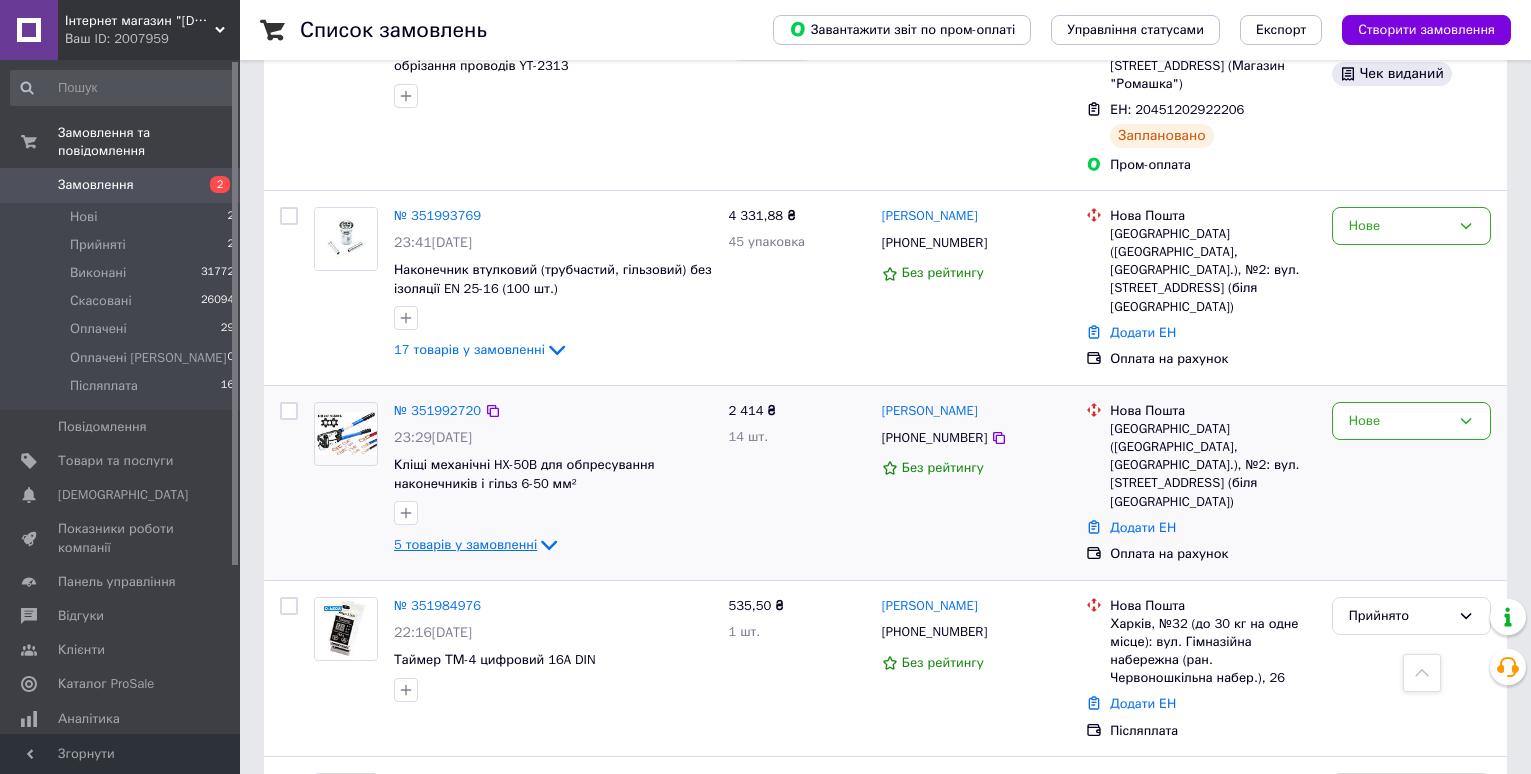 click on "5 товарів у замовленні" at bounding box center [465, 544] 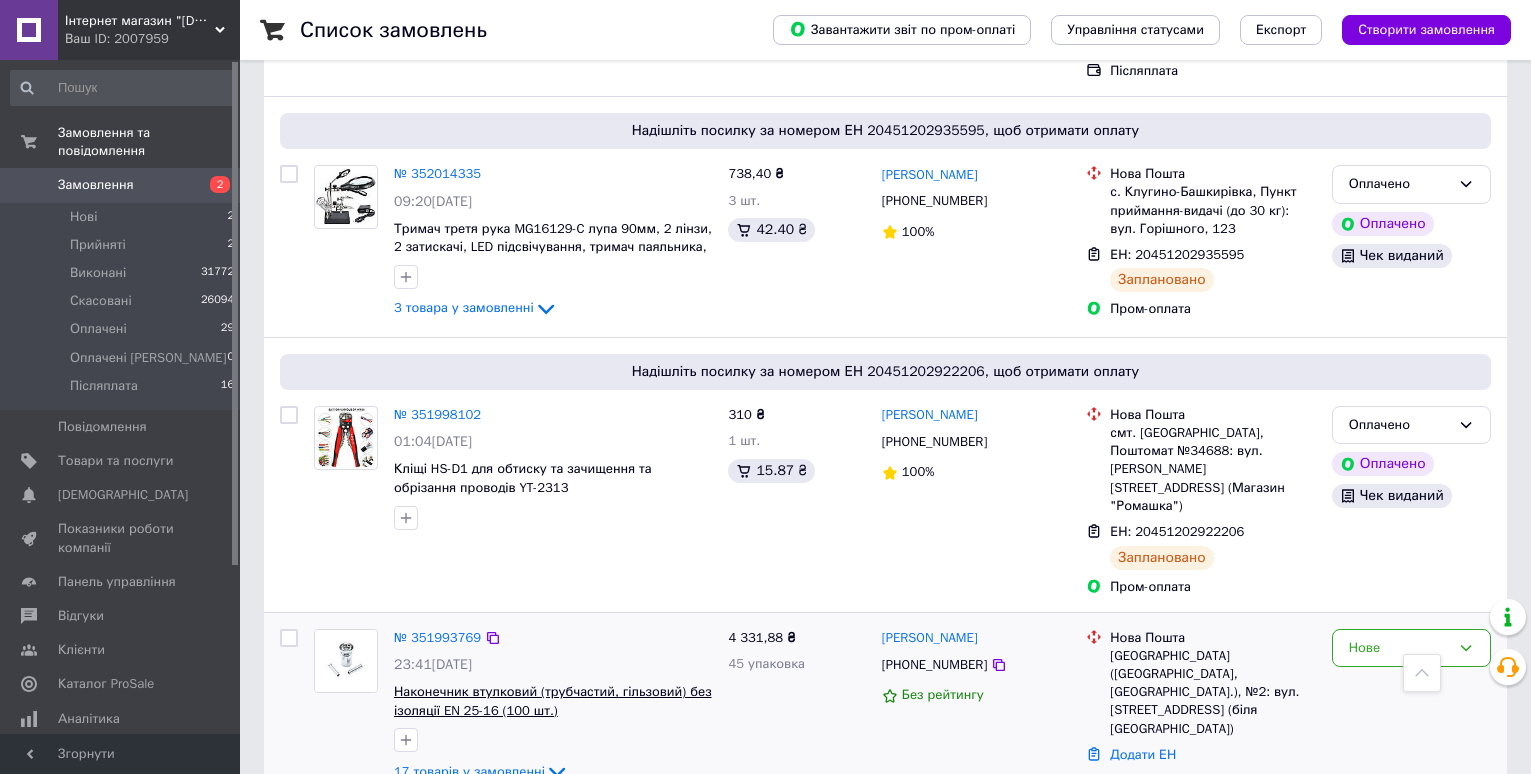 scroll, scrollTop: 500, scrollLeft: 0, axis: vertical 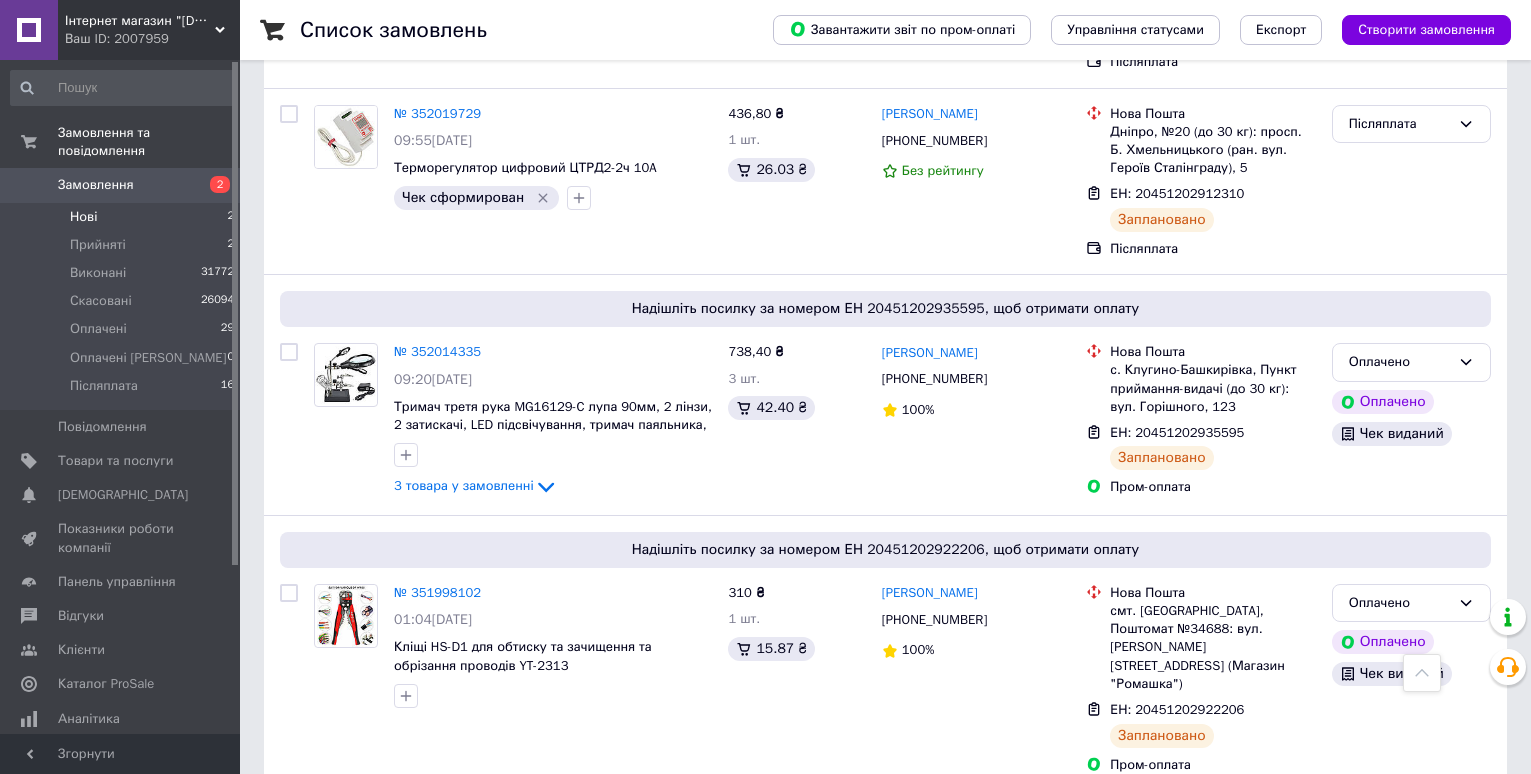 click on "Нові" at bounding box center (83, 217) 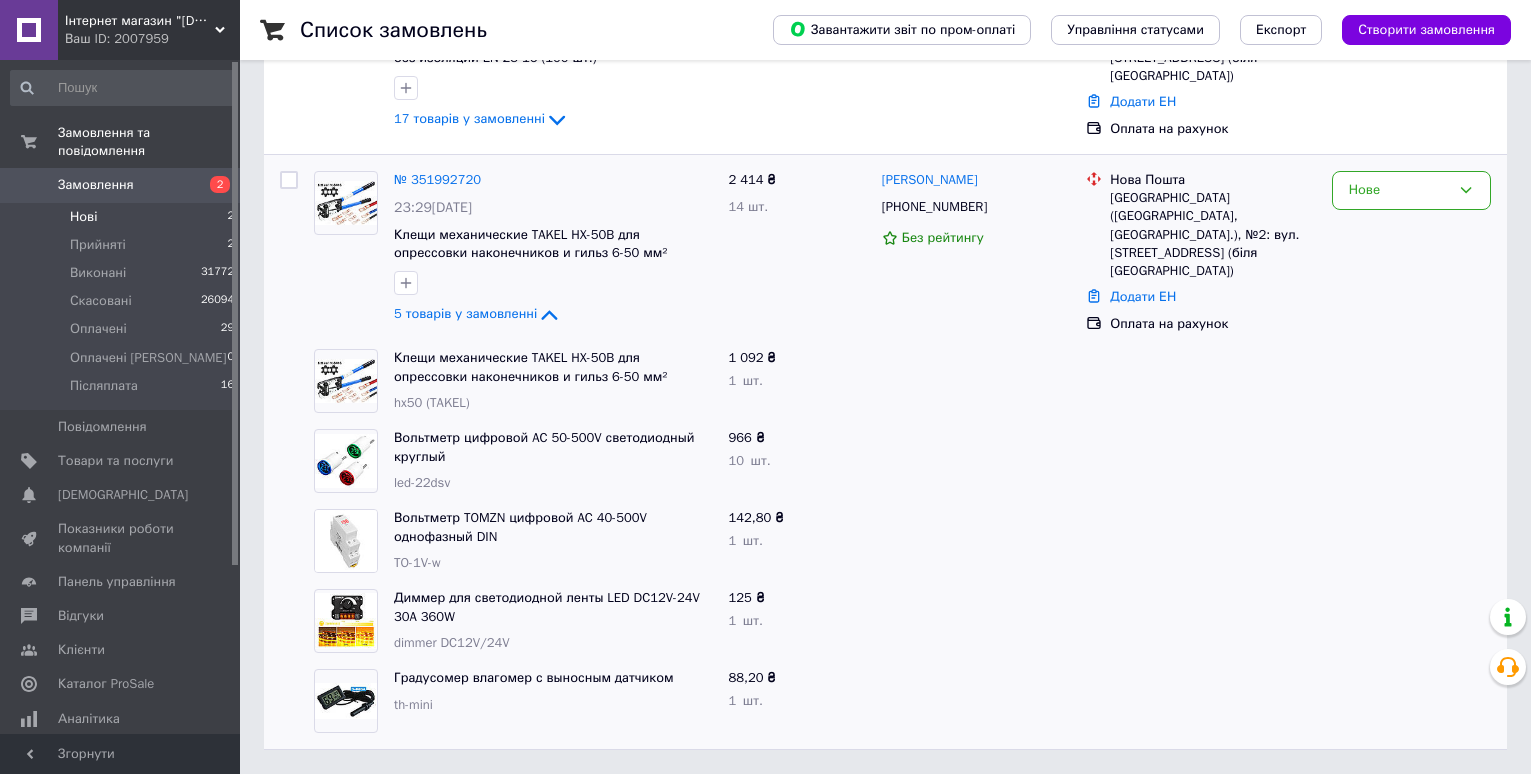 scroll, scrollTop: 0, scrollLeft: 0, axis: both 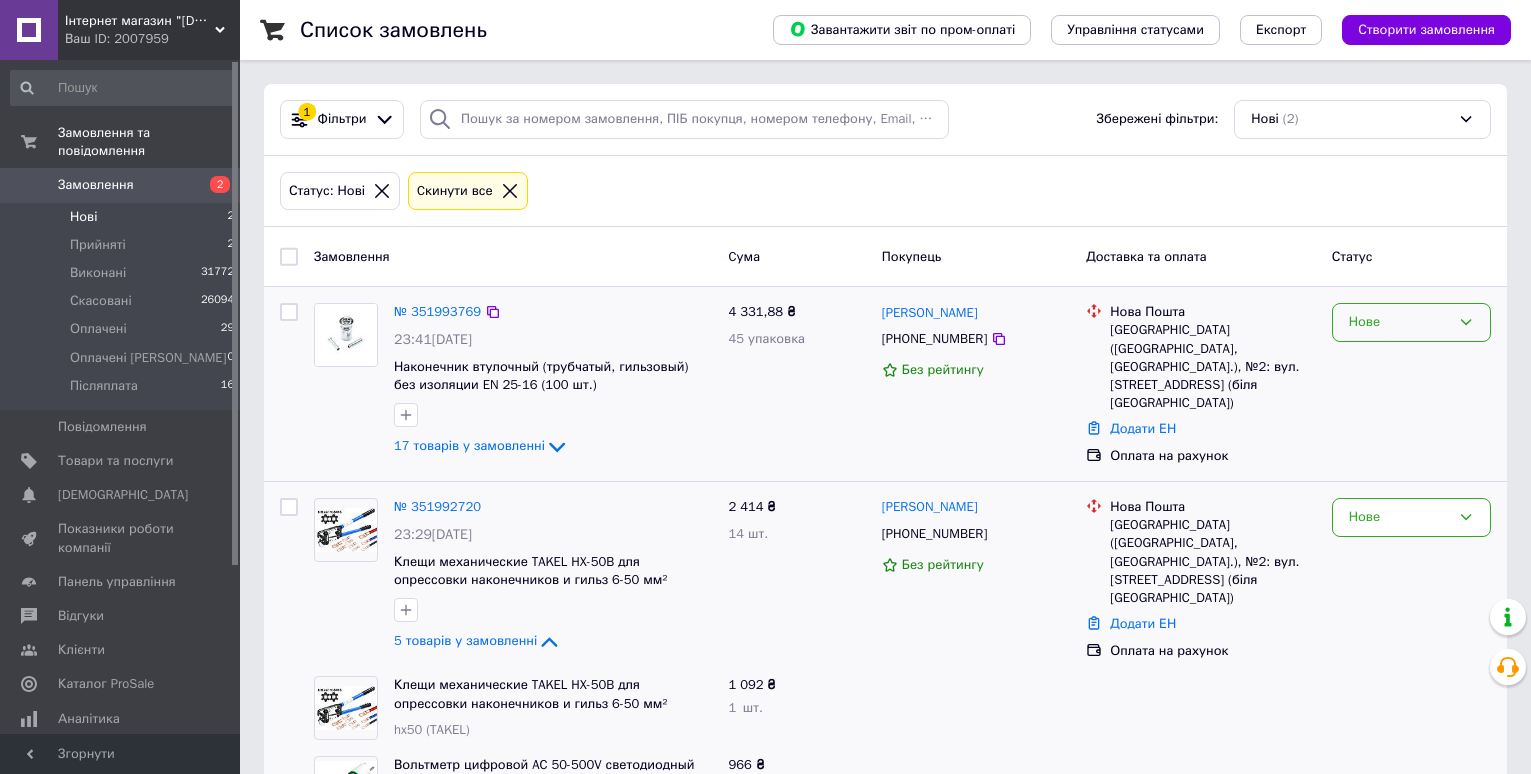 click on "Нове" at bounding box center (1399, 322) 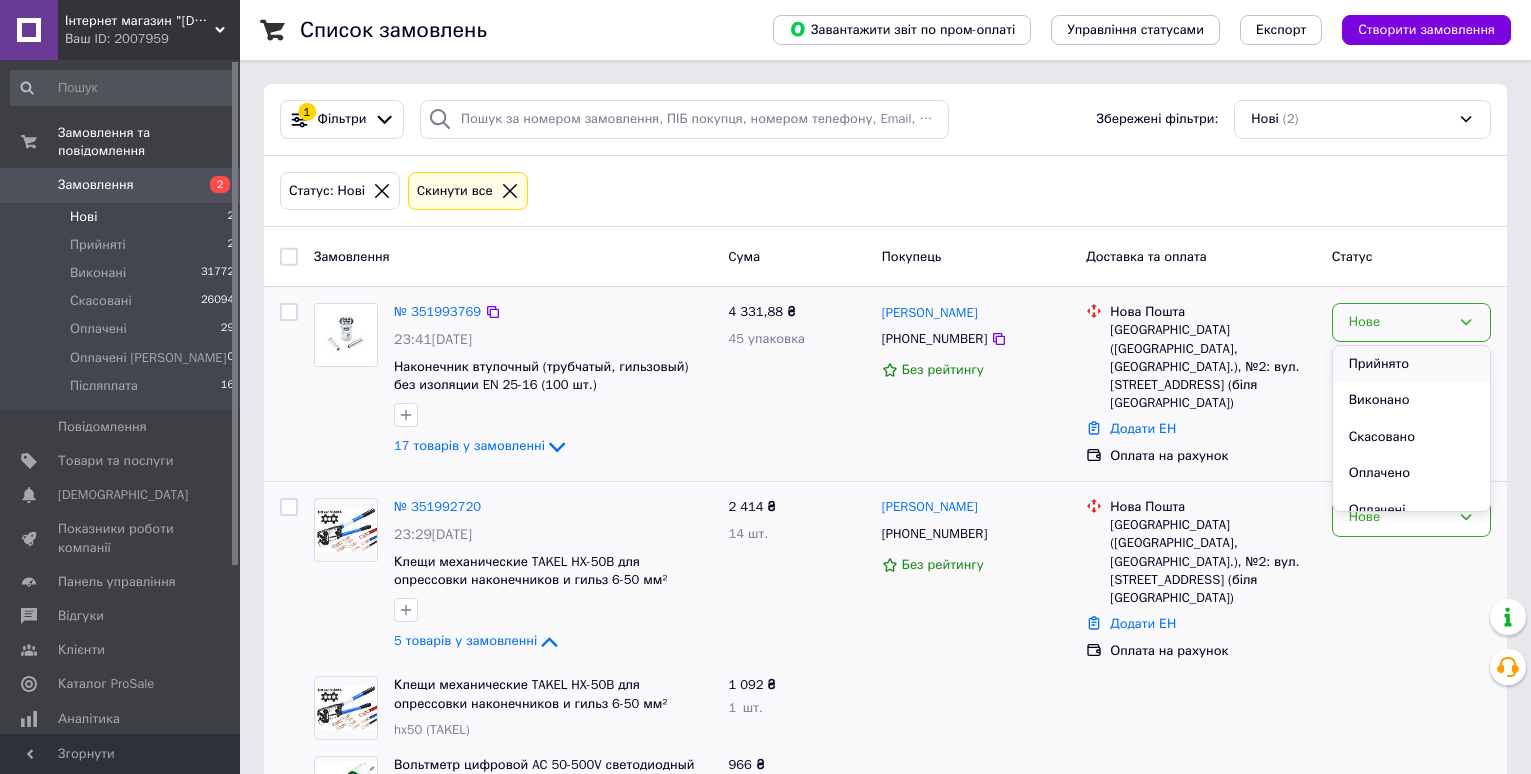 click on "Прийнято" at bounding box center (1411, 364) 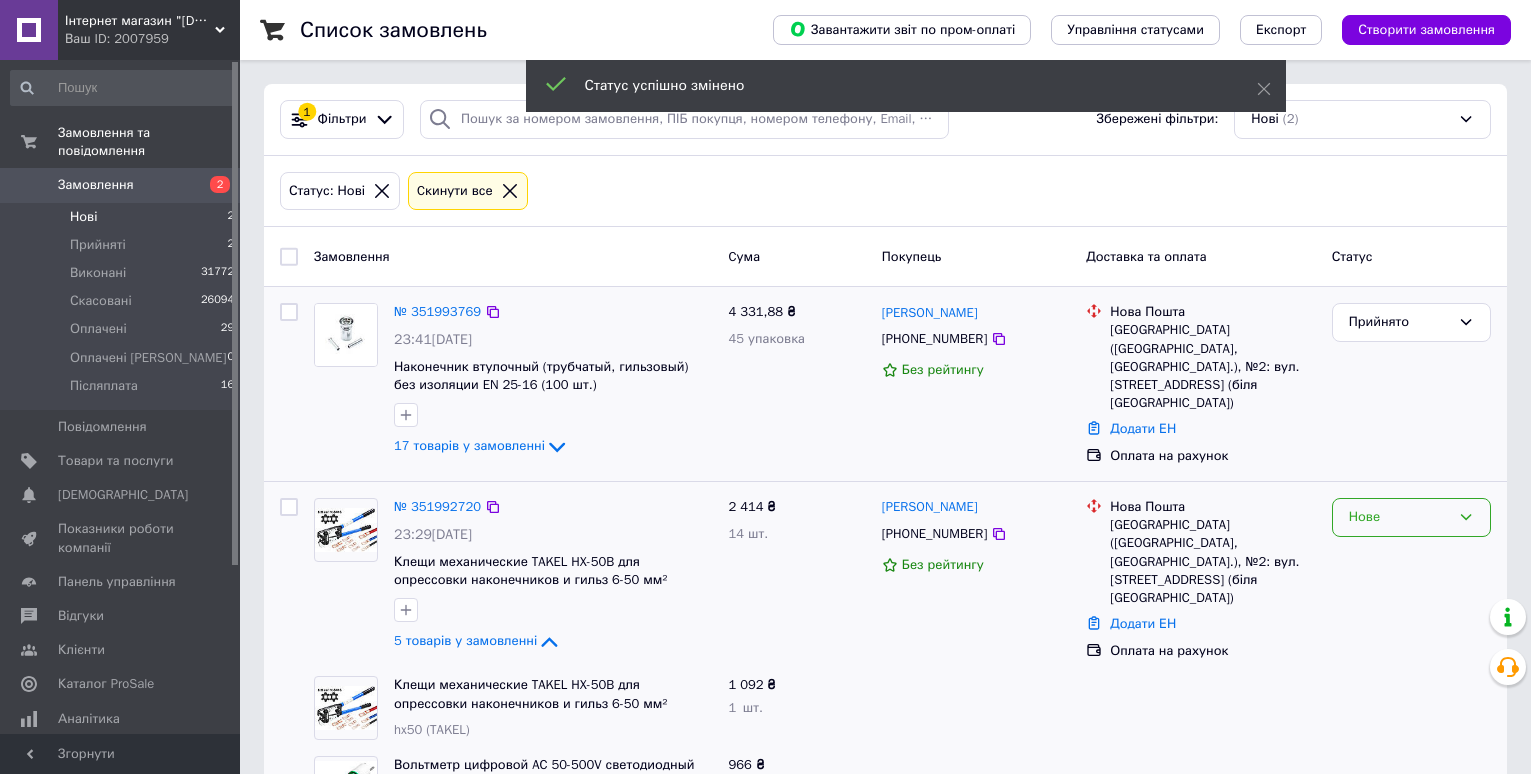 click on "Нове" at bounding box center (1399, 517) 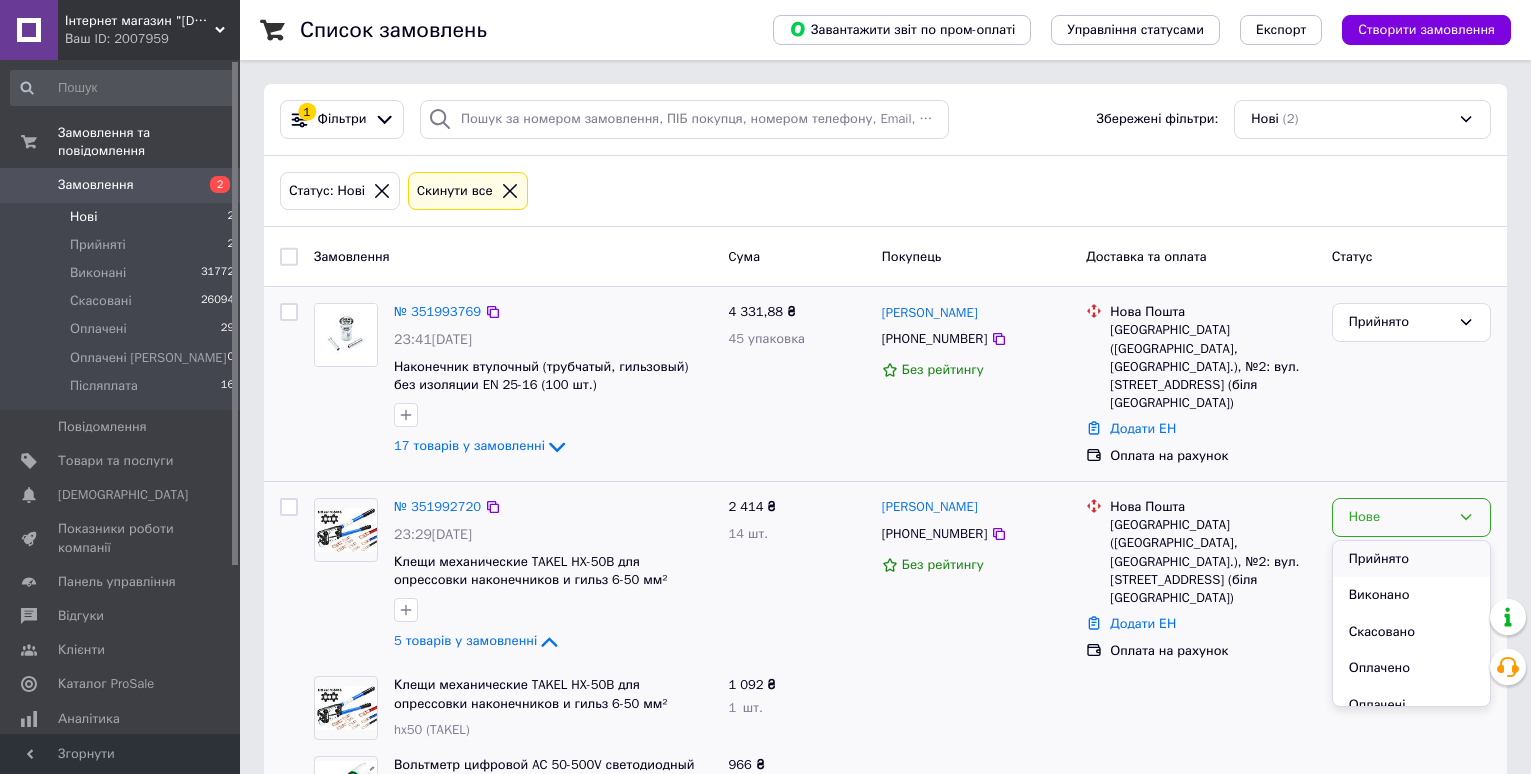 click on "Прийнято" at bounding box center (1411, 559) 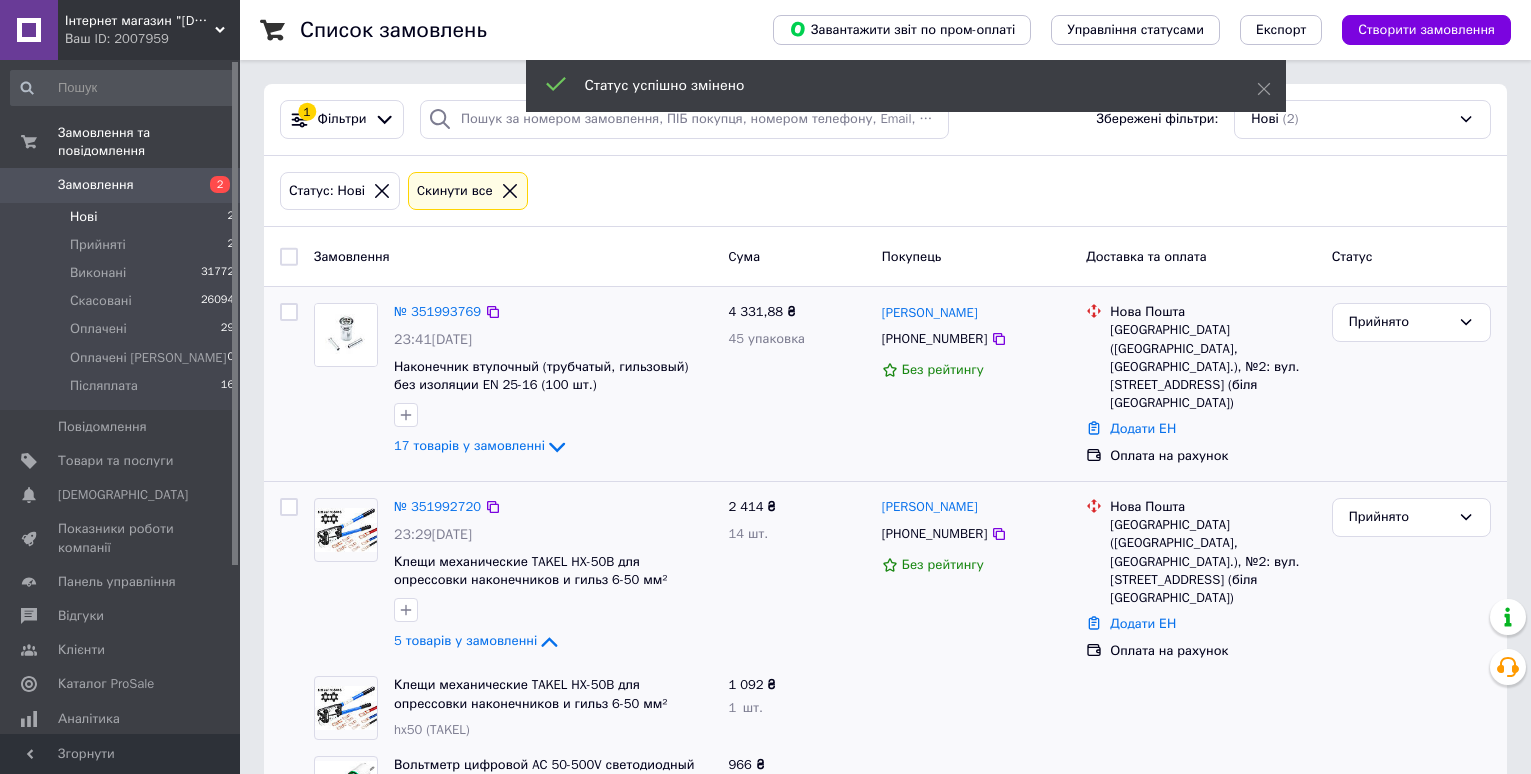 click on "Замовлення" at bounding box center (96, 185) 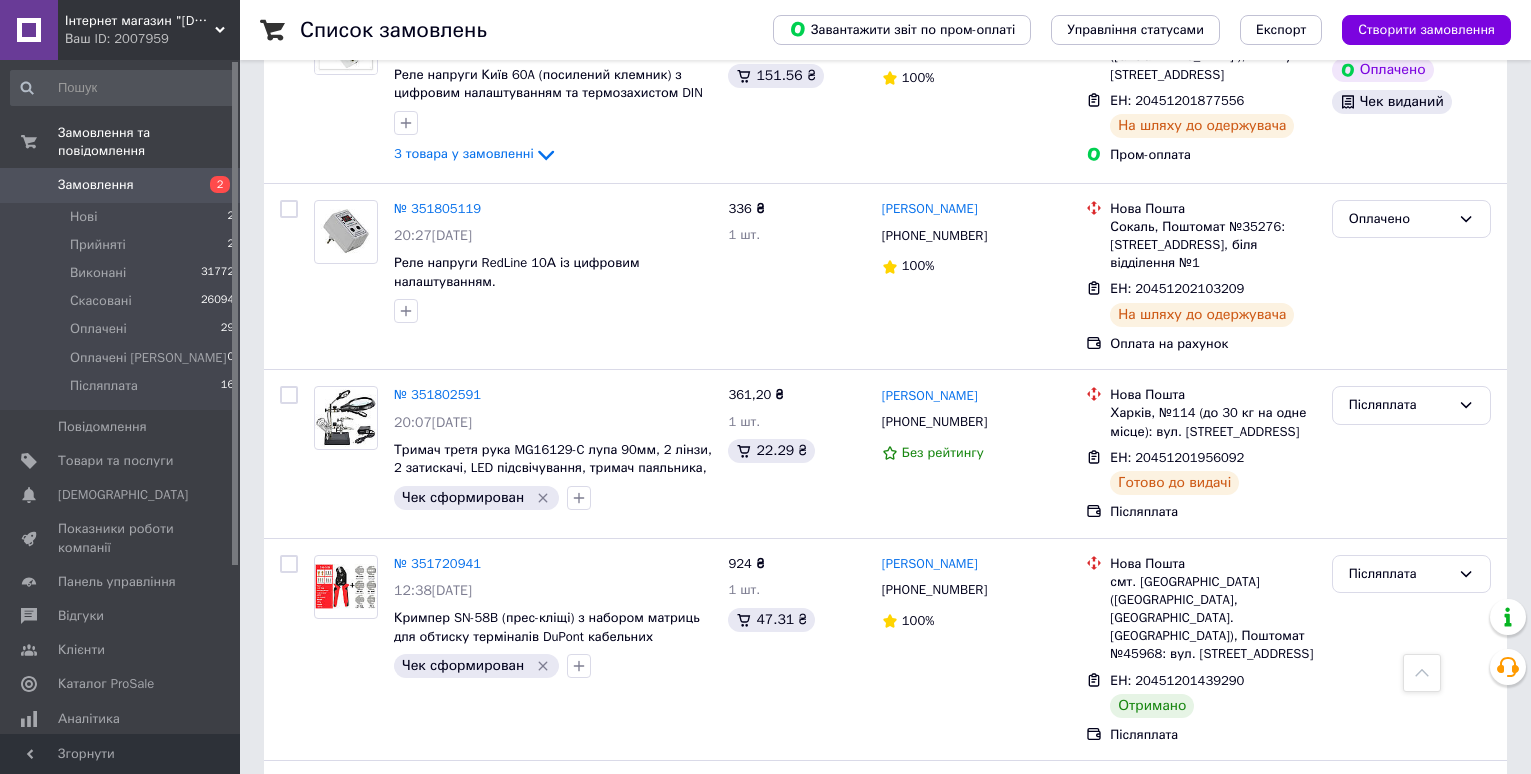 scroll, scrollTop: 2900, scrollLeft: 0, axis: vertical 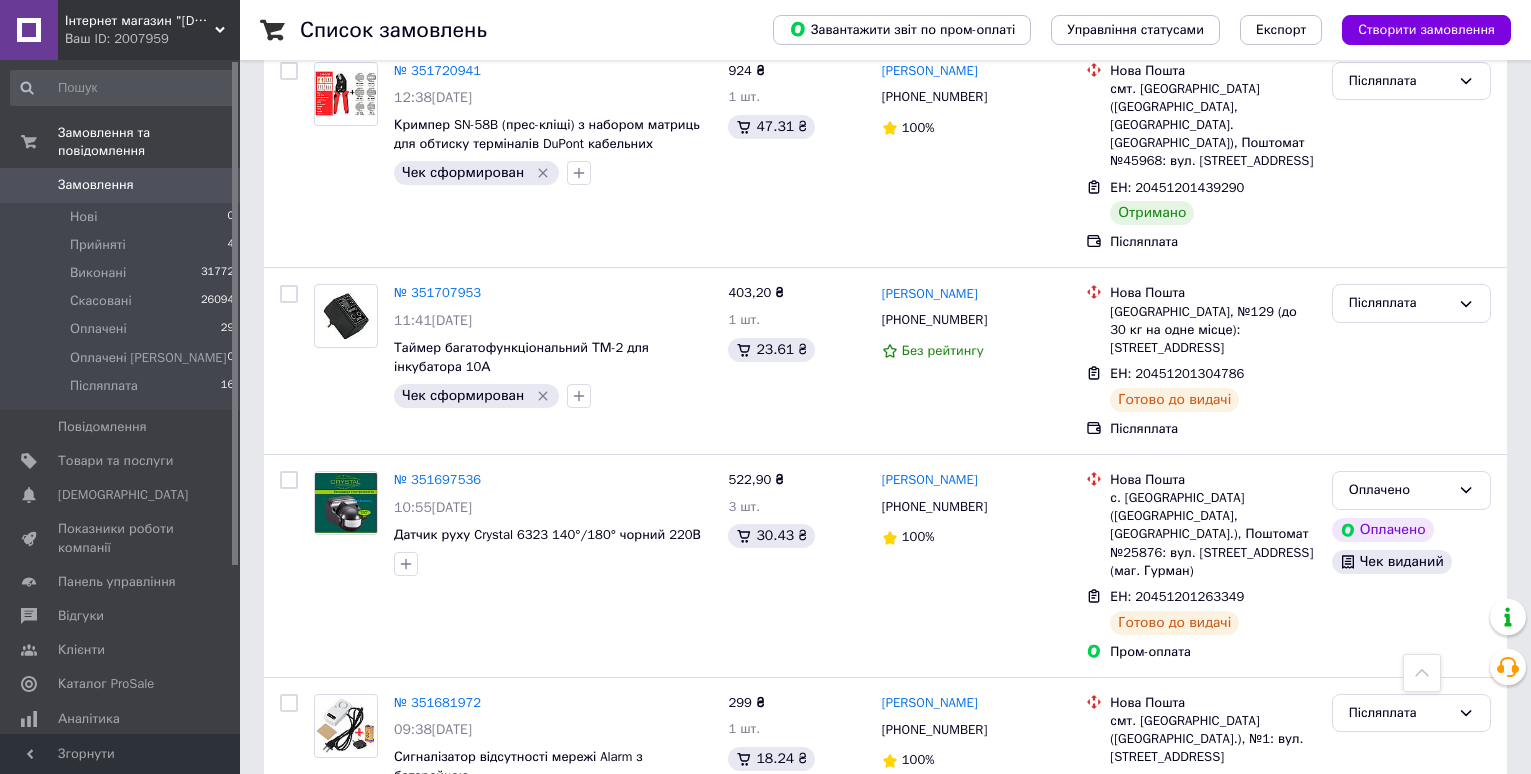 click on "Наступна" at bounding box center [551, 908] 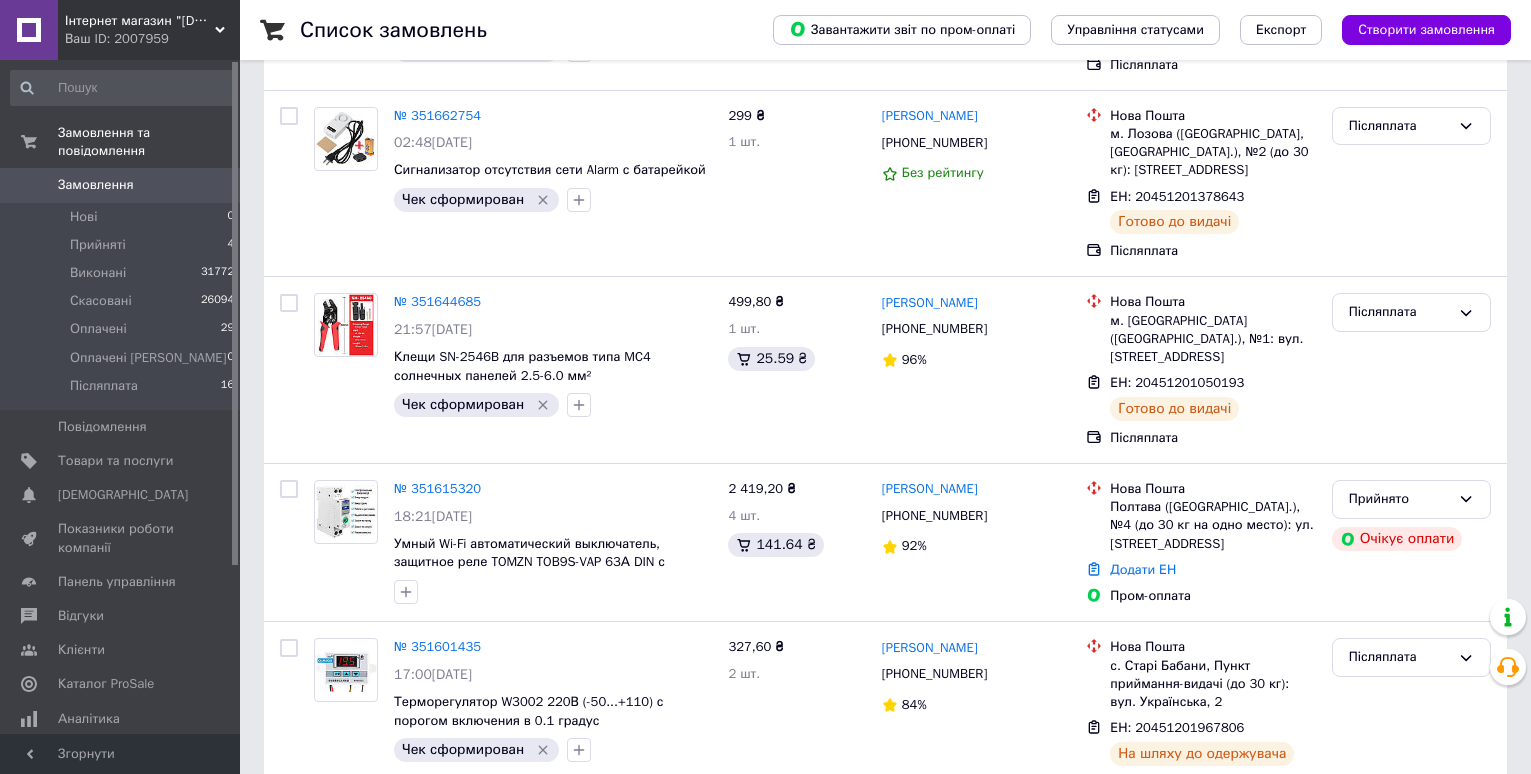 scroll, scrollTop: 400, scrollLeft: 0, axis: vertical 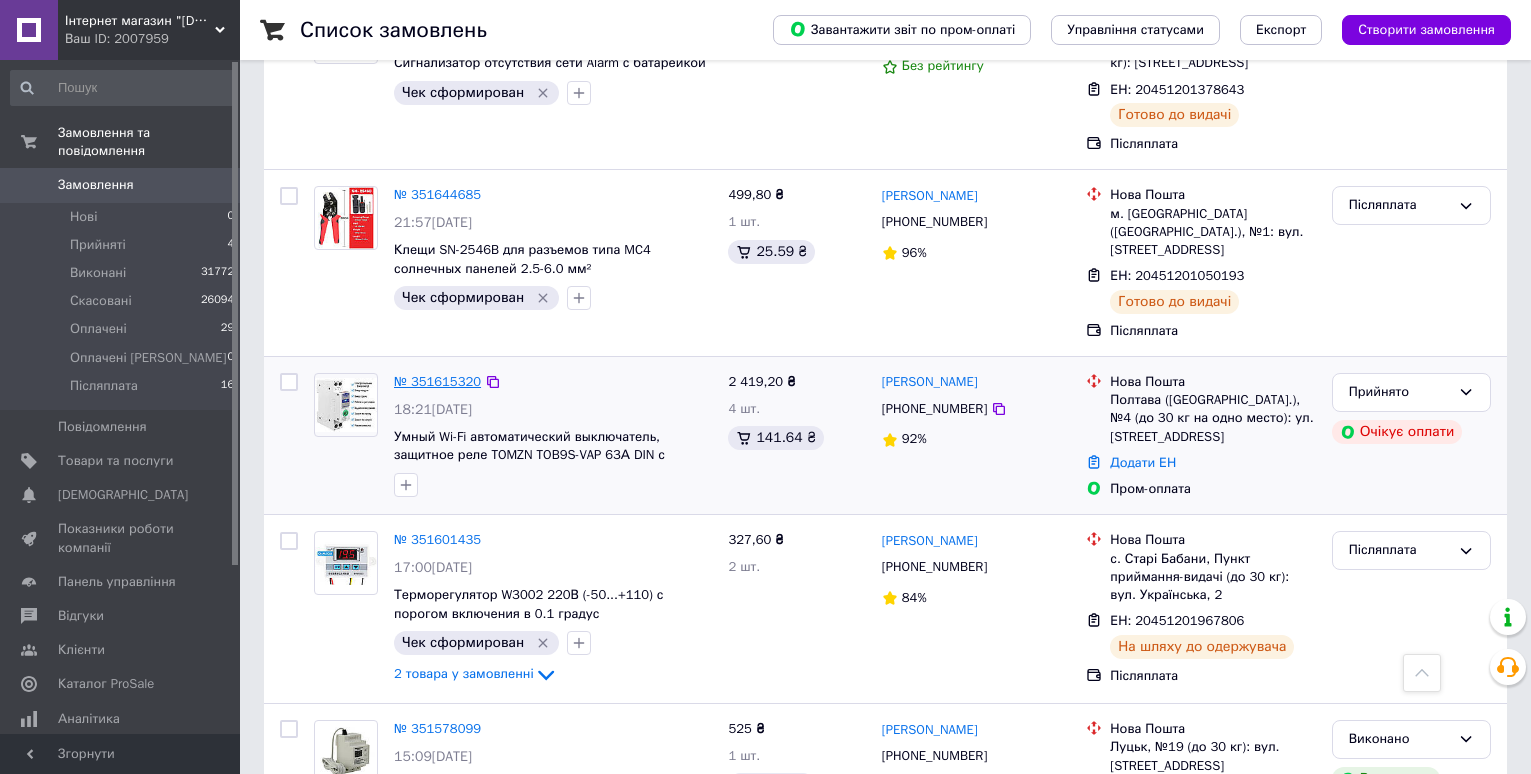 click on "№ 351615320" at bounding box center [437, 381] 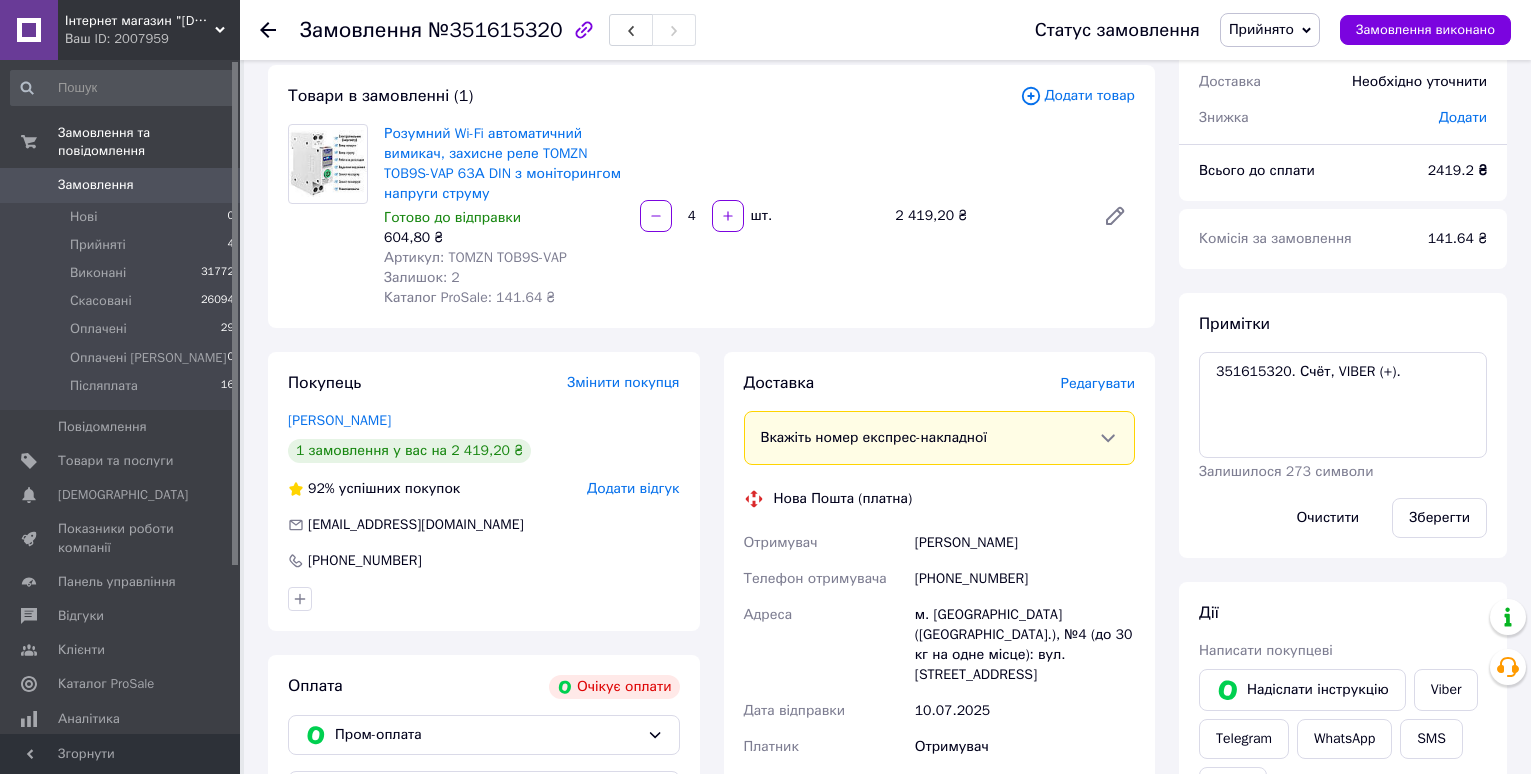 scroll, scrollTop: 300, scrollLeft: 0, axis: vertical 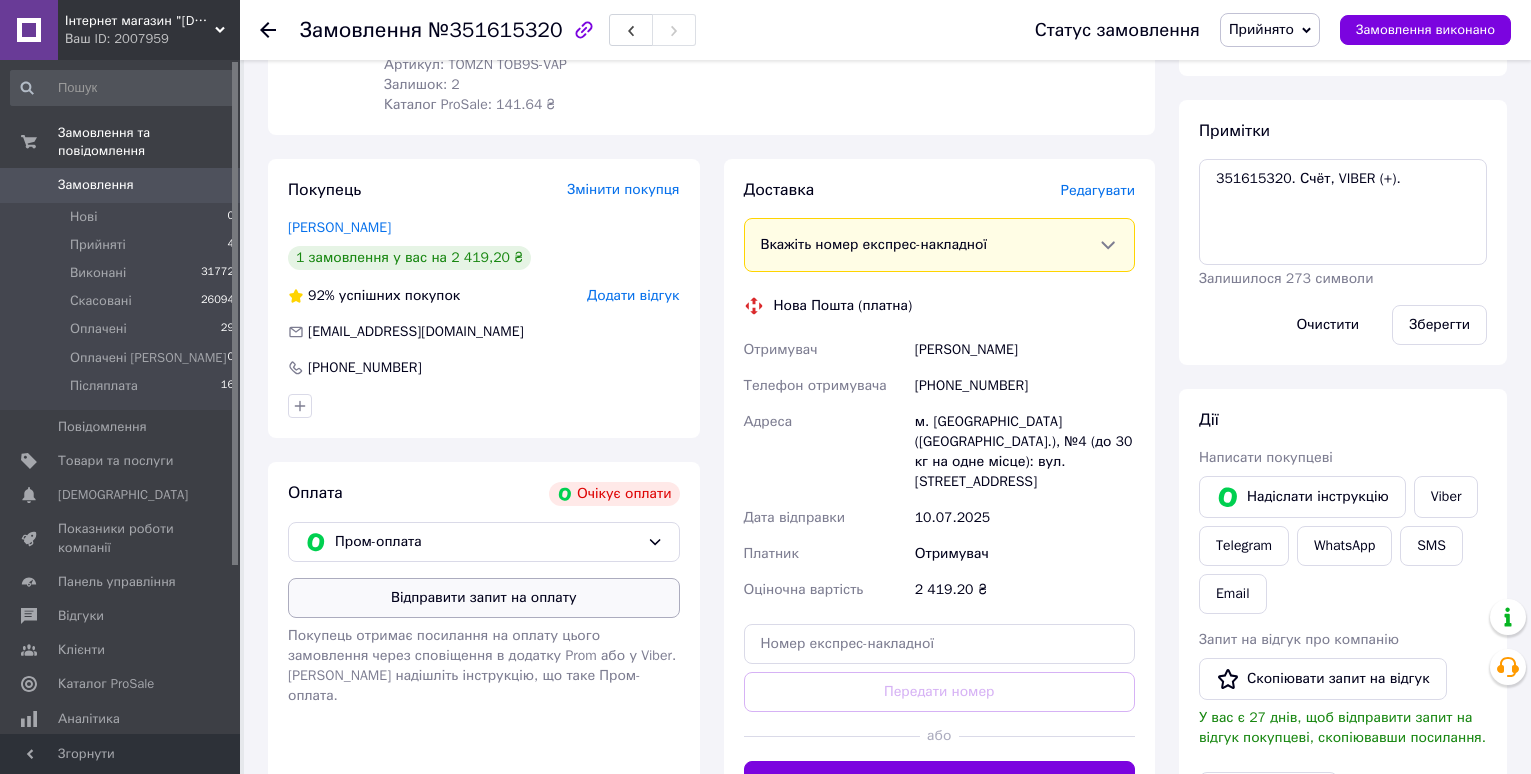 click on "Відправити запит на оплату" at bounding box center (484, 598) 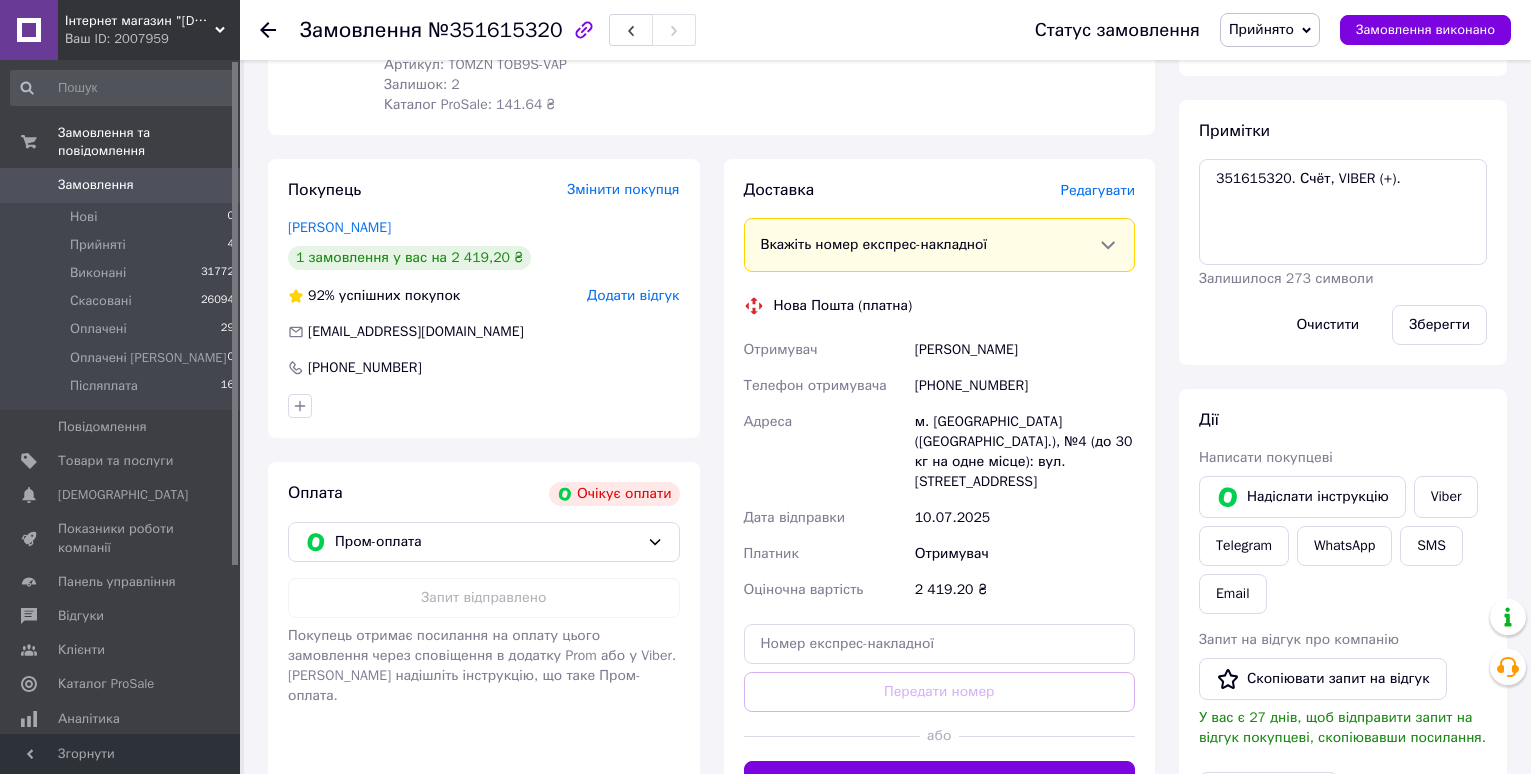 click 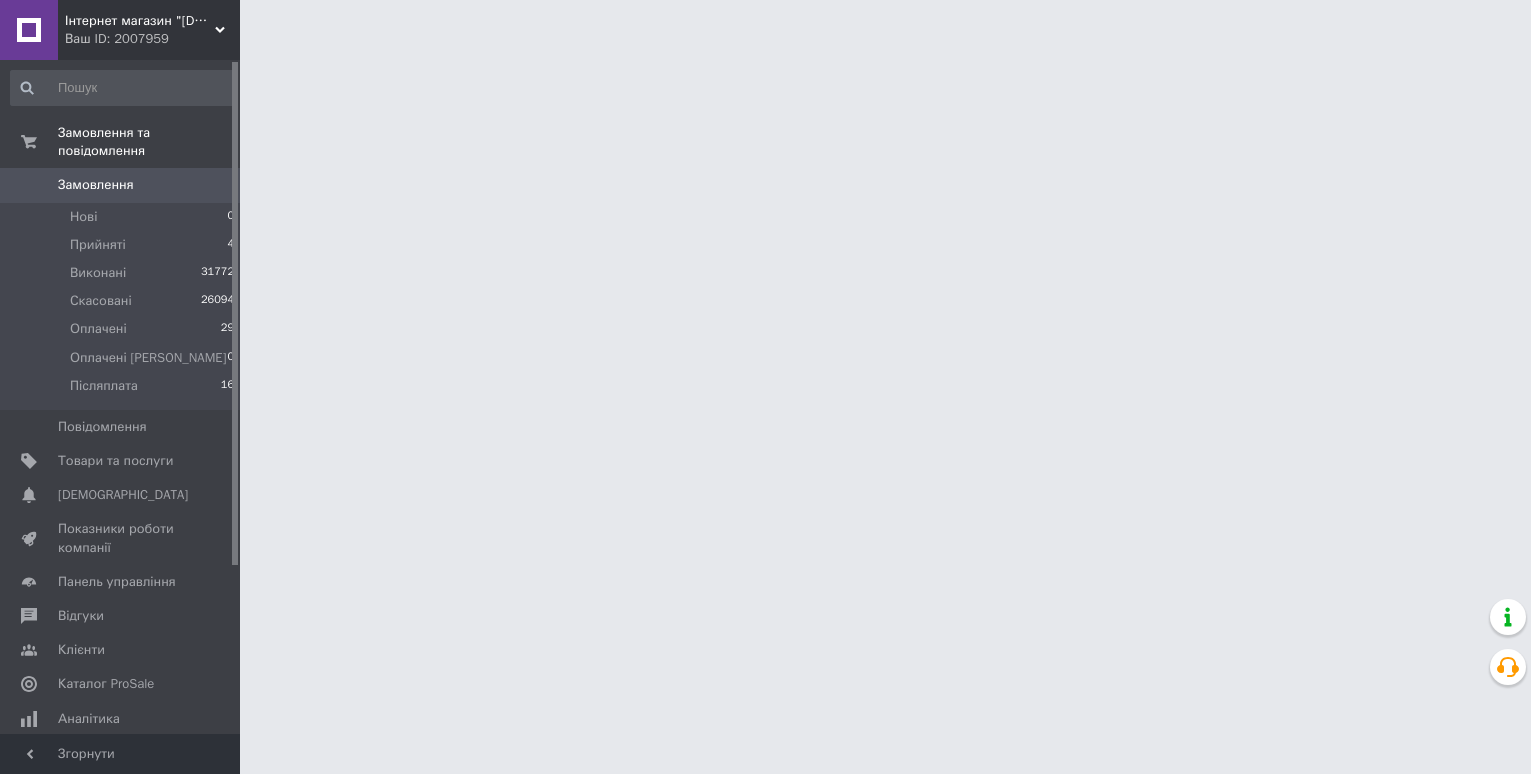 scroll, scrollTop: 0, scrollLeft: 0, axis: both 